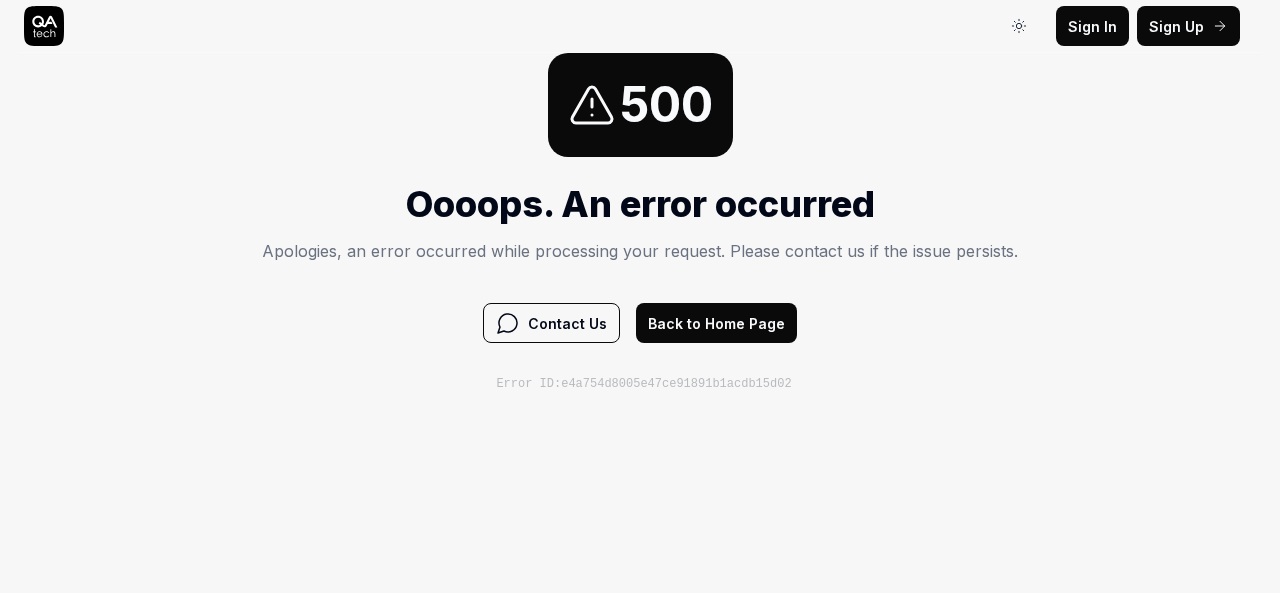 scroll, scrollTop: 0, scrollLeft: 0, axis: both 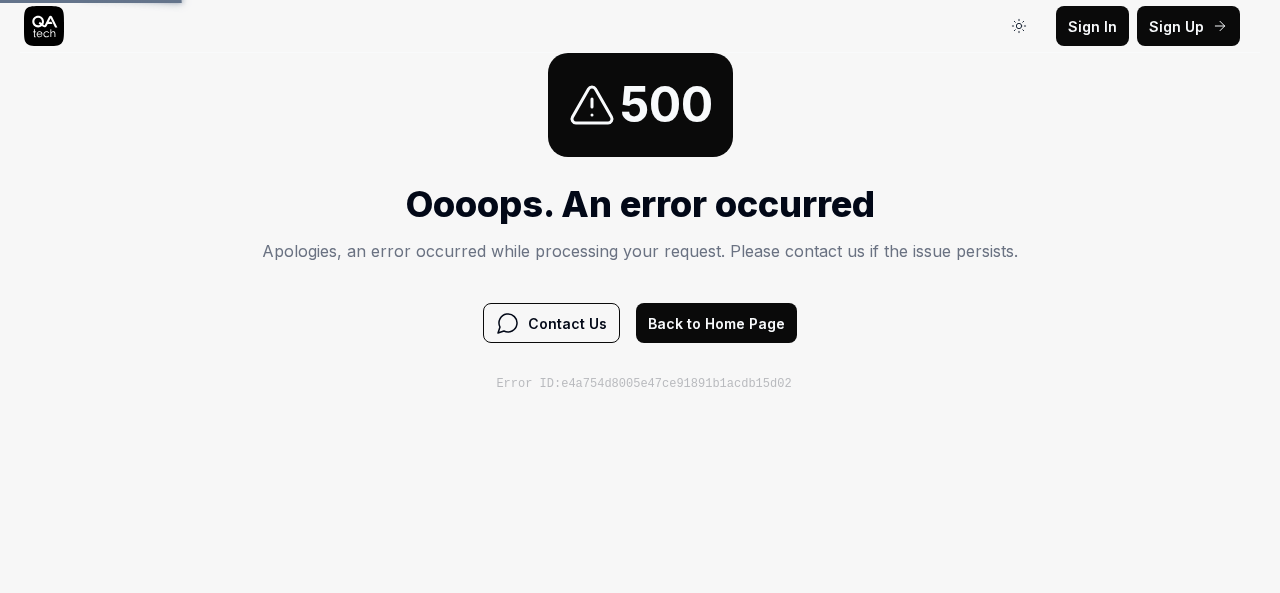click on "Error ID:  e4a754d8005e47ce91891b1acdb15d02" at bounding box center [632, 368] 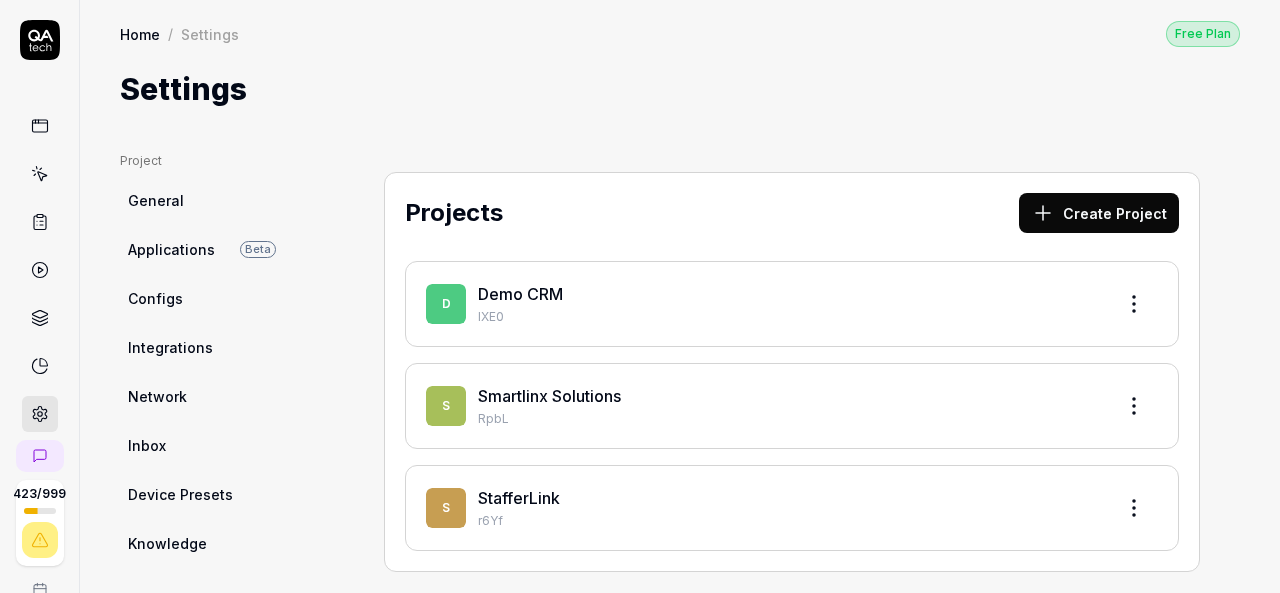 click on "Smartlinx Solutions" at bounding box center [788, 396] 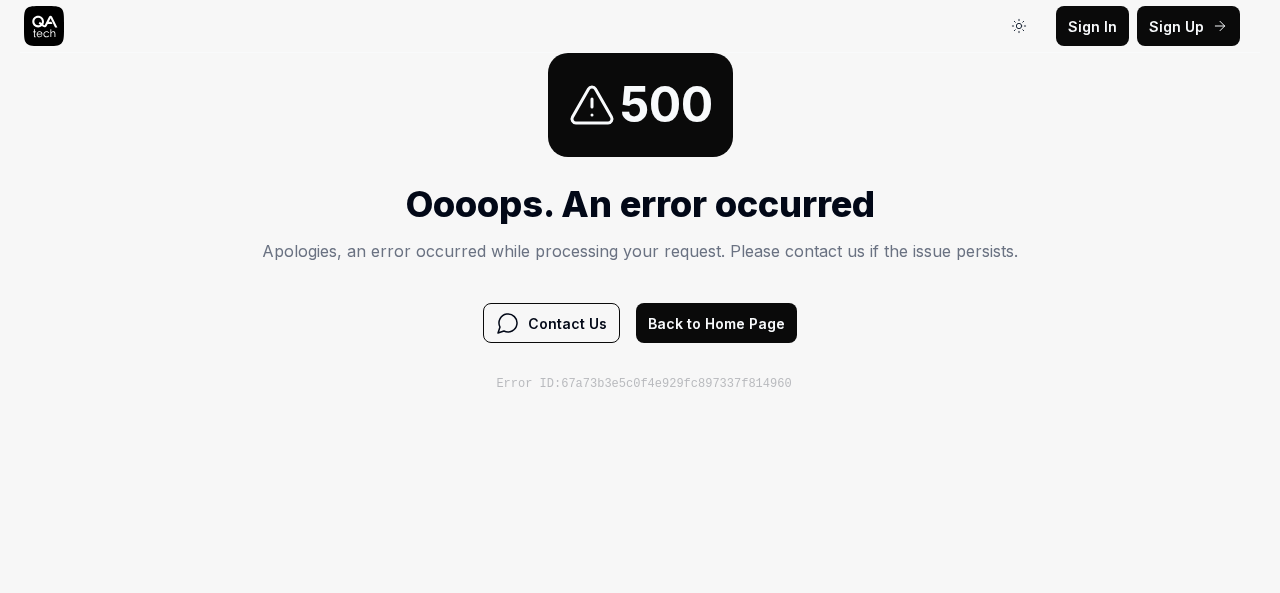 click on "Back to Home Page" at bounding box center [716, 323] 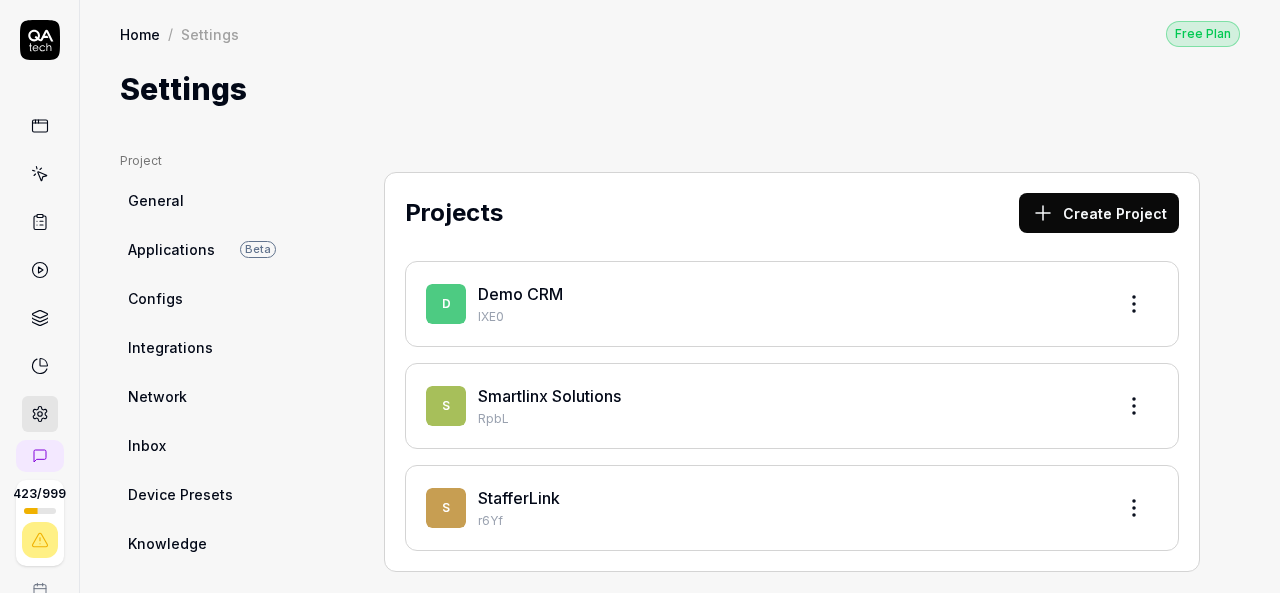 click on "Smartlinx Solutions" at bounding box center (549, 396) 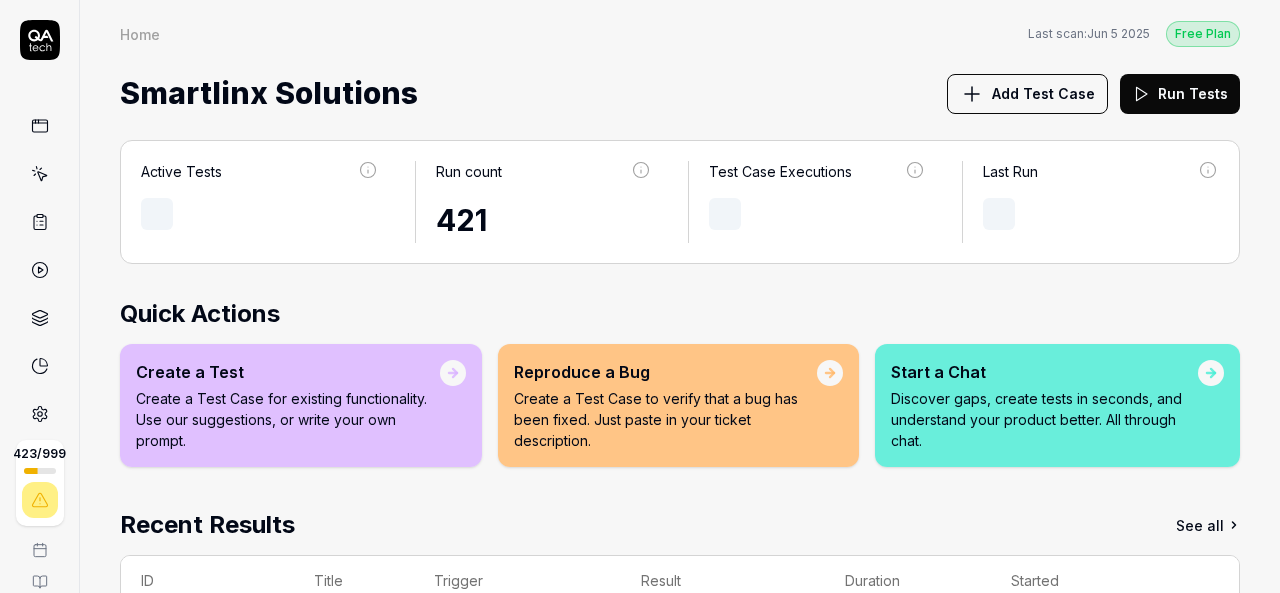 scroll, scrollTop: 0, scrollLeft: 0, axis: both 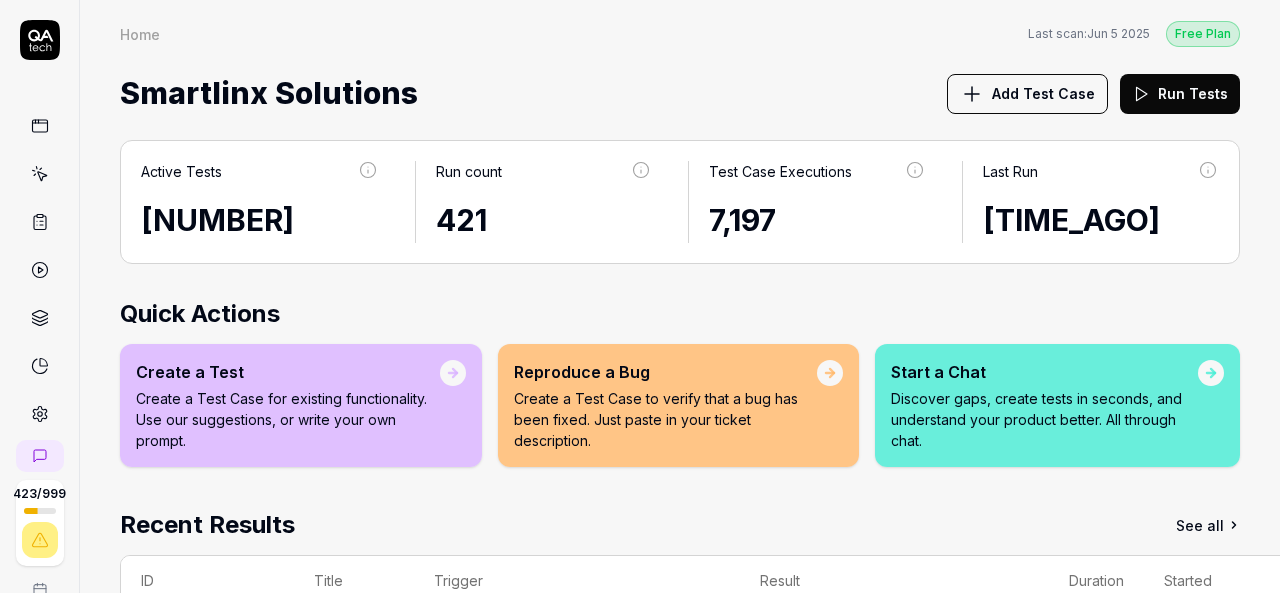 click 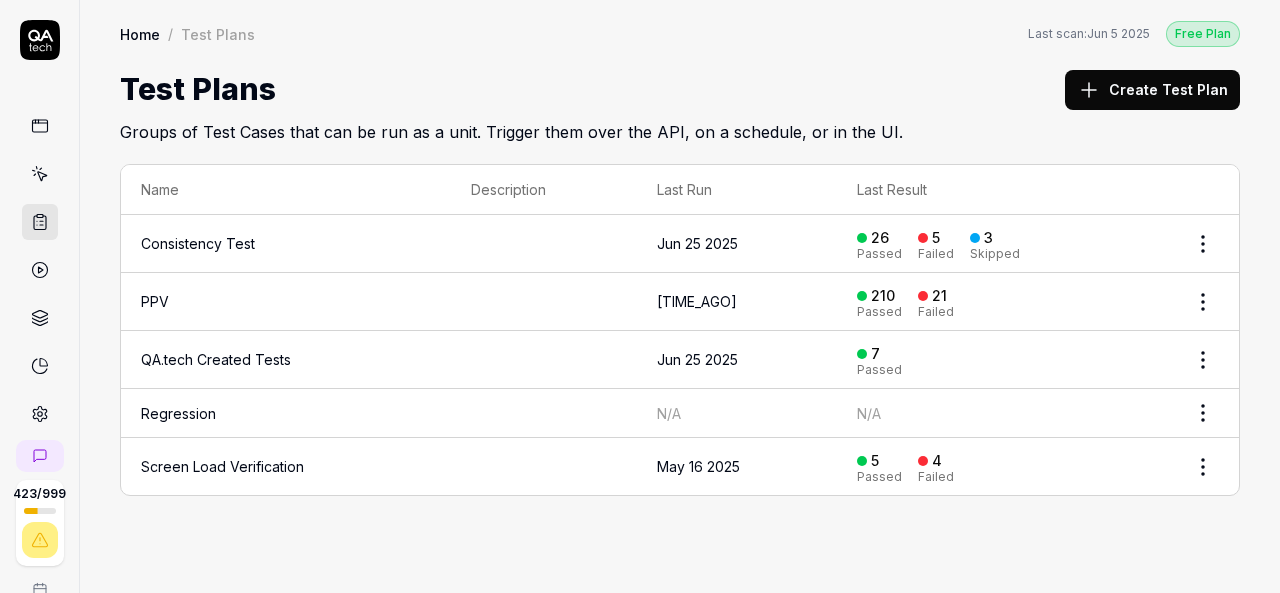 click 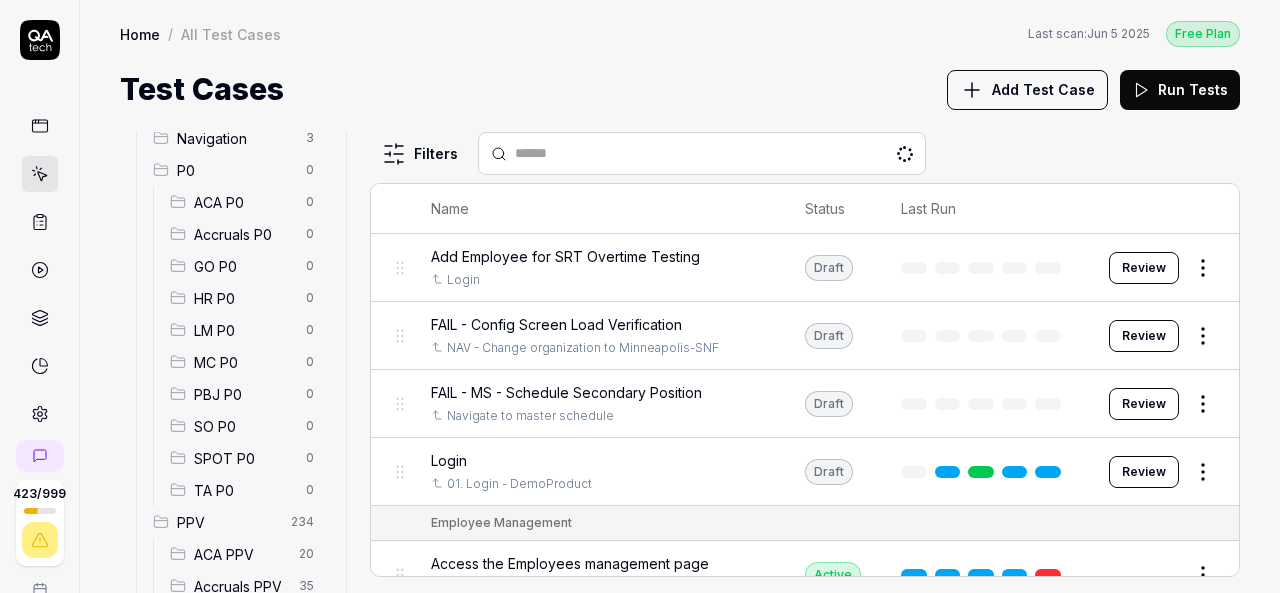 scroll, scrollTop: 188, scrollLeft: 0, axis: vertical 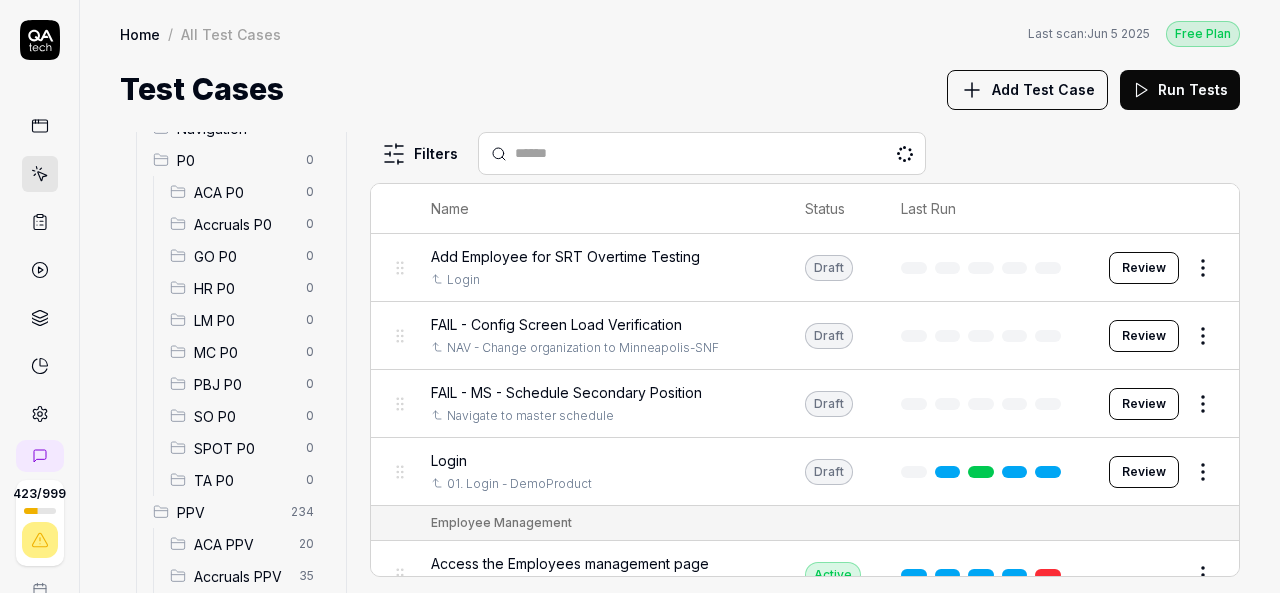 click on "SO P0" at bounding box center (244, 416) 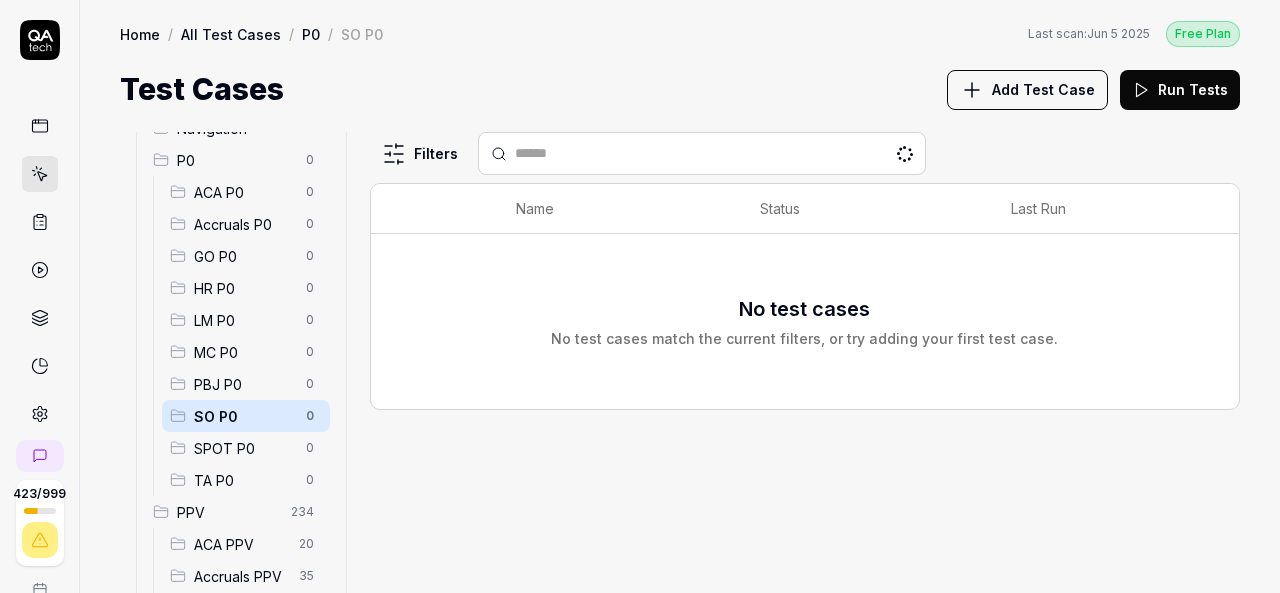 click on "Filters Name Status Last Run No test cases No test cases match the current filters, or try adding your first test case." at bounding box center [805, 362] 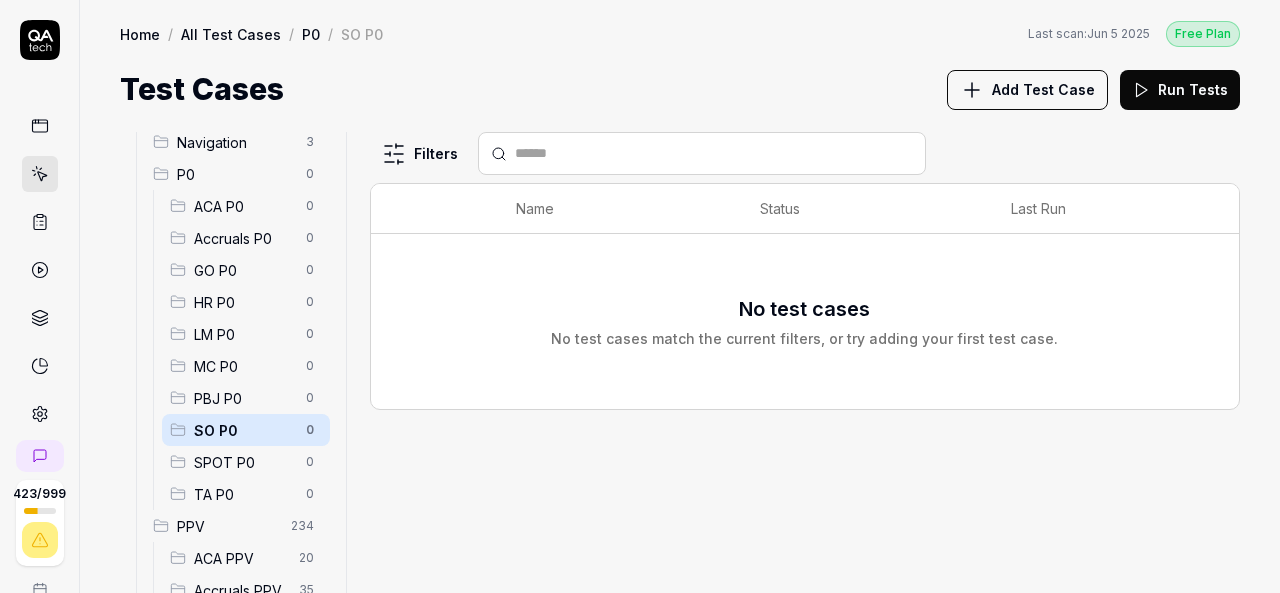 scroll, scrollTop: 175, scrollLeft: 0, axis: vertical 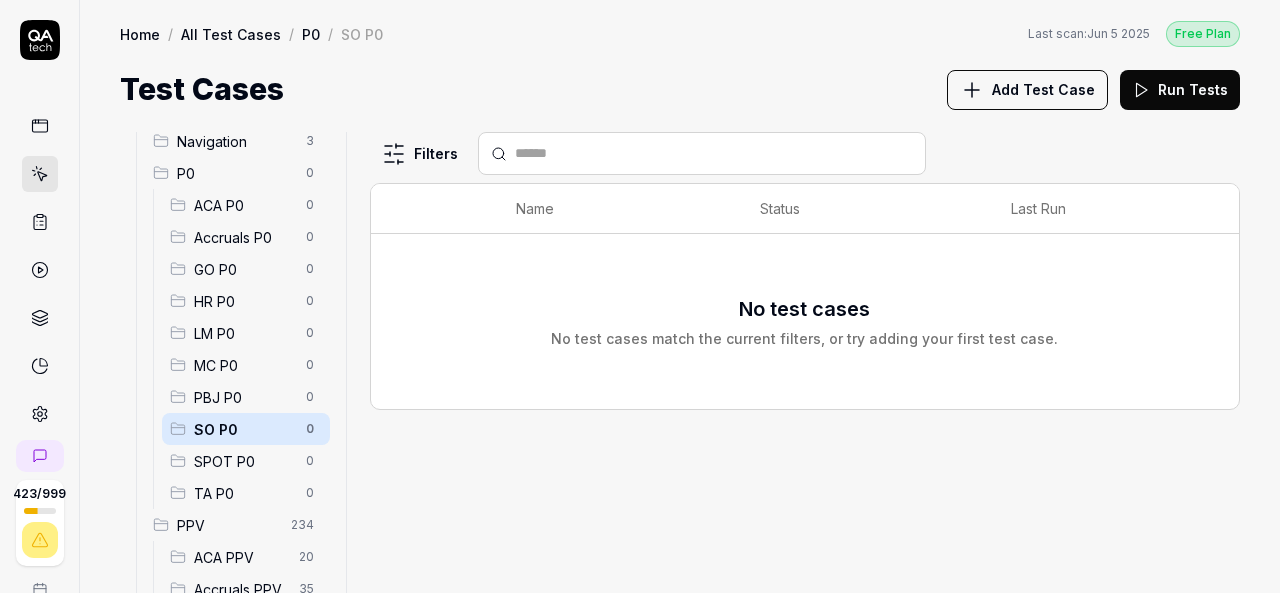 click on "Filters Name Status Last Run No test cases No test cases match the current filters, or try adding your first test case." at bounding box center (805, 362) 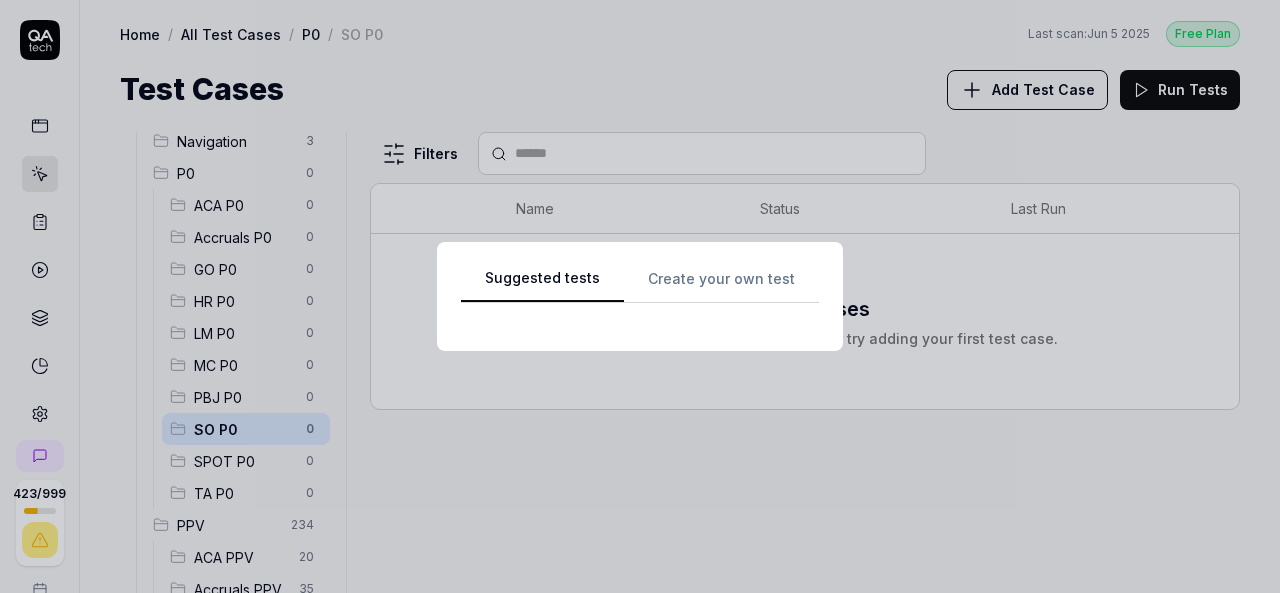 scroll, scrollTop: 0, scrollLeft: 0, axis: both 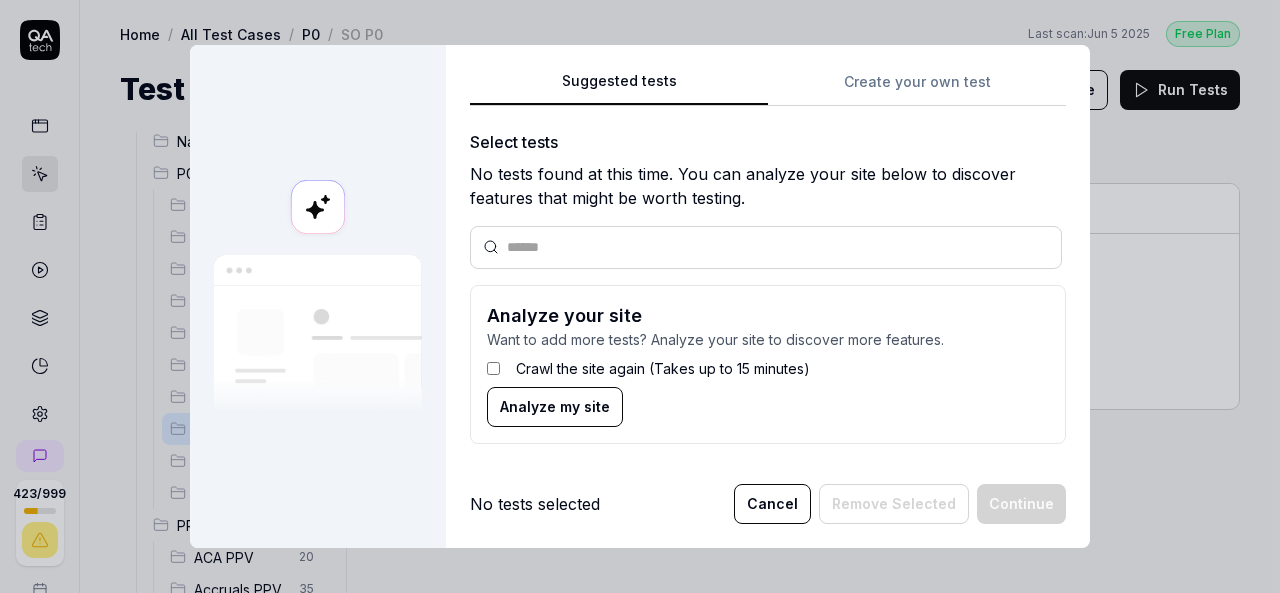 click on "Cancel" at bounding box center [772, 504] 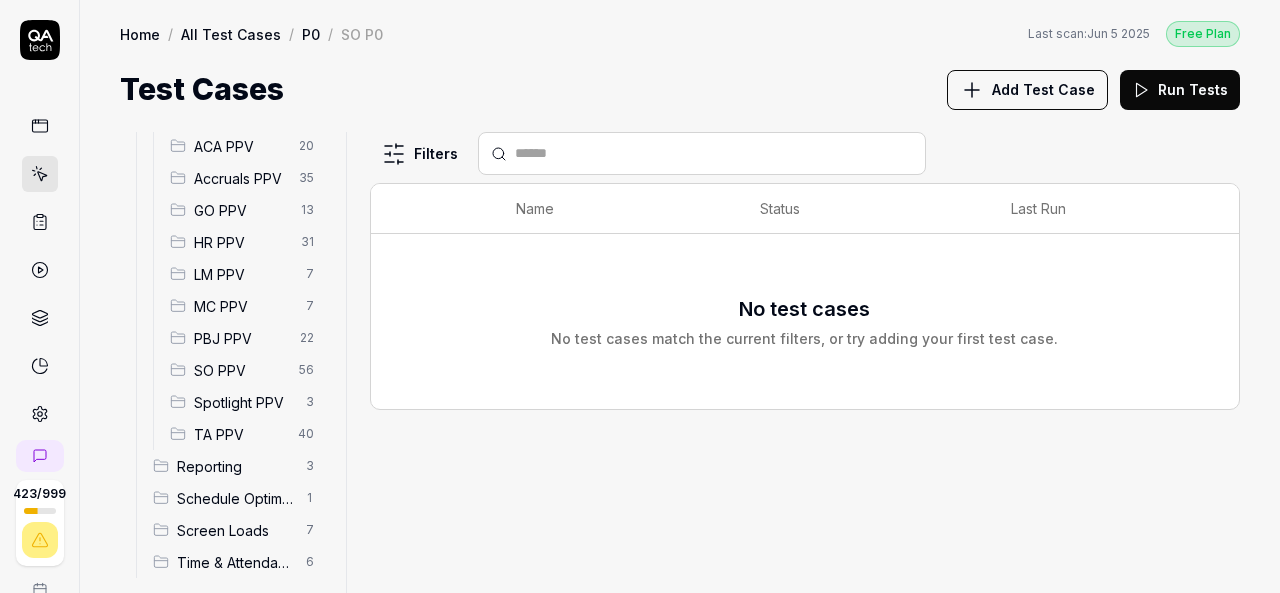scroll, scrollTop: 601, scrollLeft: 0, axis: vertical 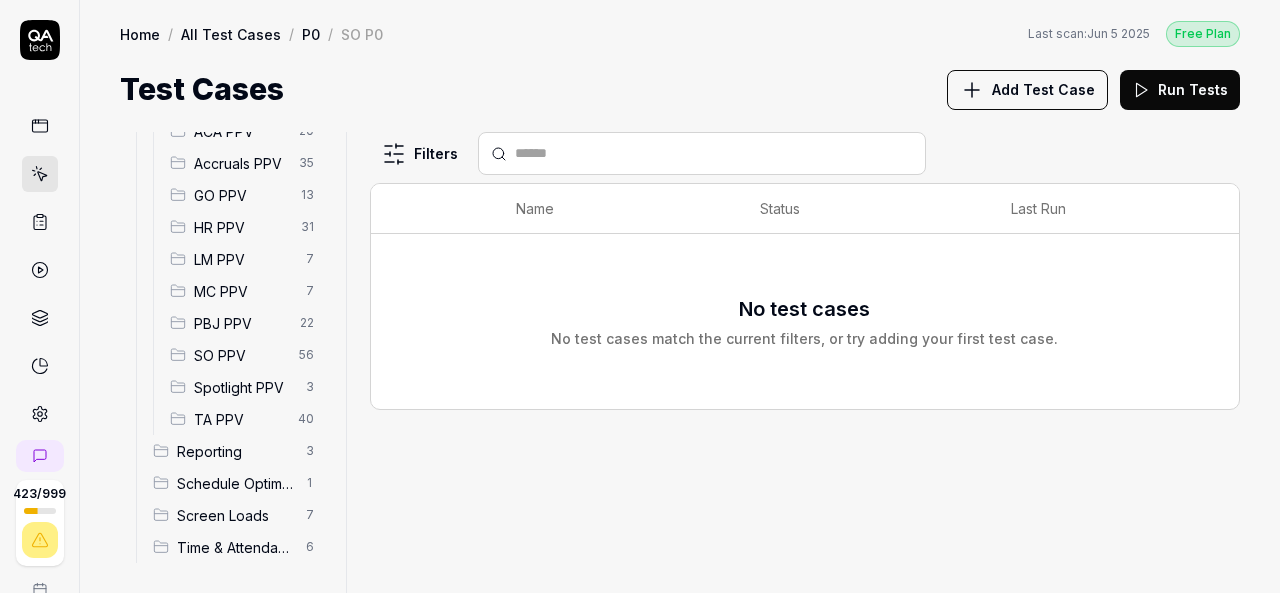 click on "Filters Name Status Last Run No test cases No test cases match the current filters, or try adding your first test case." at bounding box center [805, 362] 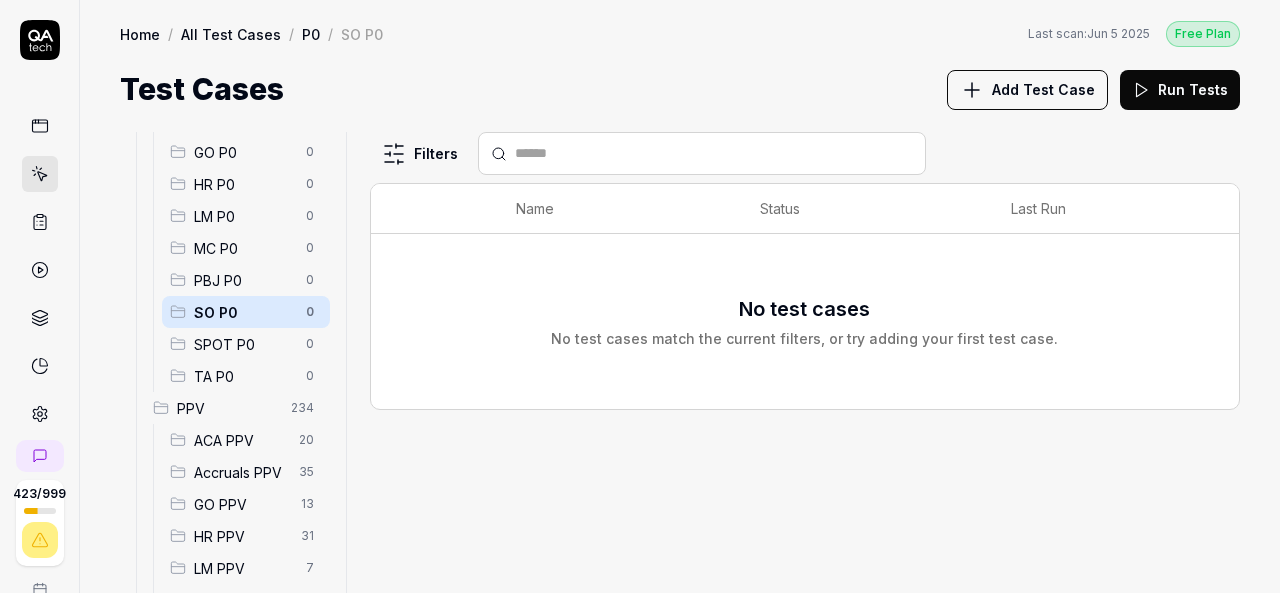 scroll, scrollTop: 289, scrollLeft: 0, axis: vertical 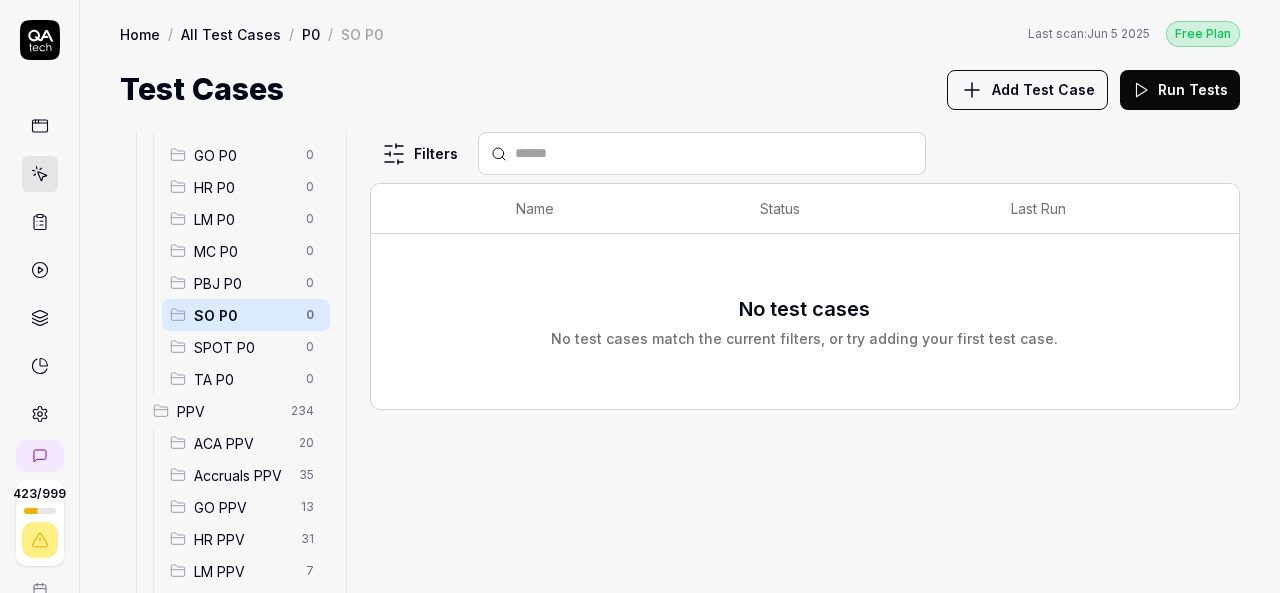 click on "Test Cases Add Test Case Run Tests" at bounding box center [680, 89] 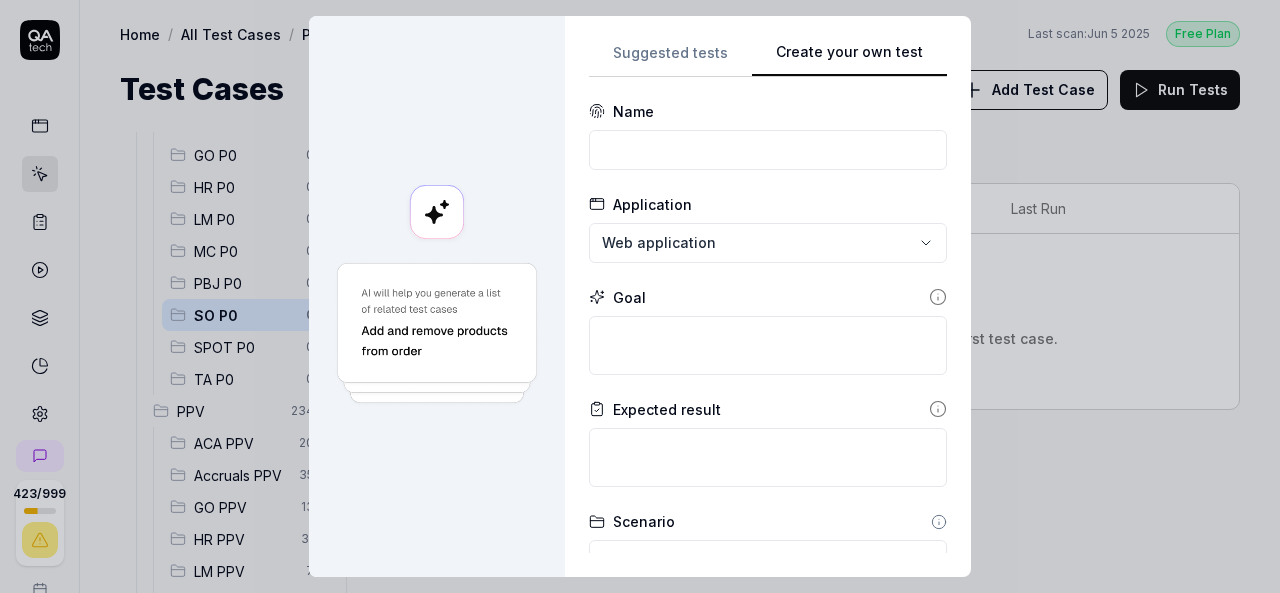click on "Suggested tests Create your own test Name Application Web application Goal Expected result Scenario Default scenario Dependency No test case Configs Add config Advanced Cancel Generate test" at bounding box center [768, 296] 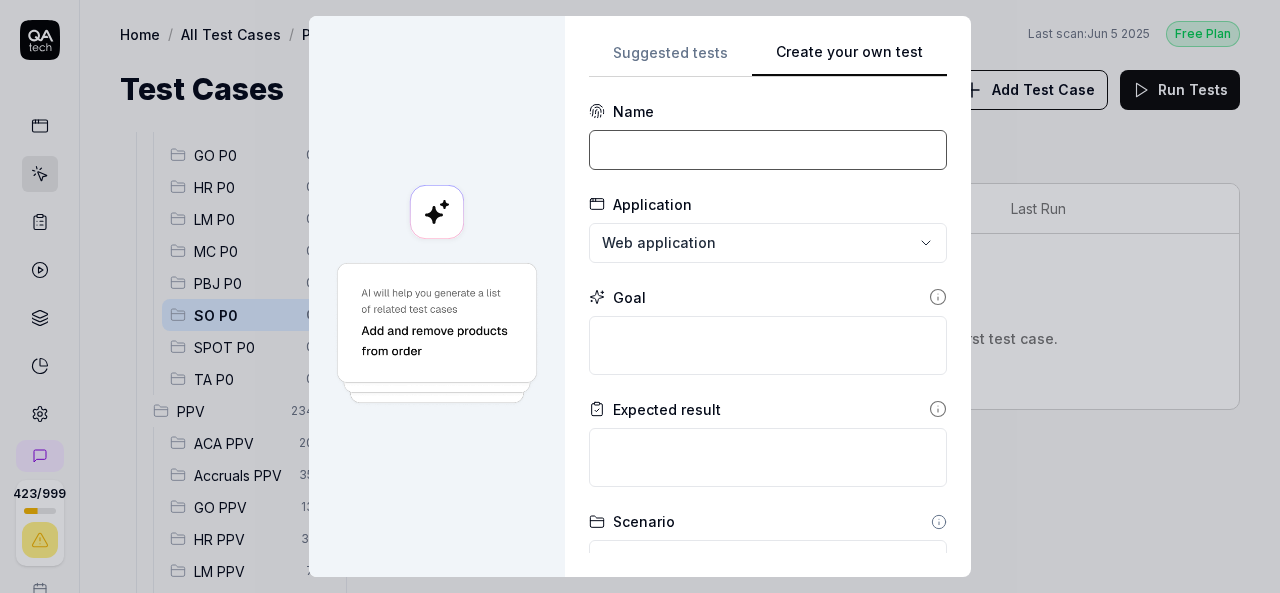 click at bounding box center (768, 150) 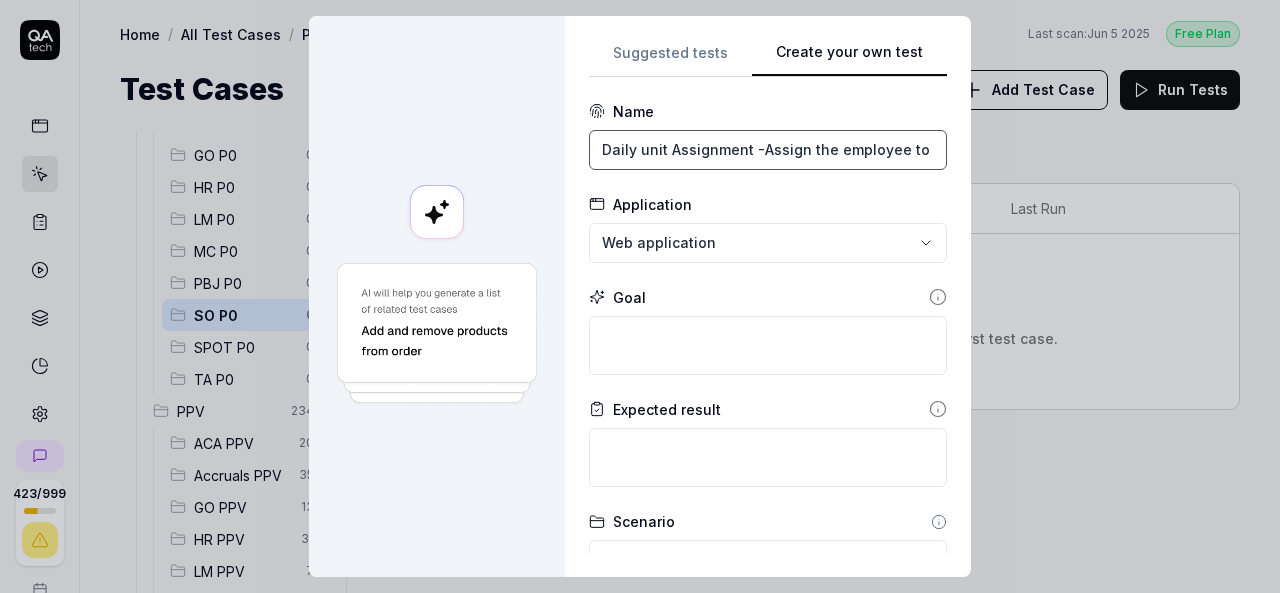 click on "Daily unit Assignment -Assign the employee to shift" at bounding box center (768, 150) 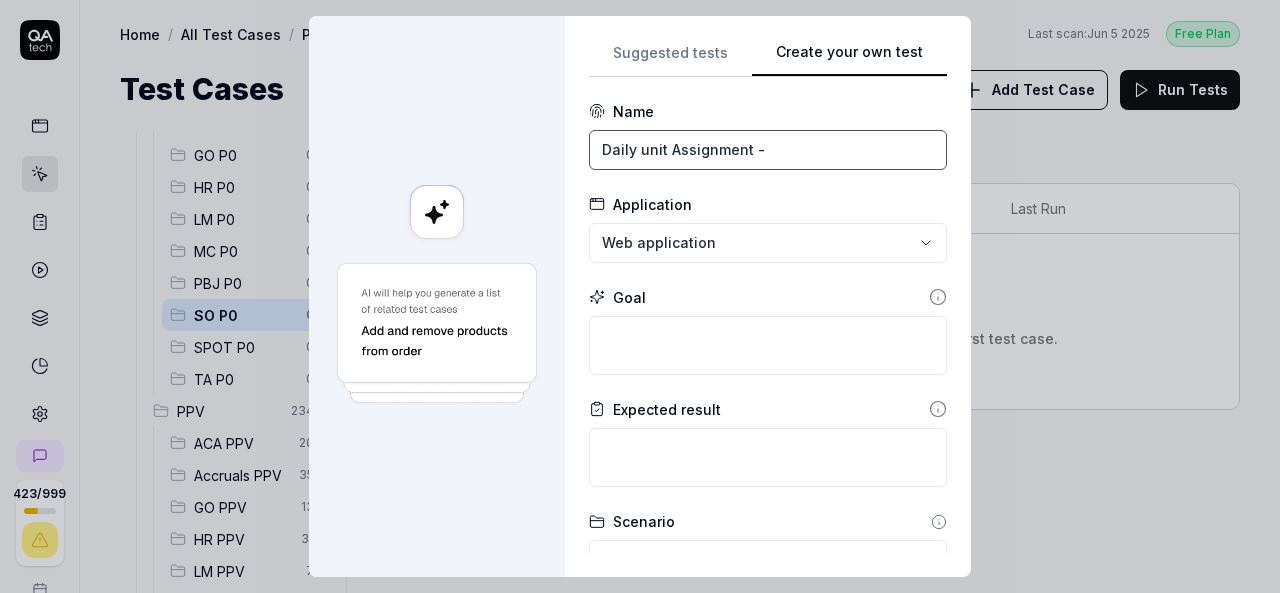 scroll, scrollTop: 0, scrollLeft: 0, axis: both 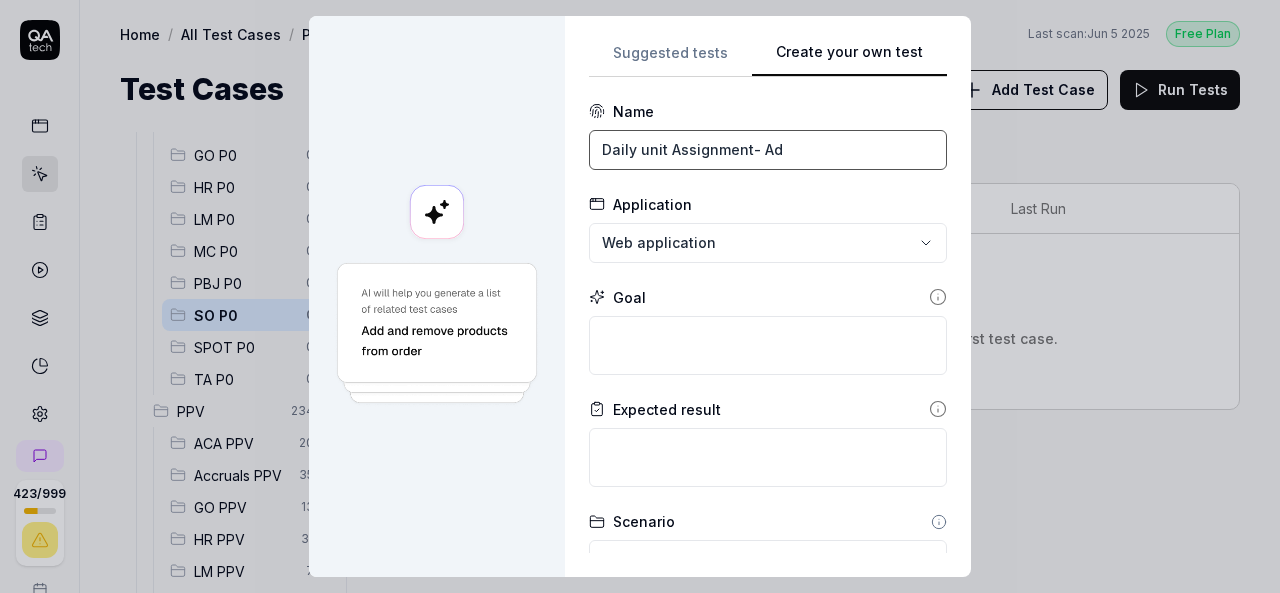 type on "Daily unit Assignment- Add" 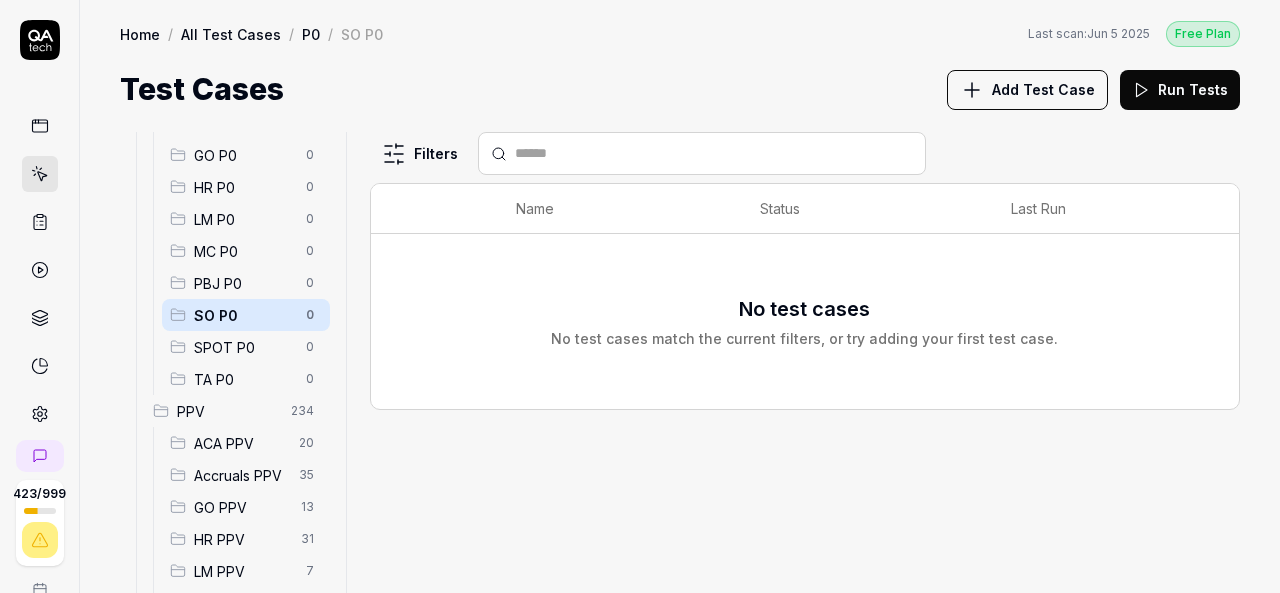 click 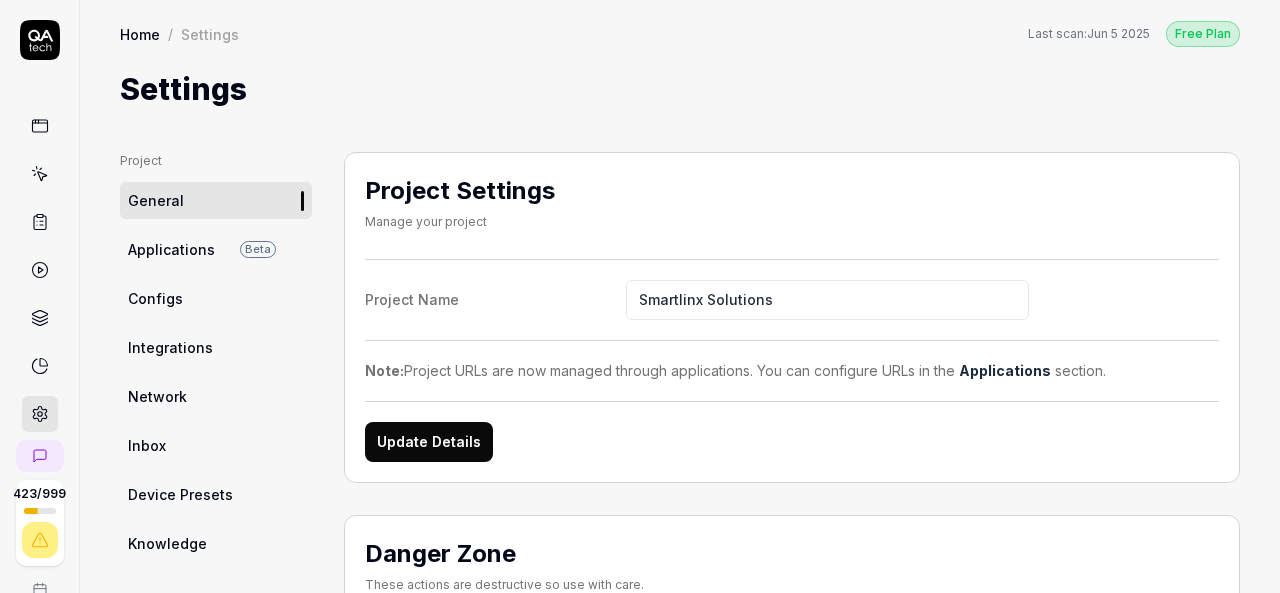 click on "Configs" at bounding box center [155, 298] 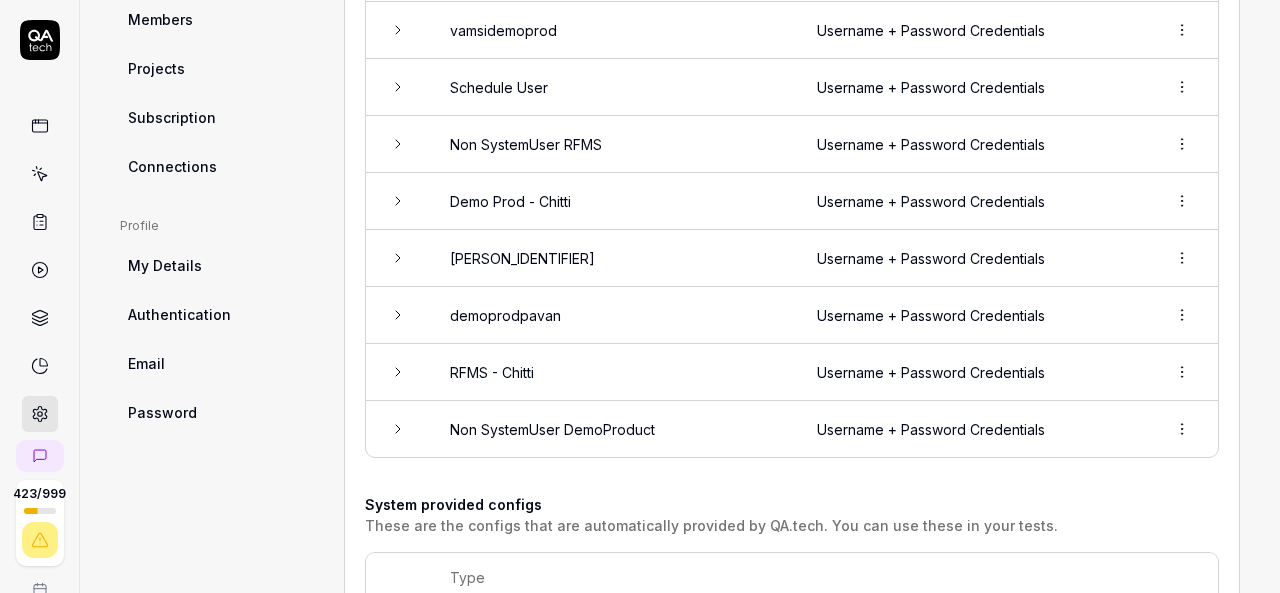 scroll, scrollTop: 673, scrollLeft: 0, axis: vertical 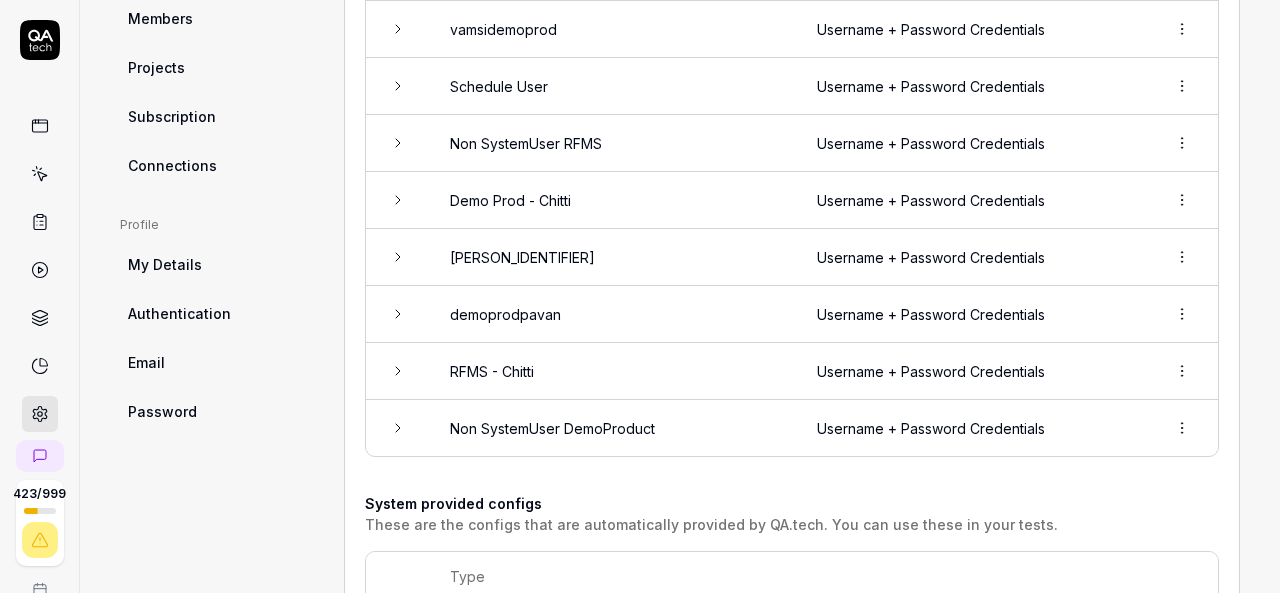 click 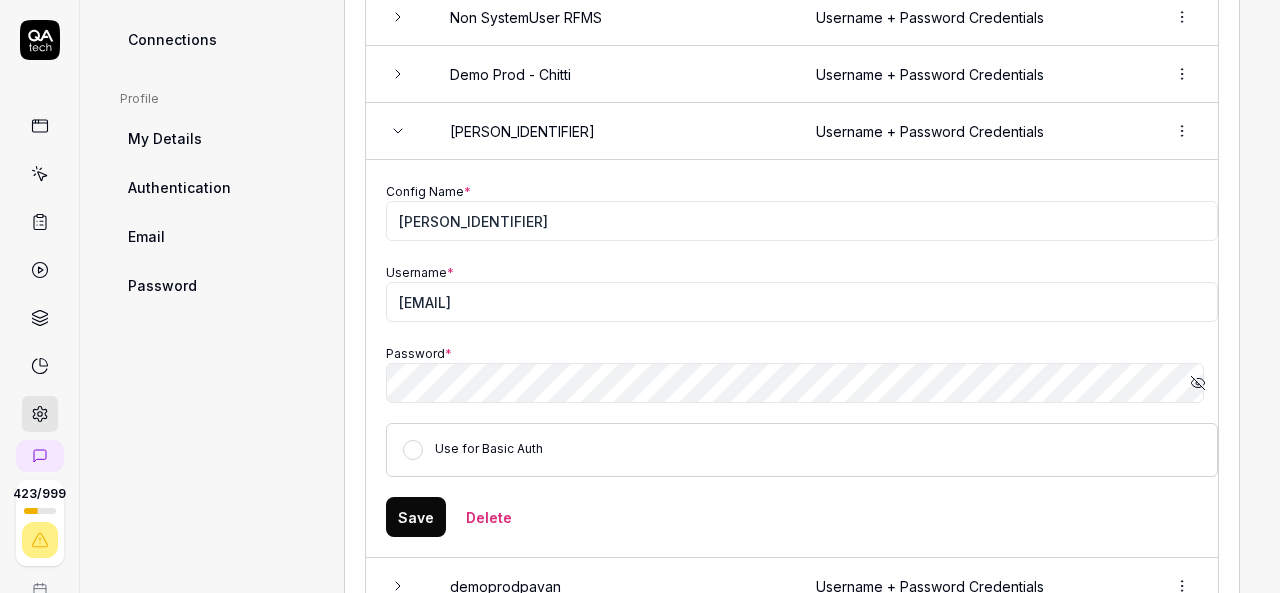 scroll, scrollTop: 749, scrollLeft: 0, axis: vertical 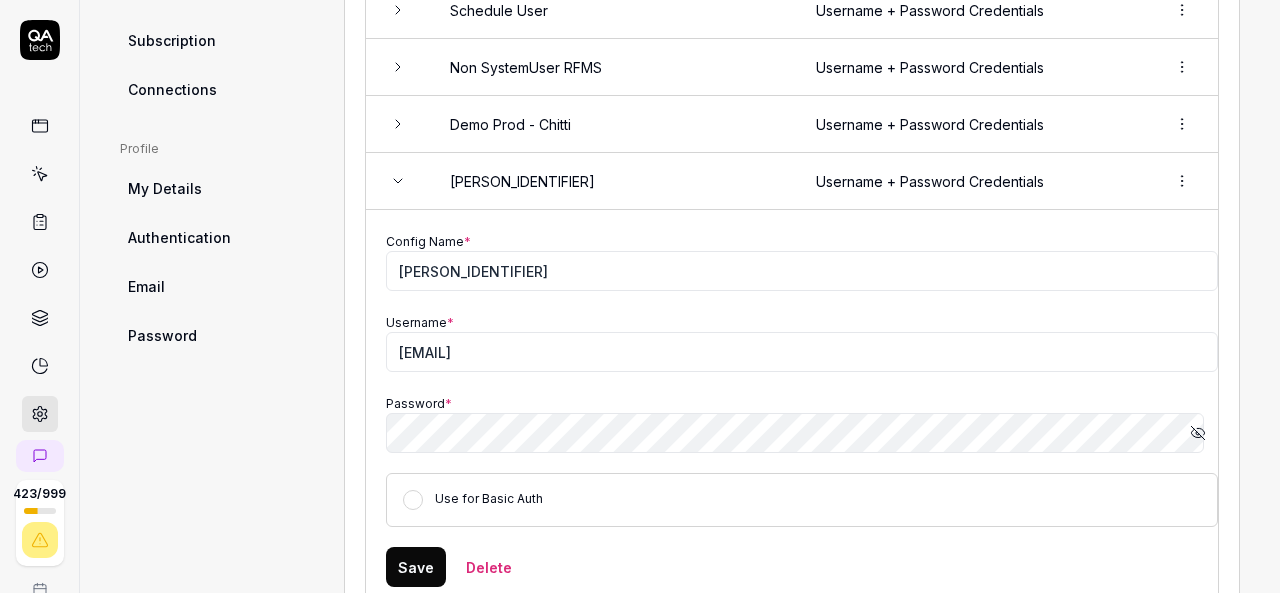 click 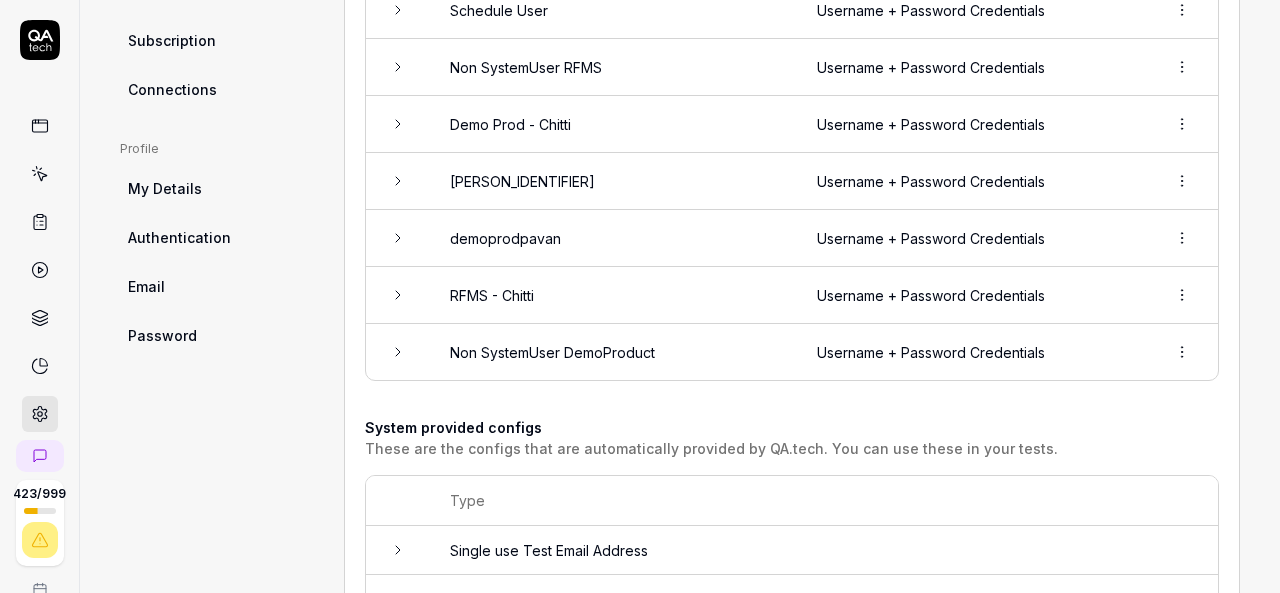 click 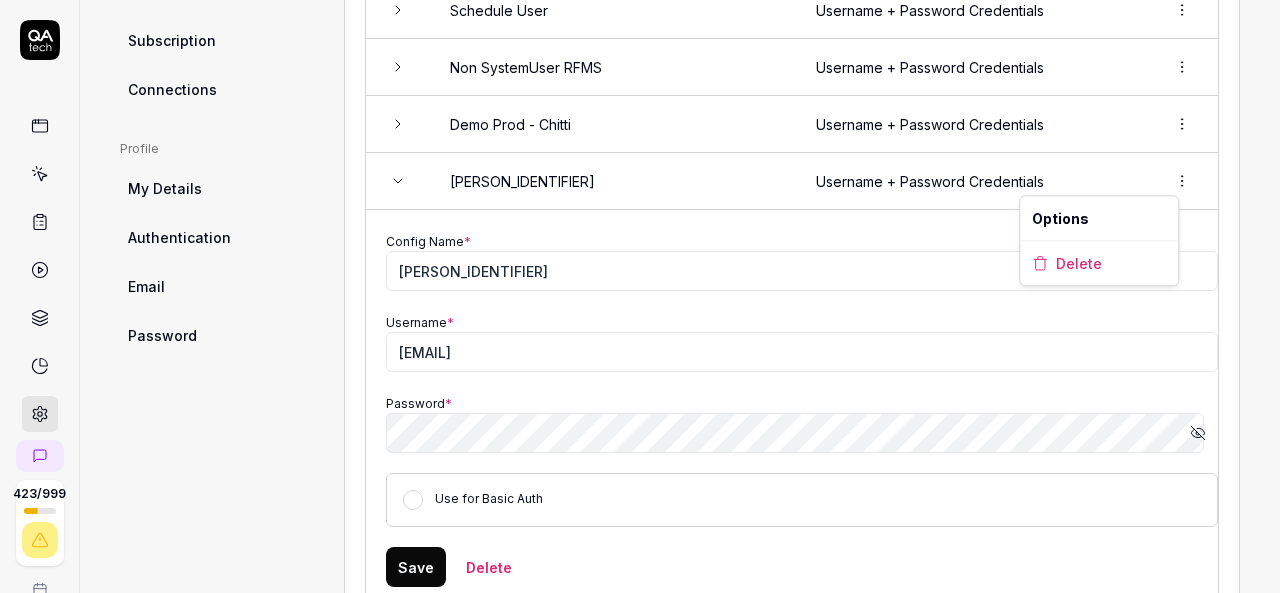 click on "423  /  999 k S Home / Settings Free Plan Home / Settings Last scan:  Jun 5 2025 Free Plan Settings Project General Applications Beta Configs Integrations Network Inbox Device Presets Knowledge Project Configs Organization General Members Projects Subscription Connections Organization Select a page Profile My Details Authentication Email Password Profile Select a page Configs Add config Configs are data that can be used across multiple tests. This is where we keep login credentials, email addresses and other reusable items. To add a custom config (such as a set of data, a CSV file, or other formats),   contact us . Name Type Demoprod_Login Username + Password Credentials demoprod siva Username + Password Credentials Purnaprod_Login Username + Password Credentials Admin Username + Password Credentials vamsi Username + Password Credentials Demo Qa - Chitti Username + Password Credentials vamsidemoprod Username + Password Credentials Schedule User Username + Password Credentials Non SystemUser RFMS BHSREL_Kiran" at bounding box center (640, 296) 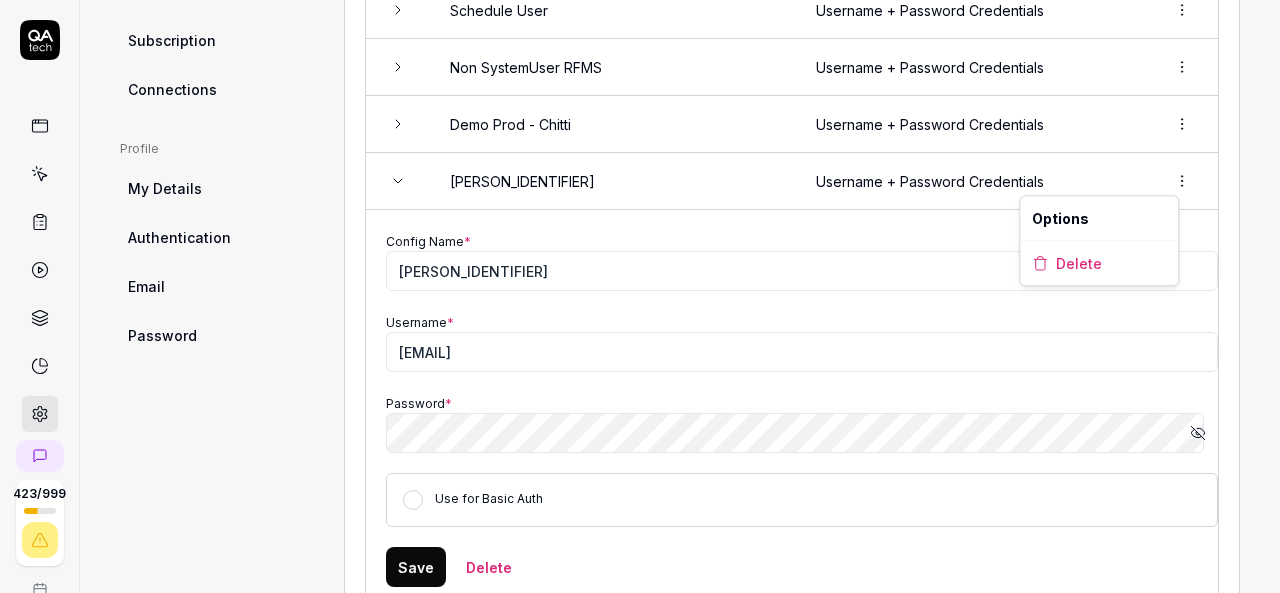 click on "Options" at bounding box center [1099, 218] 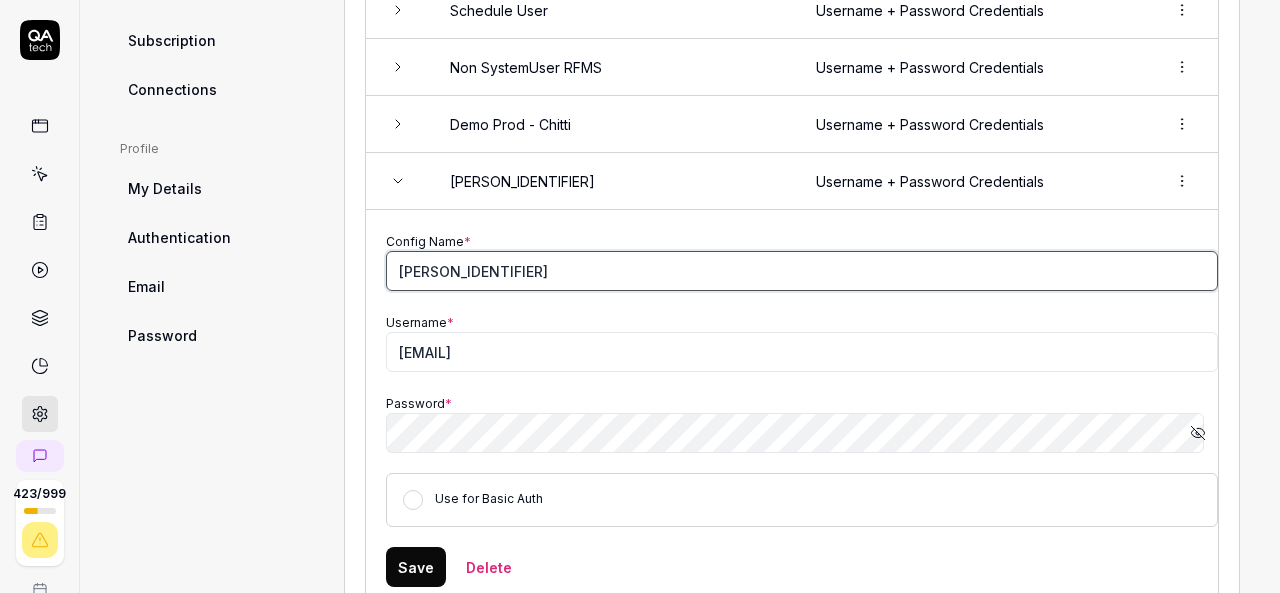 click on "BHSREL_Kiran" at bounding box center [802, 271] 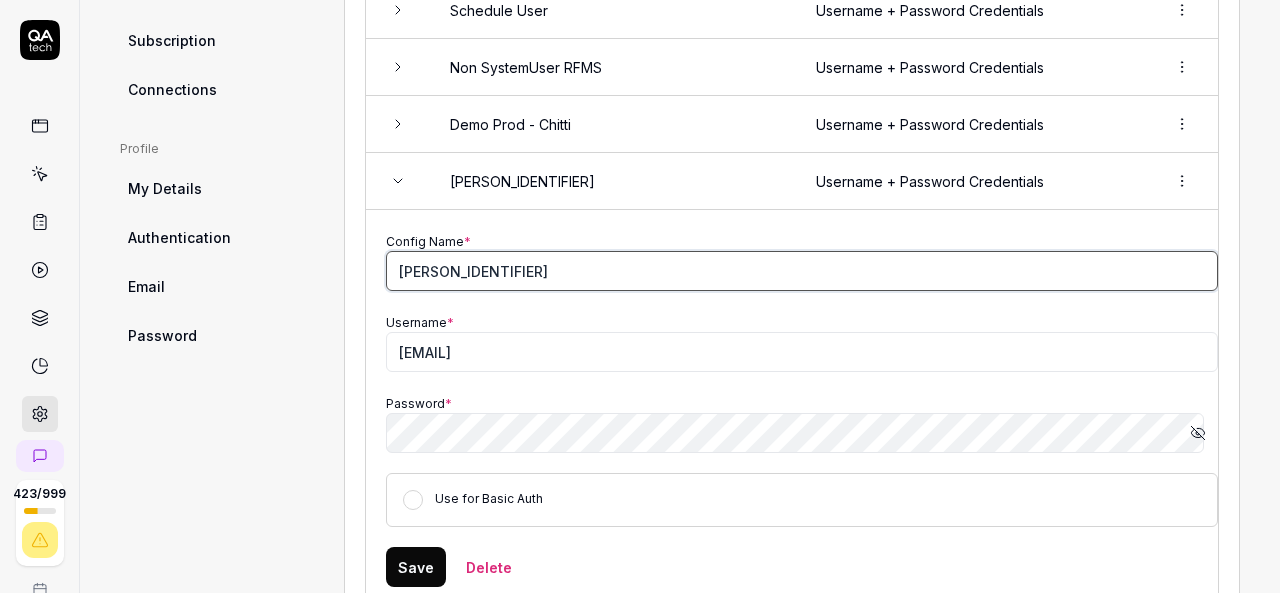 click on "BHSREL_Kiran" at bounding box center (802, 271) 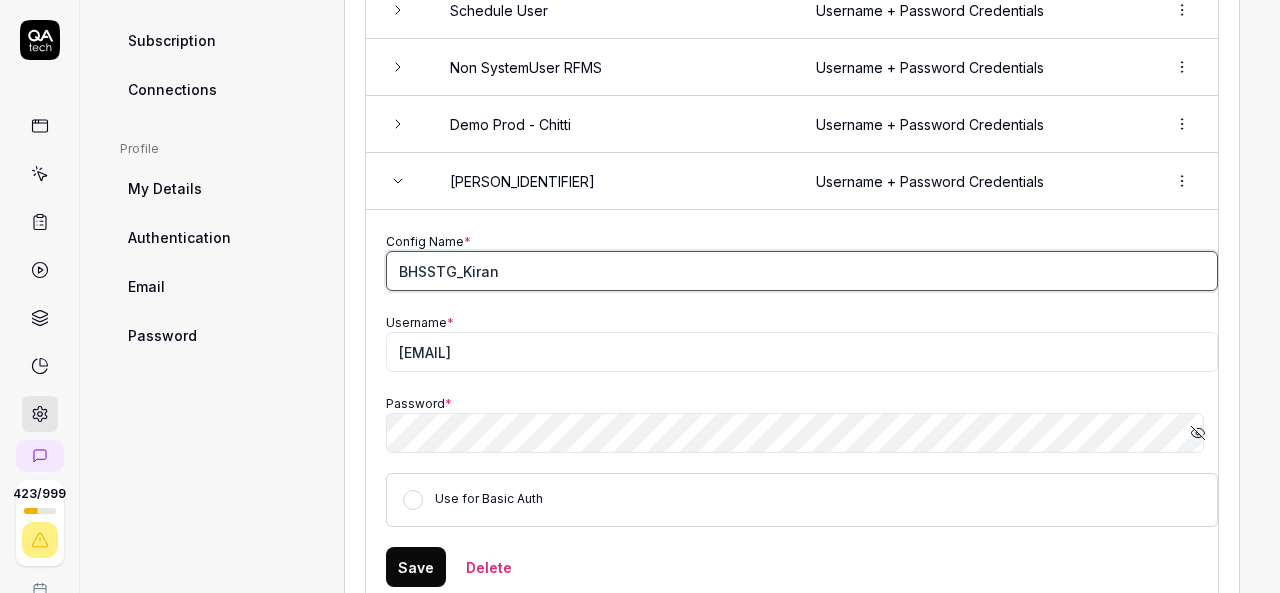 type on "BHSSTG_Kiran" 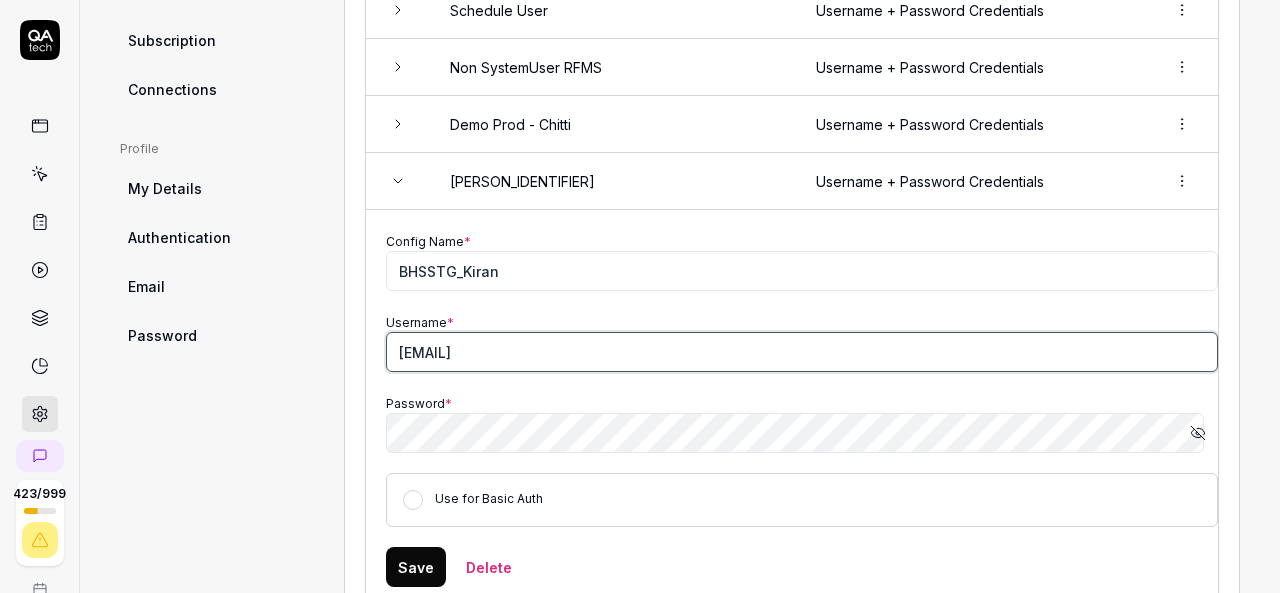 click on "slxptg@bhsrel" at bounding box center (802, 352) 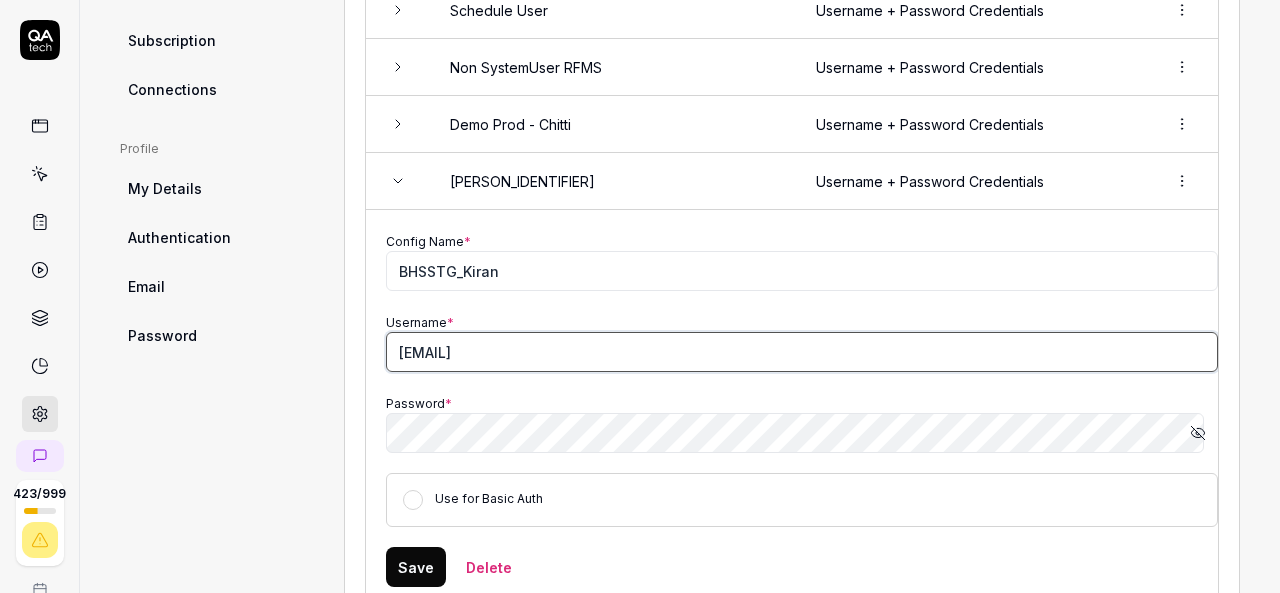 click on "slxptg@bhsrel" at bounding box center (802, 352) 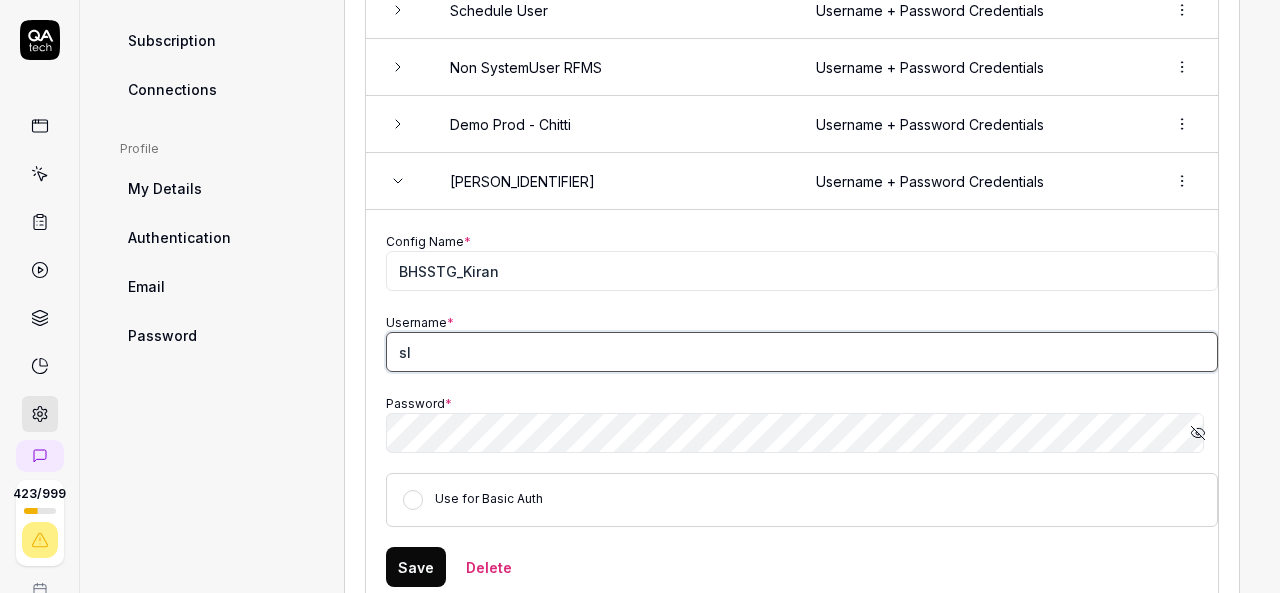 type on "s" 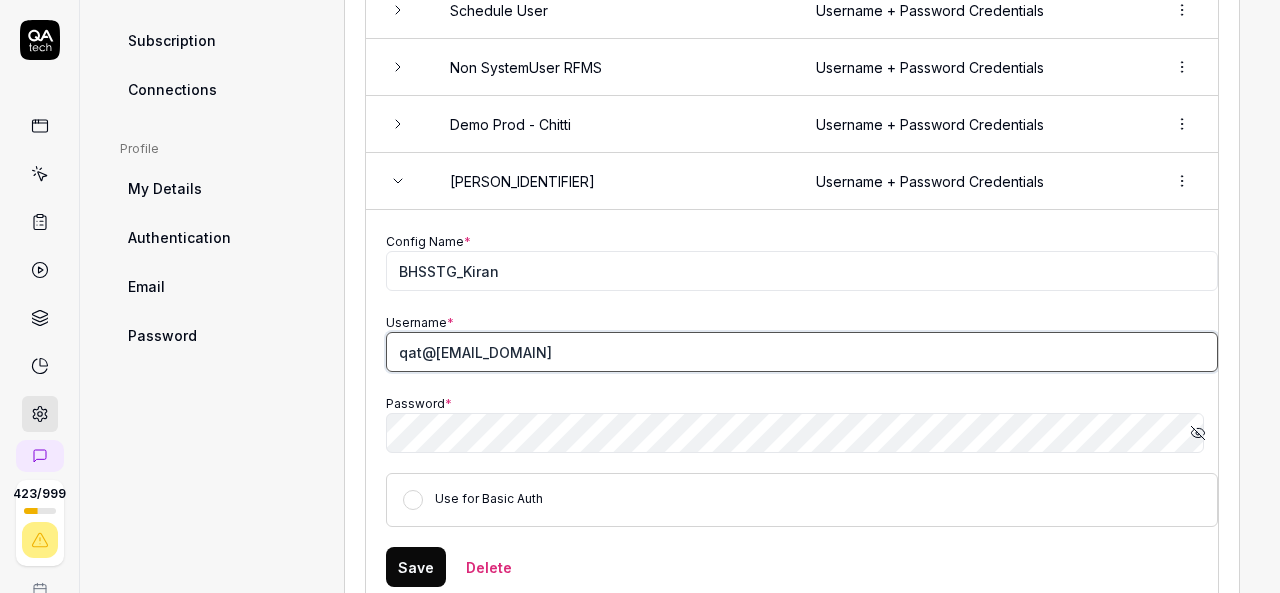 type on "qatech@bhsstg" 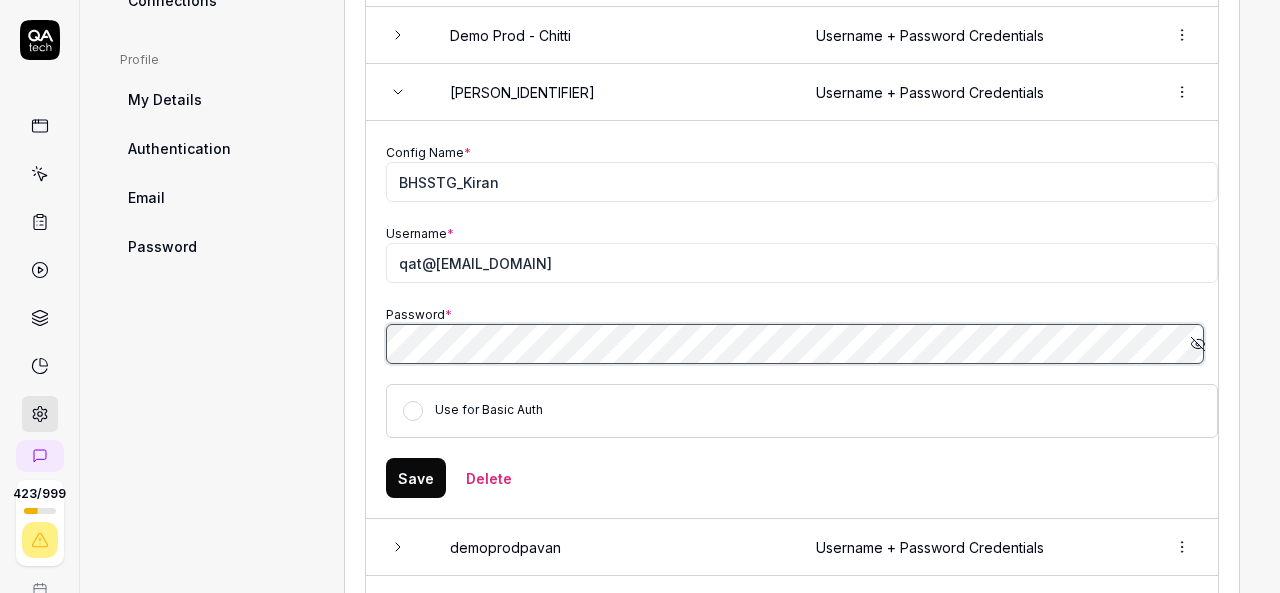 scroll, scrollTop: 852, scrollLeft: 0, axis: vertical 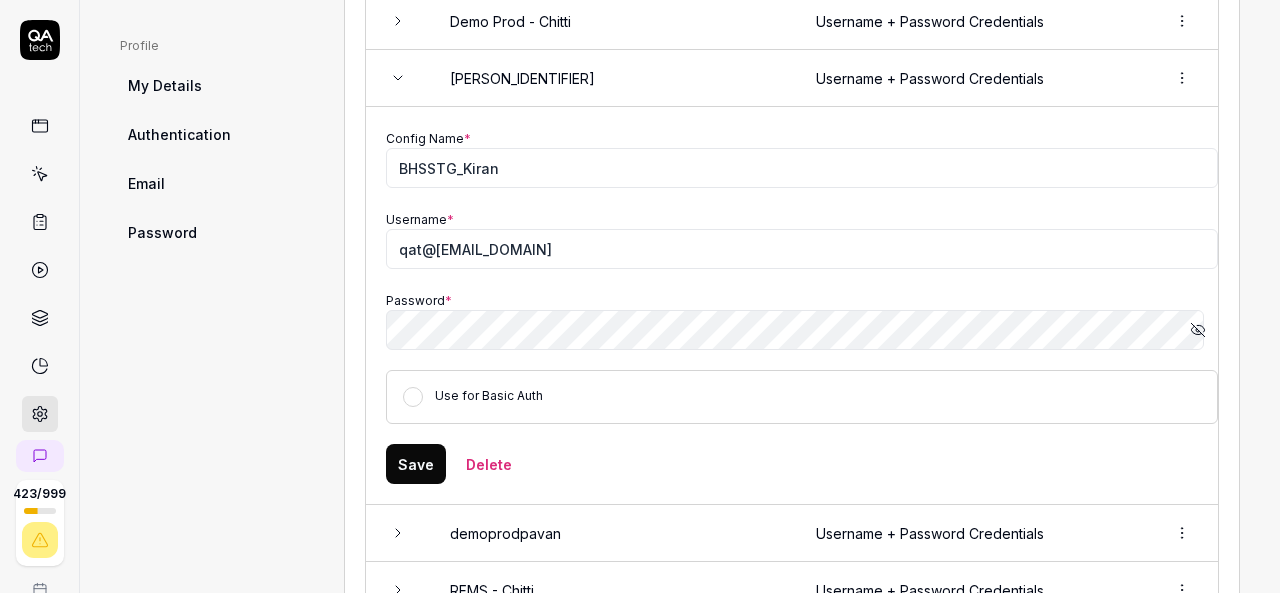 click on "Project General Applications Beta Configs Integrations Network Inbox Device Presets Knowledge Project Configs Organization General Members Projects Subscription Connections Organization Select a page Profile My Details Authentication Email Password Profile Select a page" at bounding box center (216, 144) 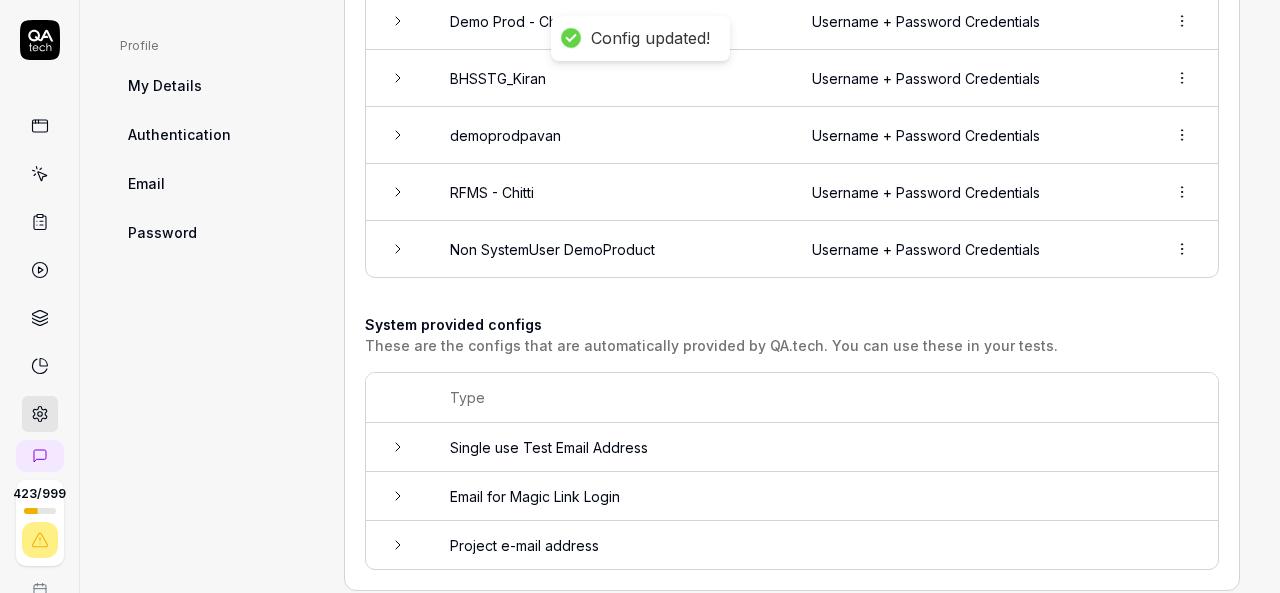 click on "Project General Applications Beta Configs Integrations Network Inbox Device Presets Knowledge Project Configs Organization General Members Projects Subscription Connections Organization Select a page Profile My Details Authentication Email Password Profile Select a page" at bounding box center (216, -55) 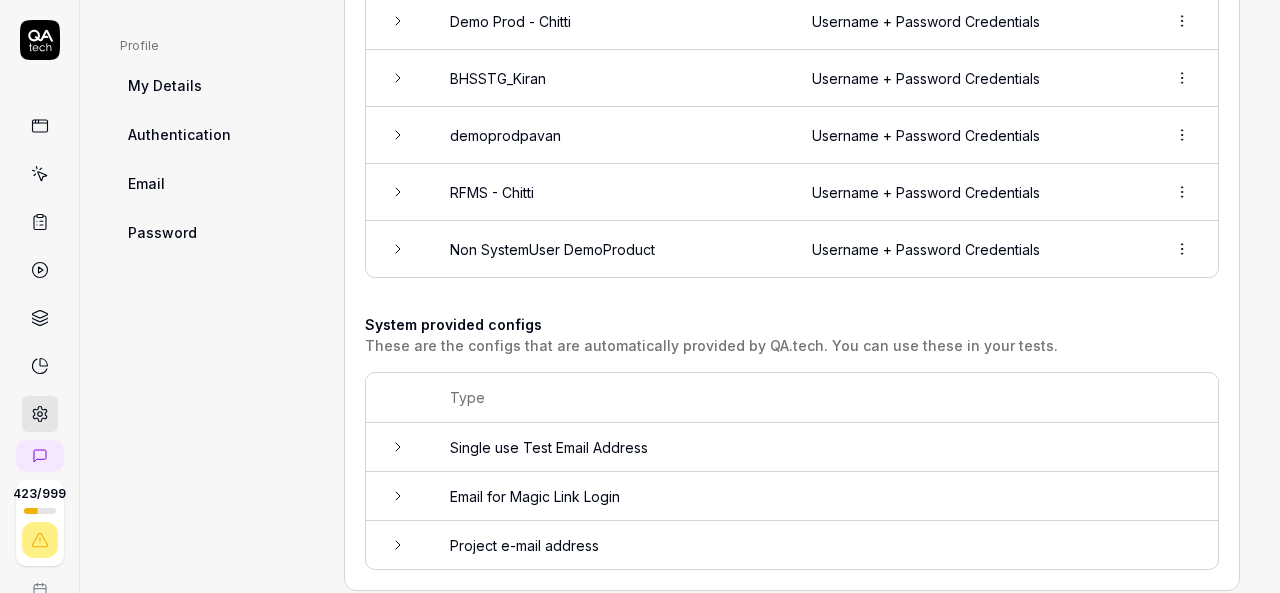click 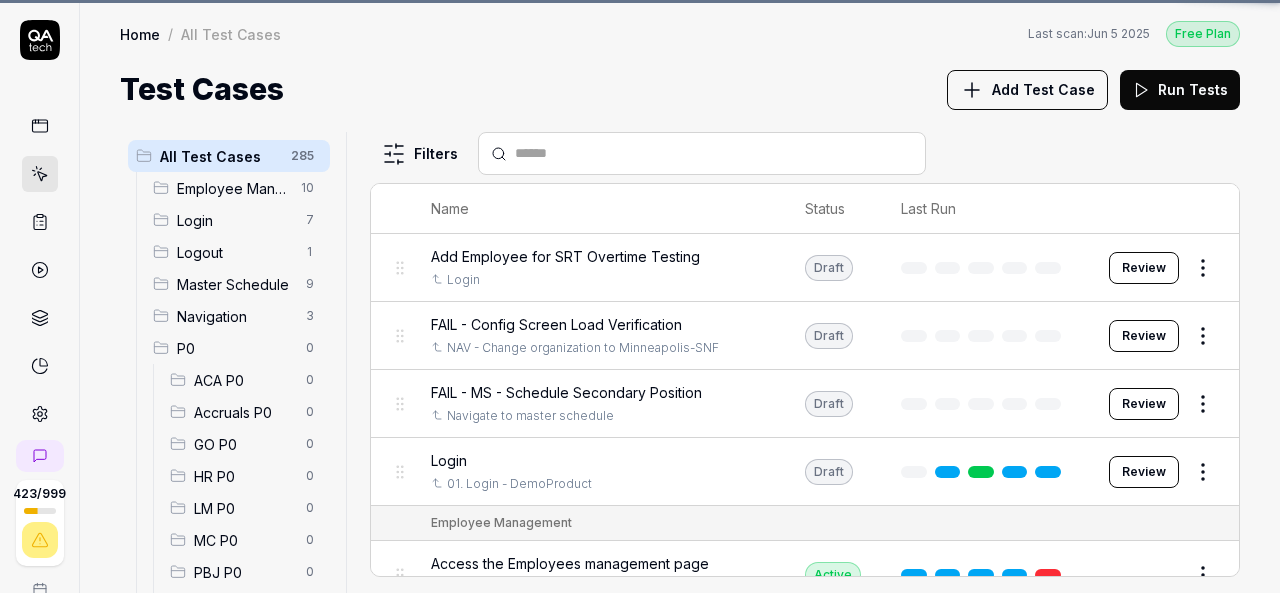 scroll, scrollTop: 0, scrollLeft: 0, axis: both 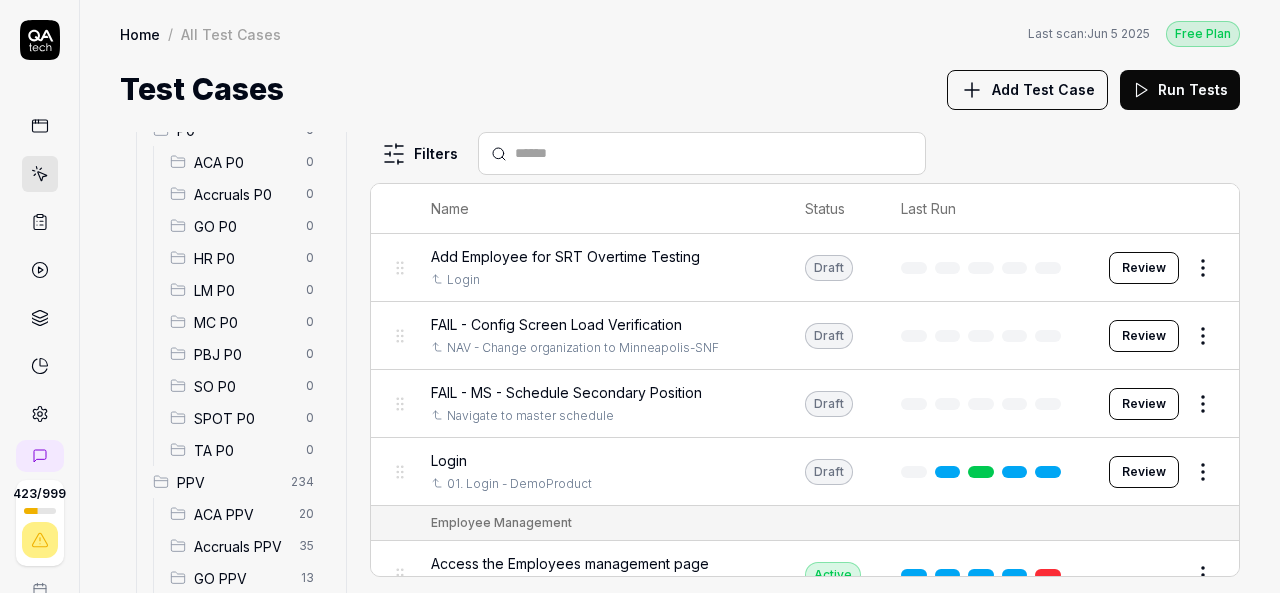 click on "SO P0" at bounding box center (244, 386) 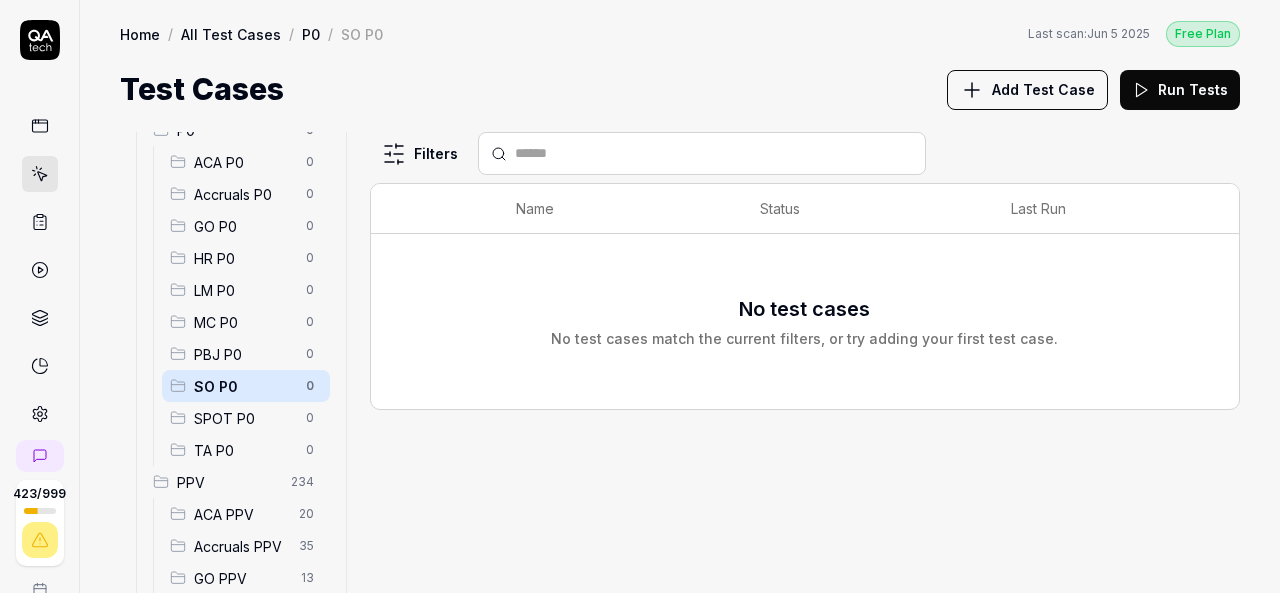 click on "Filters Name Status Last Run No test cases No test cases match the current filters, or try adding your first test case." at bounding box center (805, 362) 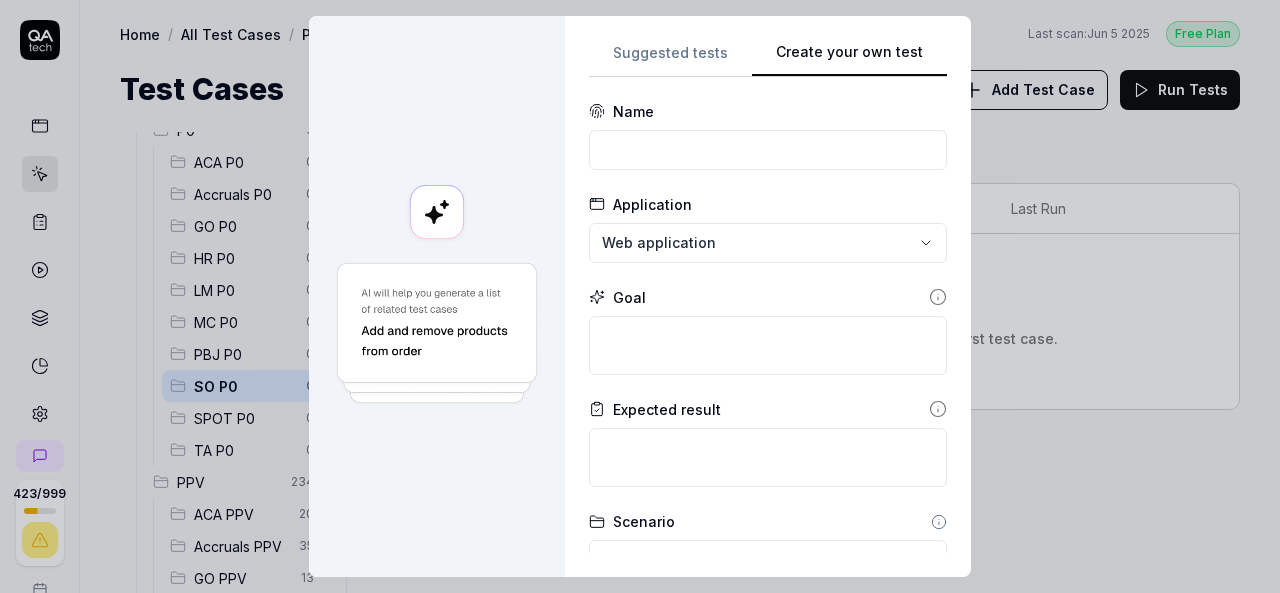 click on "**********" at bounding box center [768, 296] 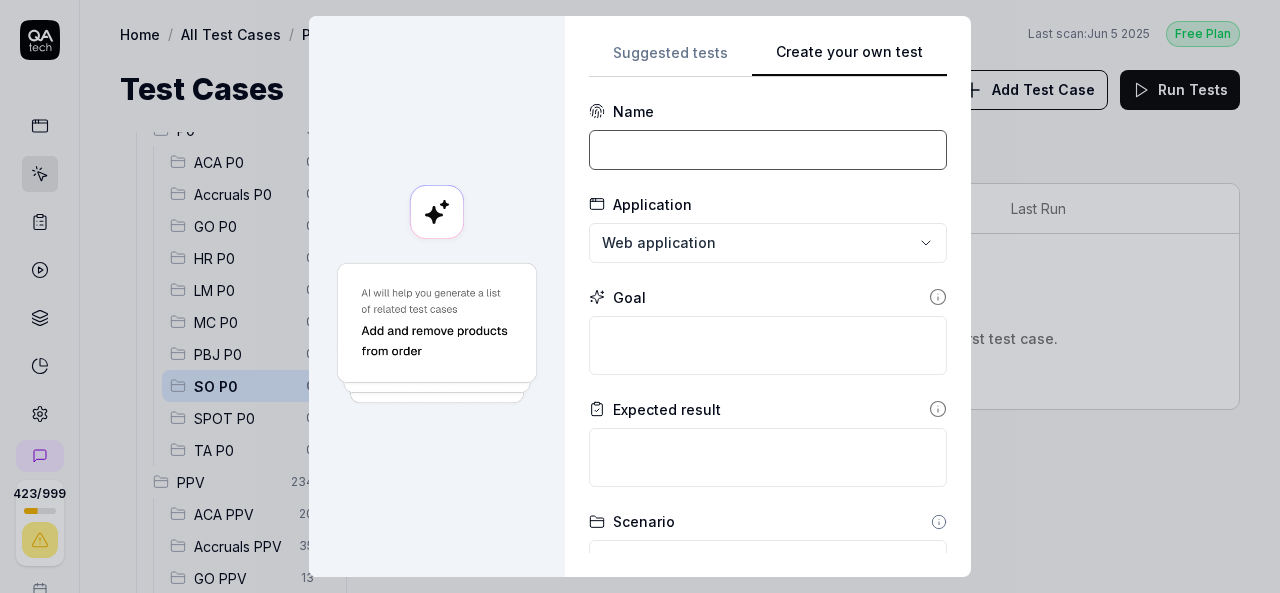 click at bounding box center (768, 150) 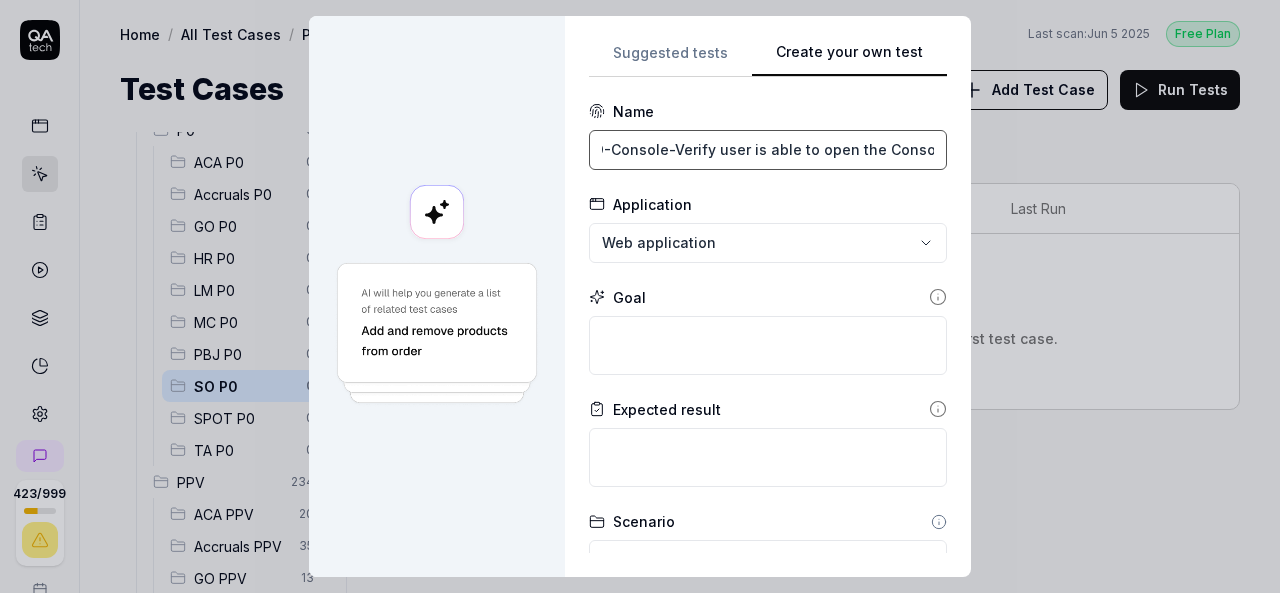 scroll, scrollTop: 0, scrollLeft: 26, axis: horizontal 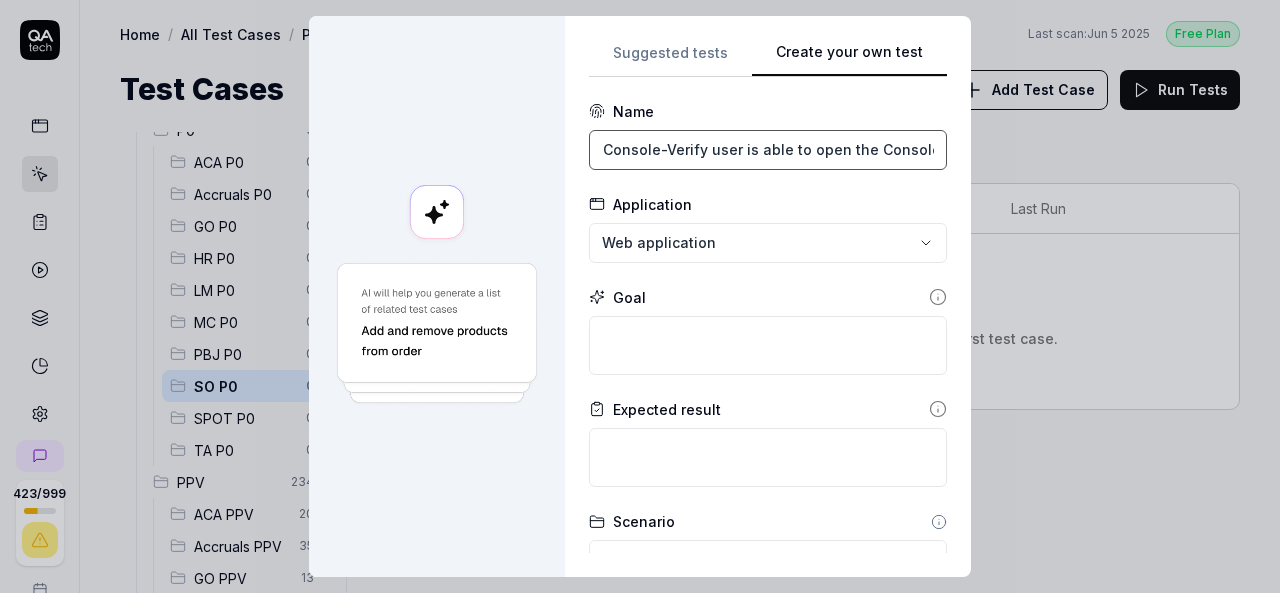 type on "SO-Console-Verify user is able to open the Console" 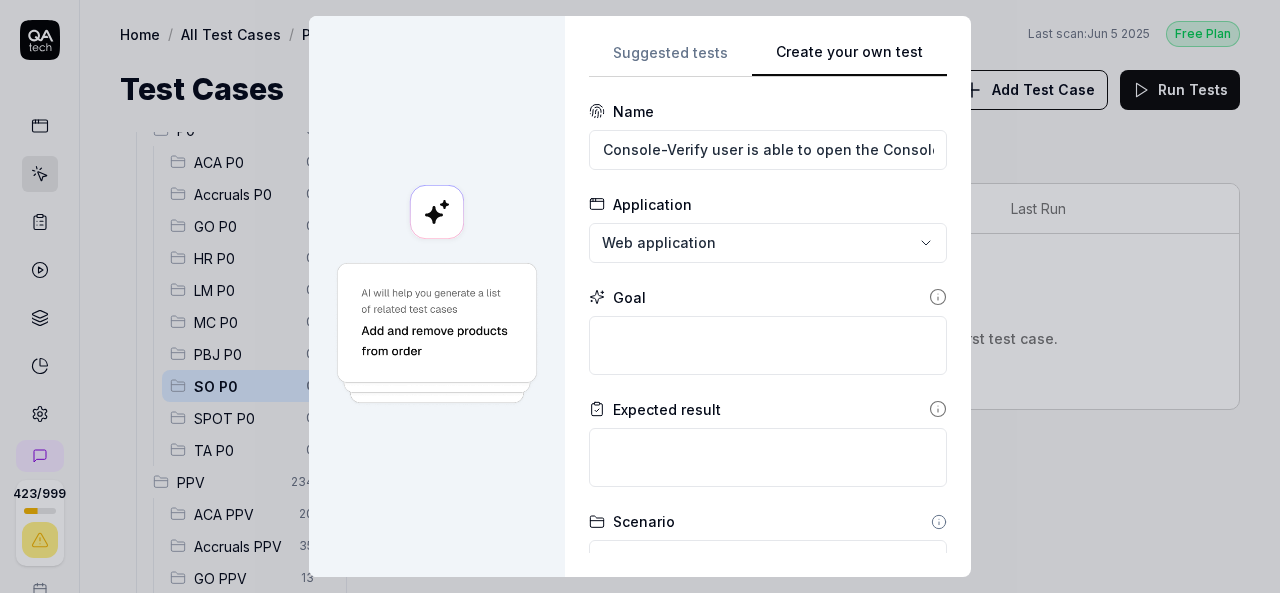 scroll, scrollTop: 0, scrollLeft: 0, axis: both 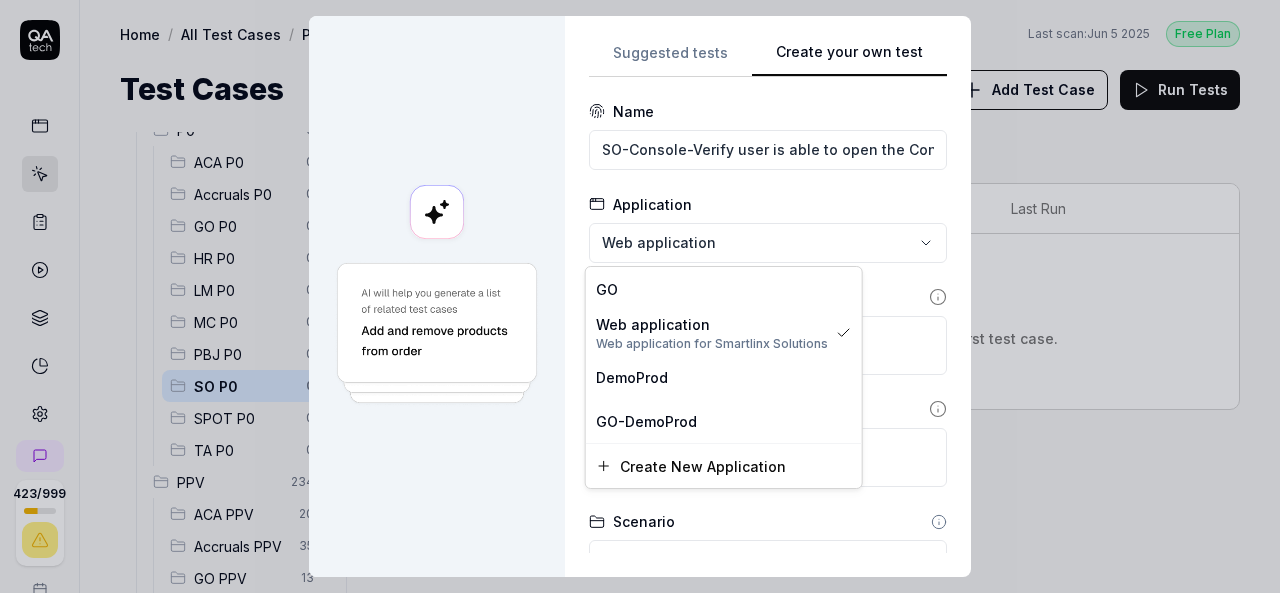 click on "**********" at bounding box center [640, 296] 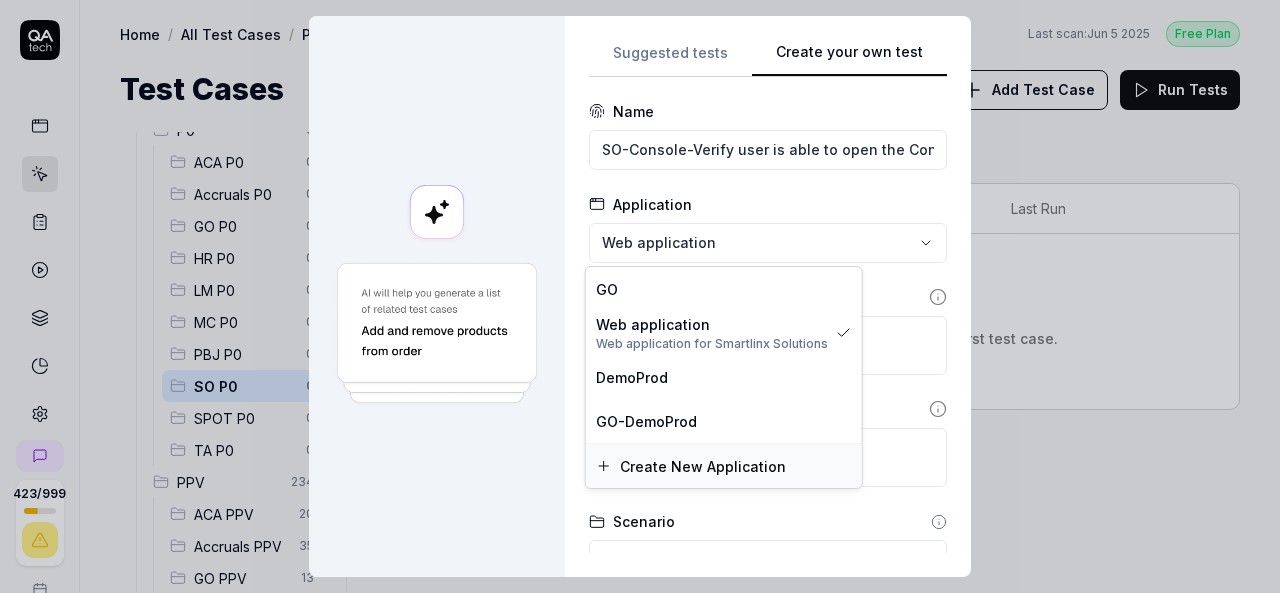 click on "Create New Application" at bounding box center (703, 466) 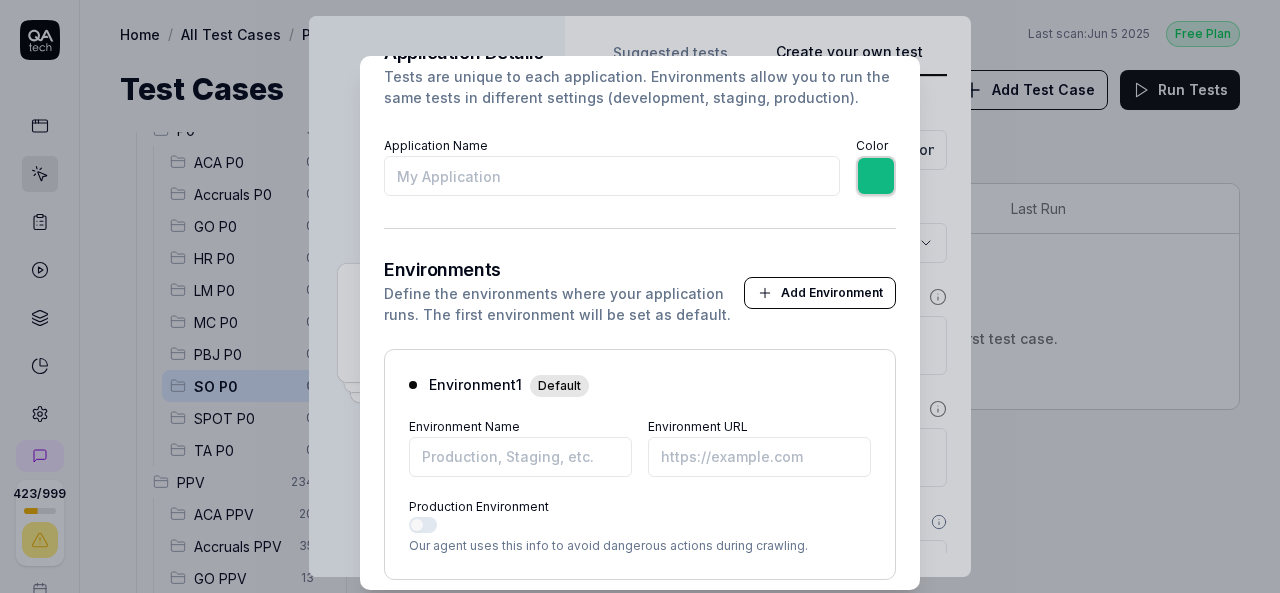 scroll, scrollTop: 0, scrollLeft: 0, axis: both 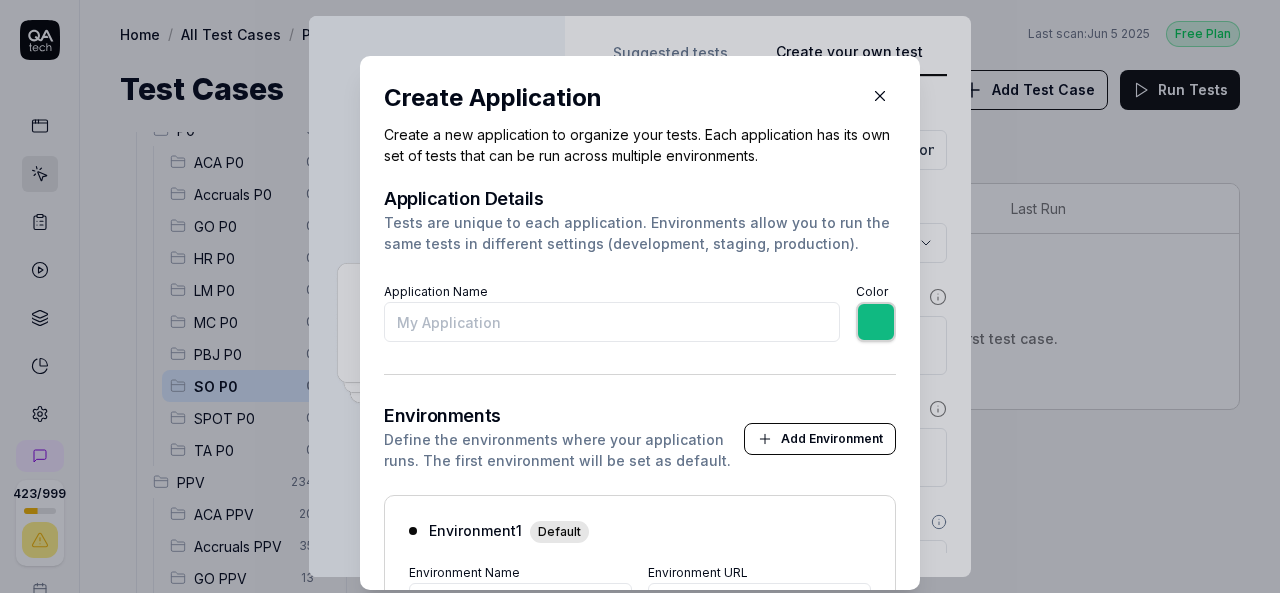 click 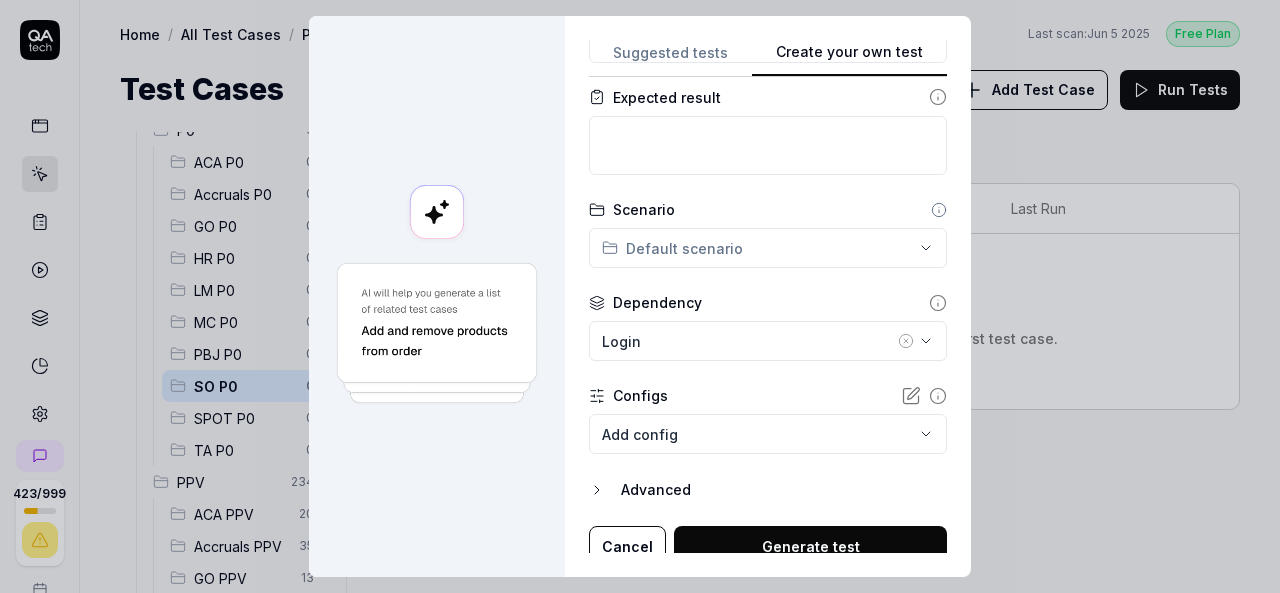 scroll, scrollTop: 312, scrollLeft: 0, axis: vertical 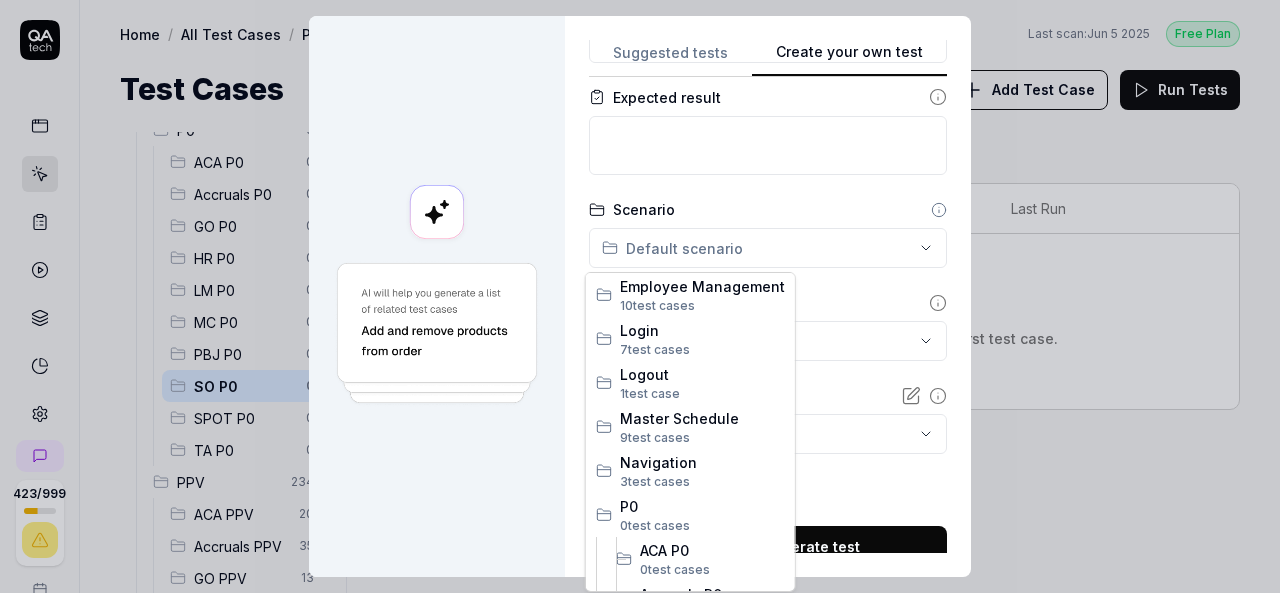 click on "**********" at bounding box center [640, 296] 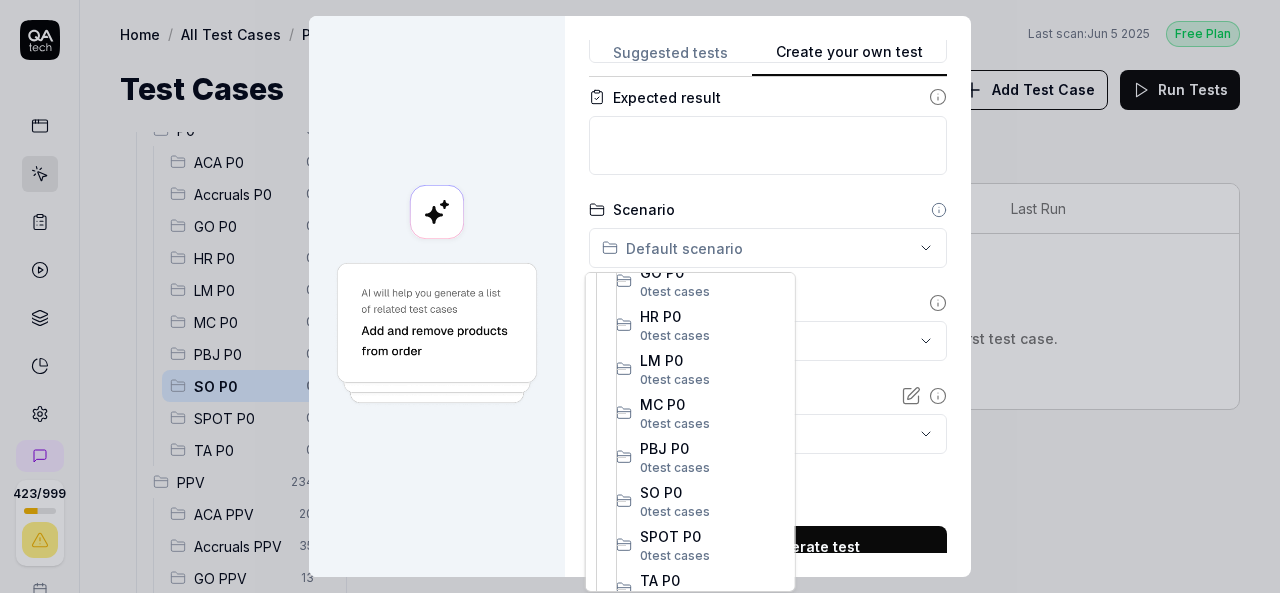 scroll, scrollTop: 374, scrollLeft: 0, axis: vertical 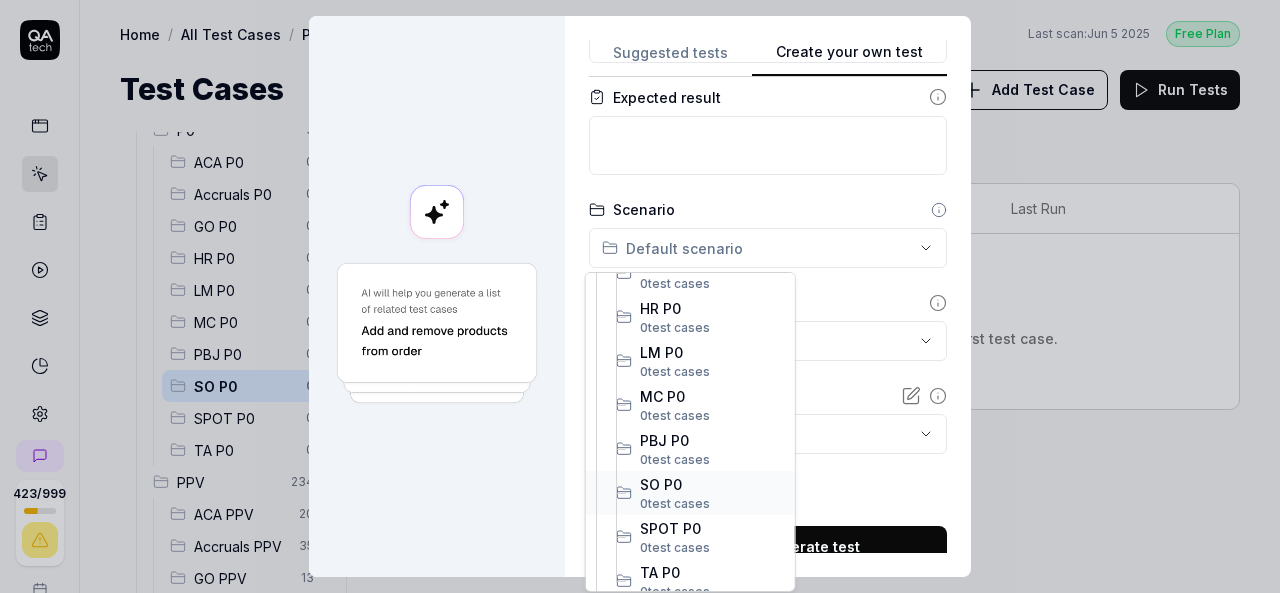 click on "SO P0" at bounding box center [712, 484] 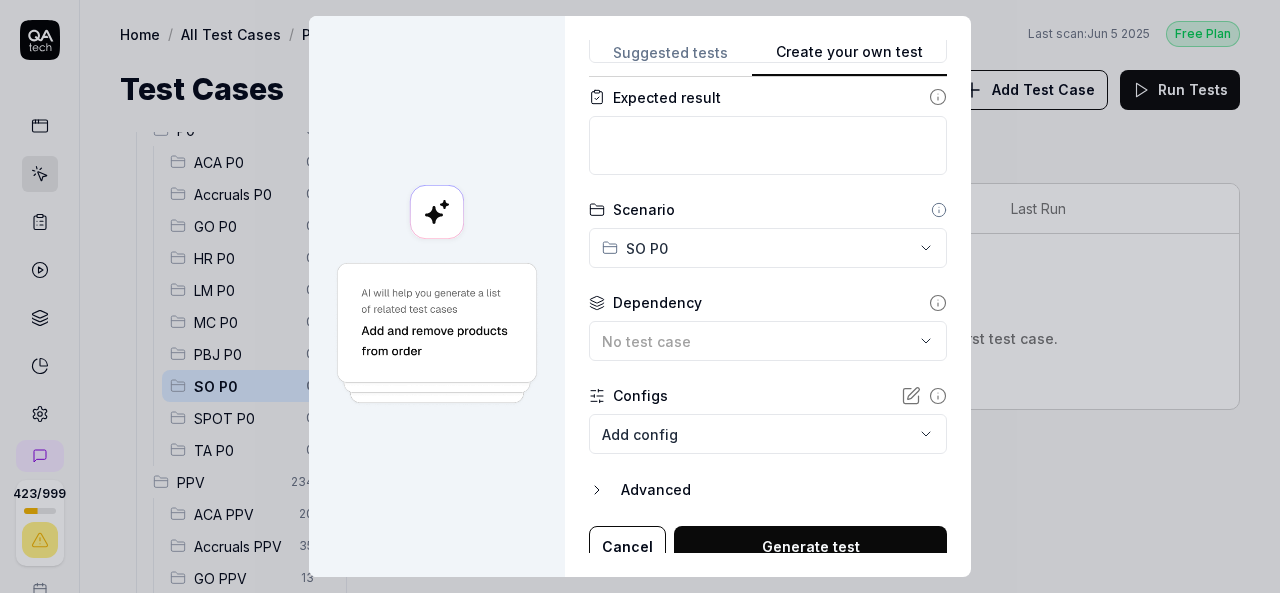 click on "423  /  999 k S Home / All Test Cases / P0 / SO P0 Free Plan Home / All Test Cases / P0 / SO P0 Last scan:  Jun 5 2025 Free Plan Test Cases Add Test Case Run Tests All Test Cases 285 Employee Management 10 Login 7 Logout 1 Master Schedule 9 Navigation 3 P0 0 ACA P0 0 Accruals P0 0 GO P0 0 HR P0 0 LM P0 0 MC P0 0 PBJ P0 0 SO P0 0 SPOT P0 0 TA P0 0 PPV 234 ACA PPV 20 Accruals PPV 35 GO PPV 13 HR PPV 31 LM PPV 7 MC PPV 7 PBJ PPV 22 SO PPV 56 Spotlight PPV 3 TA PPV 40 Reporting 3 Schedule Optimizer 1 Screen Loads 7 Time & Attendance 6 Filters Name Status Last Run No test cases No test cases match the current filters, or try adding your first test case.
To pick up a draggable item, press the space bar.
While dragging, use the arrow keys to move the item.
Press space again to drop the item in its new position, or press escape to cancel.
* Create your own test Suggested tests Create your own test Name SO-Console-Verify user is able to open the Console Application Web application Goal Scenario" at bounding box center [640, 296] 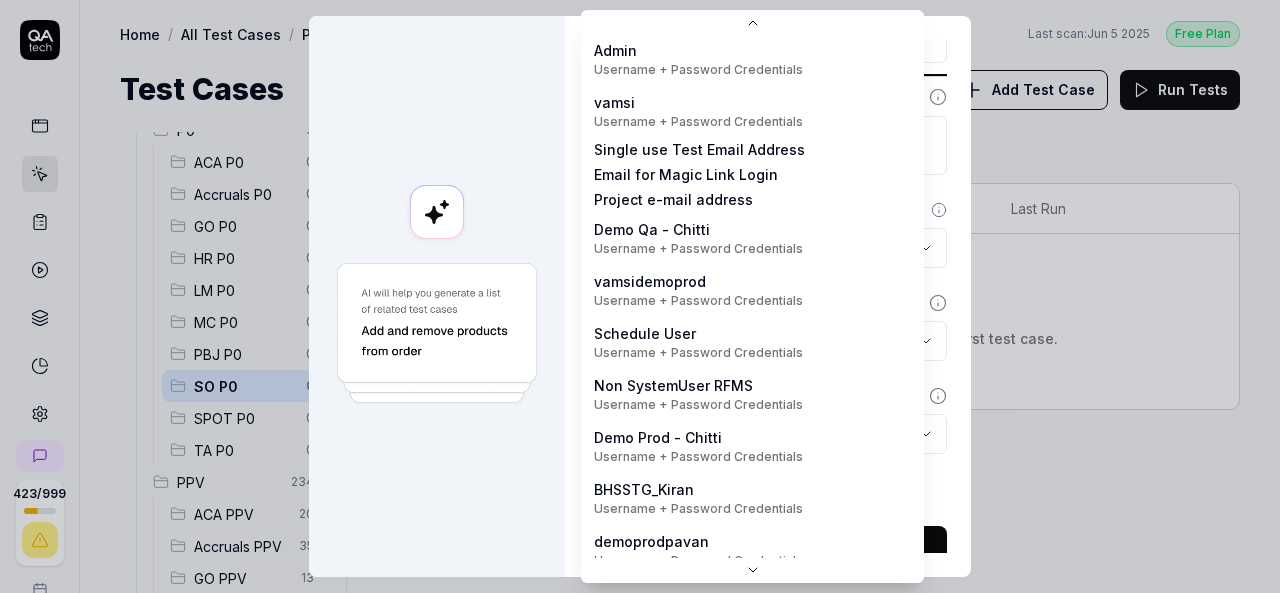 scroll, scrollTop: 165, scrollLeft: 0, axis: vertical 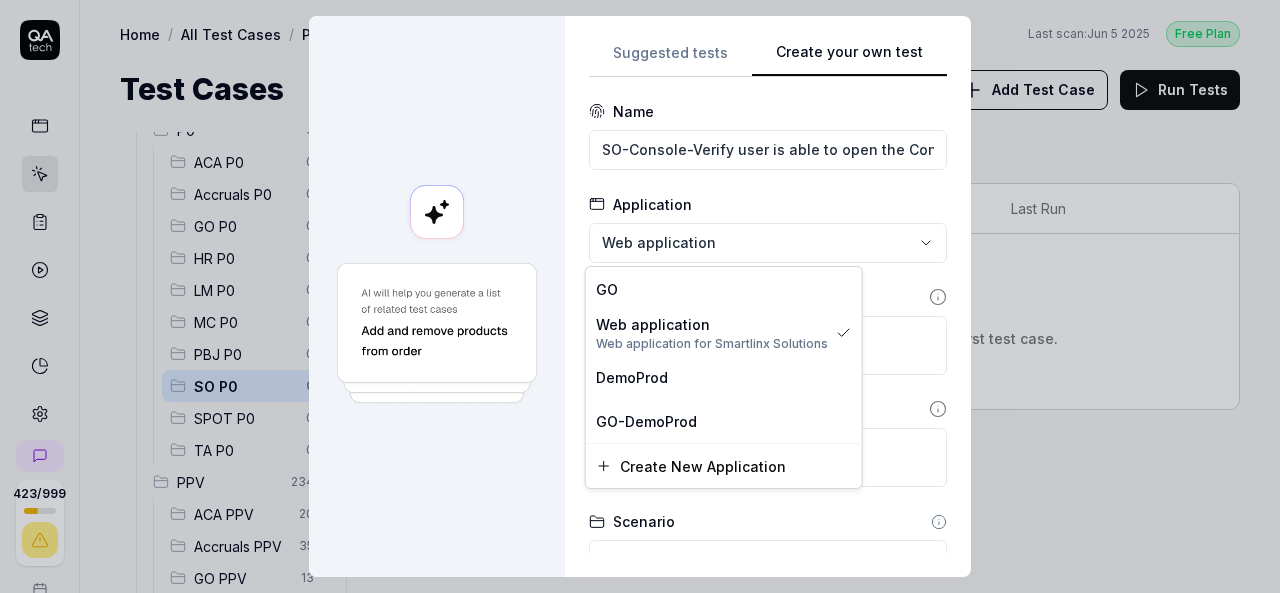 click on "**********" at bounding box center (640, 296) 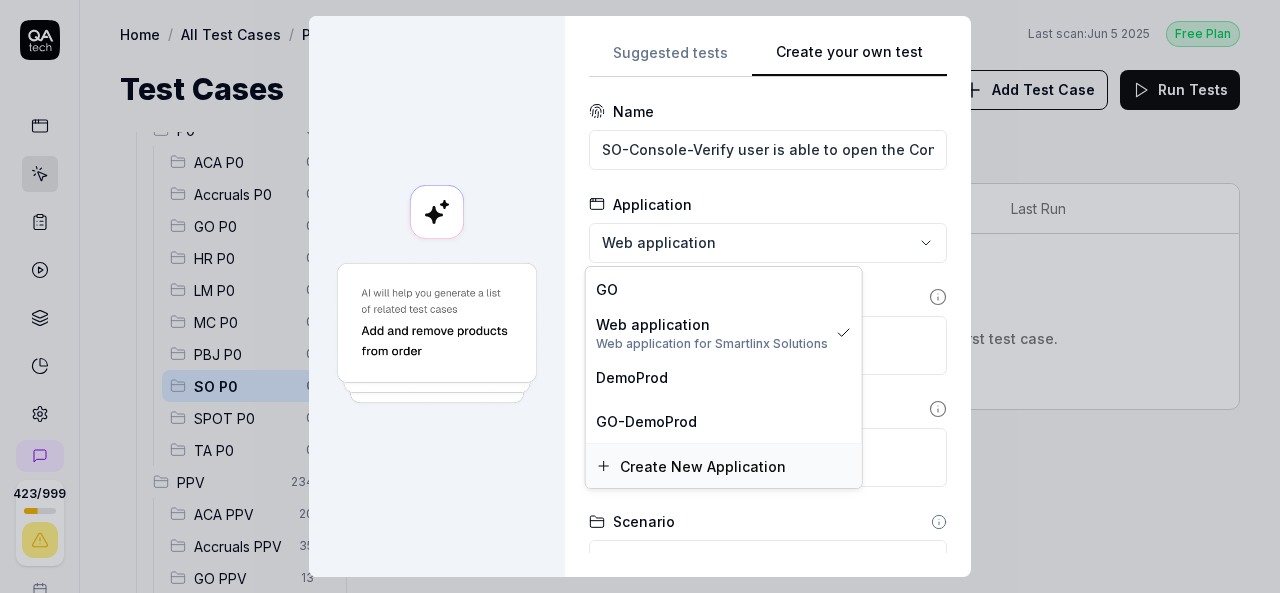 click on "Create New Application" at bounding box center [703, 466] 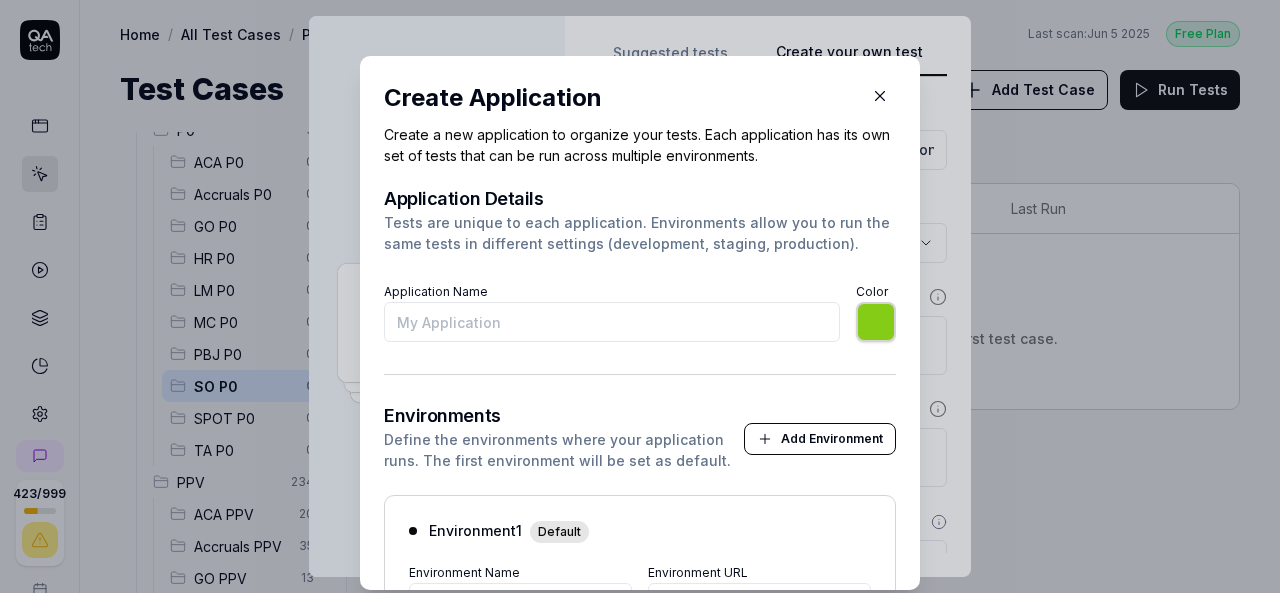 click on "Application Name" at bounding box center (612, 322) 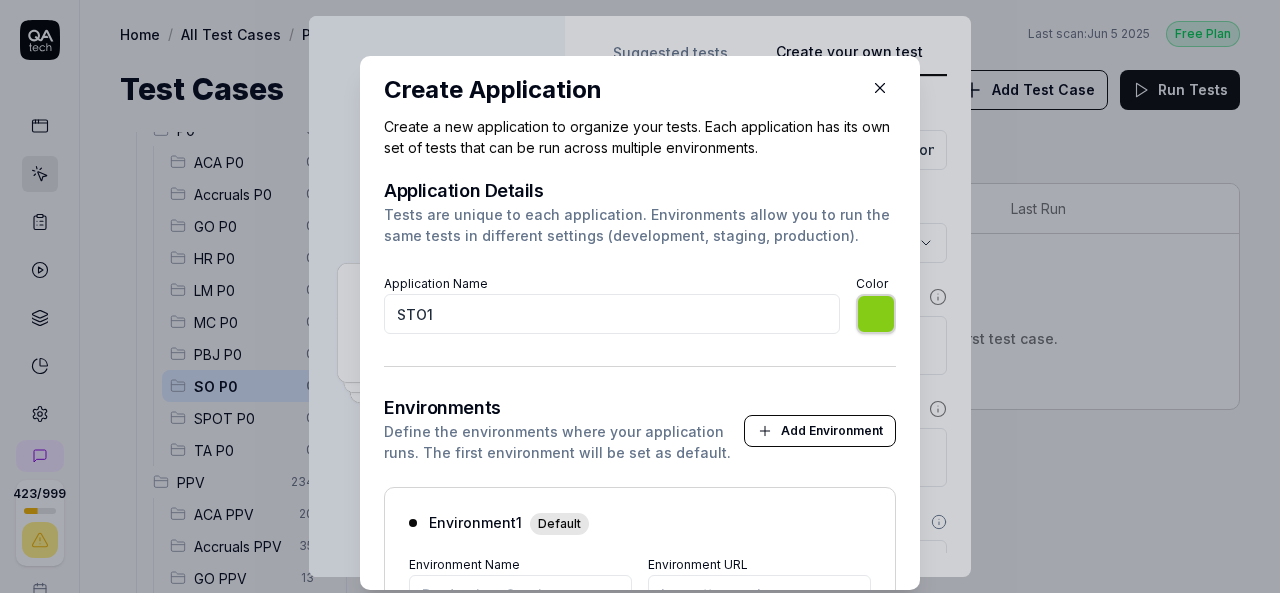 scroll, scrollTop: 6, scrollLeft: 0, axis: vertical 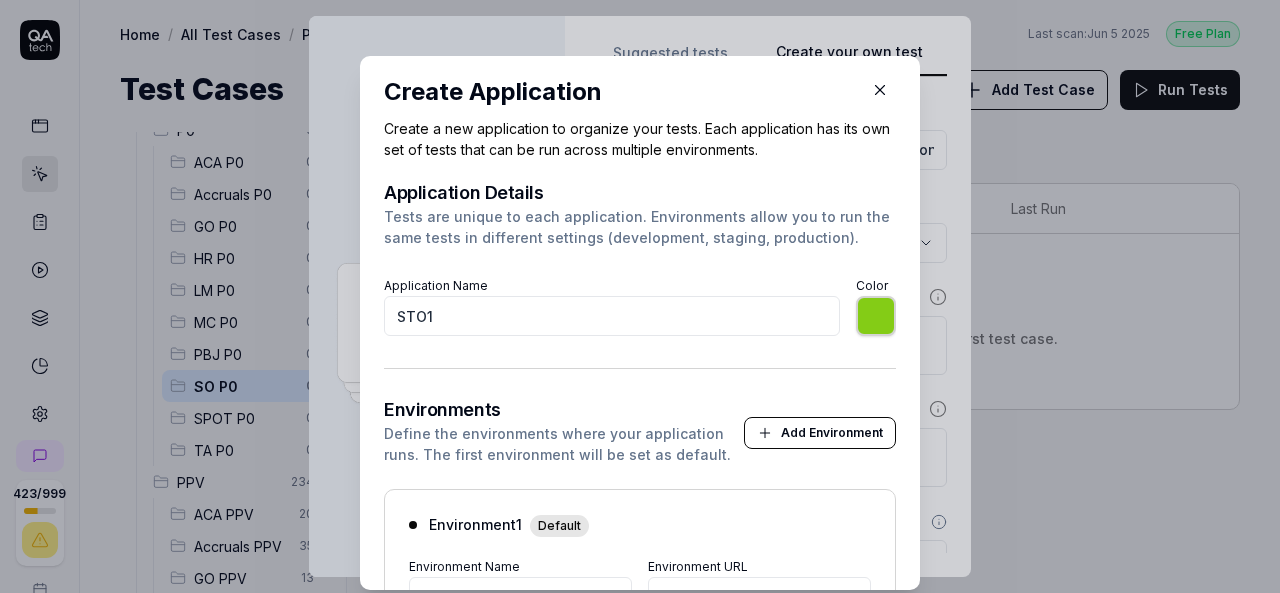 click on "STO1" at bounding box center [612, 316] 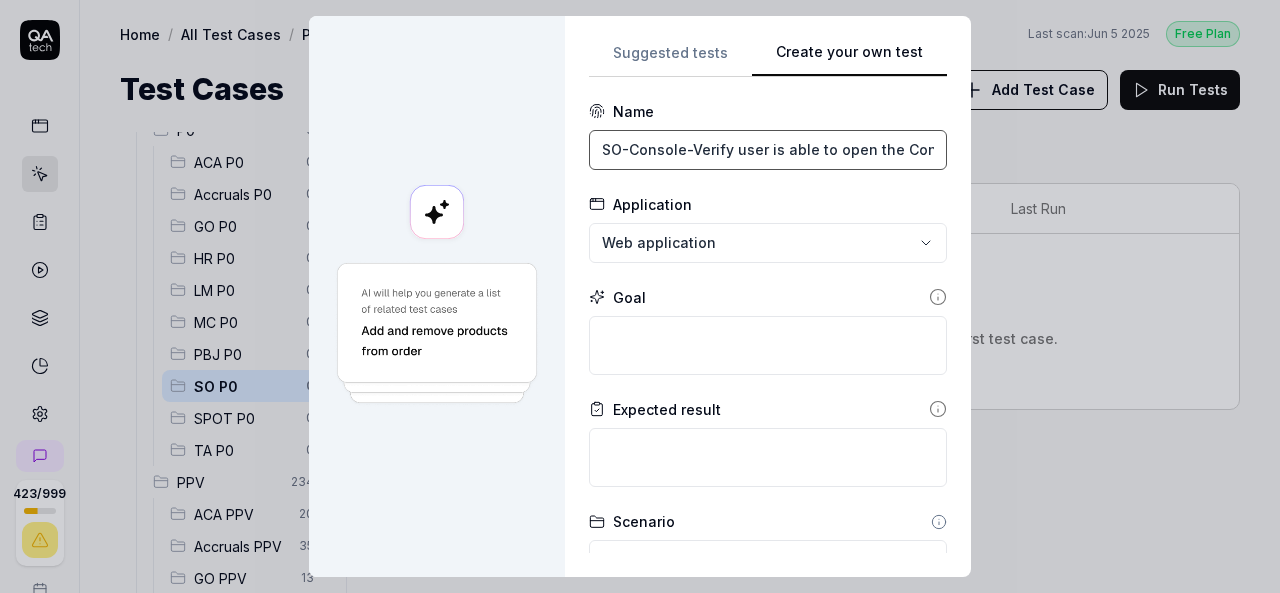 click on "SO-Console-Verify user is able to open the Console" at bounding box center [768, 150] 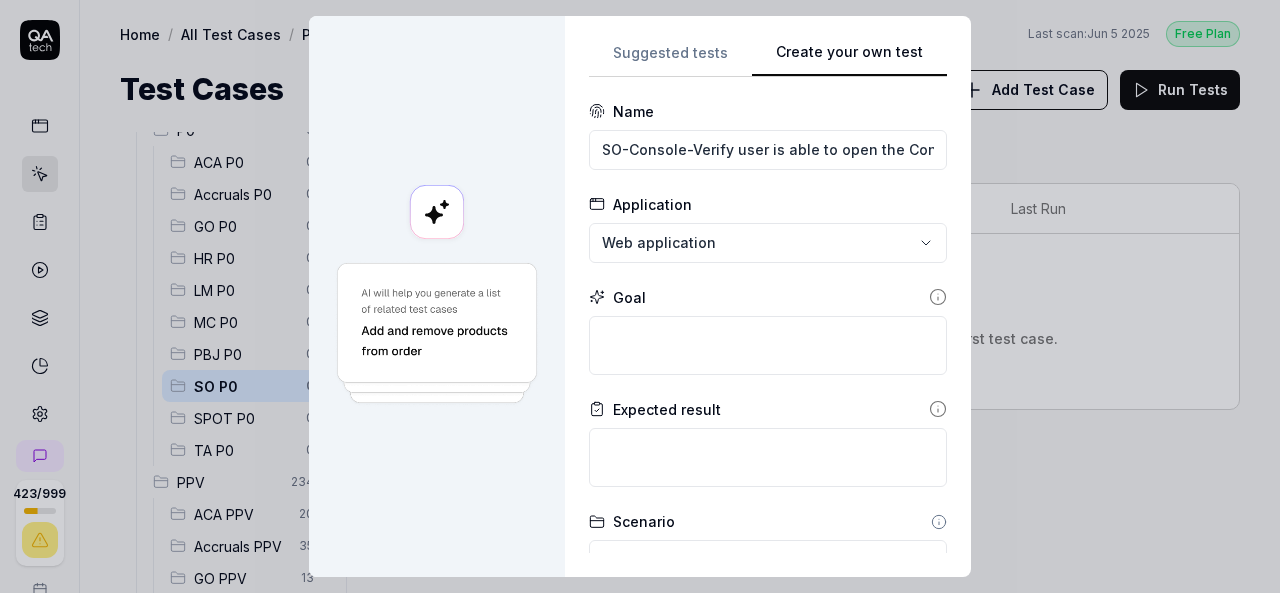 click on "**********" at bounding box center (640, 296) 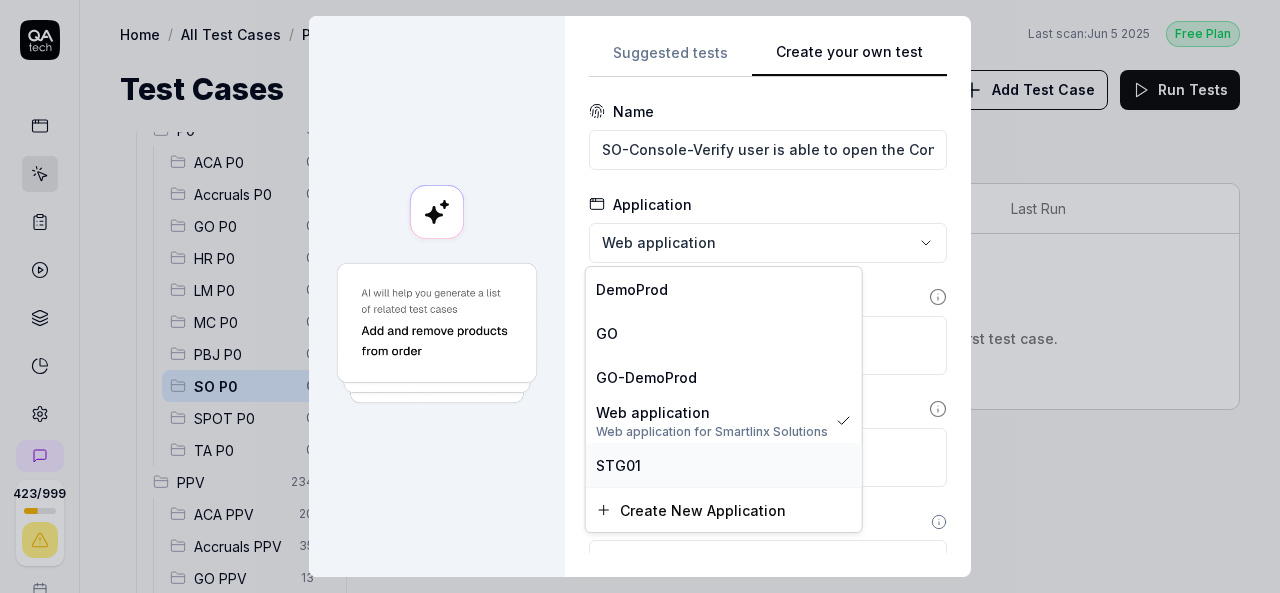 click on "STG01" at bounding box center (724, 465) 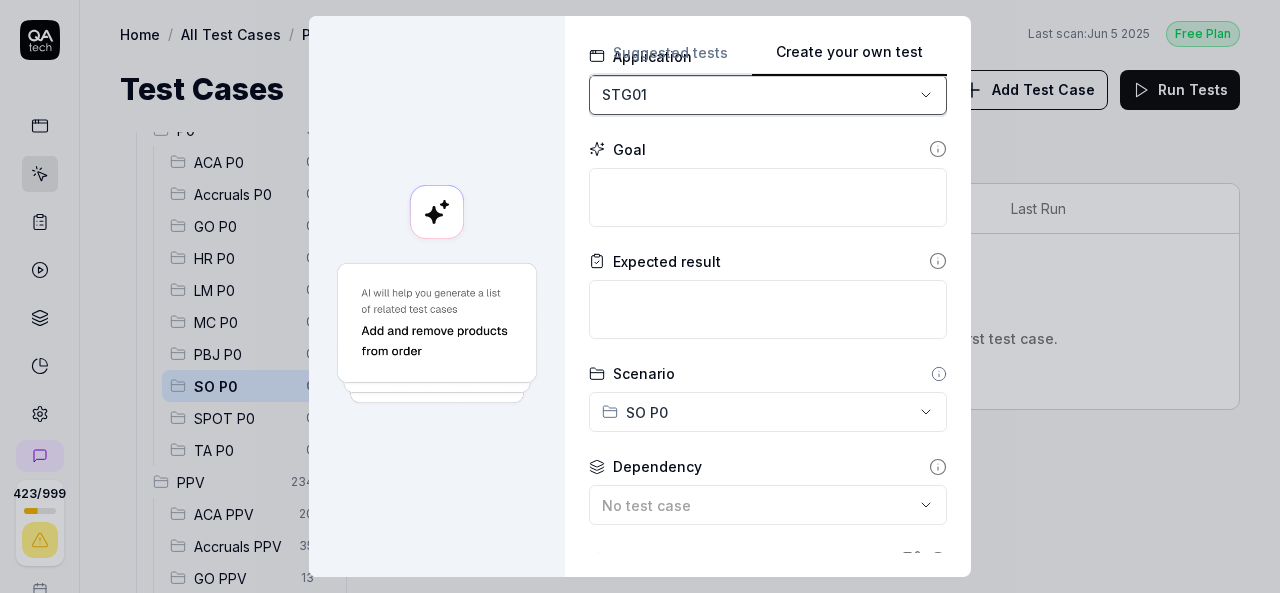 scroll, scrollTop: 0, scrollLeft: 0, axis: both 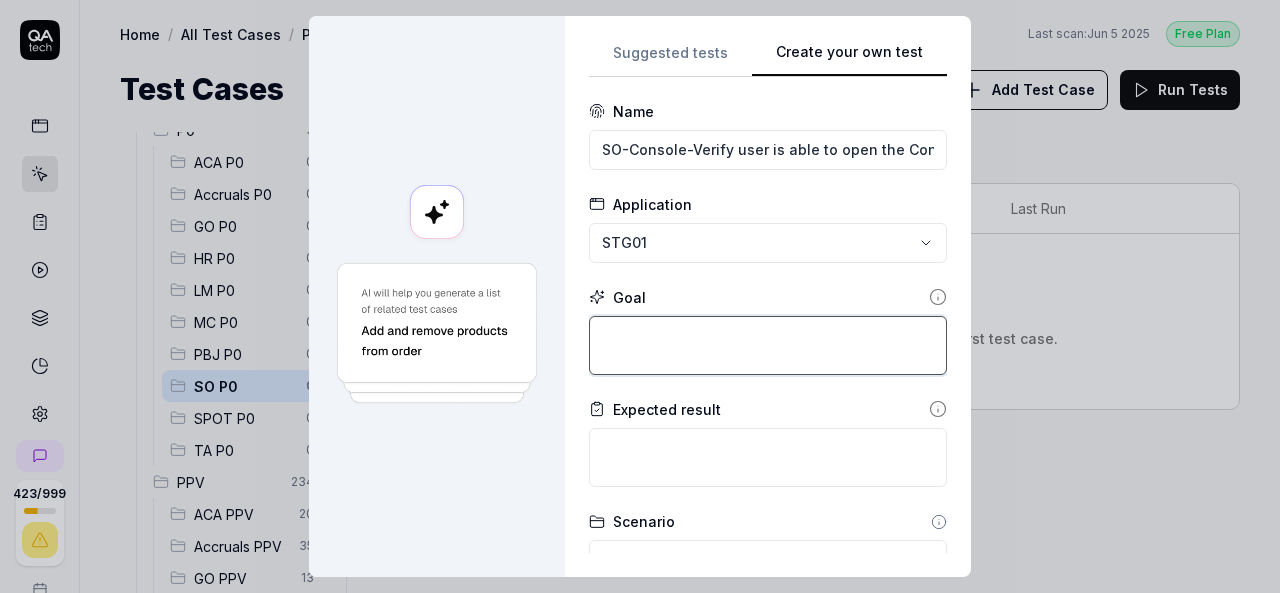 click at bounding box center [768, 345] 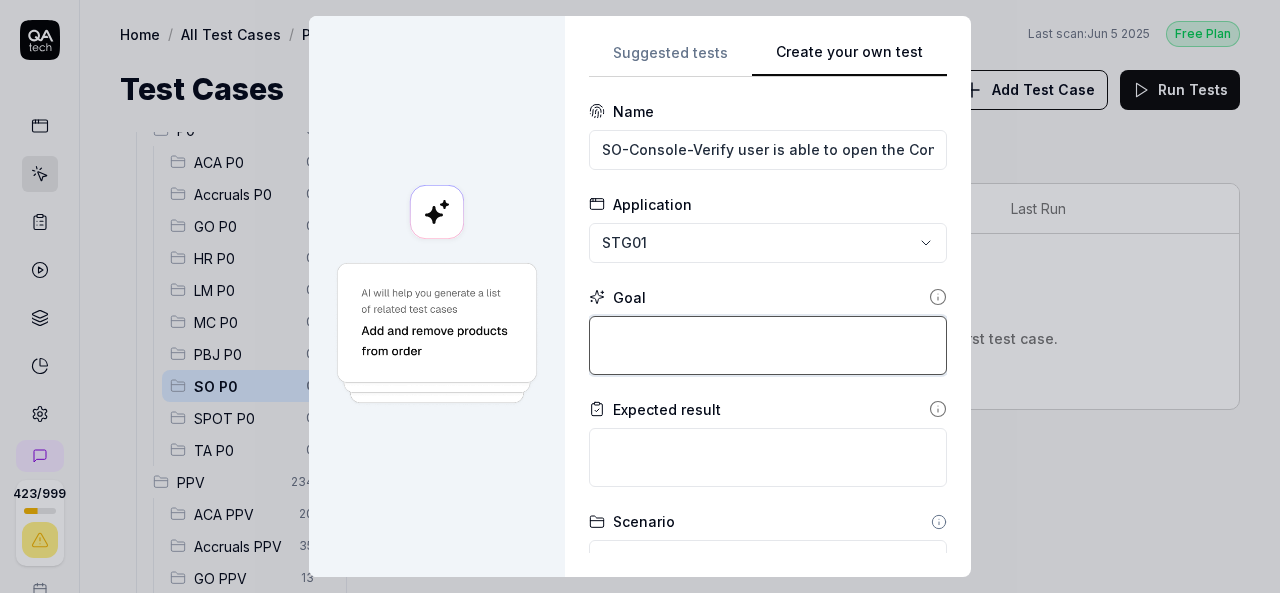 type on "*" 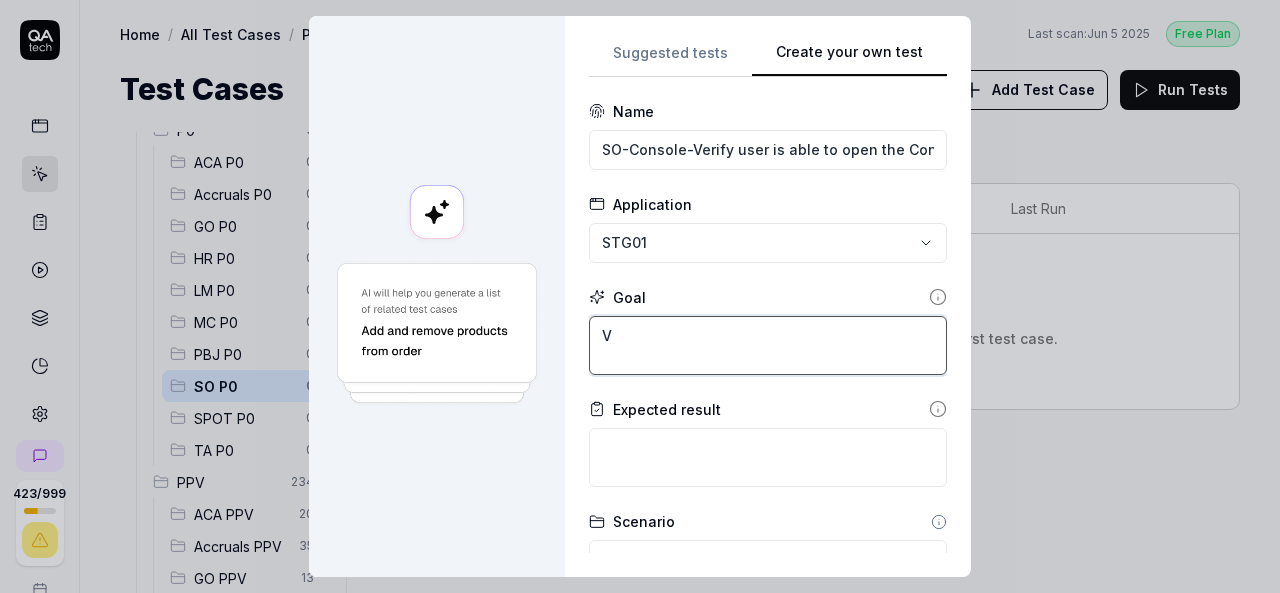 type on "*" 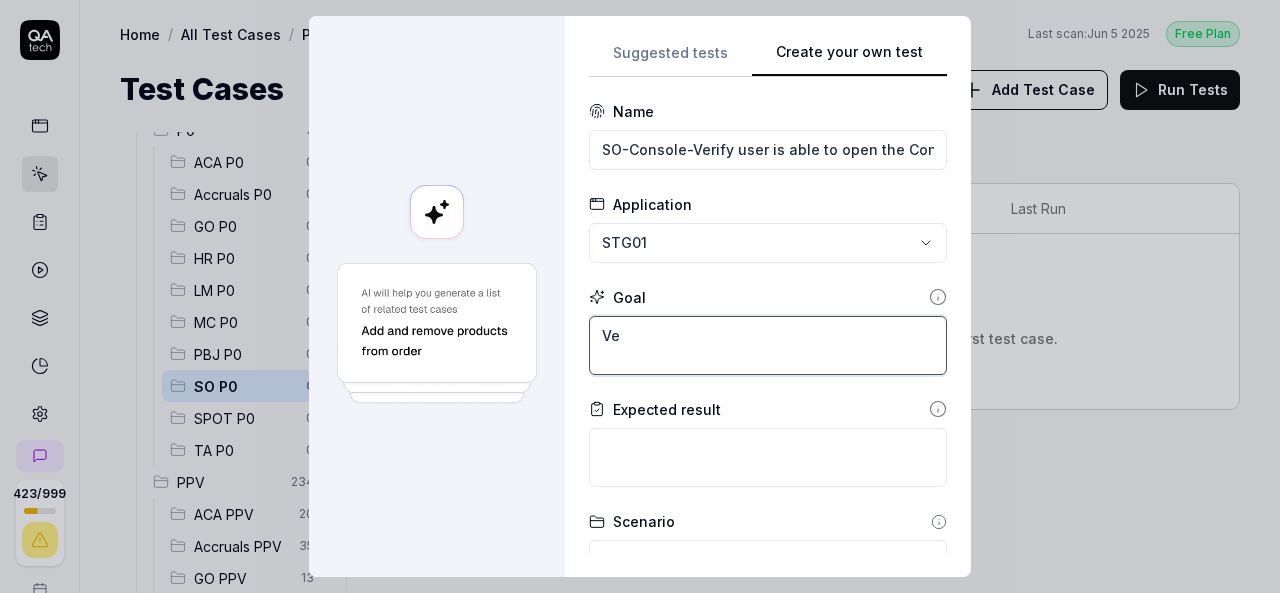 type on "*" 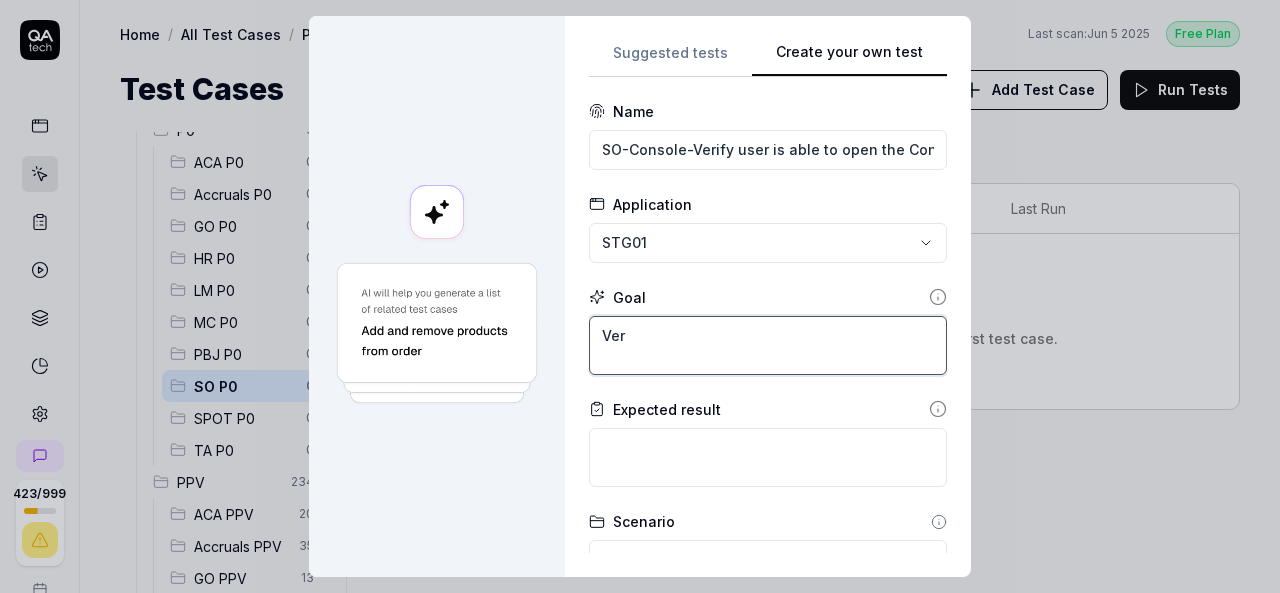 type on "*" 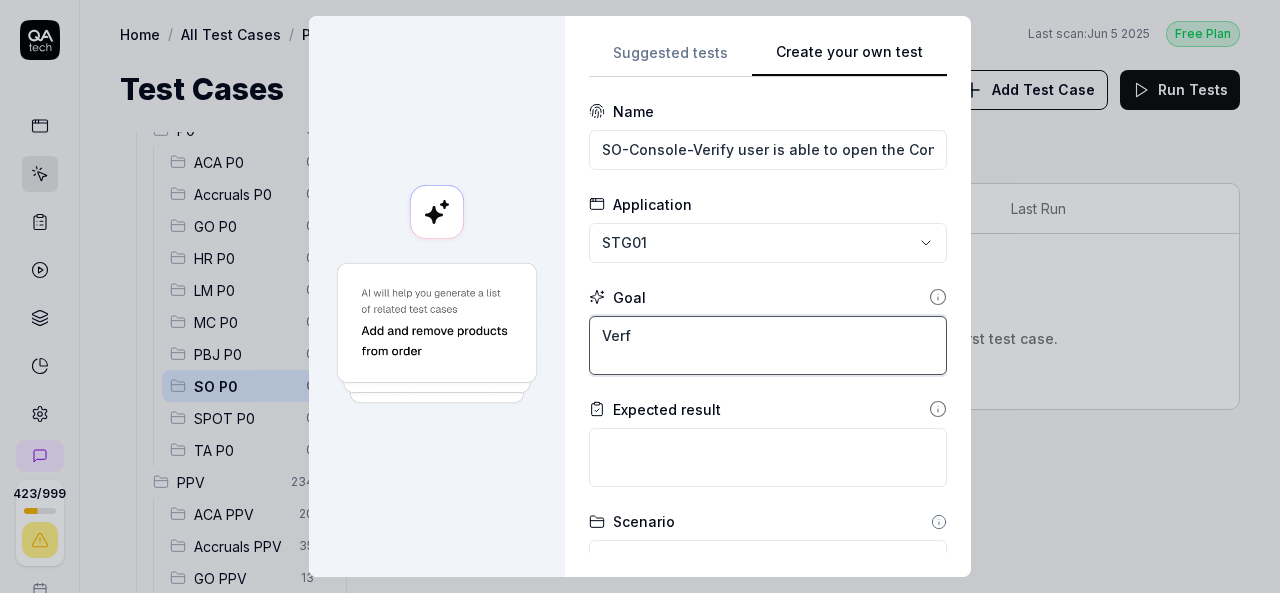 type on "*" 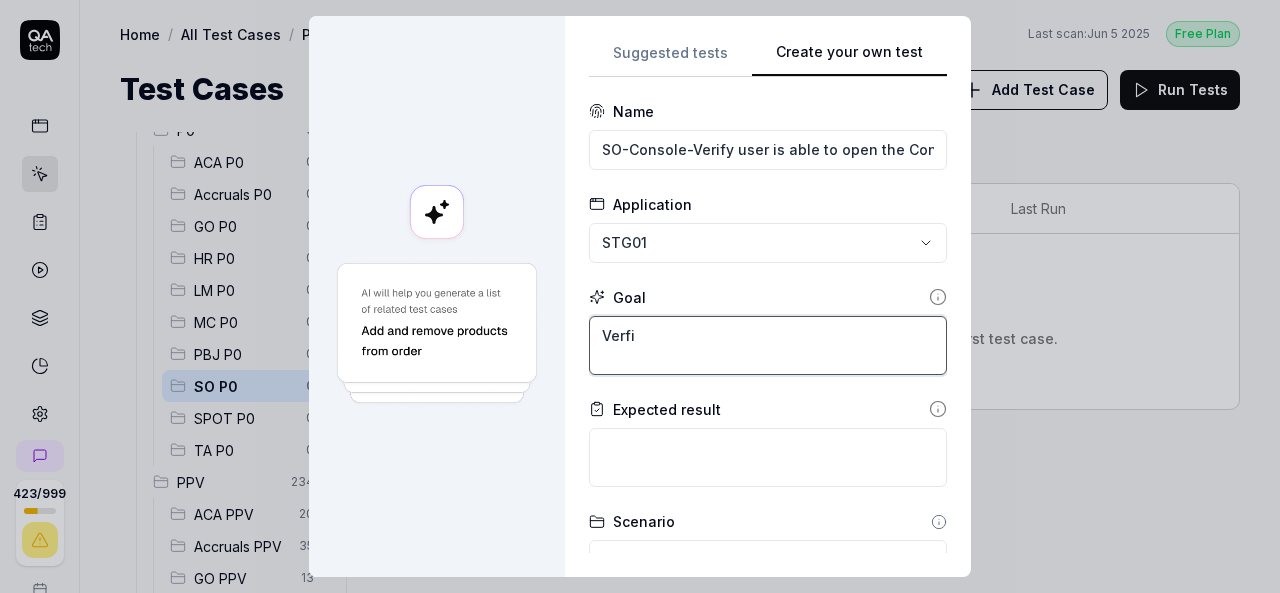 type on "*" 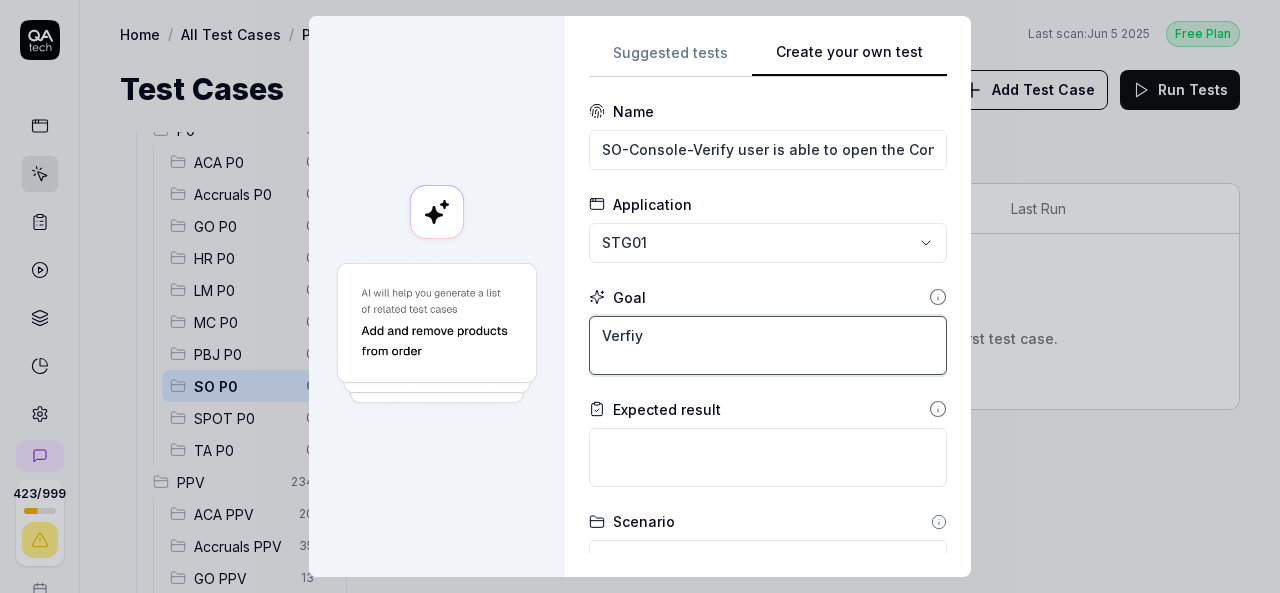 type on "*" 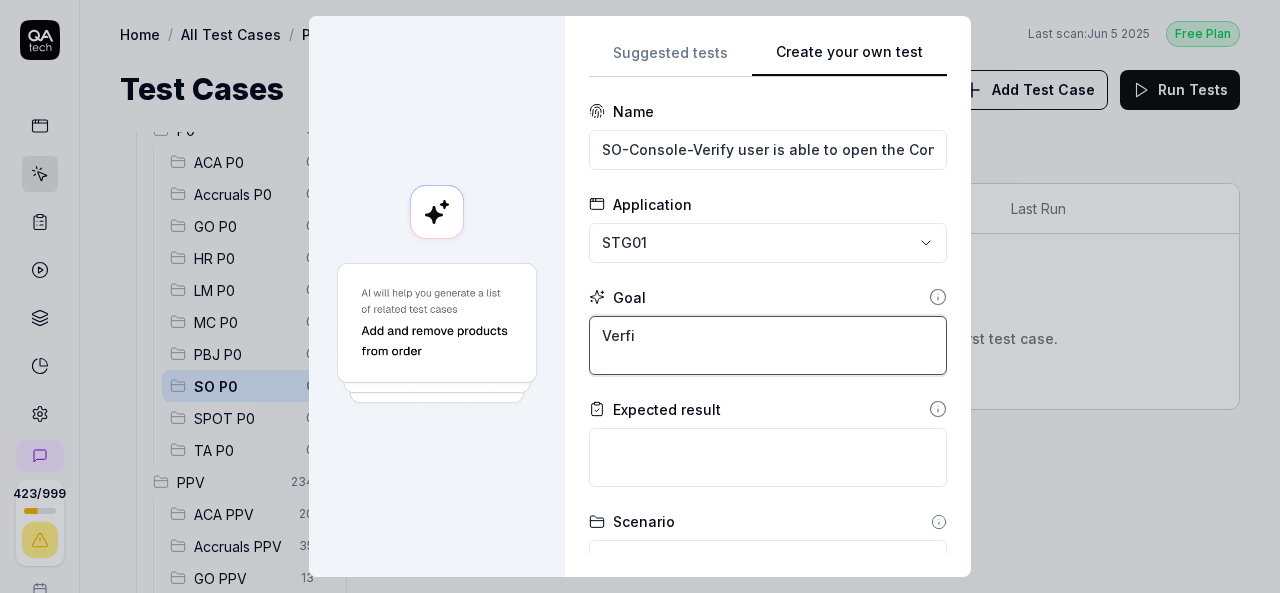 type on "*" 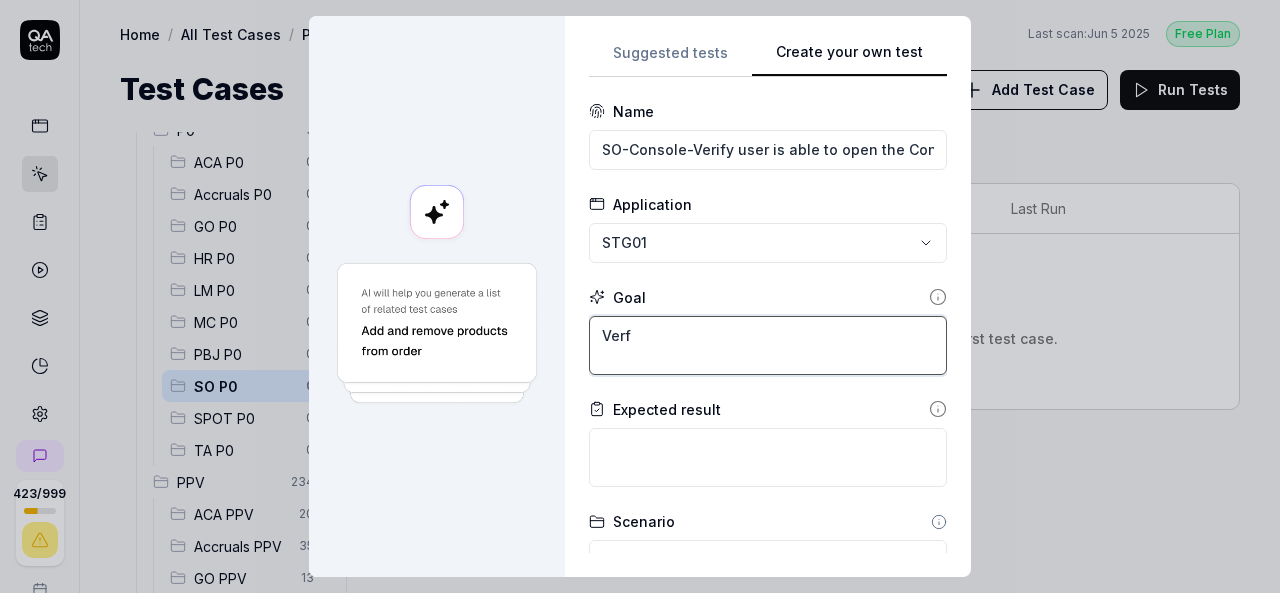 type on "*" 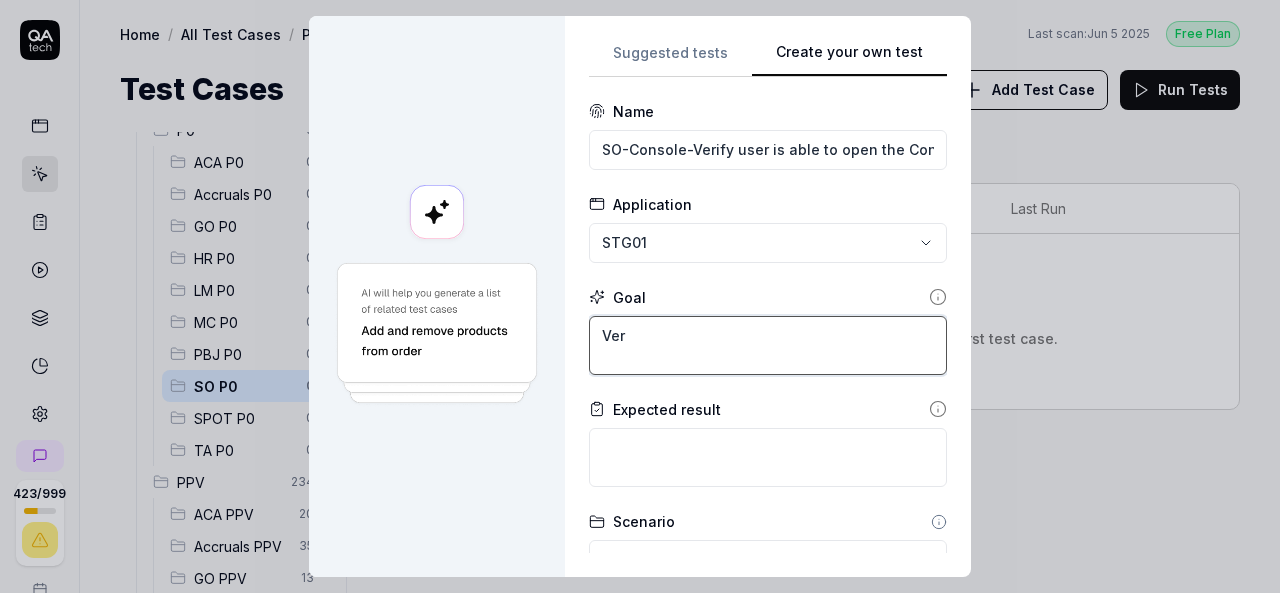 type on "*" 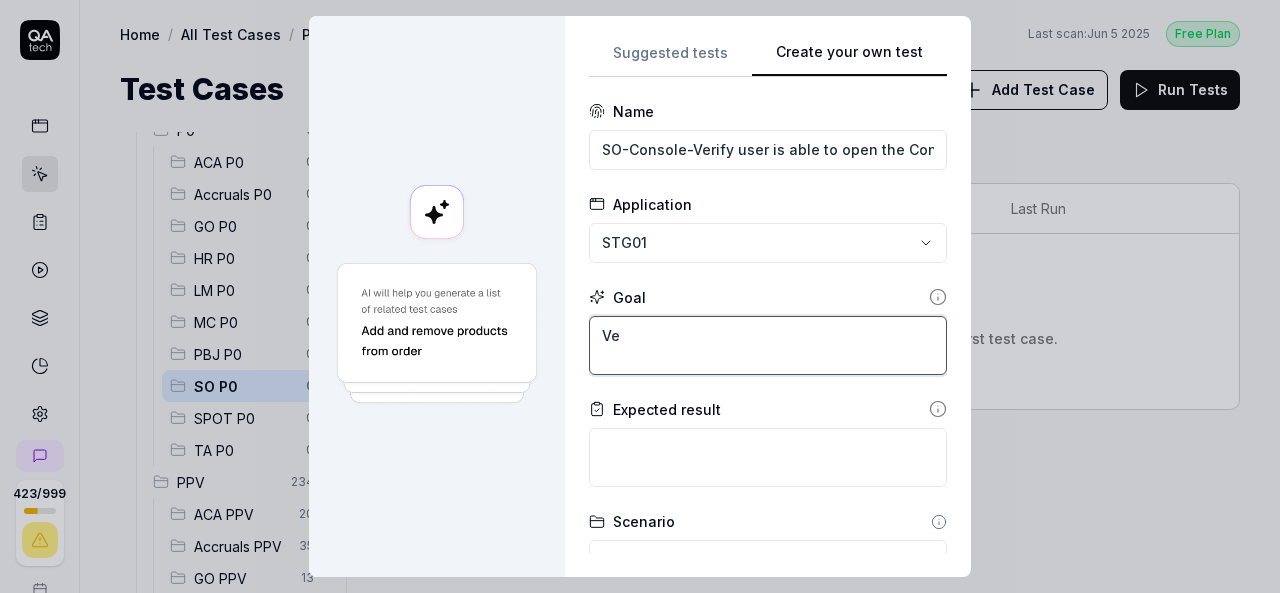 type on "*" 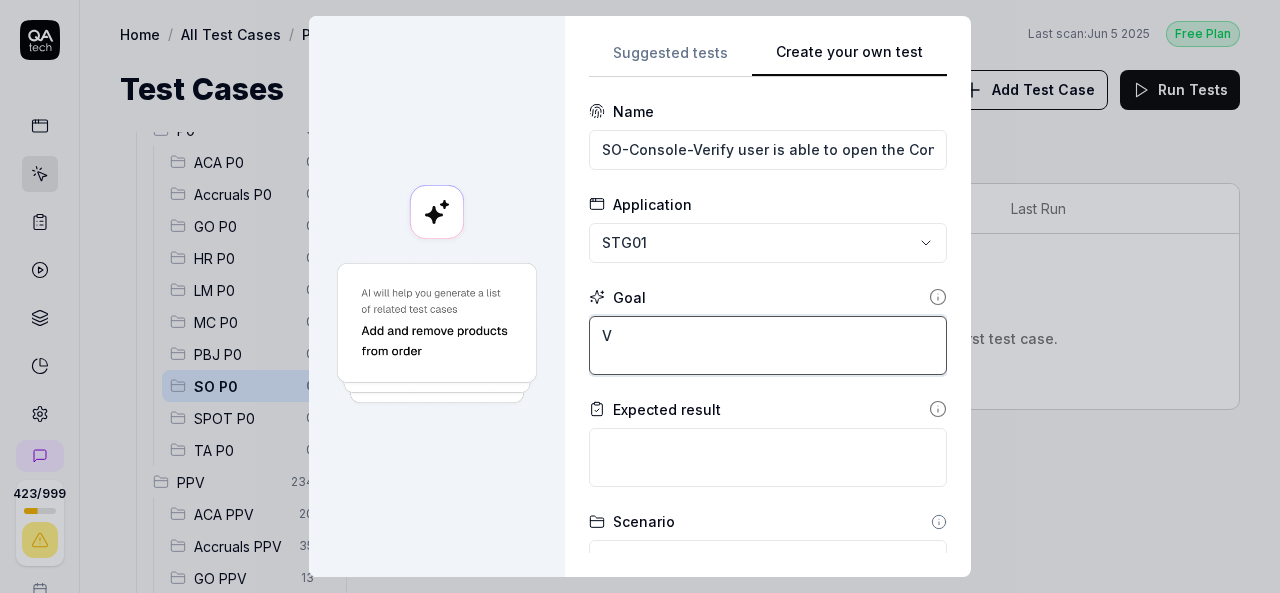 type 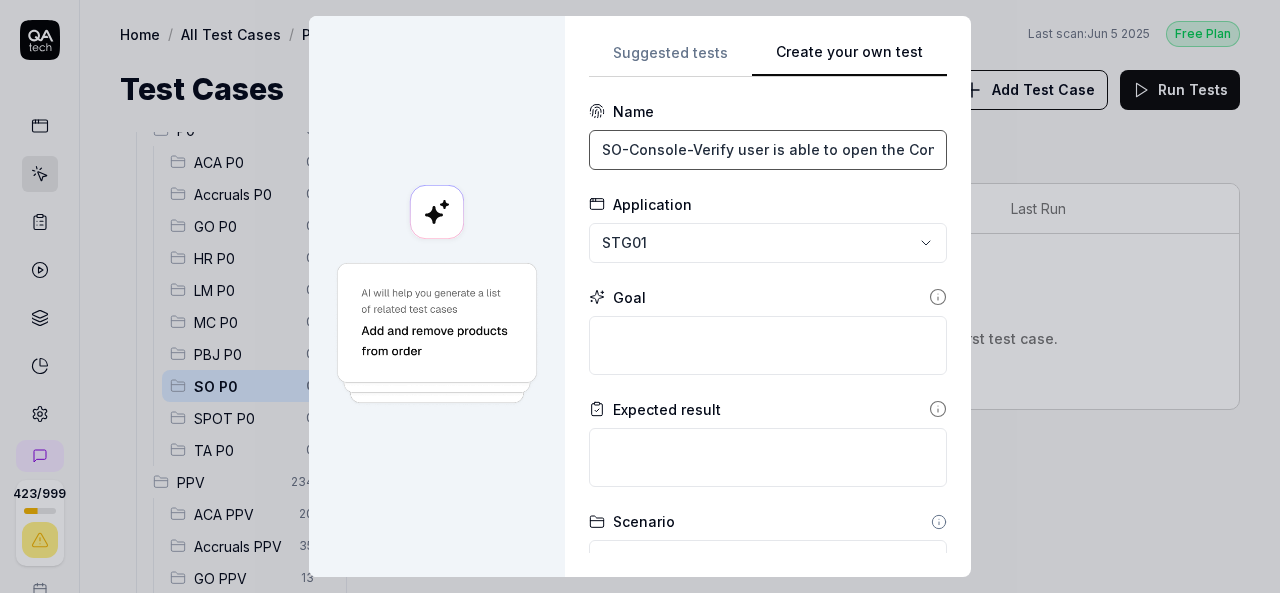click on "SO-Console-Verify user is able to open the Console" at bounding box center [768, 150] 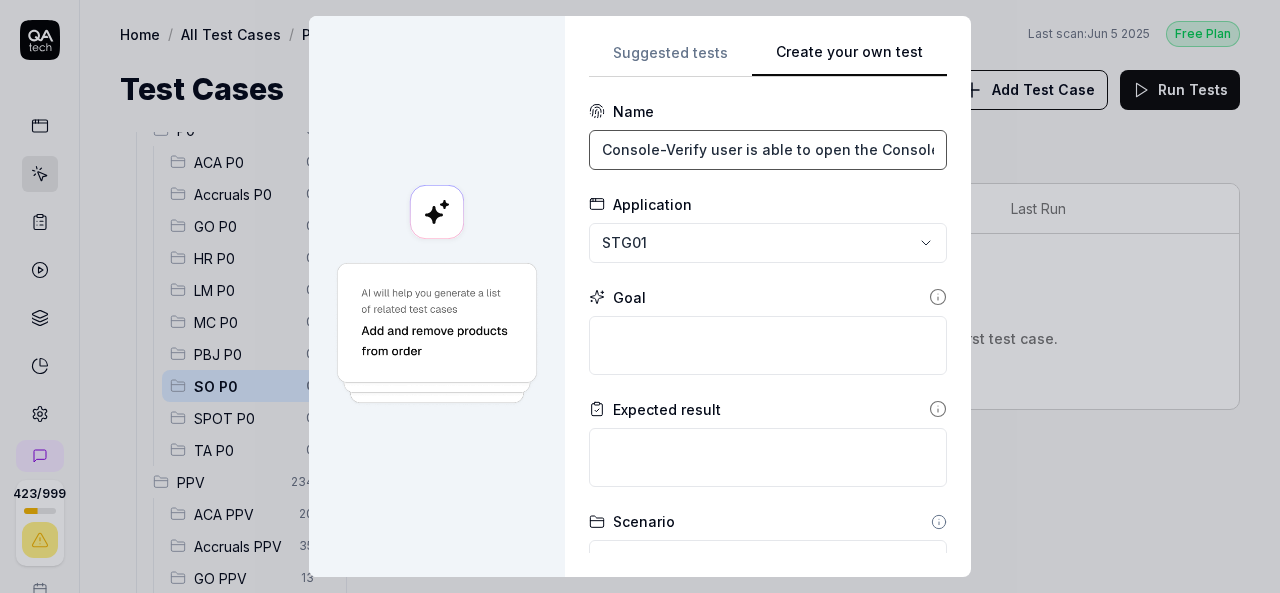 drag, startPoint x: 680, startPoint y: 145, endPoint x: 932, endPoint y: 151, distance: 252.07141 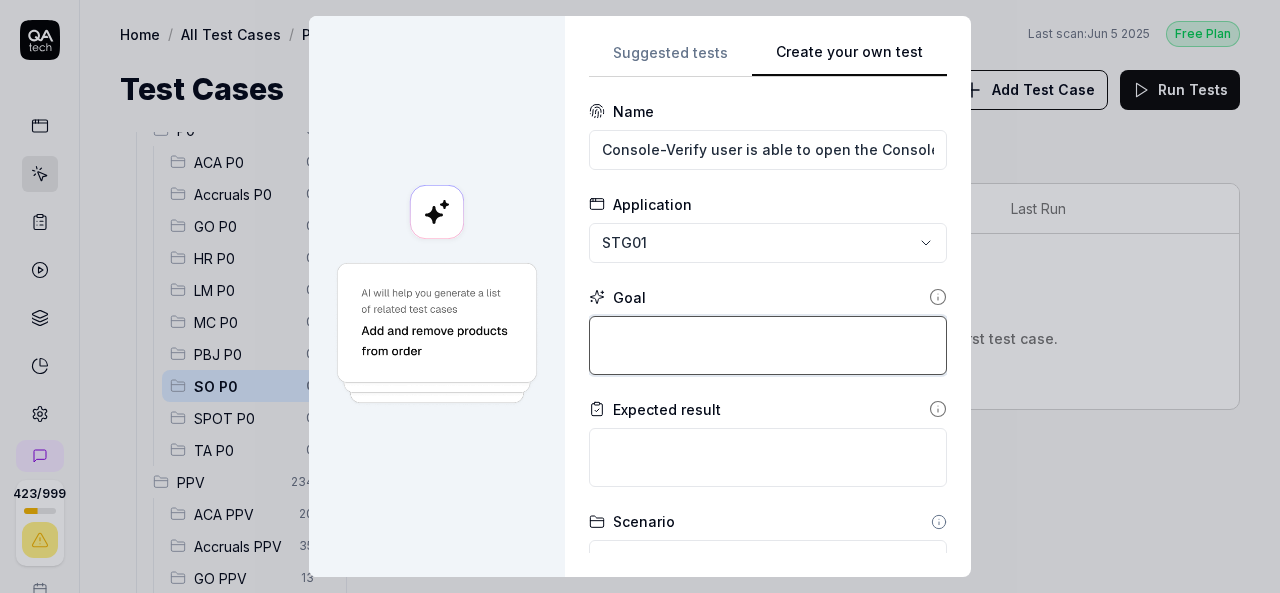 scroll, scrollTop: 0, scrollLeft: 0, axis: both 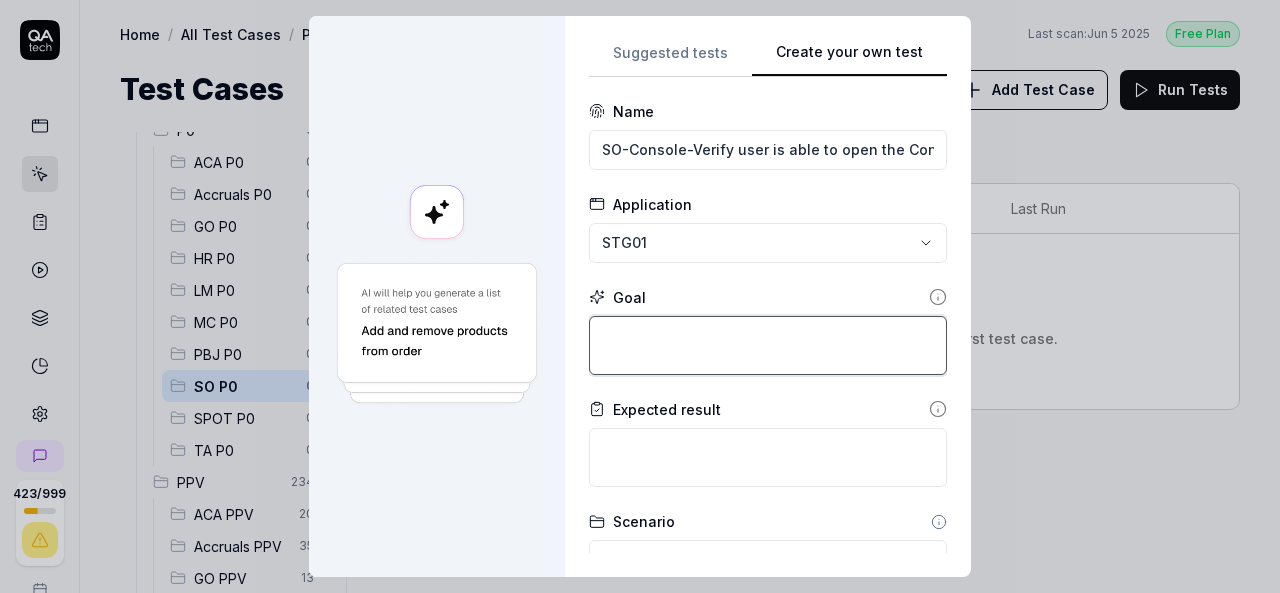 click at bounding box center [768, 345] 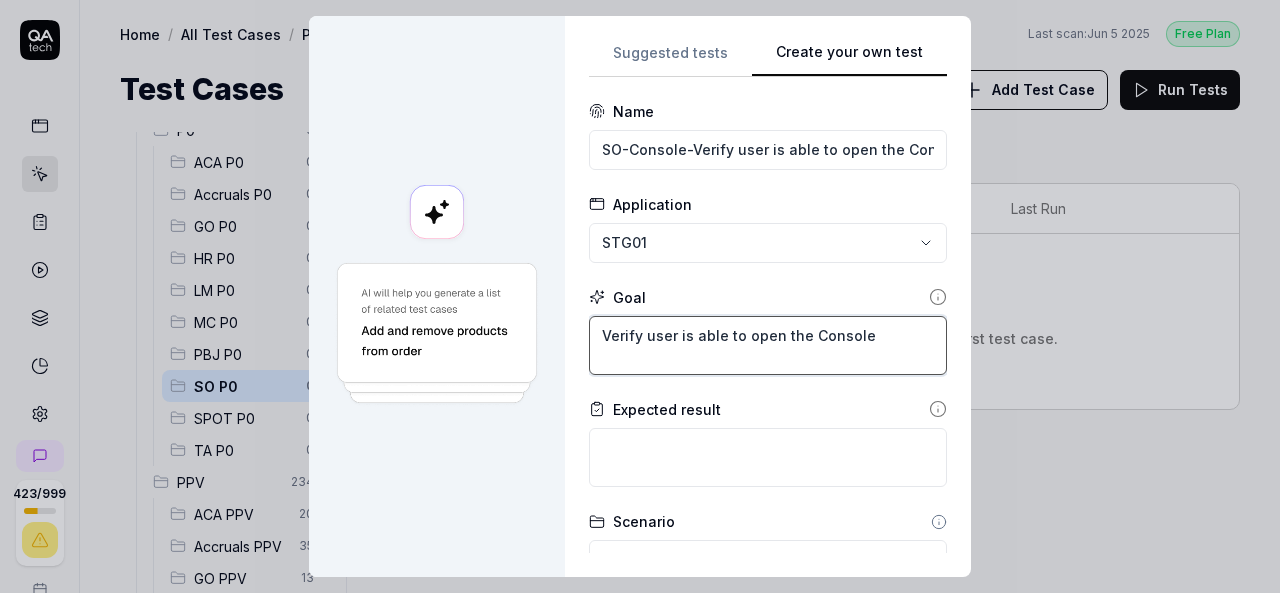 type on "Verify user is able to open the Console" 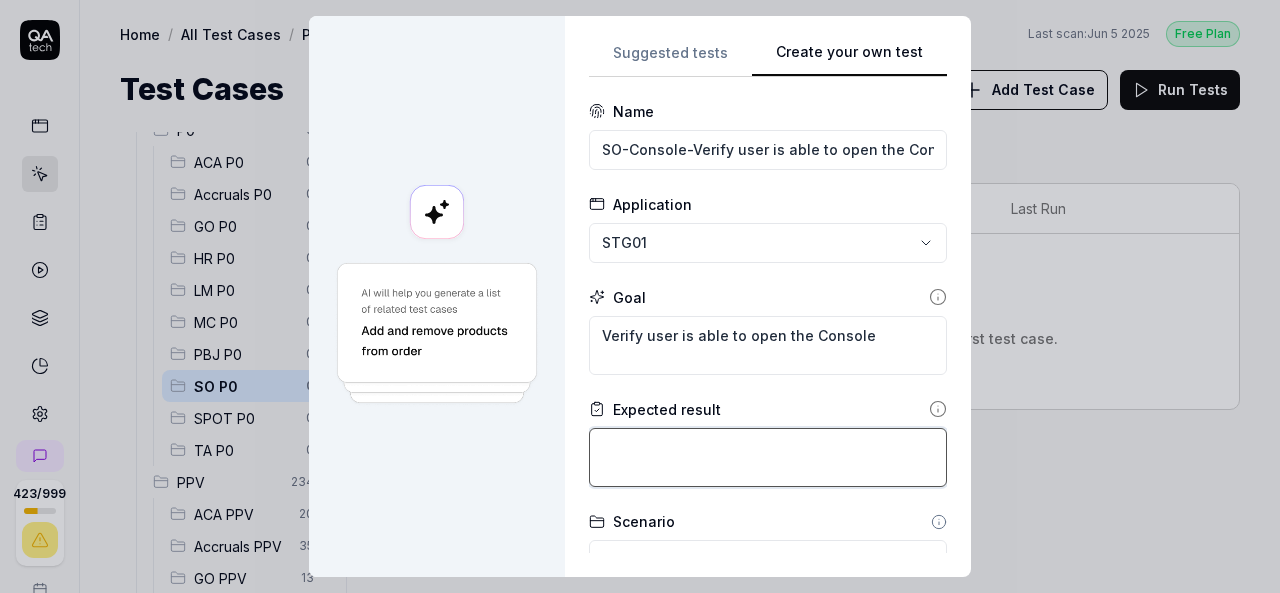 click at bounding box center (768, 457) 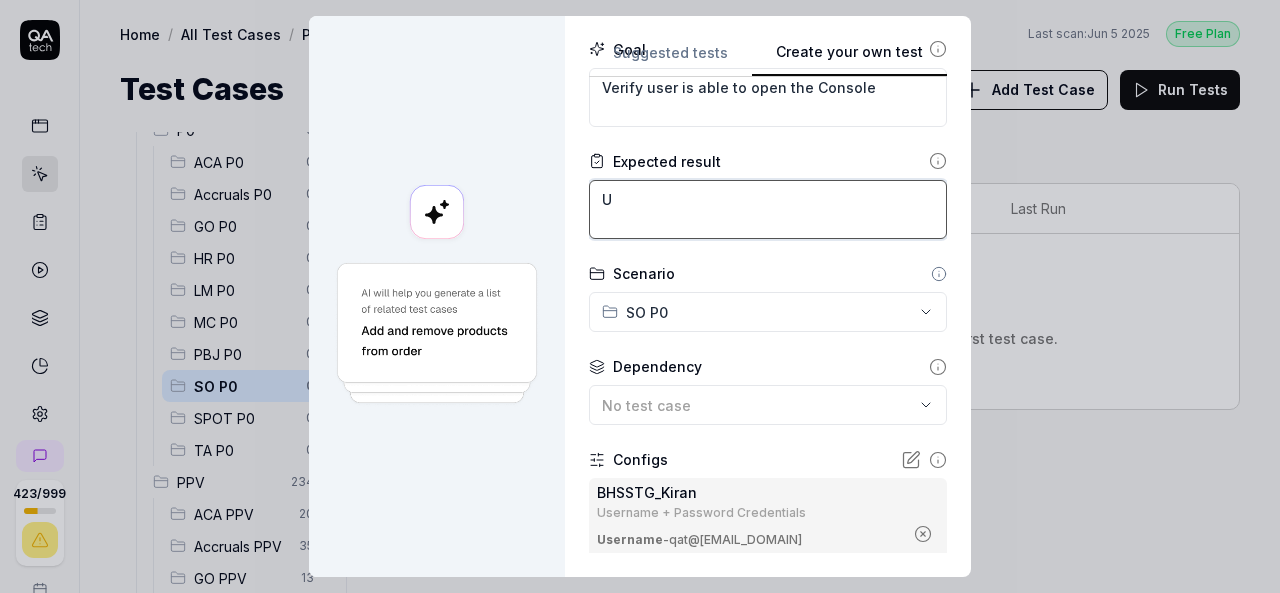 scroll, scrollTop: 246, scrollLeft: 0, axis: vertical 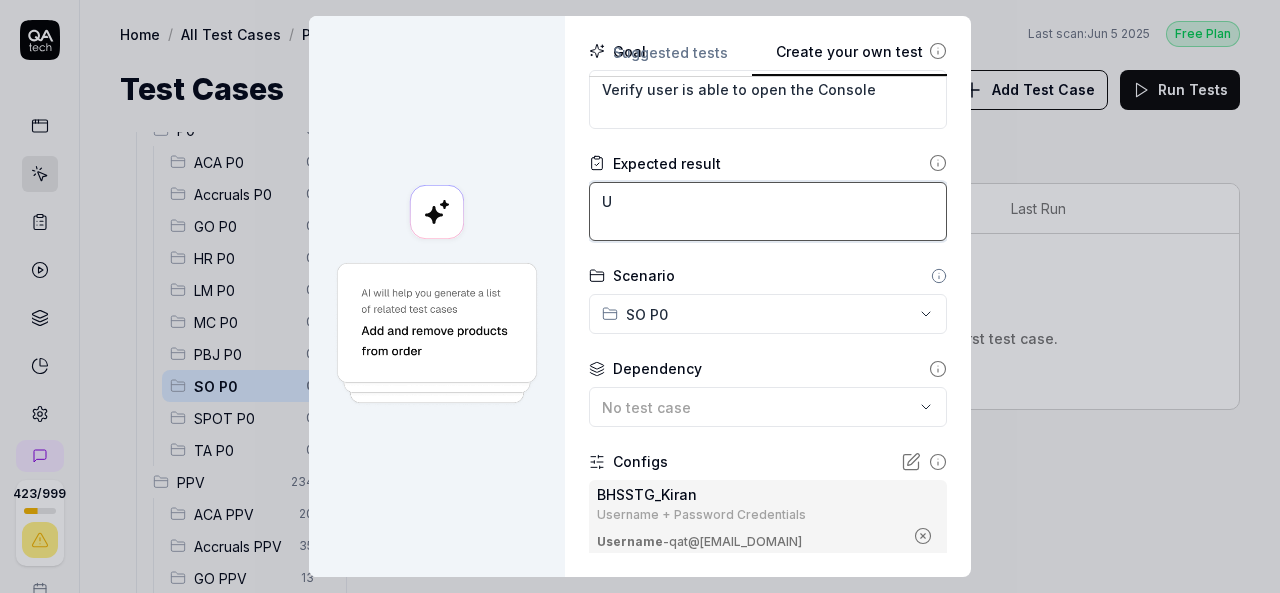 type on "*" 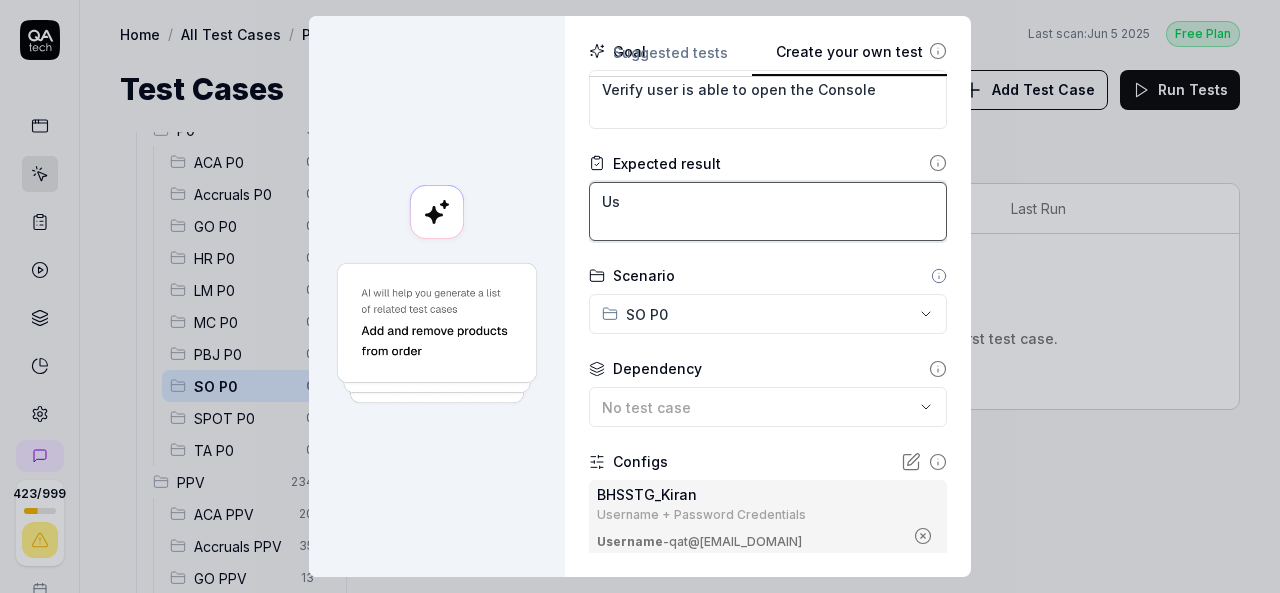 type on "*" 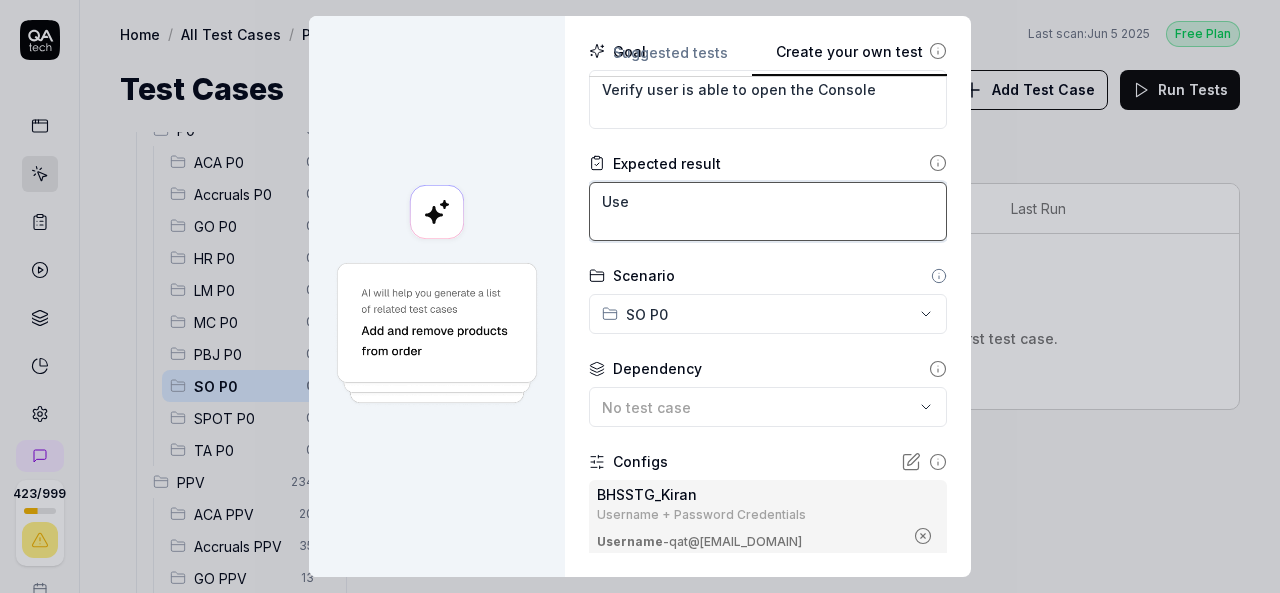 type on "*" 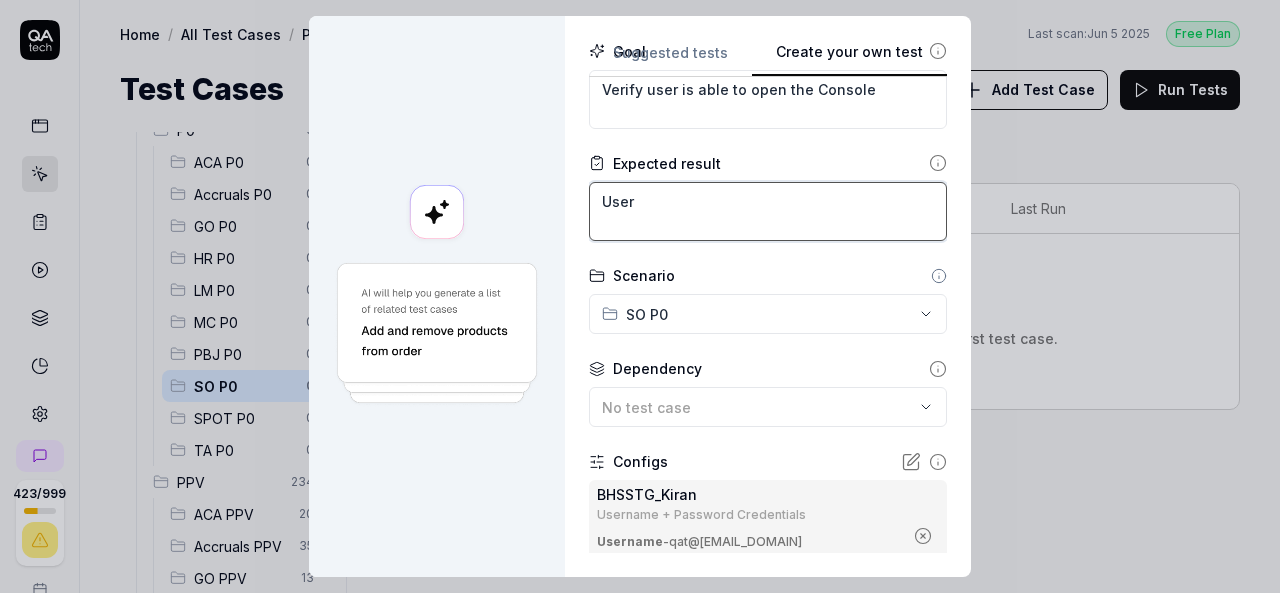 type on "*" 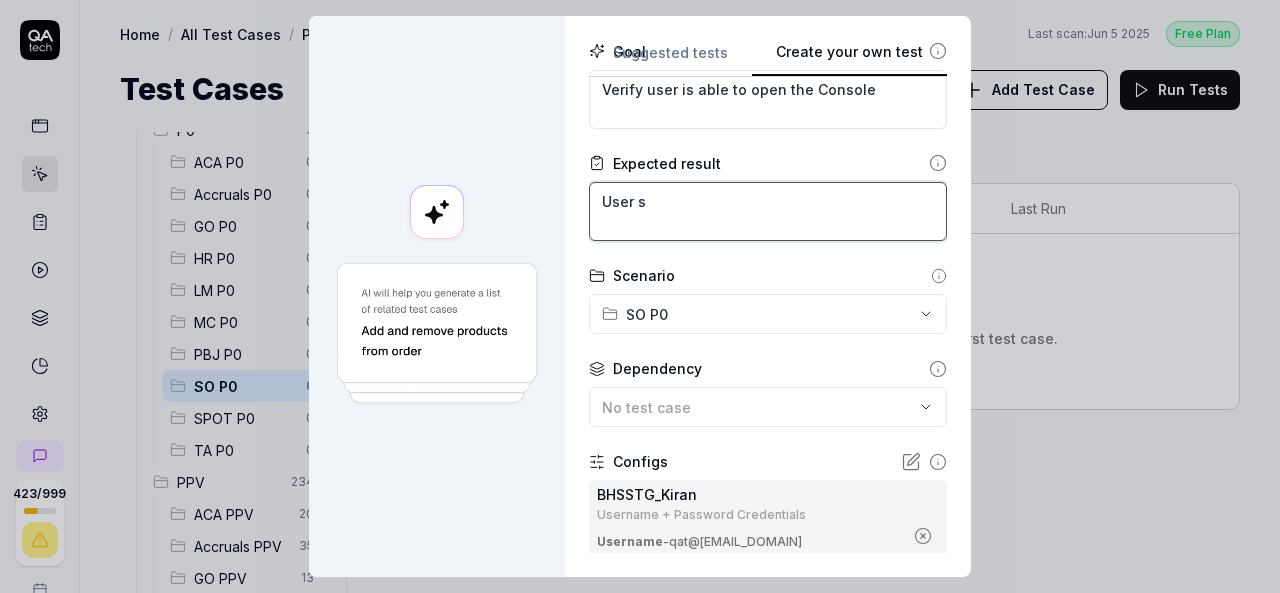 type on "*" 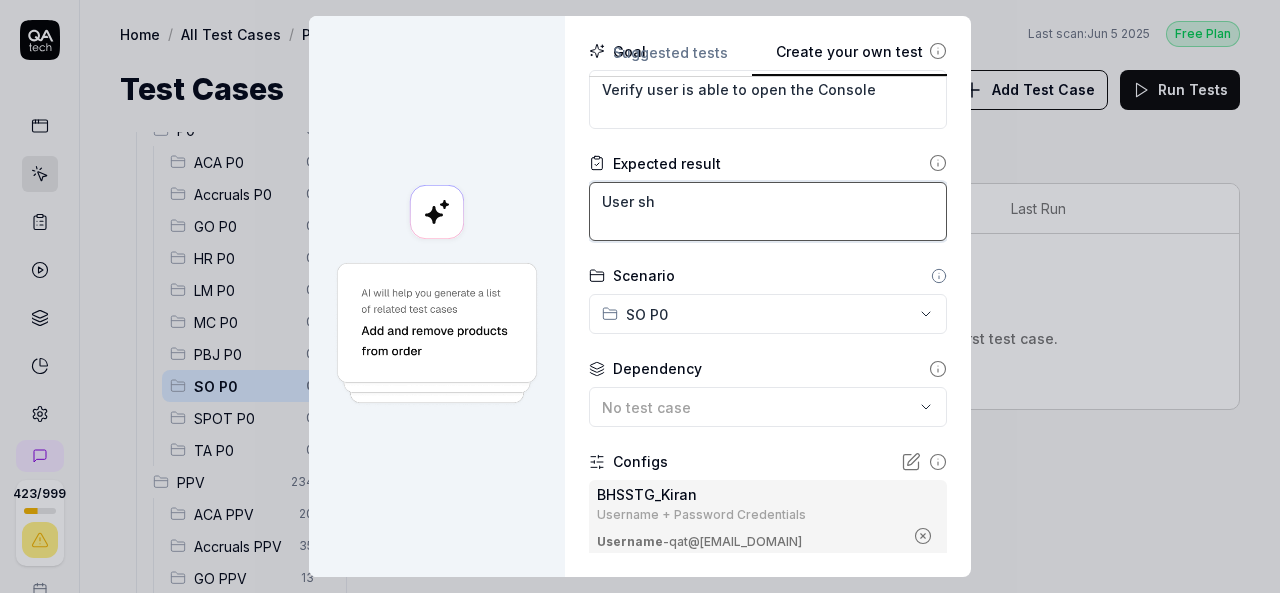 type on "*" 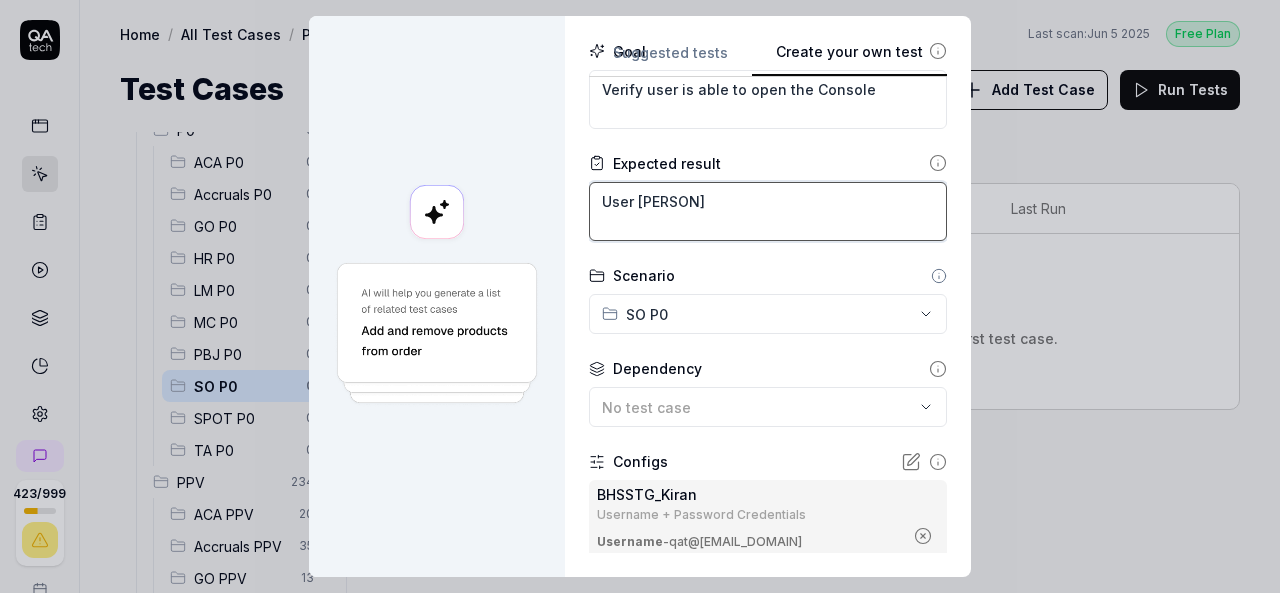 type on "*" 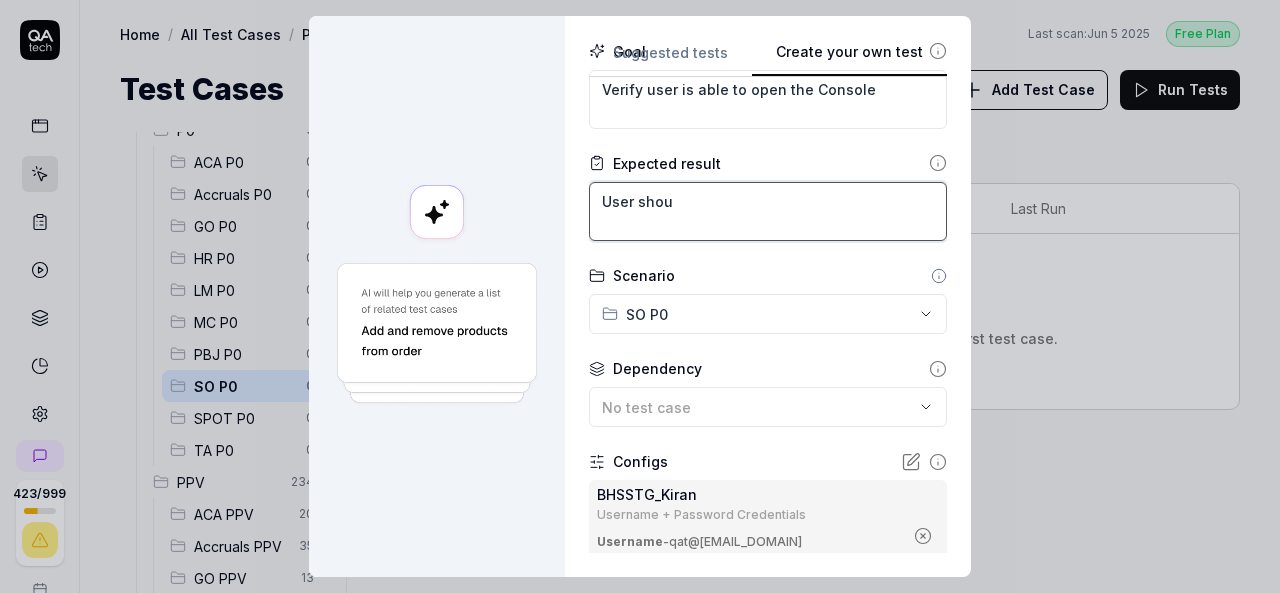 type on "*" 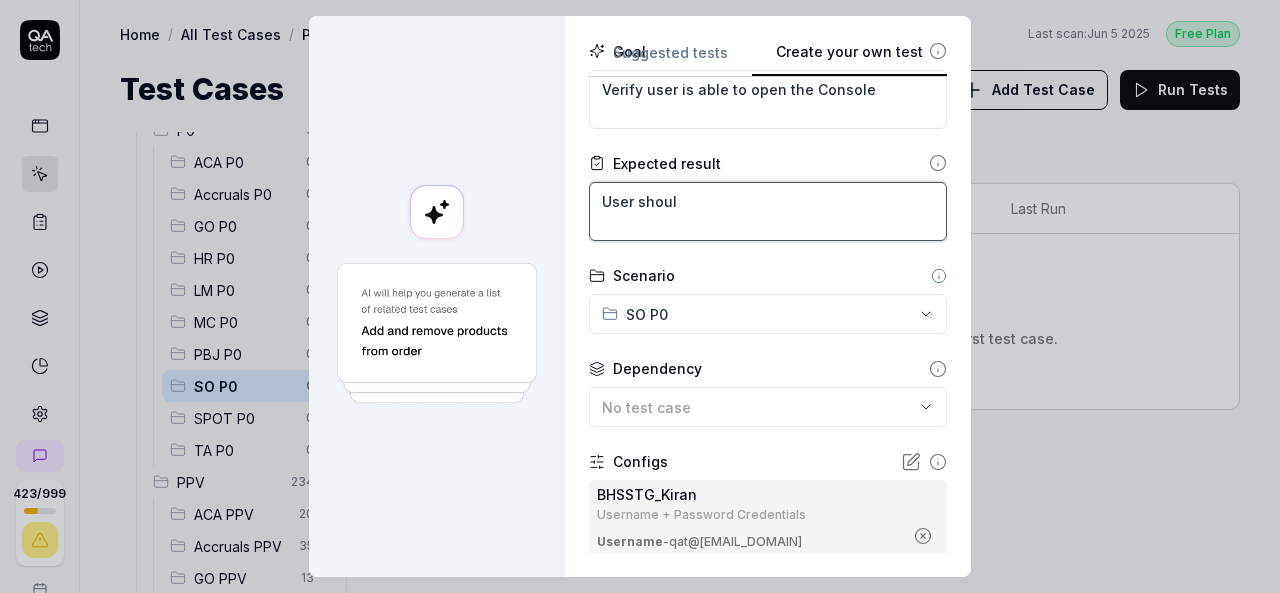 type on "*" 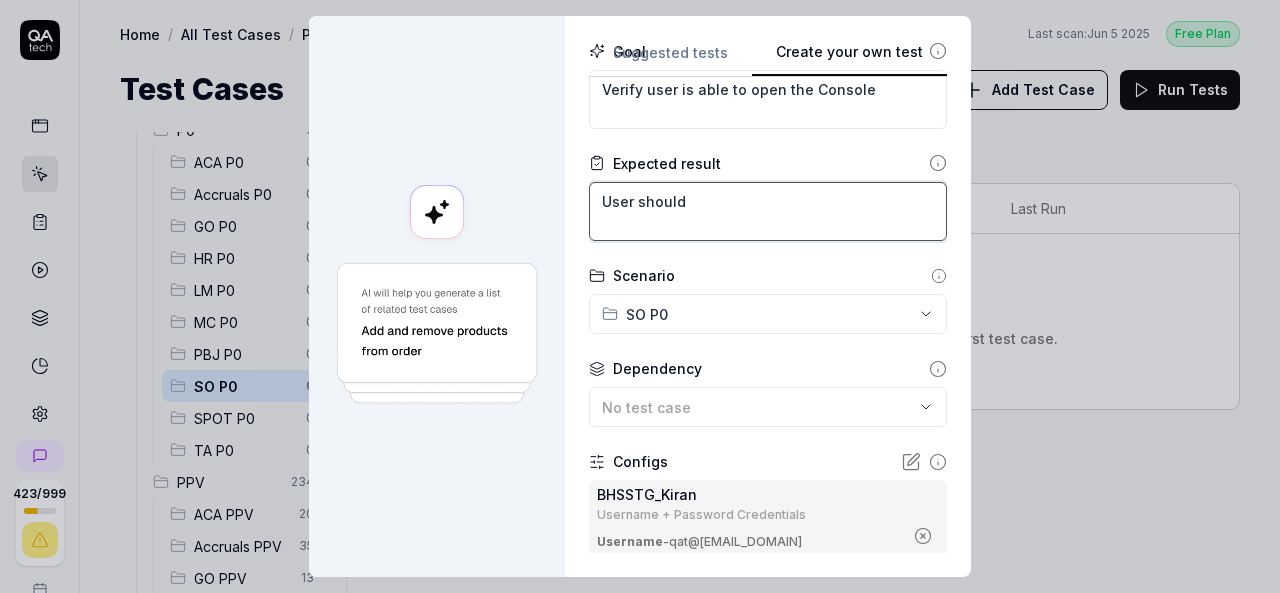 type on "*" 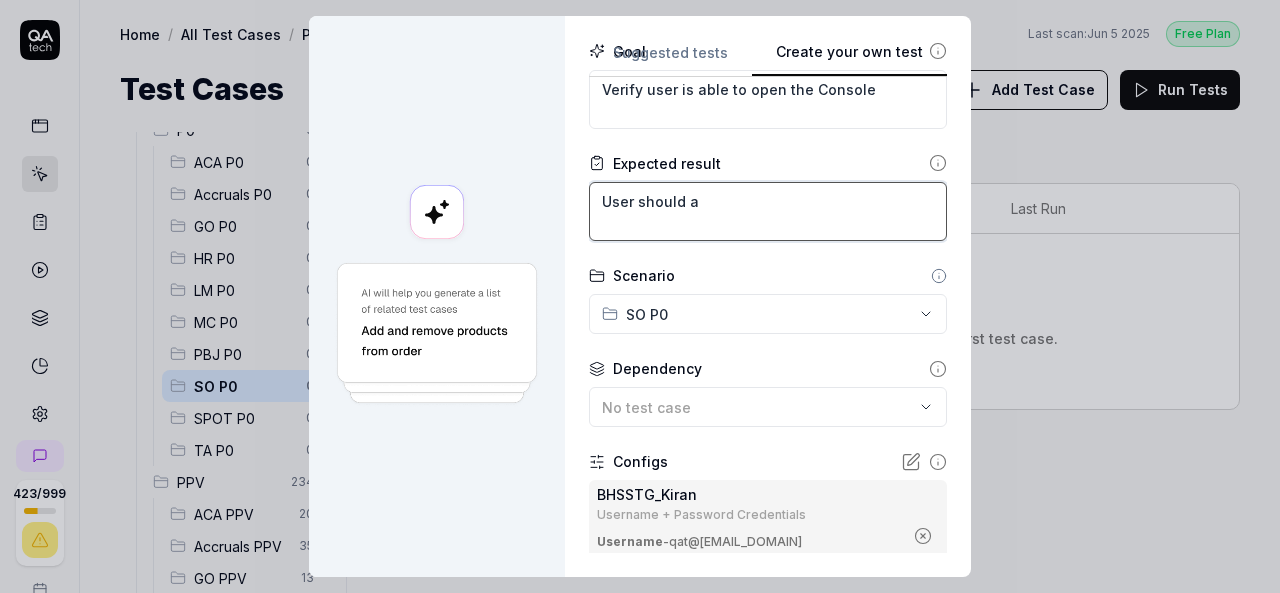 type on "*" 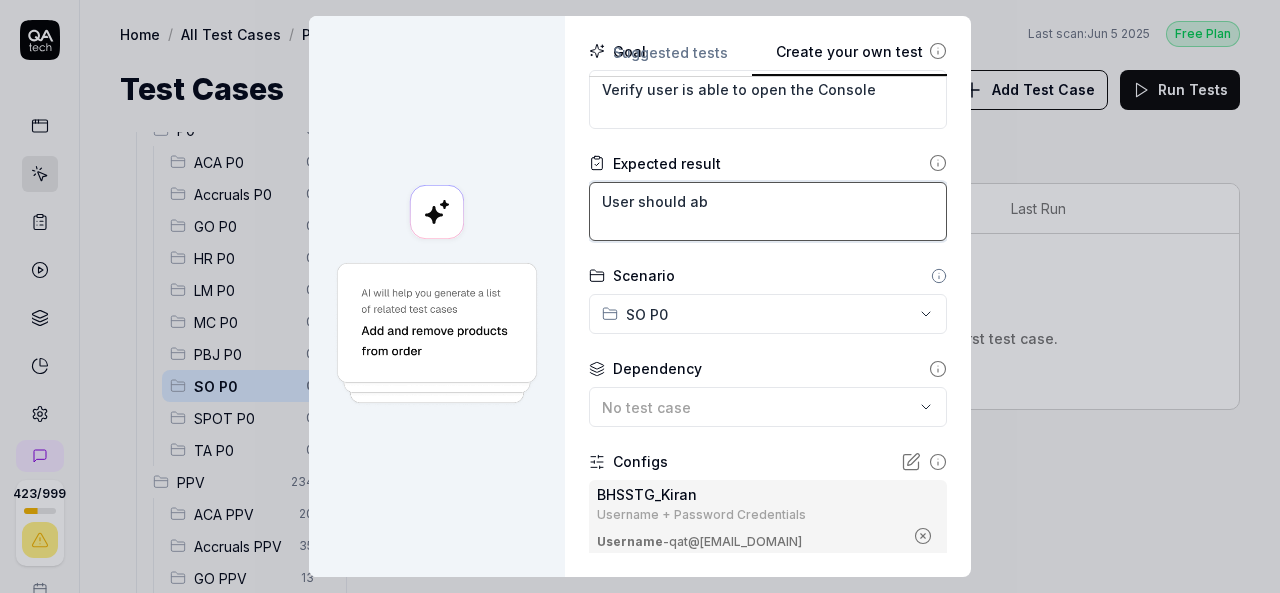type on "*" 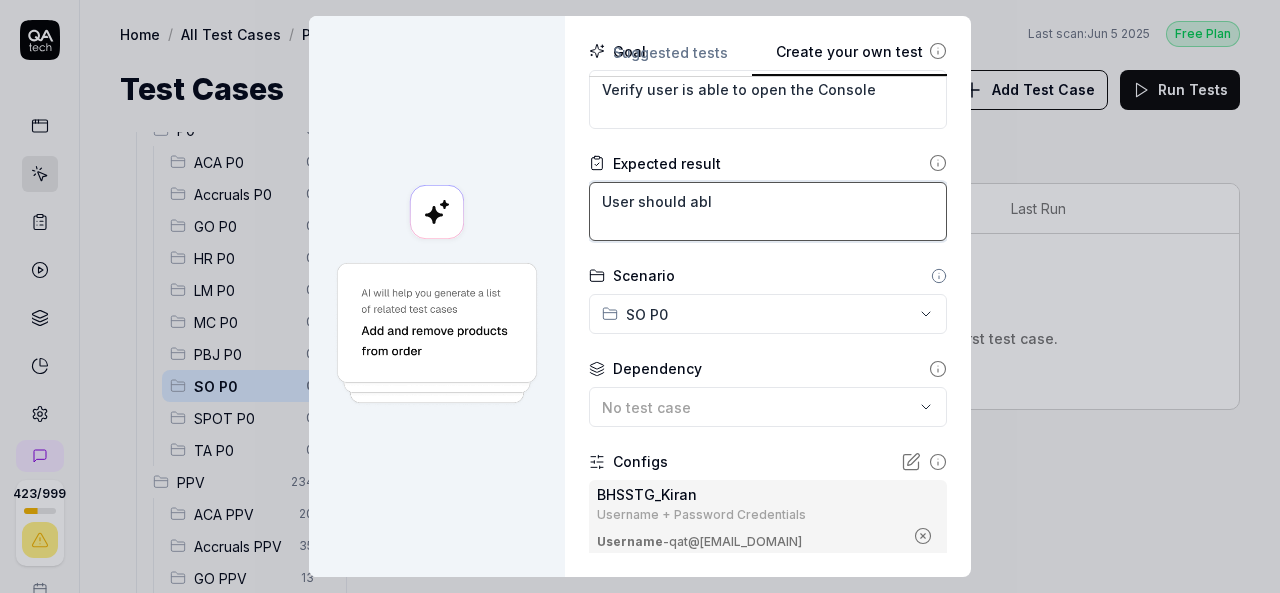 type on "*" 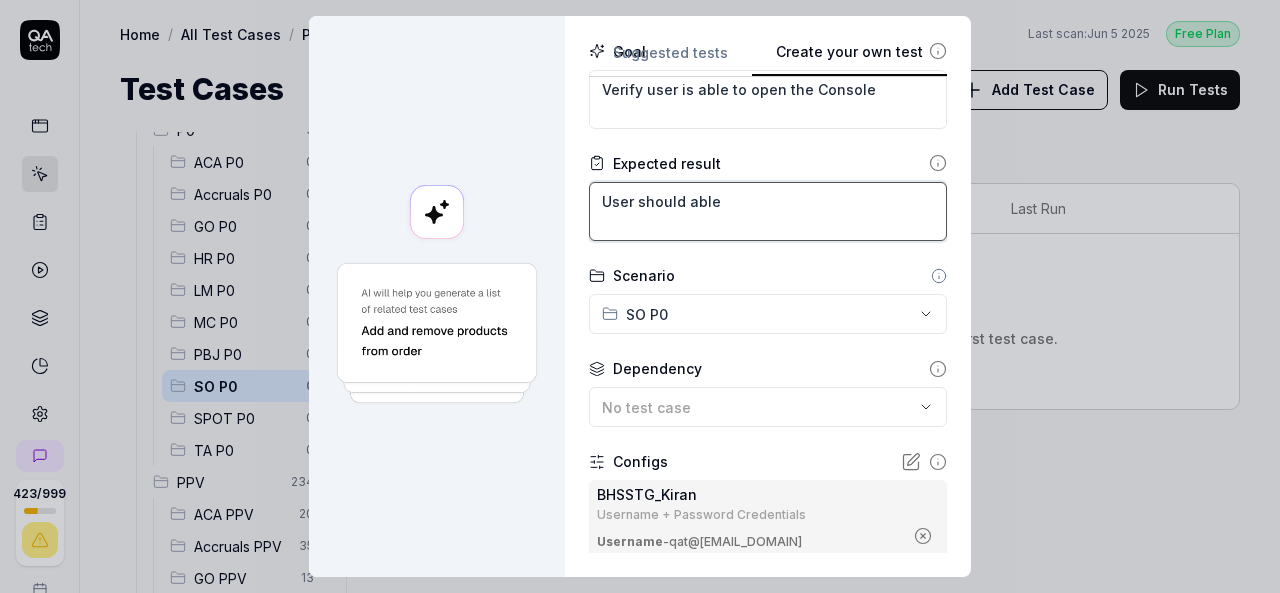 type on "*" 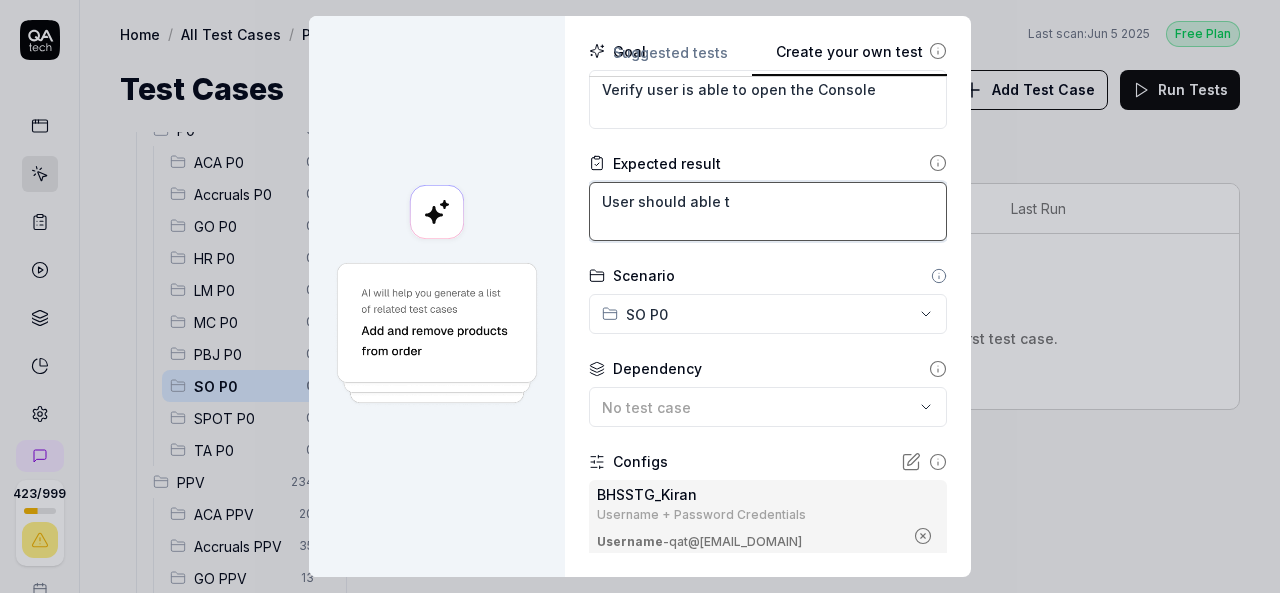 type on "*" 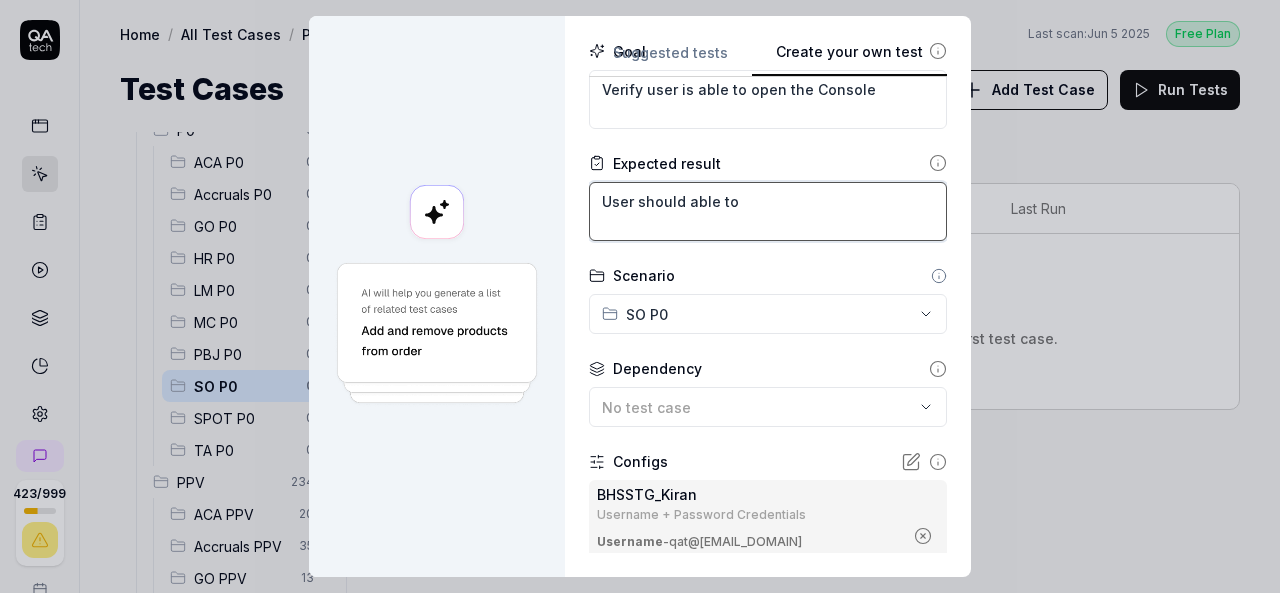 type on "*" 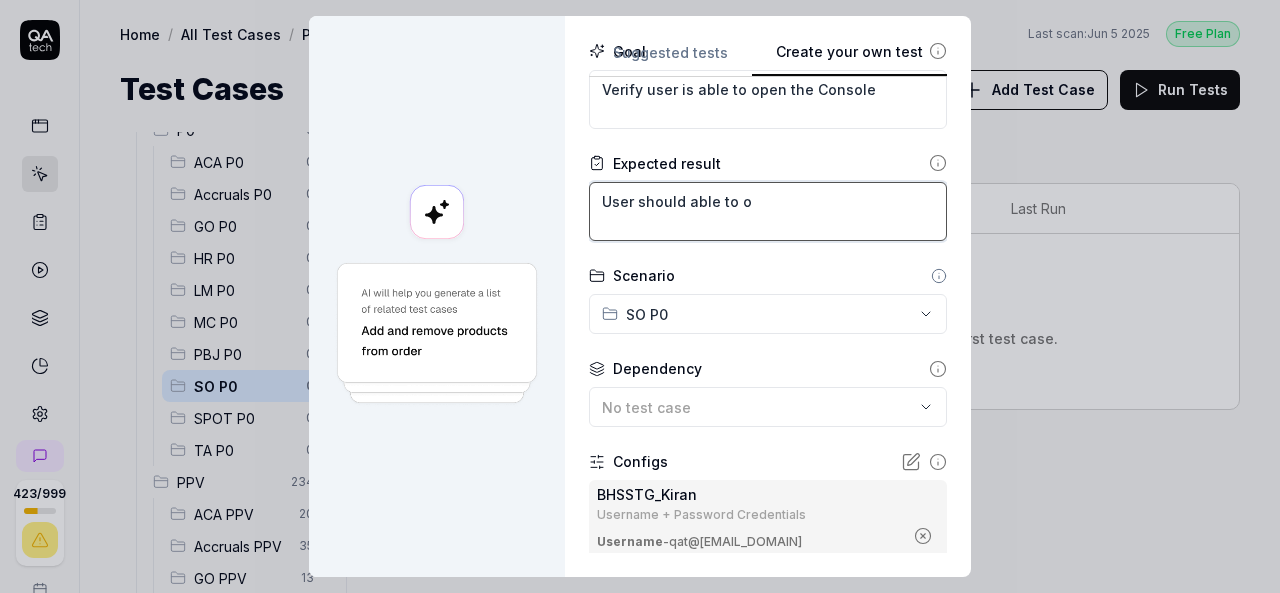 type on "*" 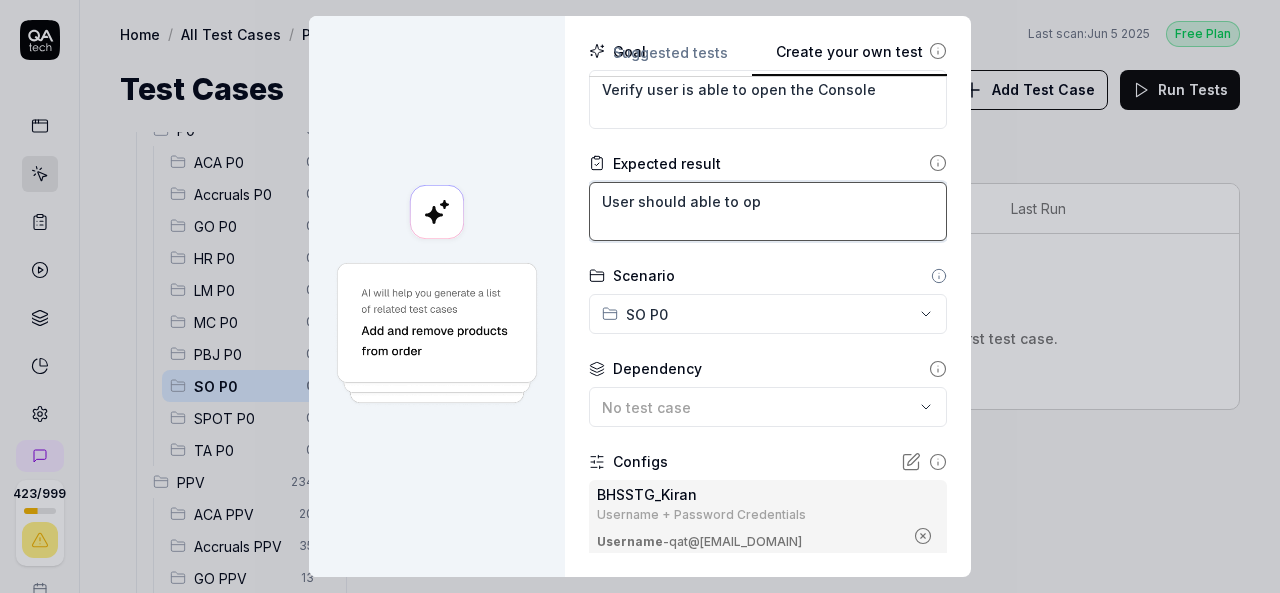 type on "*" 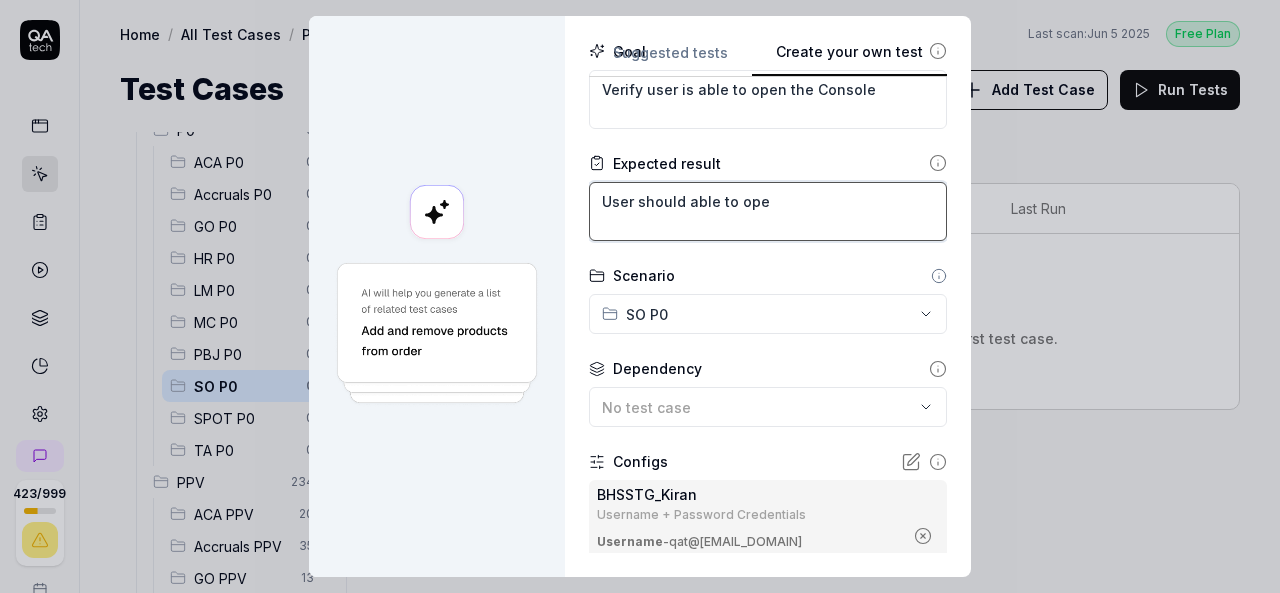 type on "*" 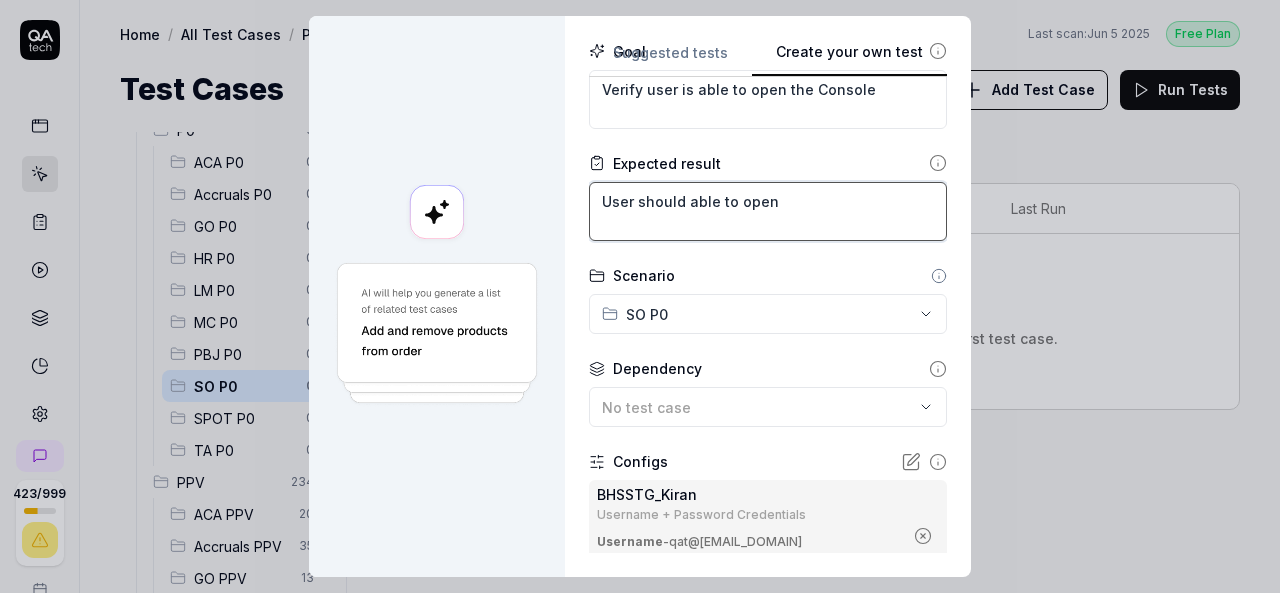 type on "*" 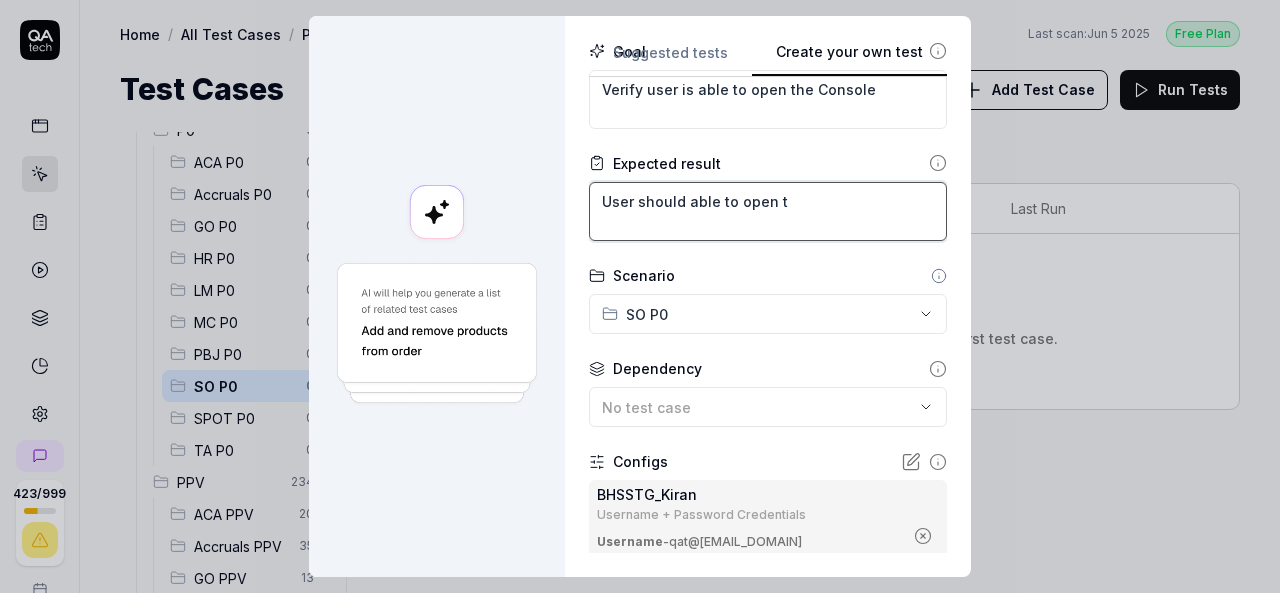 type on "*" 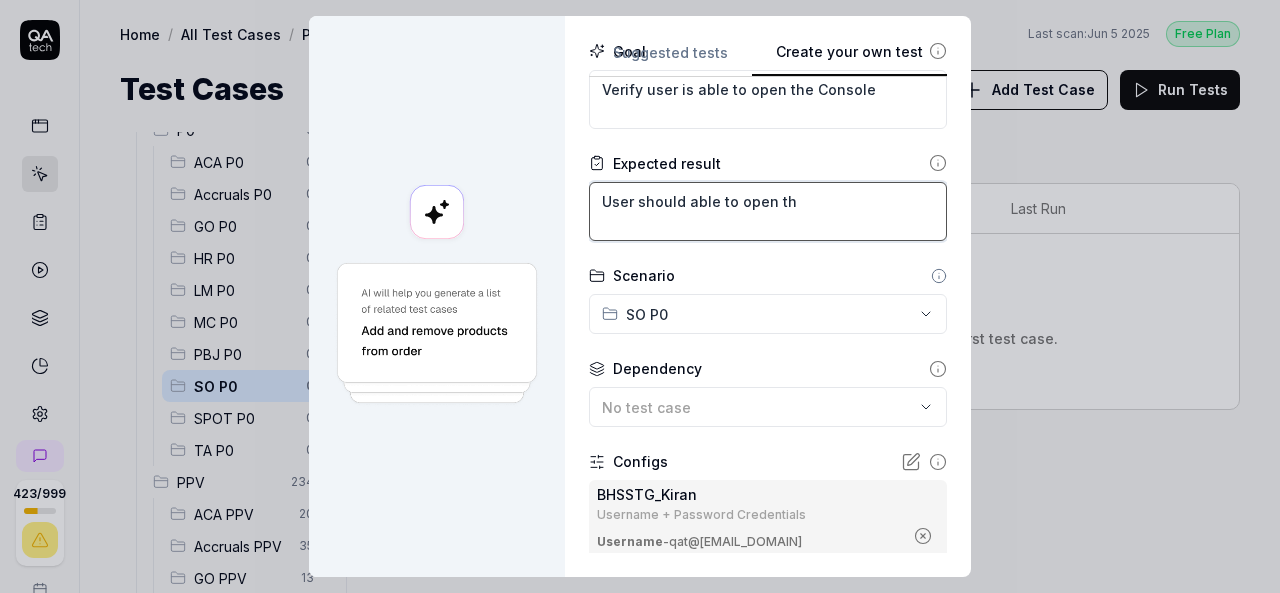 type on "*" 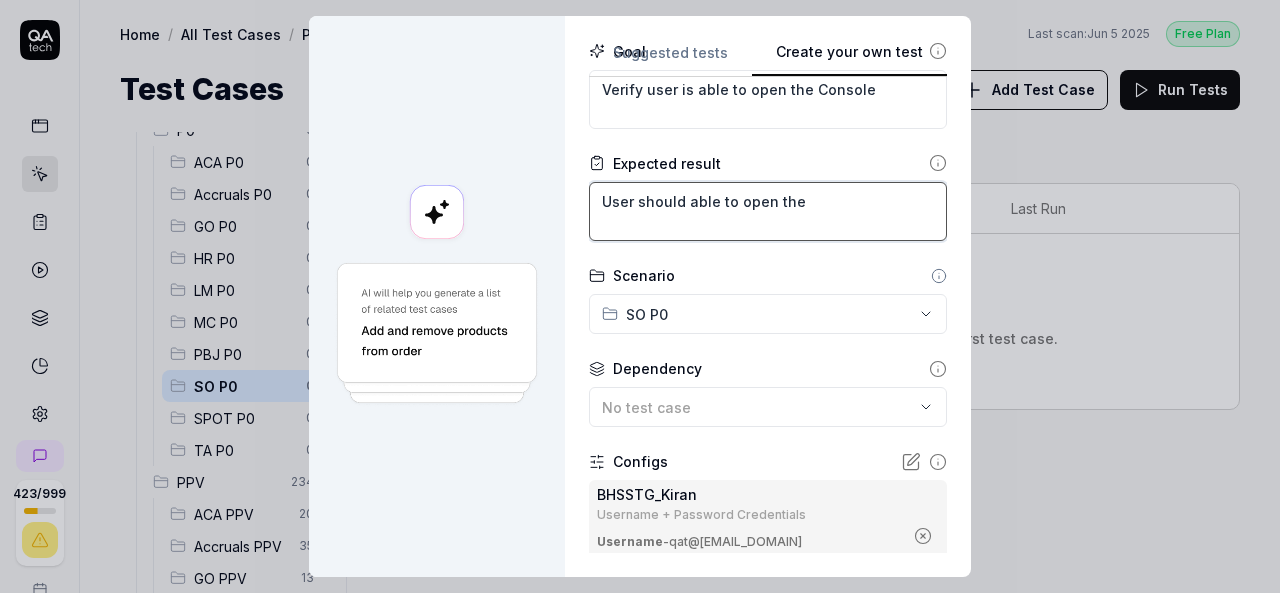 type on "*" 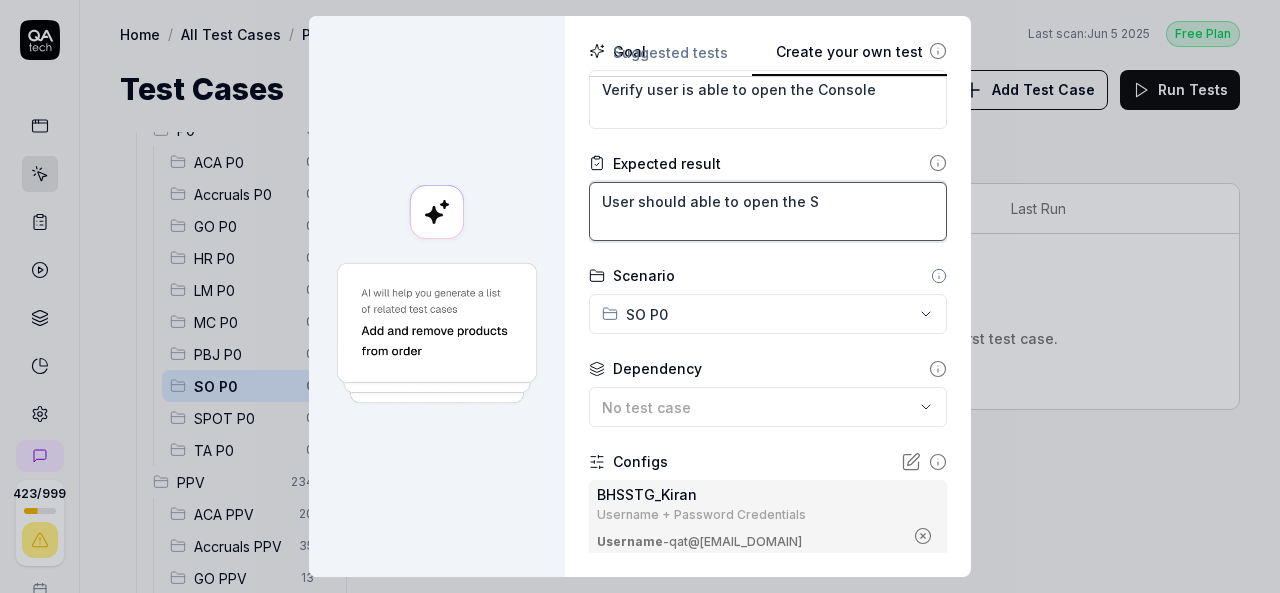 type on "*" 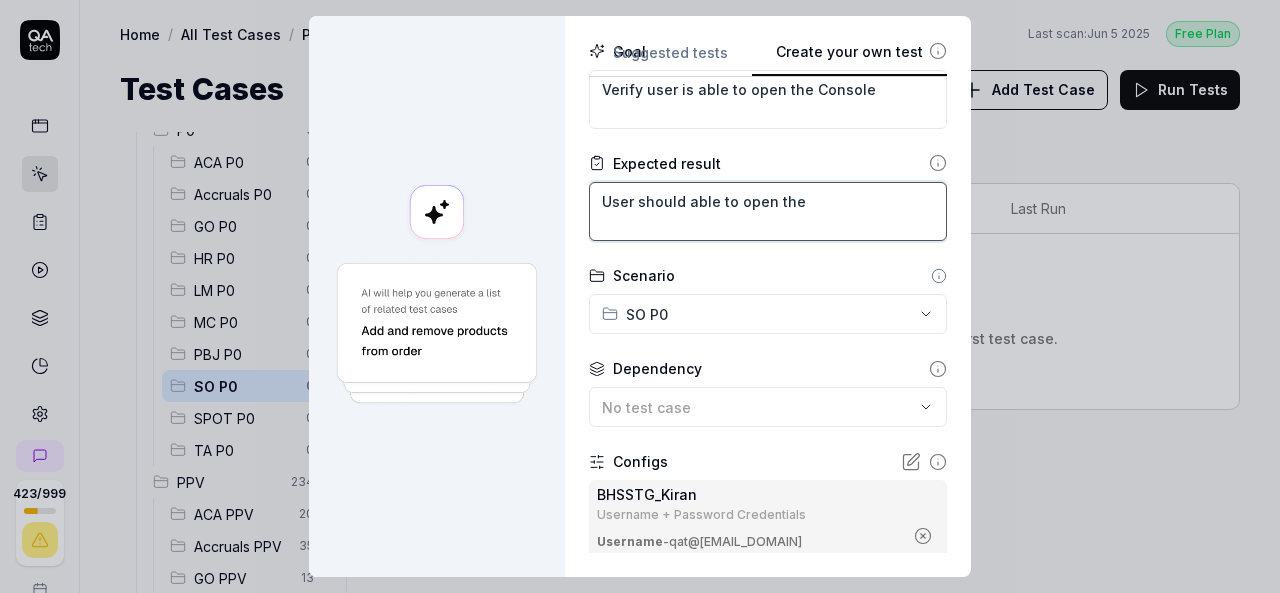 type on "*" 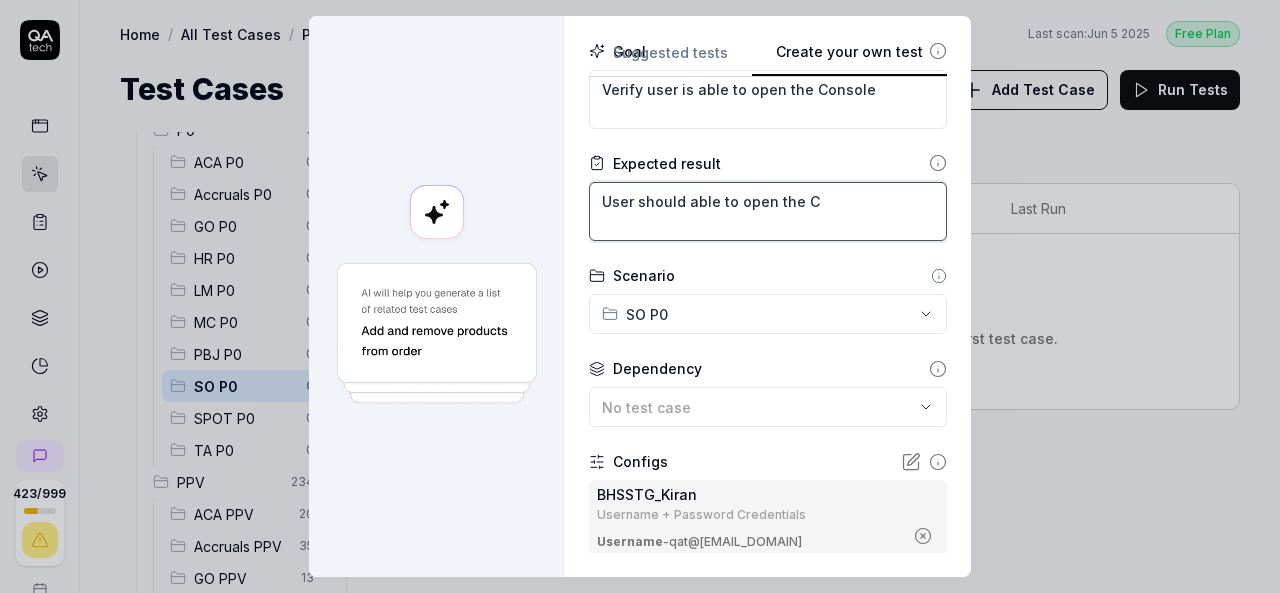 type on "*" 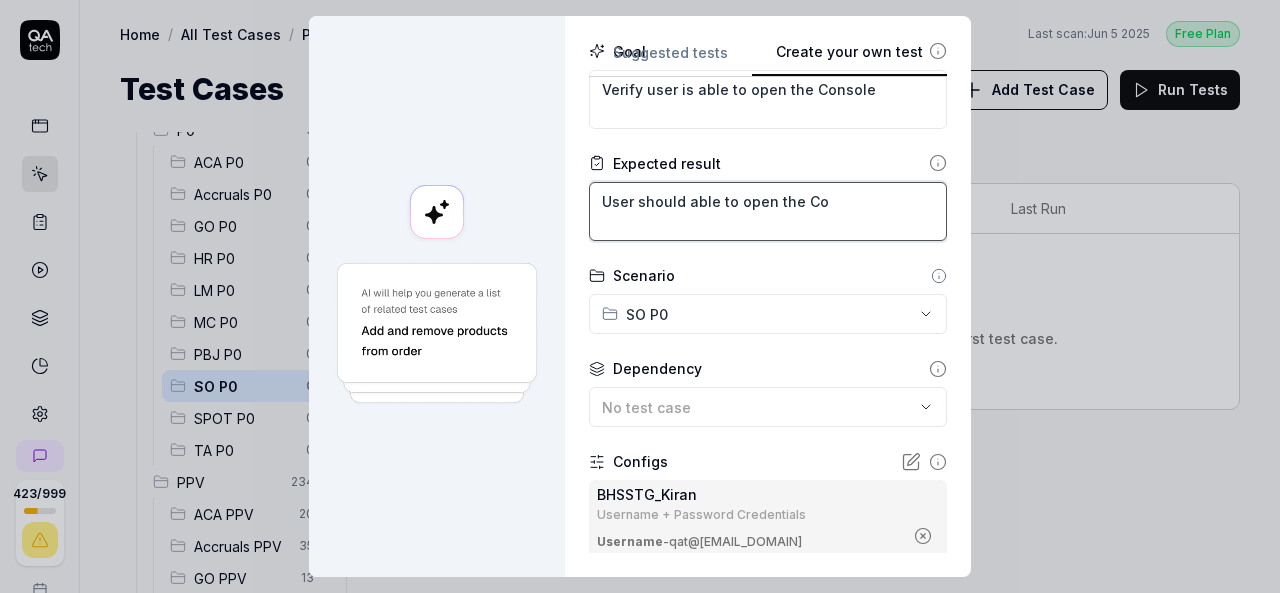 type on "*" 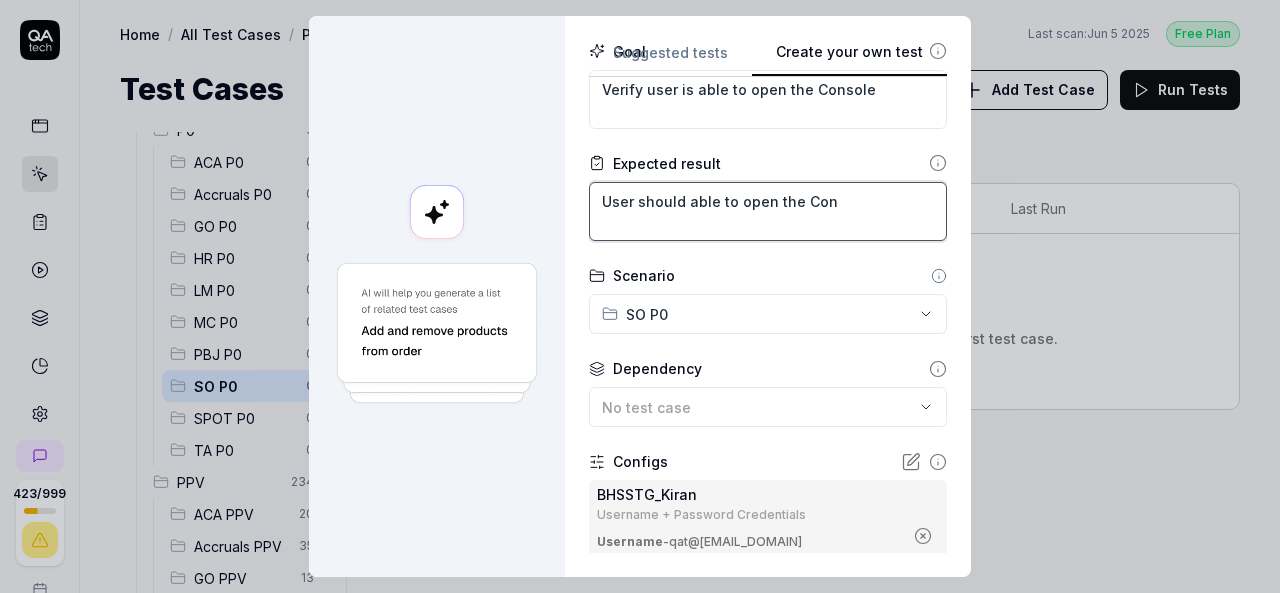type on "*" 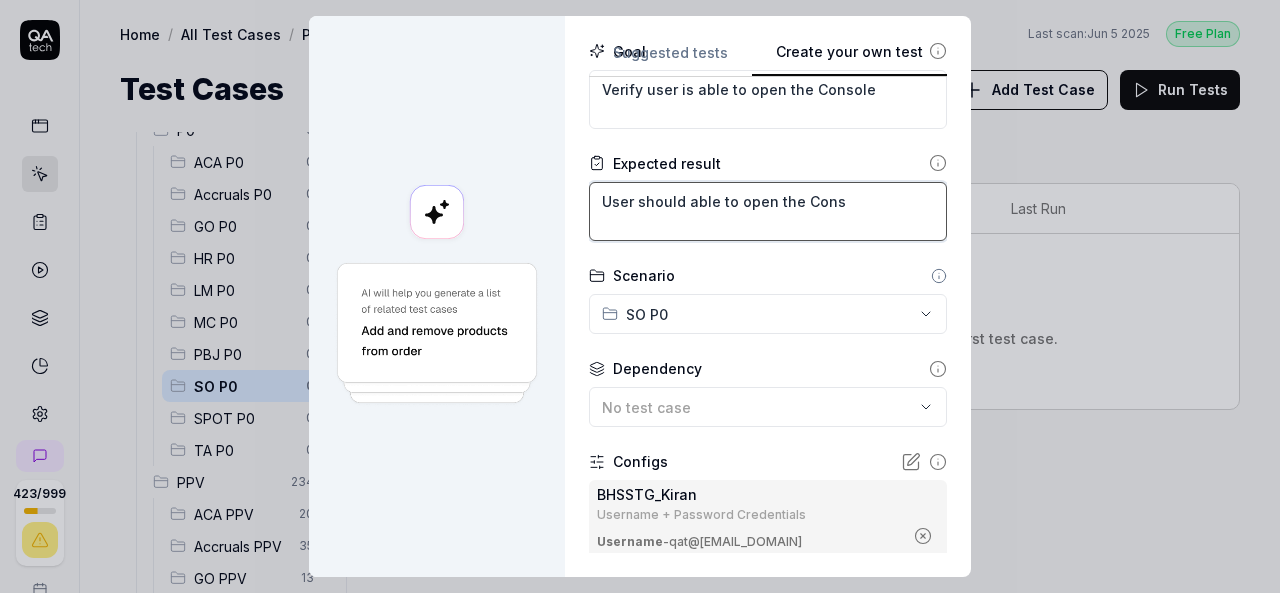 type on "*" 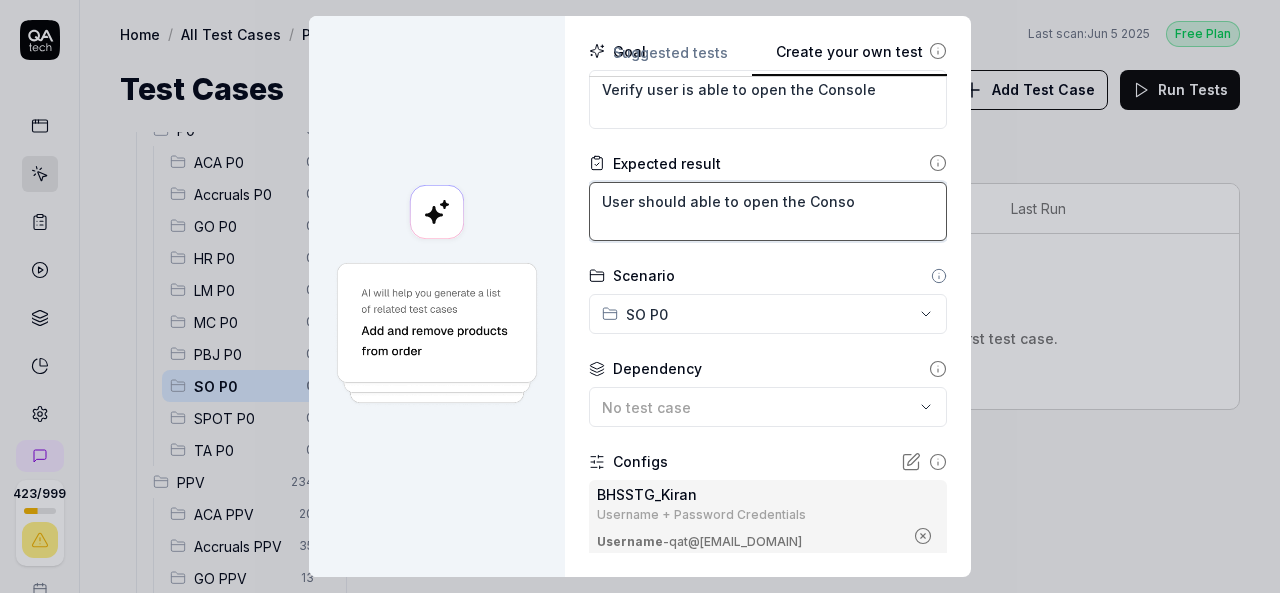 type on "*" 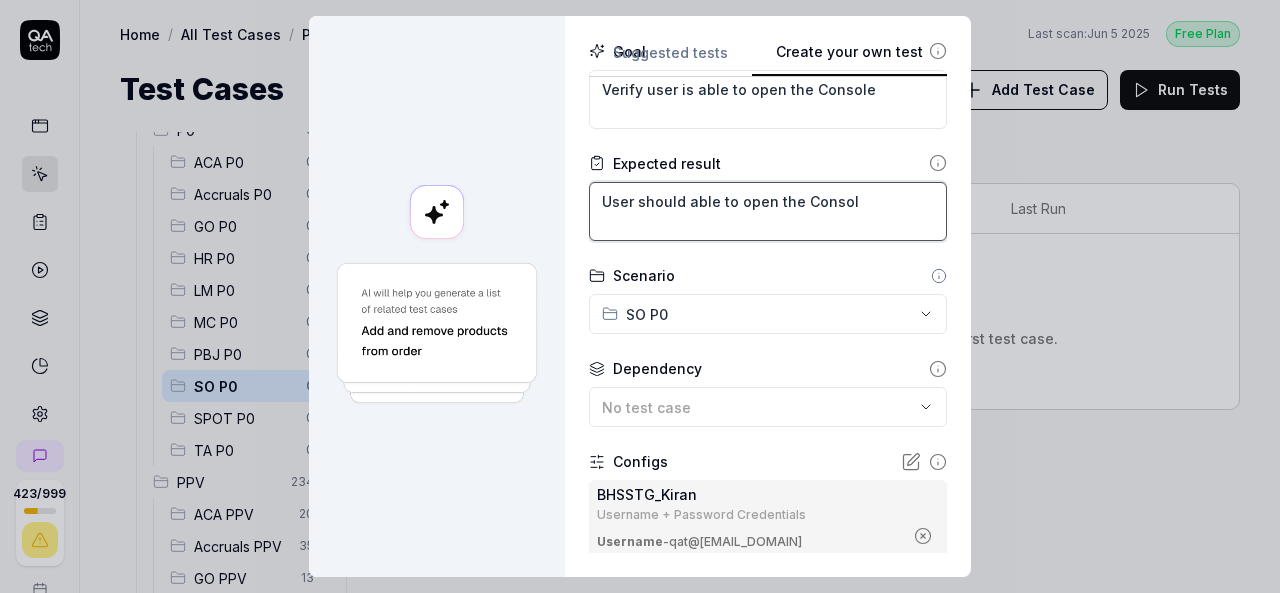 type on "*" 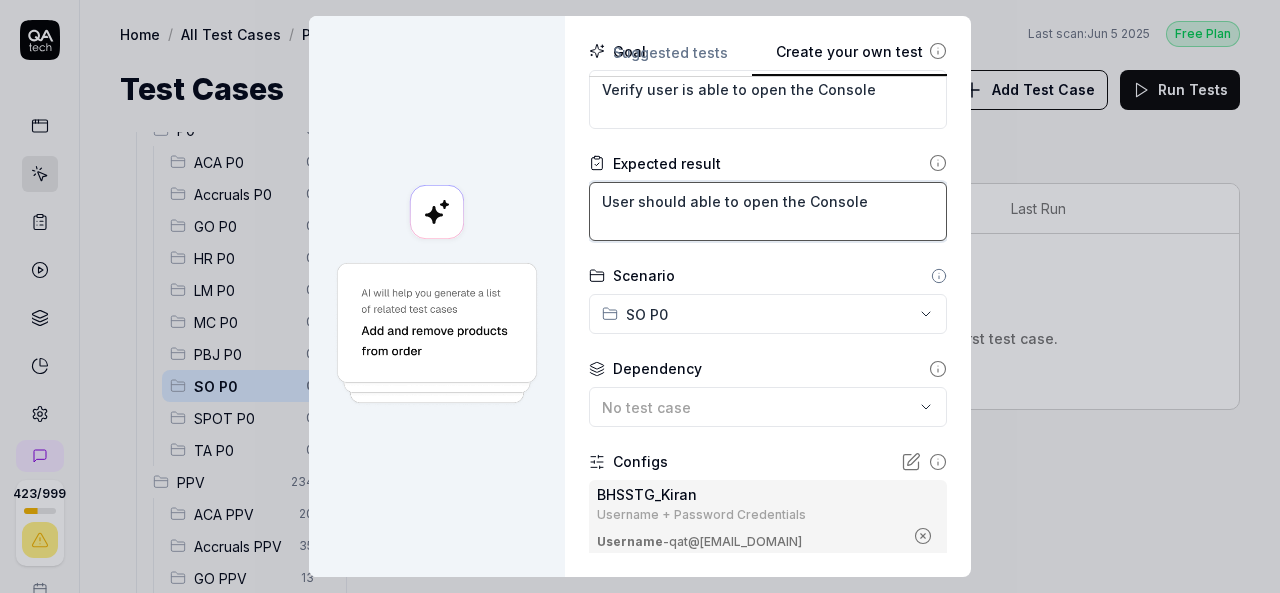 type on "*" 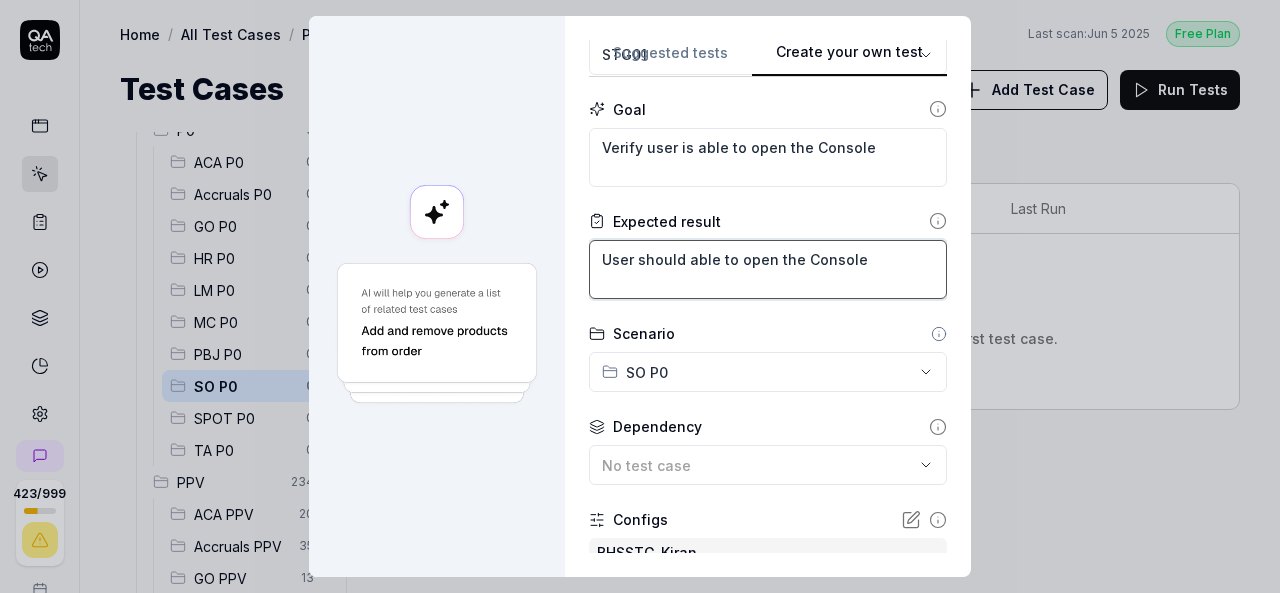 scroll, scrollTop: 89, scrollLeft: 0, axis: vertical 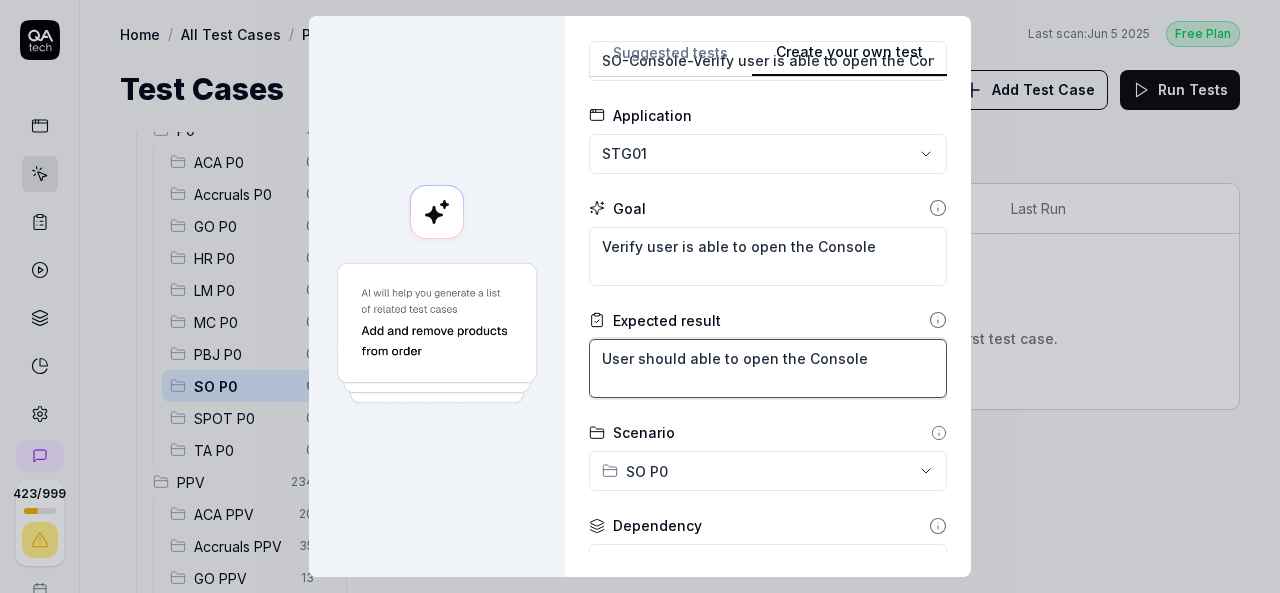 click on "User should able to open the Console" at bounding box center (768, 368) 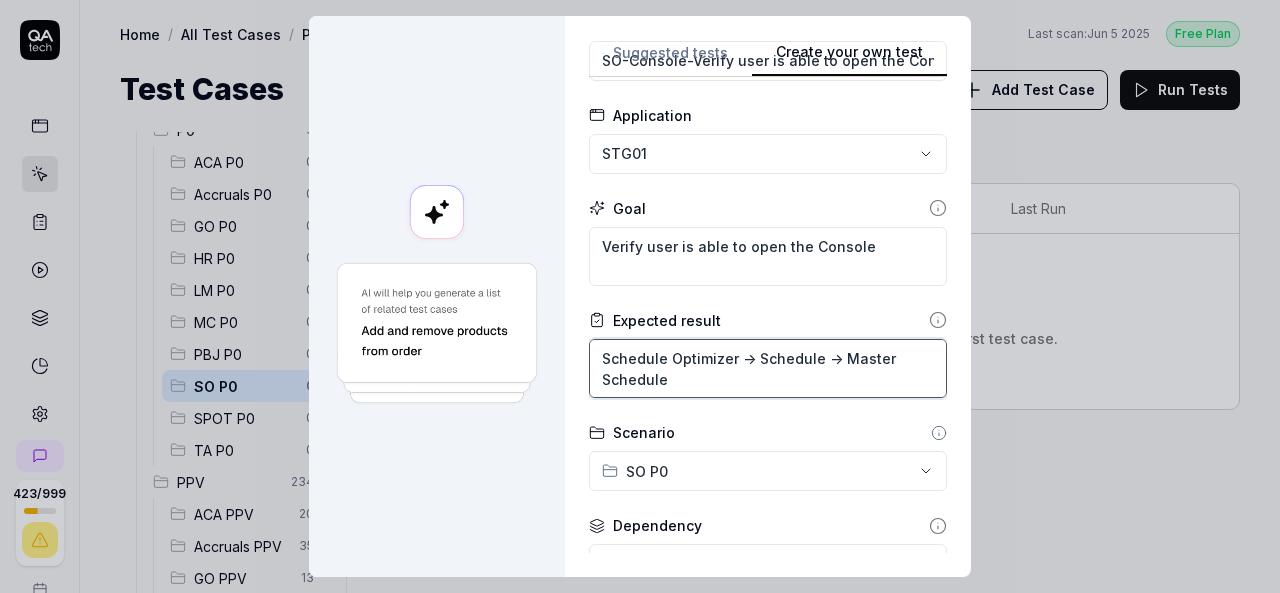 click on "Schedule Optimizer -> Schedule -> Master Schedule" at bounding box center [768, 368] 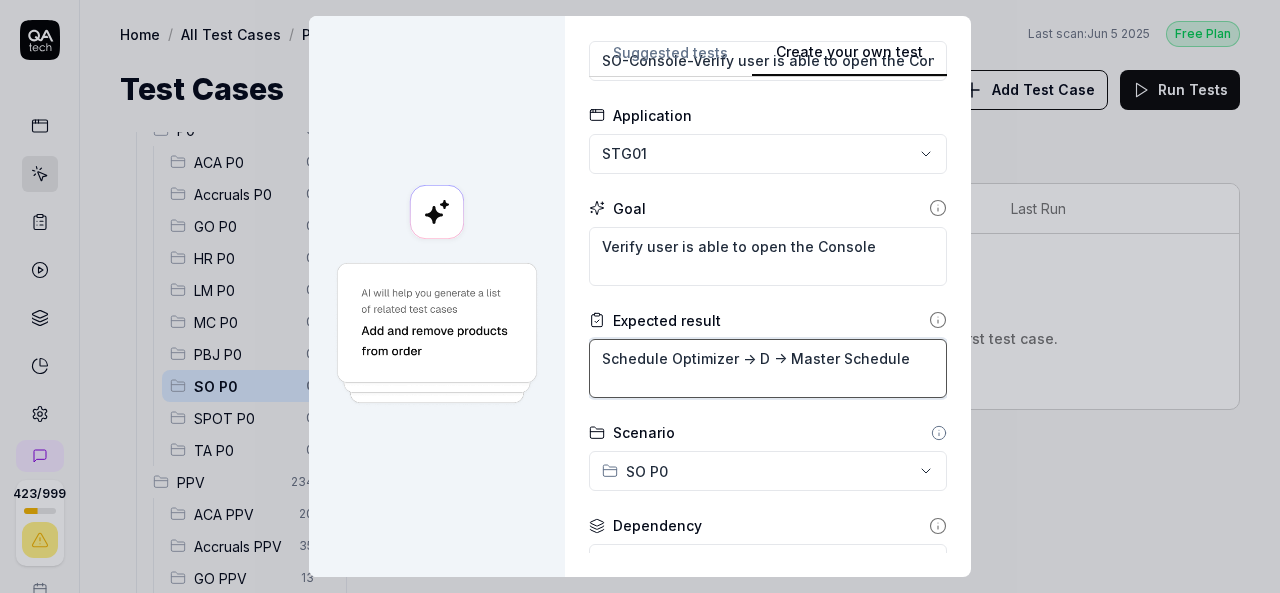 type on "*" 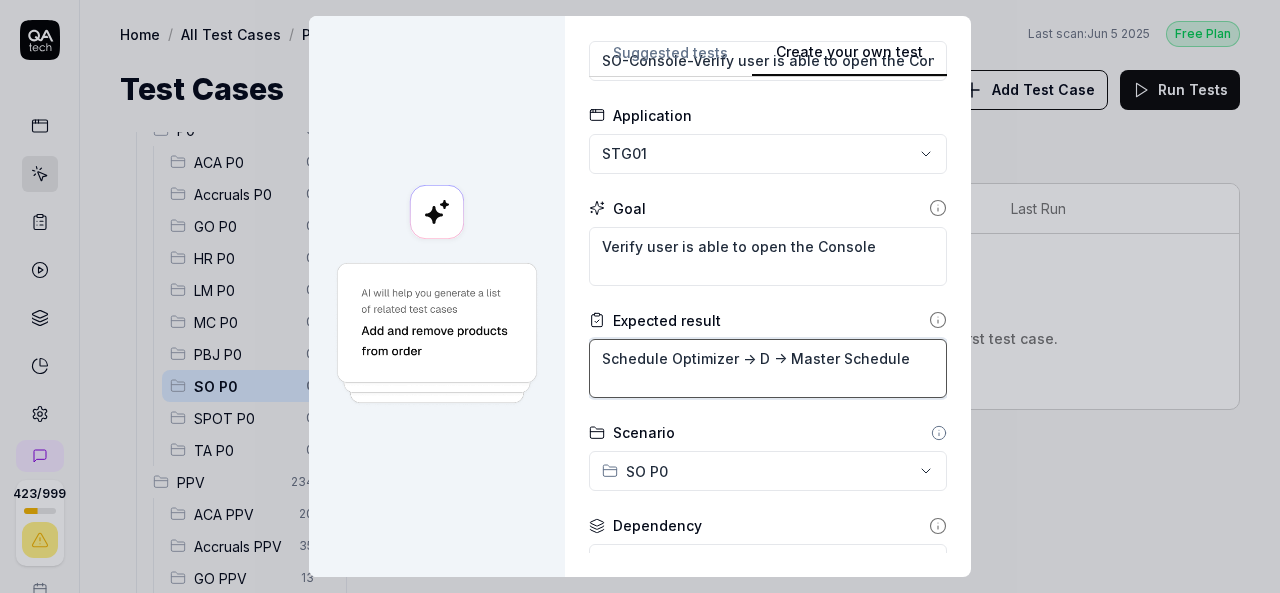 type on "Schedule Optimizer -> Da -> Master Schedule" 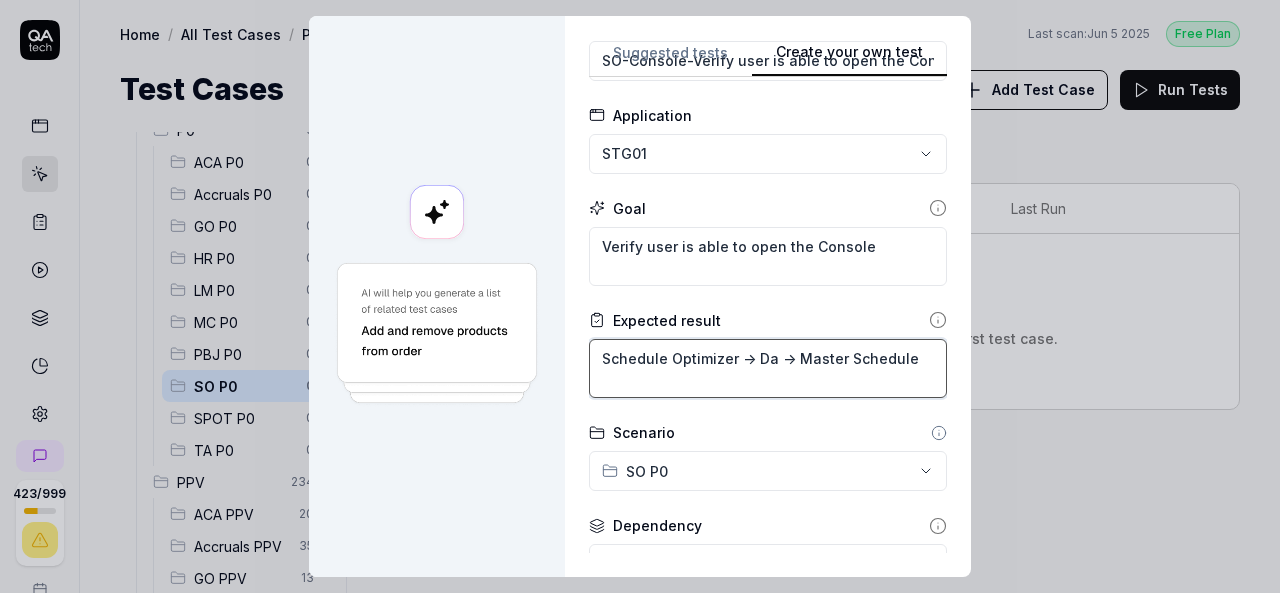type on "*" 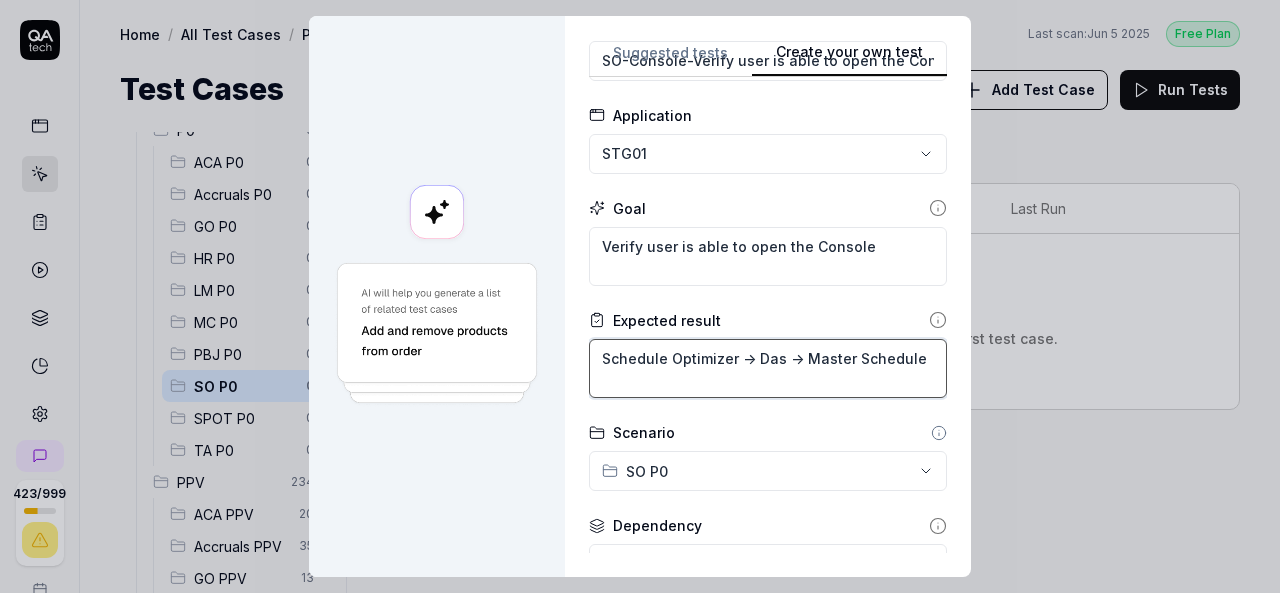 type on "*" 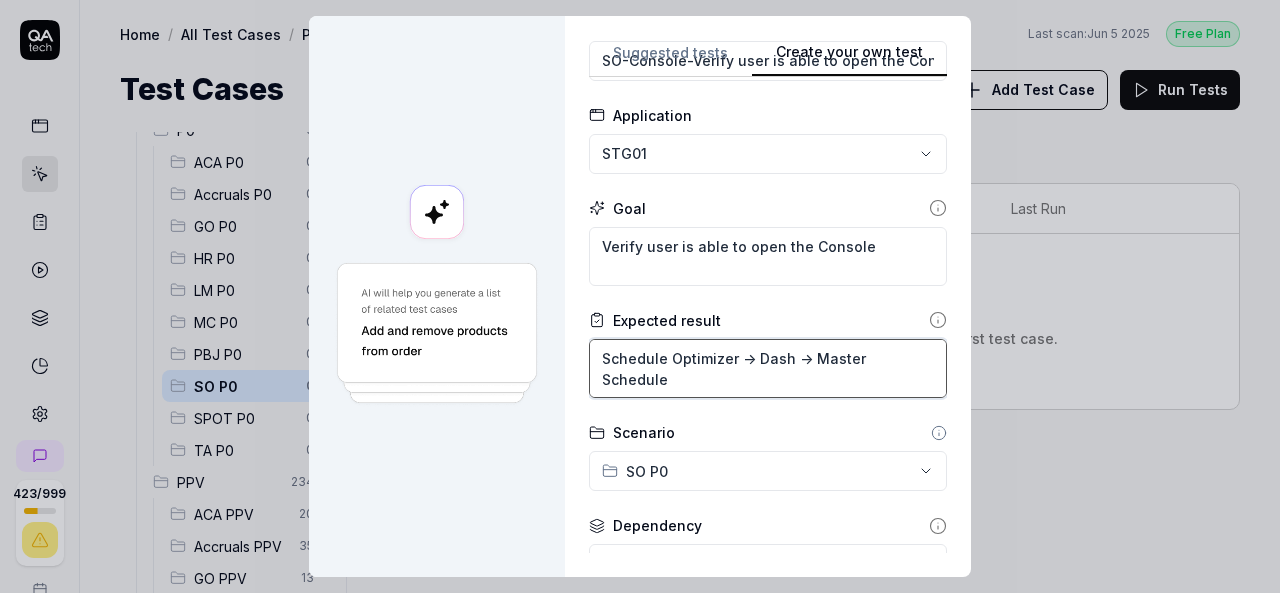 type on "*" 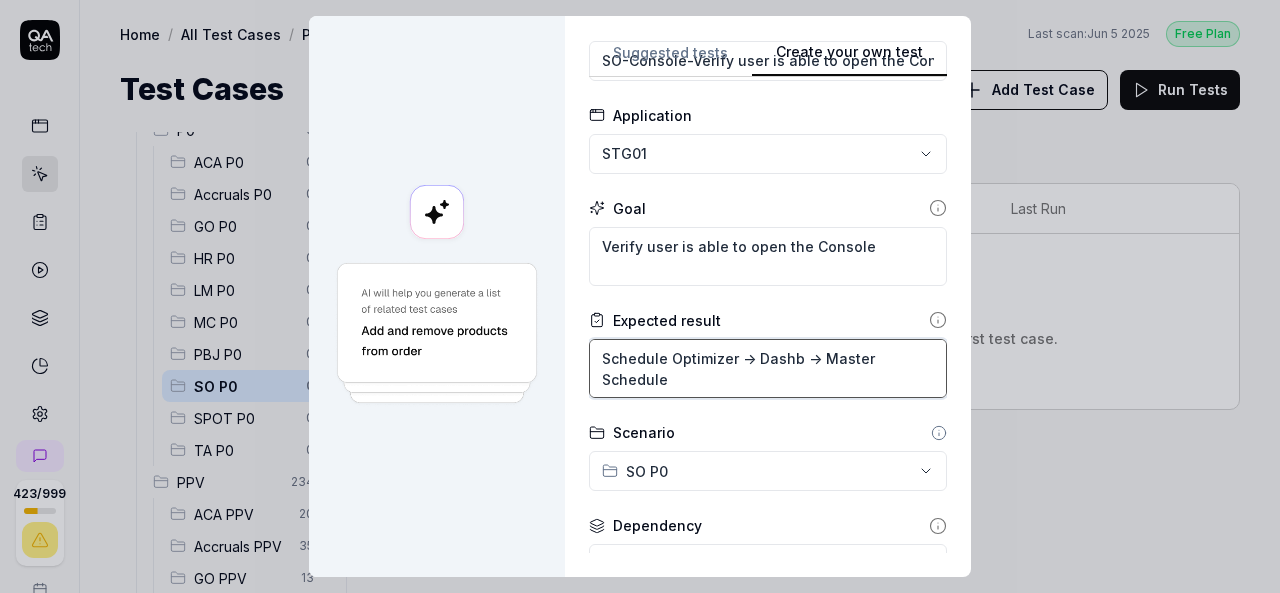 type on "*" 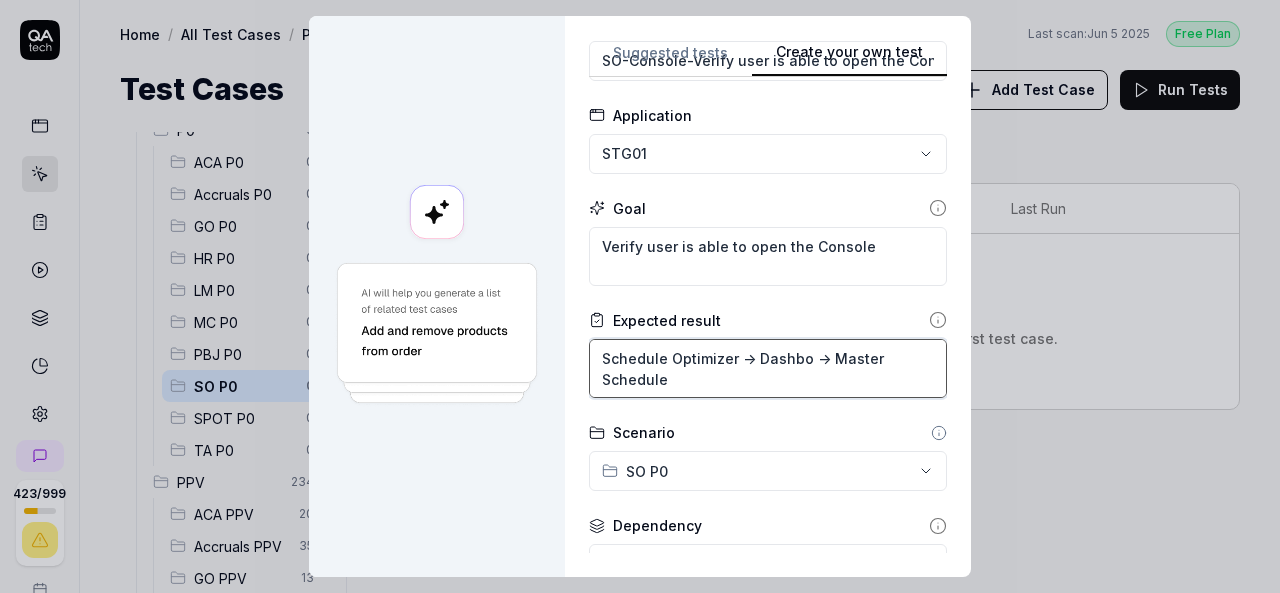 type on "*" 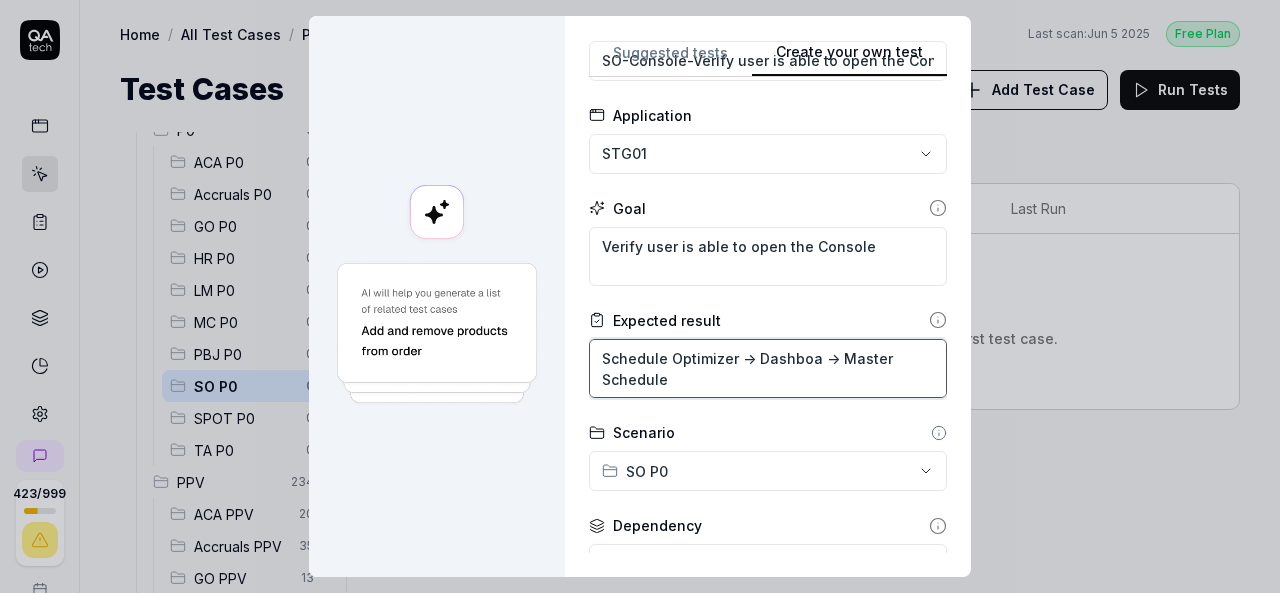 type on "*" 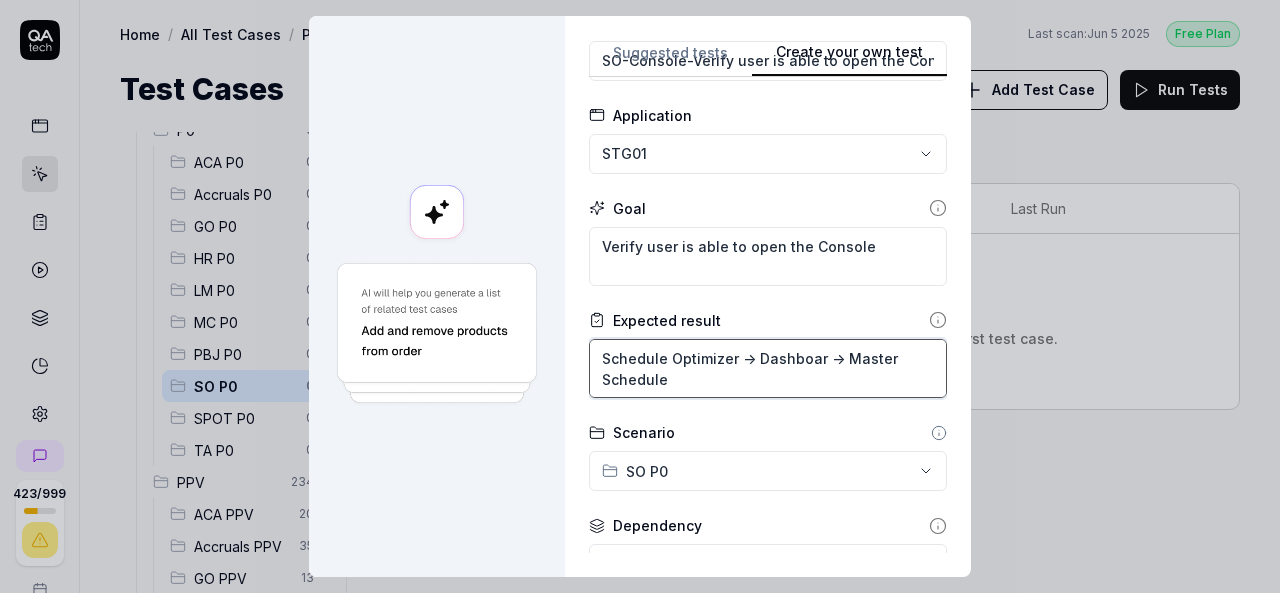 type on "*" 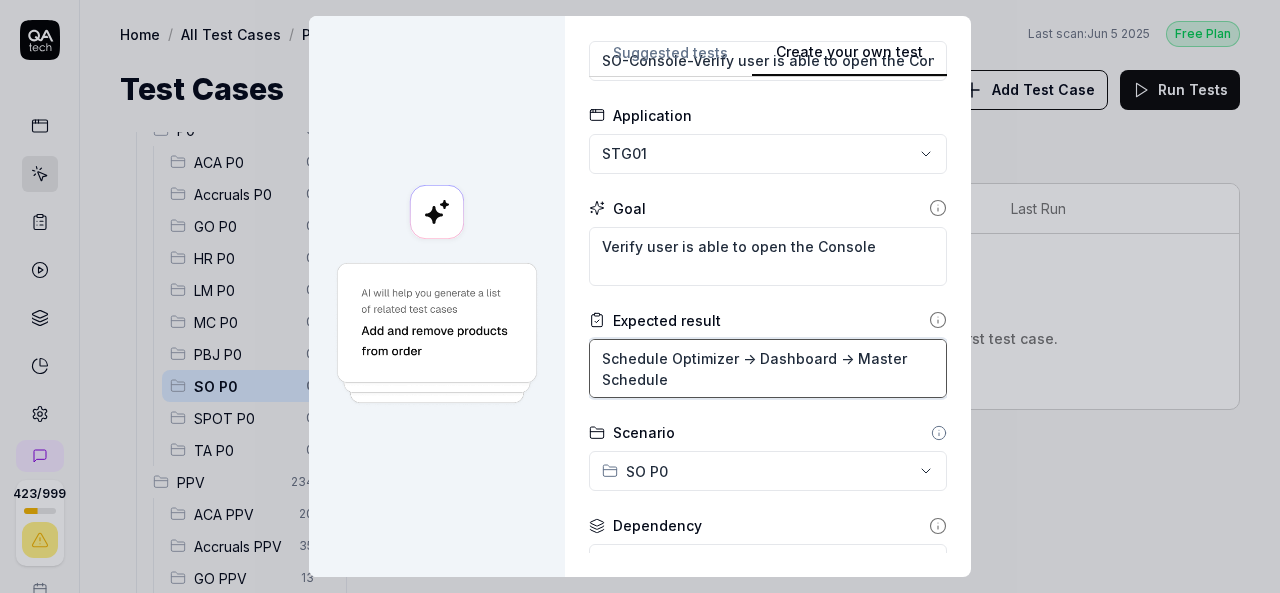 click on "Schedule Optimizer -> Dashboard -> Master Schedule" at bounding box center (768, 368) 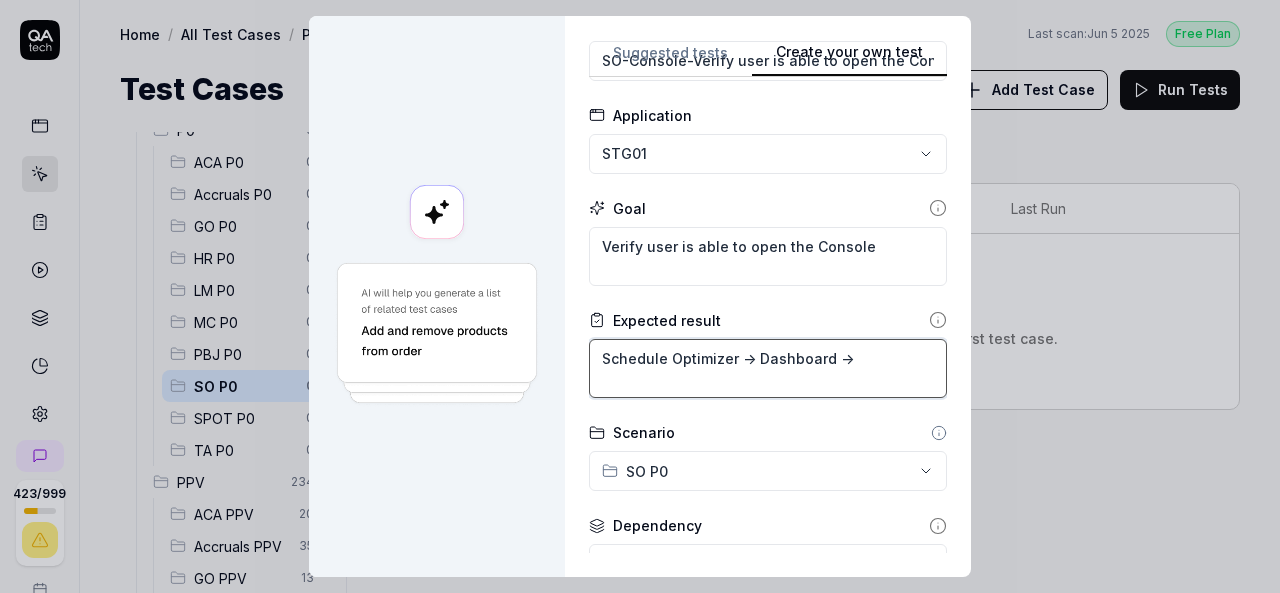 type on "*" 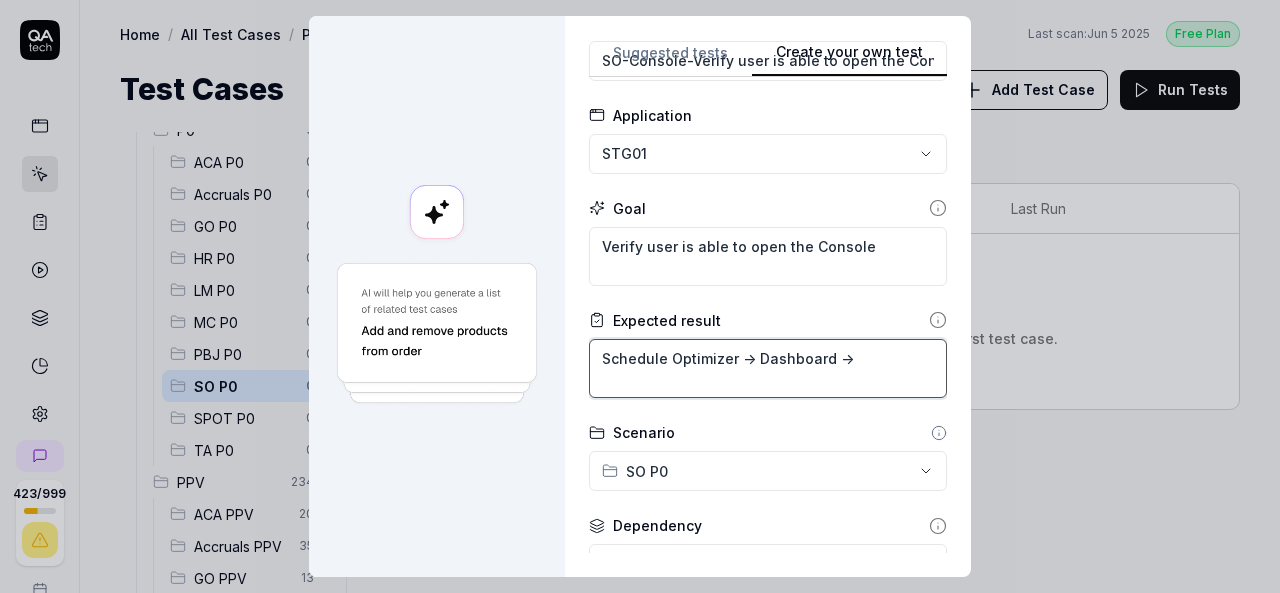 type on "Schedule Optimizer -> Dashboard -> C" 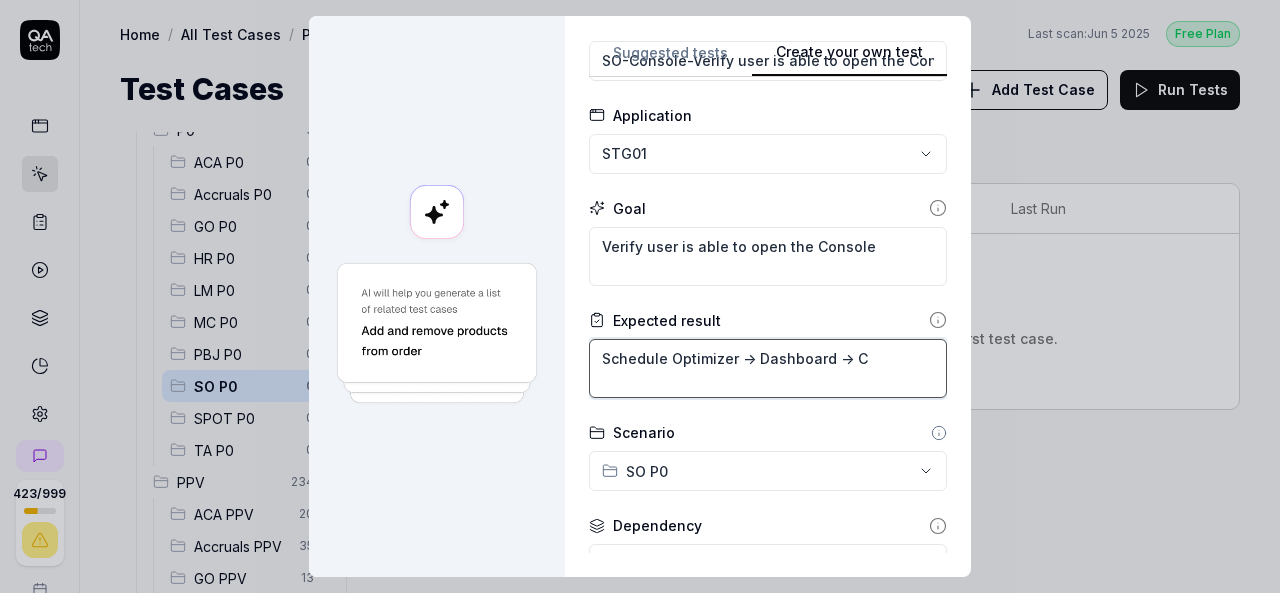 type on "*" 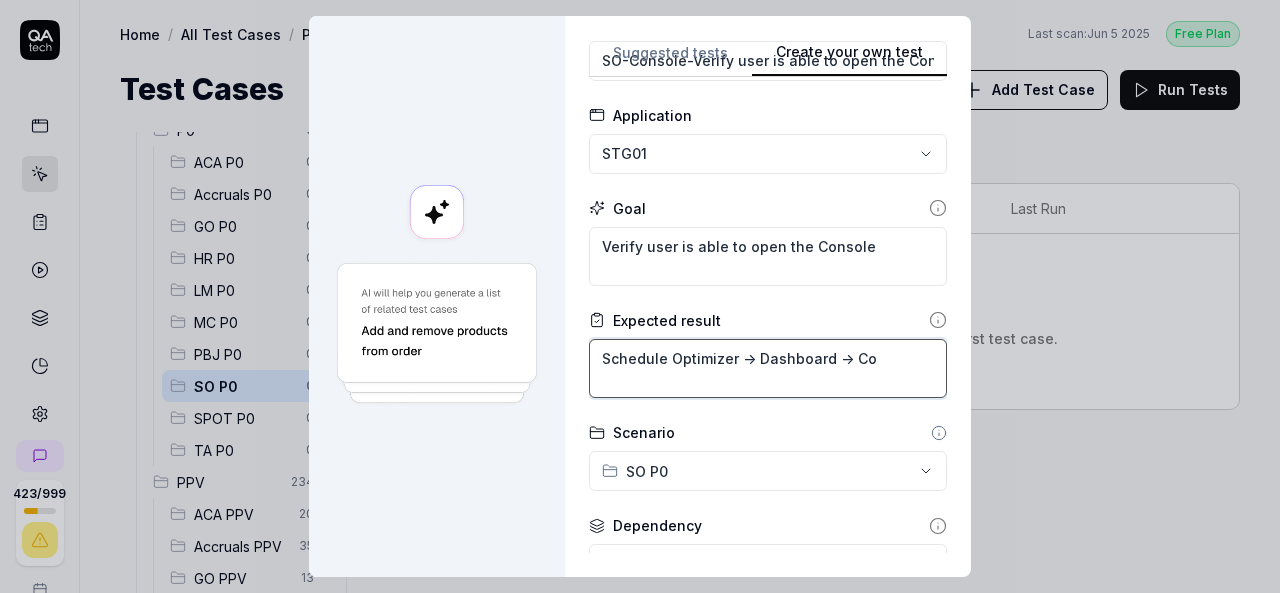 type on "*" 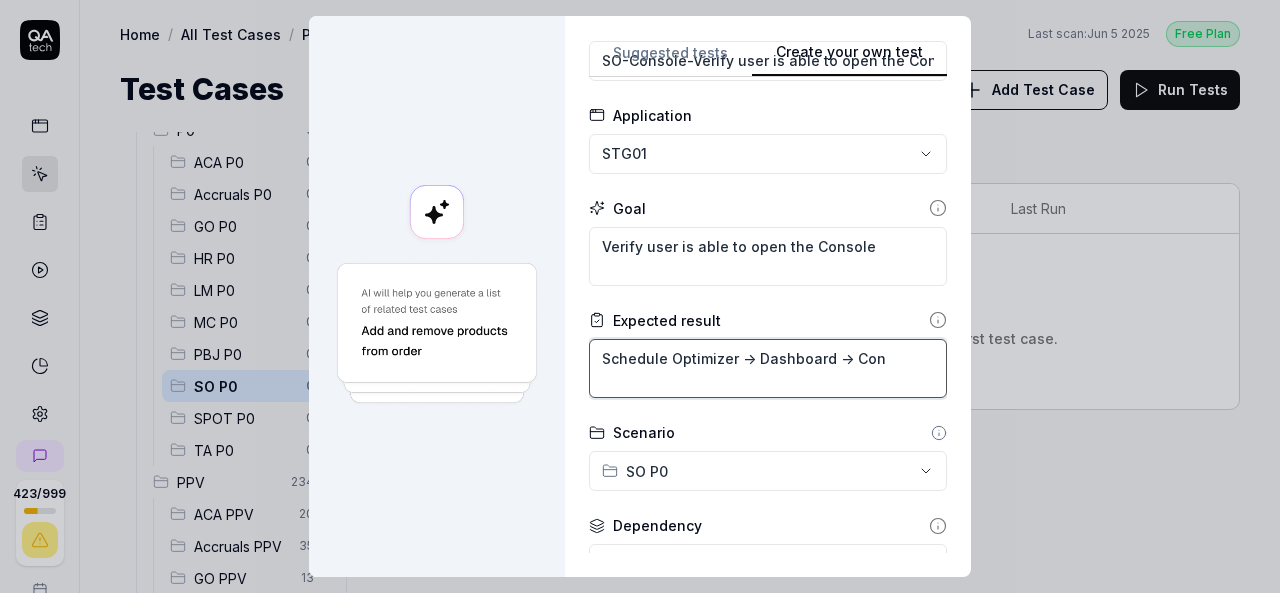 type on "*" 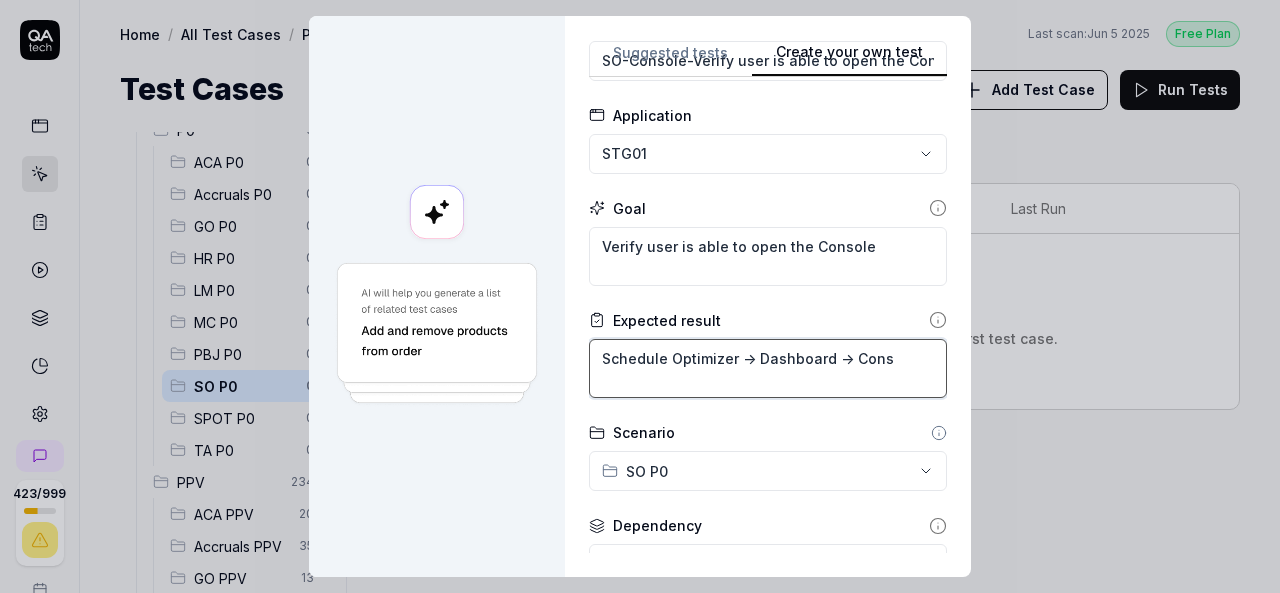 type on "*" 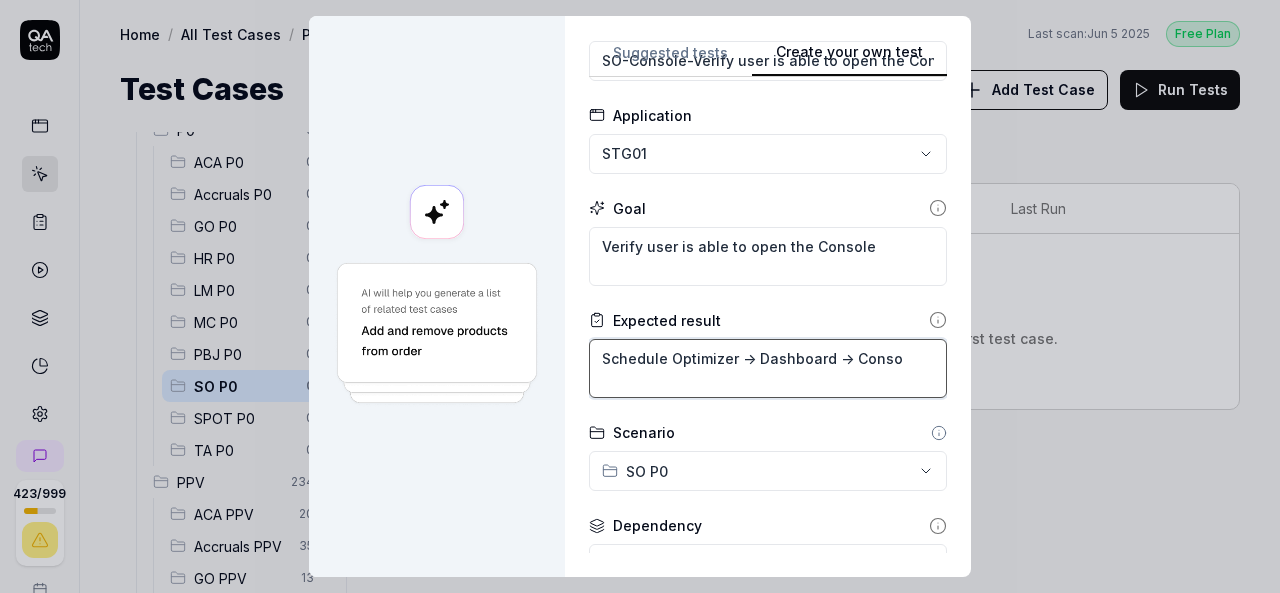 type on "*" 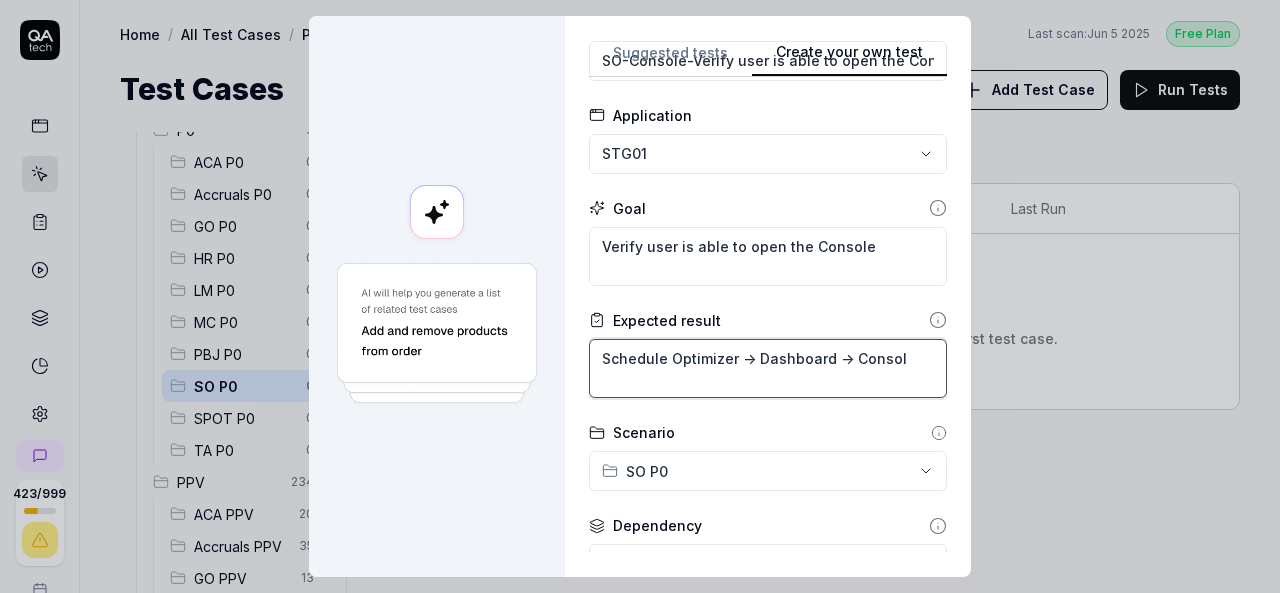 type on "*" 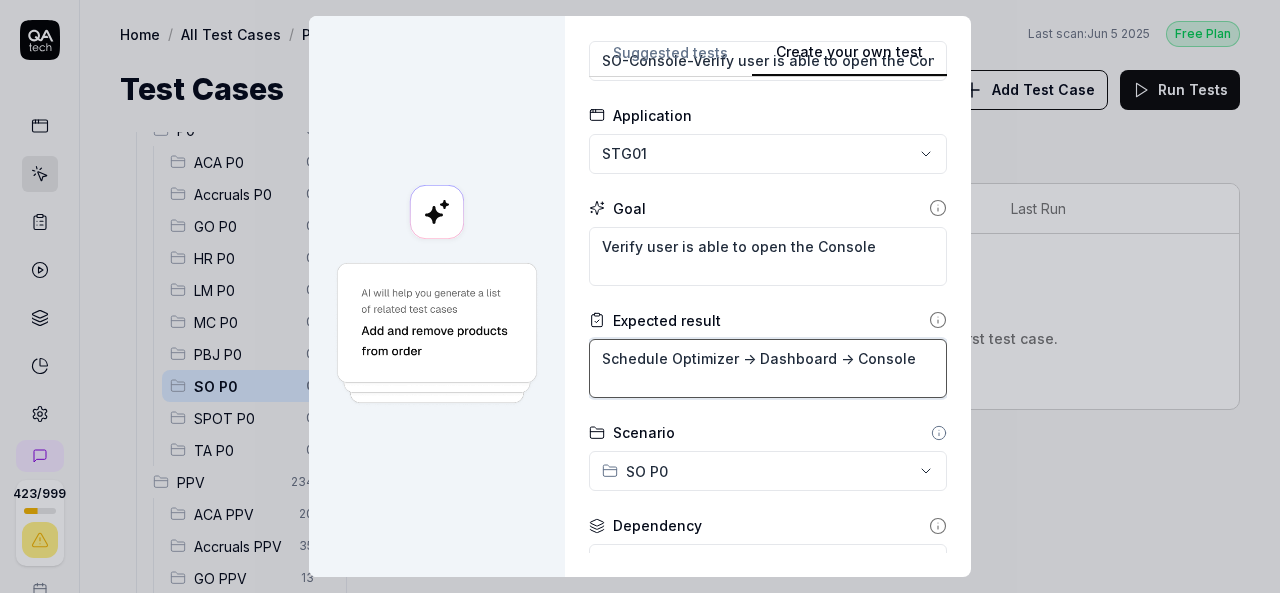 type on "*" 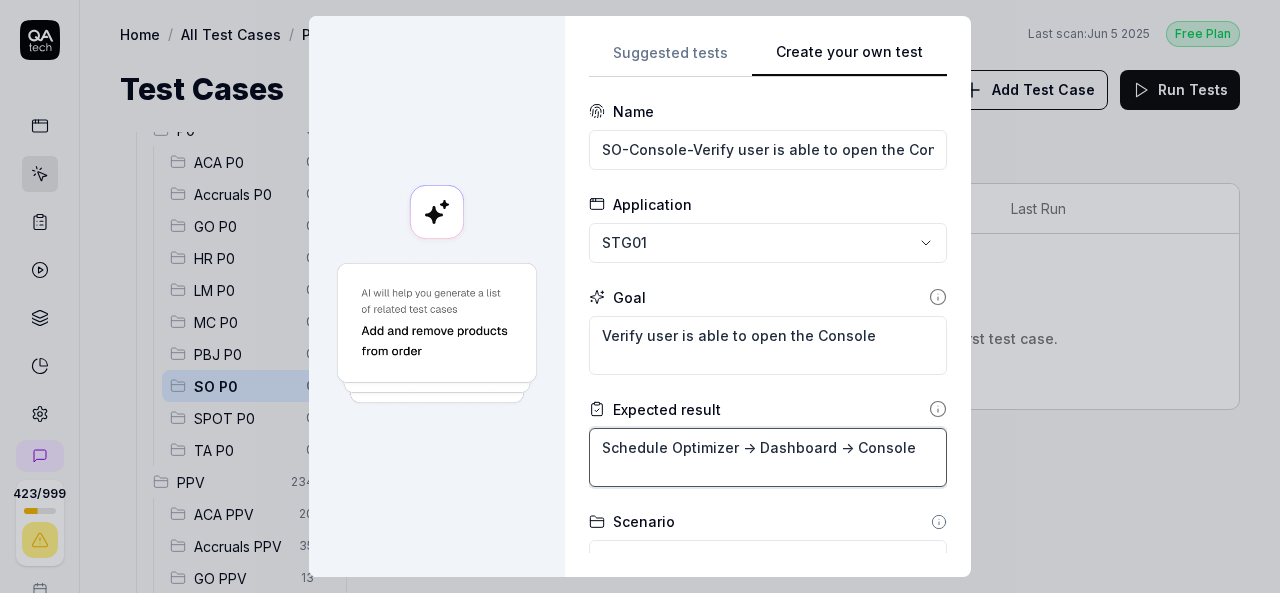 scroll, scrollTop: 443, scrollLeft: 0, axis: vertical 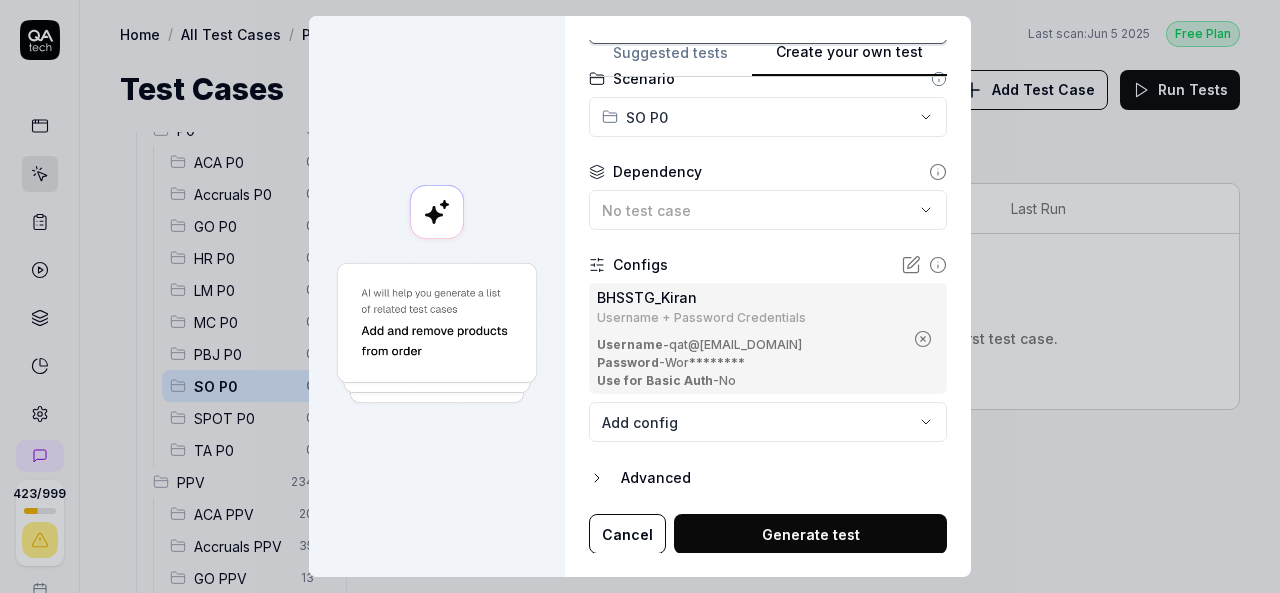 type on "Schedule Optimizer -> Dashboard -> Console" 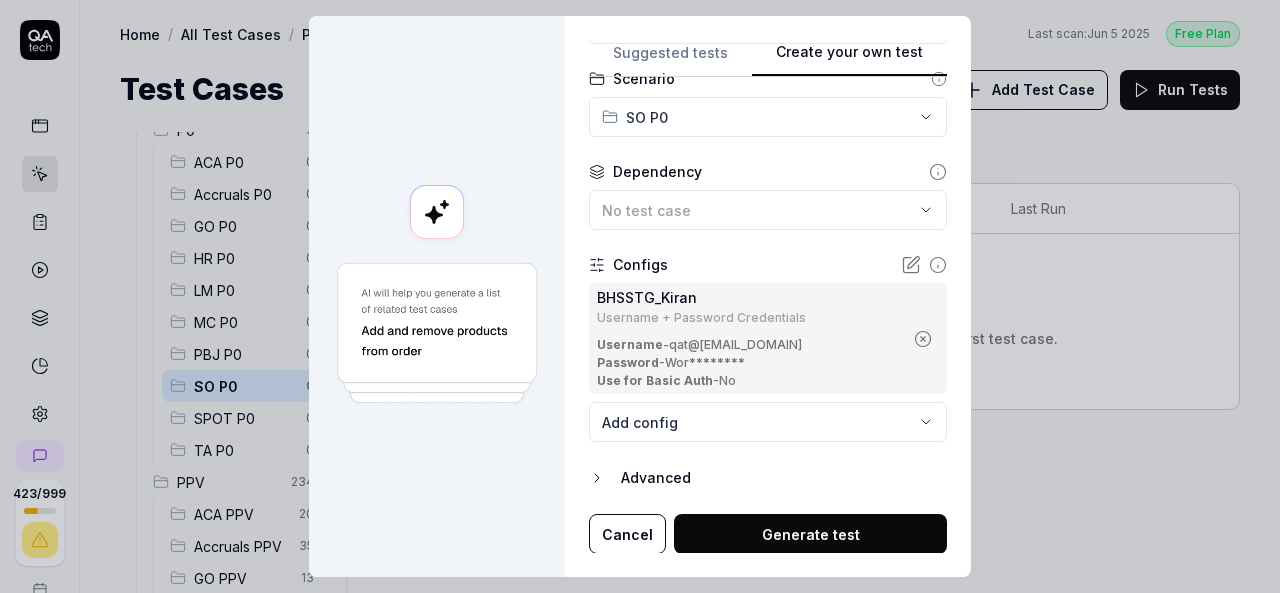 click on "Generate test" at bounding box center (810, 534) 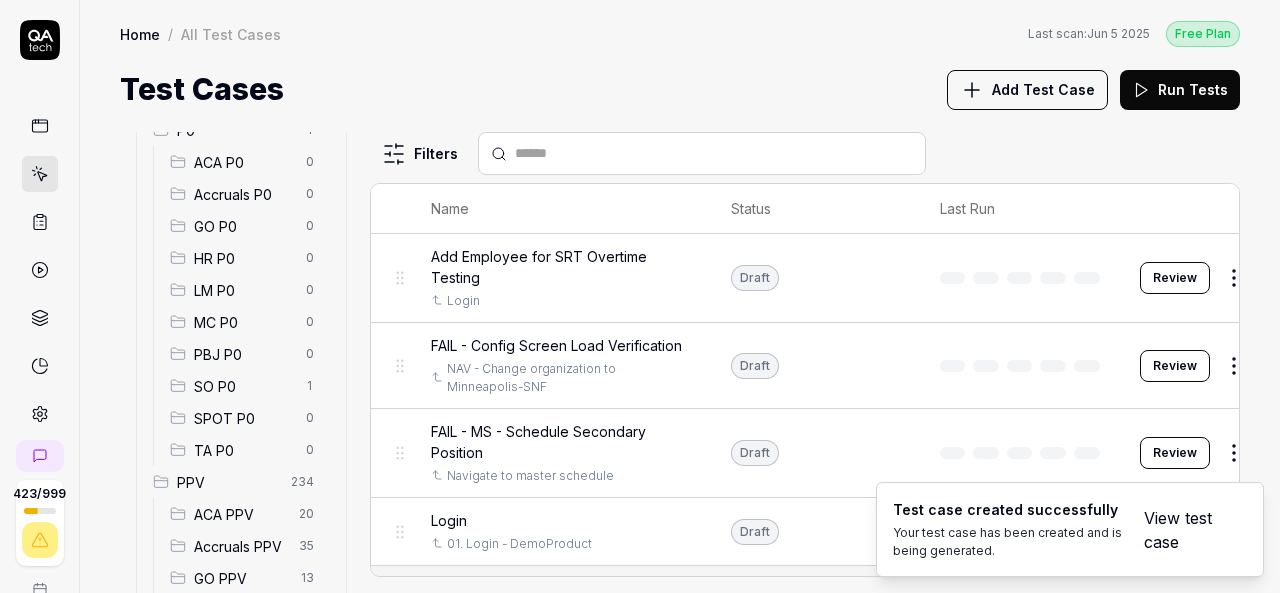 click on "SO P0" at bounding box center [244, 386] 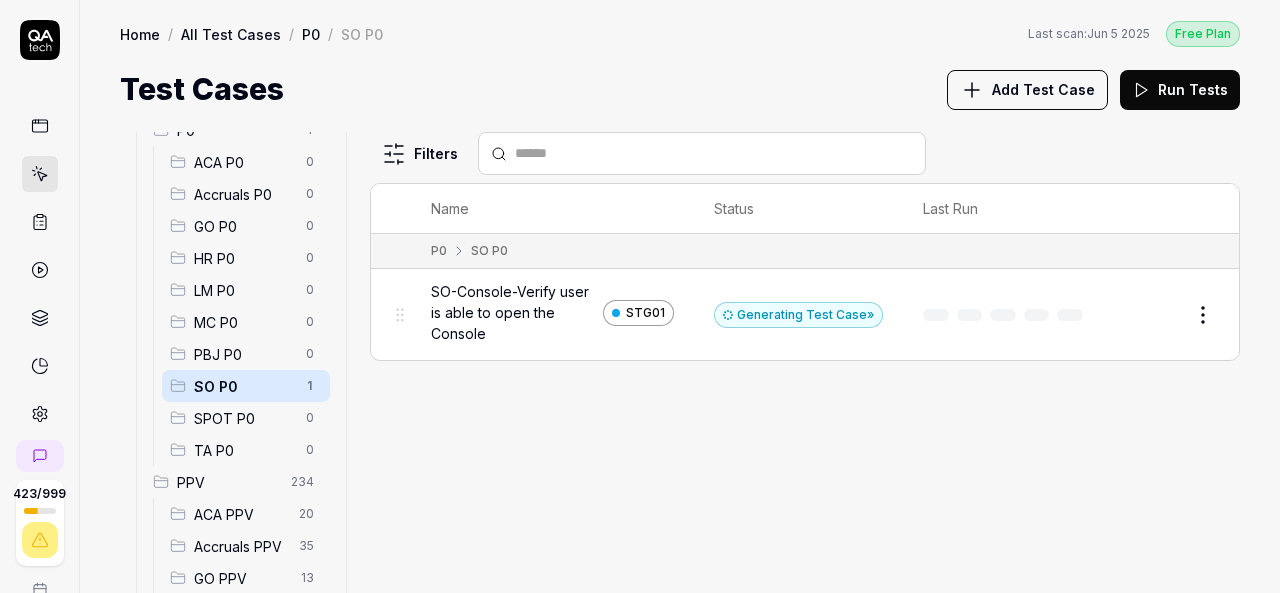 click on "Filters Name Status Last Run P0 SO P0 SO-Console-Verify user is able to open the Console STG01 Generating Test Case  » Edit" at bounding box center [805, 362] 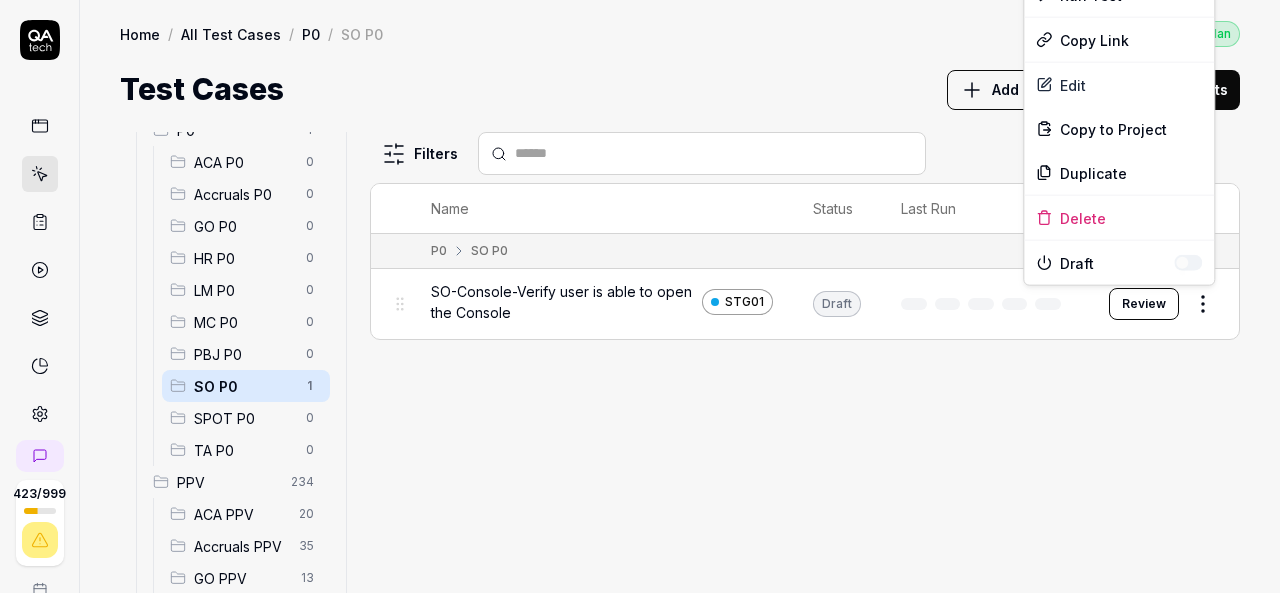 click on "423  /  999 k S Home / All Test Cases / P0 / SO P0 Free Plan Home / All Test Cases / P0 / SO P0 Last scan:  Jun 5 2025 Free Plan Test Cases Add Test Case Run Tests All Test Cases 286 Employee Management 10 Login 7 Logout 1 Master Schedule 9 Navigation 3 P0 1 ACA P0 0 Accruals P0 0 GO P0 0 HR P0 0 LM P0 0 MC P0 0 PBJ P0 0 SO P0 1 SPOT P0 0 TA P0 0 PPV 234 ACA PPV 20 Accruals PPV 35 GO PPV 13 HR PPV 31 LM PPV 7 MC PPV 7 PBJ PPV 22 SO PPV 56 Spotlight PPV 3 TA PPV 40 Reporting 3 Schedule Optimizer 1 Screen Loads 7 Time & Attendance 6 Filters Name Status Last Run P0 SO P0 SO-Console-Verify user is able to open the Console STG01 Draft Review
To pick up a draggable item, press the space bar.
While dragging, use the arrow keys to move the item.
Press space again to drop the item in its new position, or press escape to cancel.
* Options Run Test Copy Link Edit Copy to Project Duplicate Delete Draft" at bounding box center [640, 296] 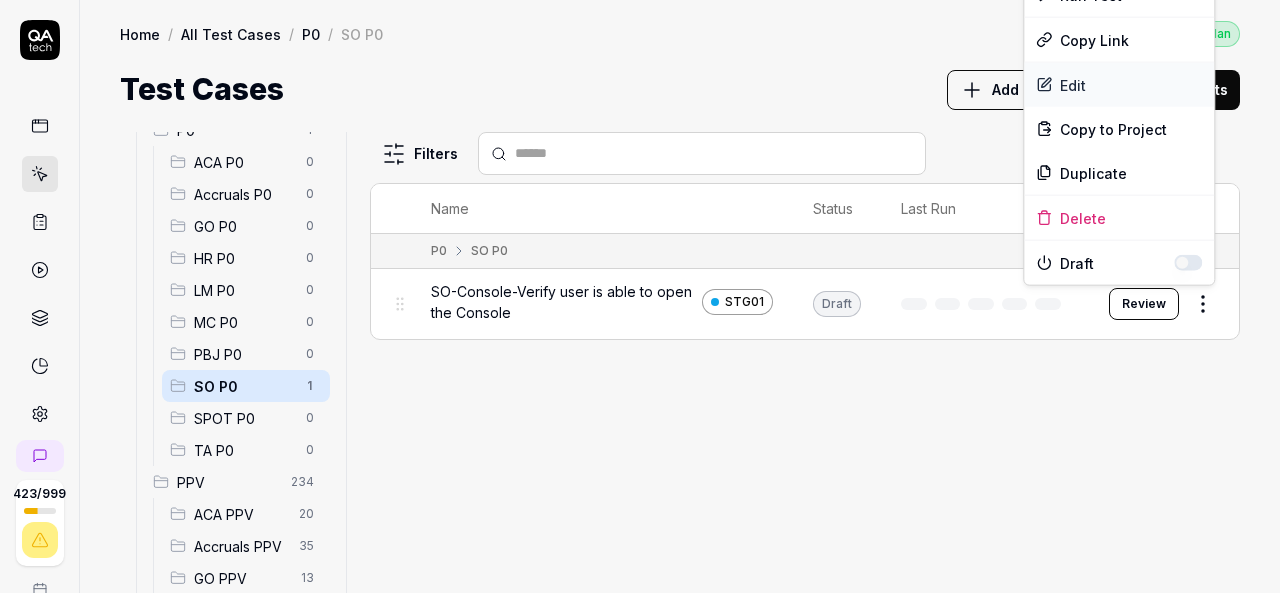 click on "Edit" at bounding box center [1119, 85] 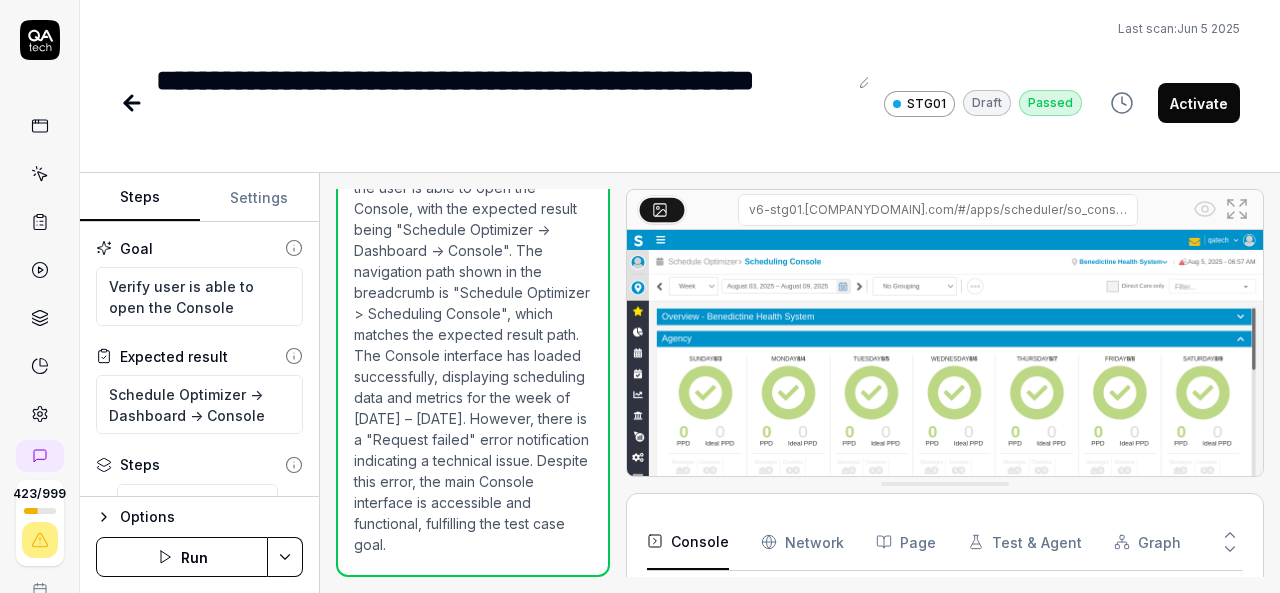 scroll, scrollTop: 884, scrollLeft: 0, axis: vertical 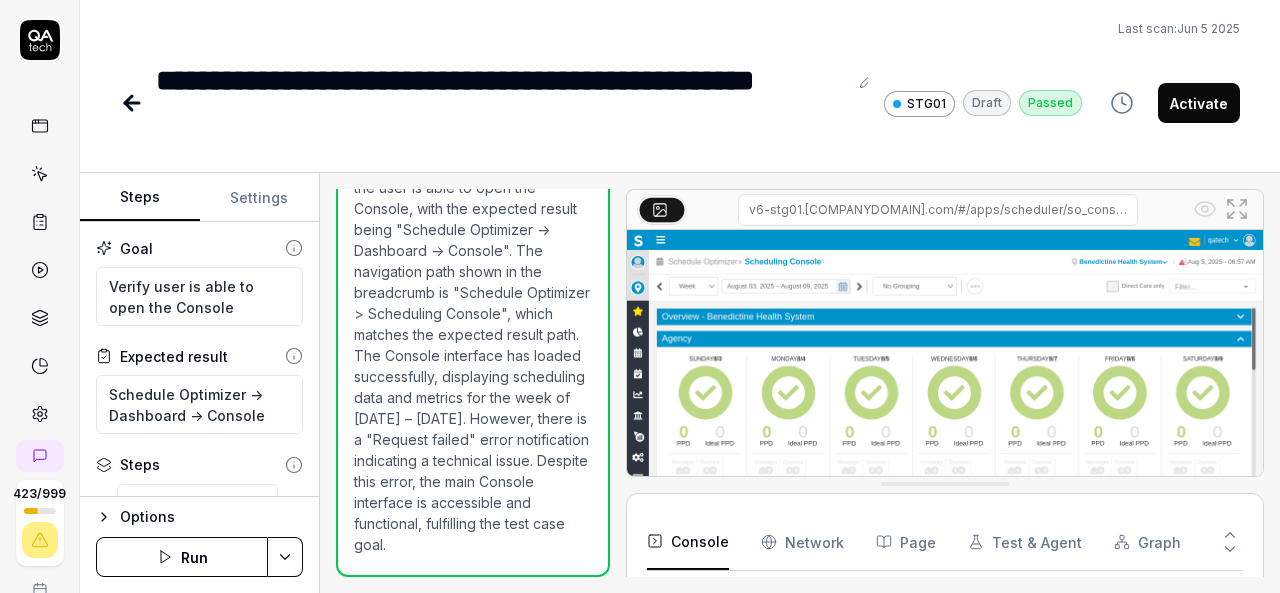 type on "*" 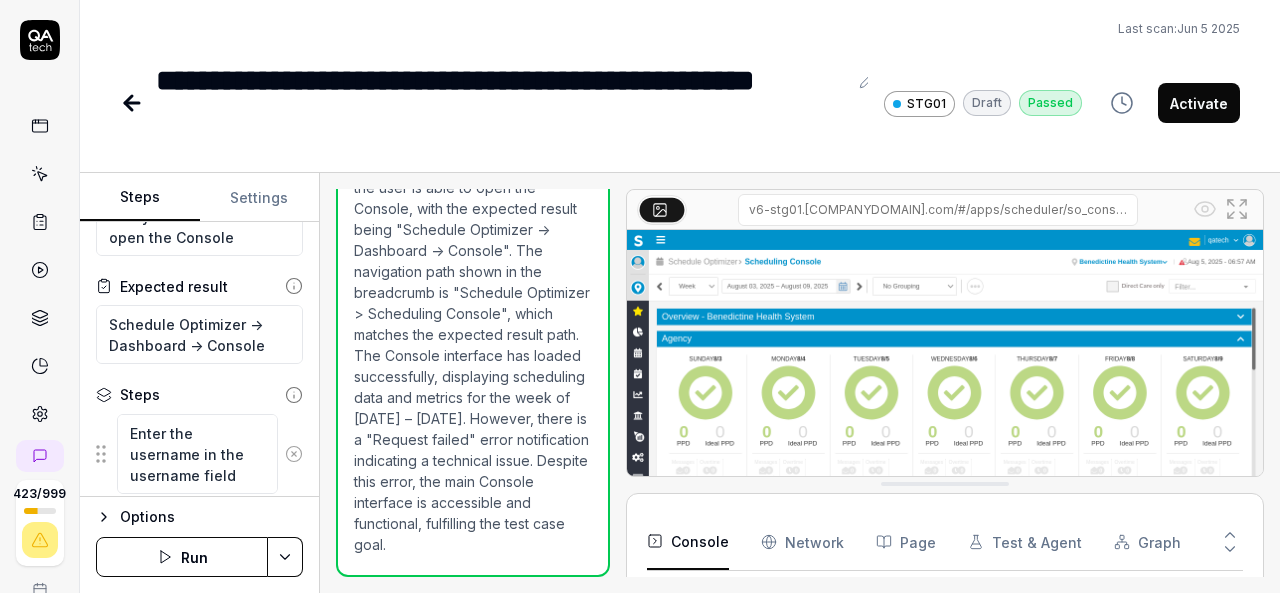 scroll, scrollTop: 73, scrollLeft: 0, axis: vertical 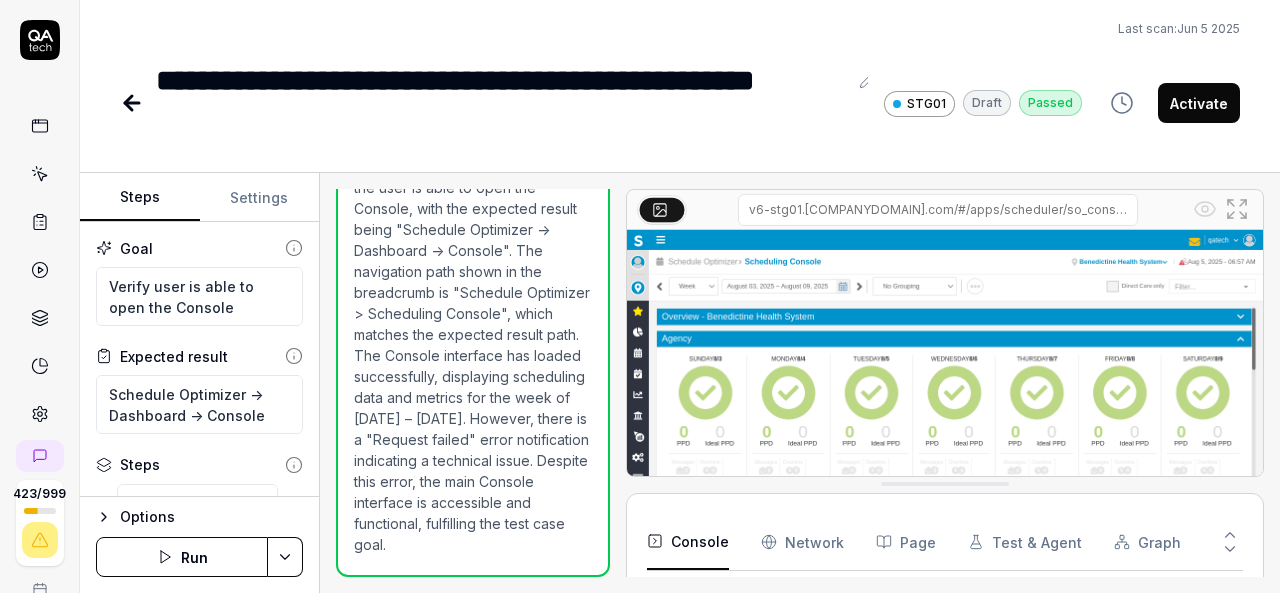 click at bounding box center [40, 174] 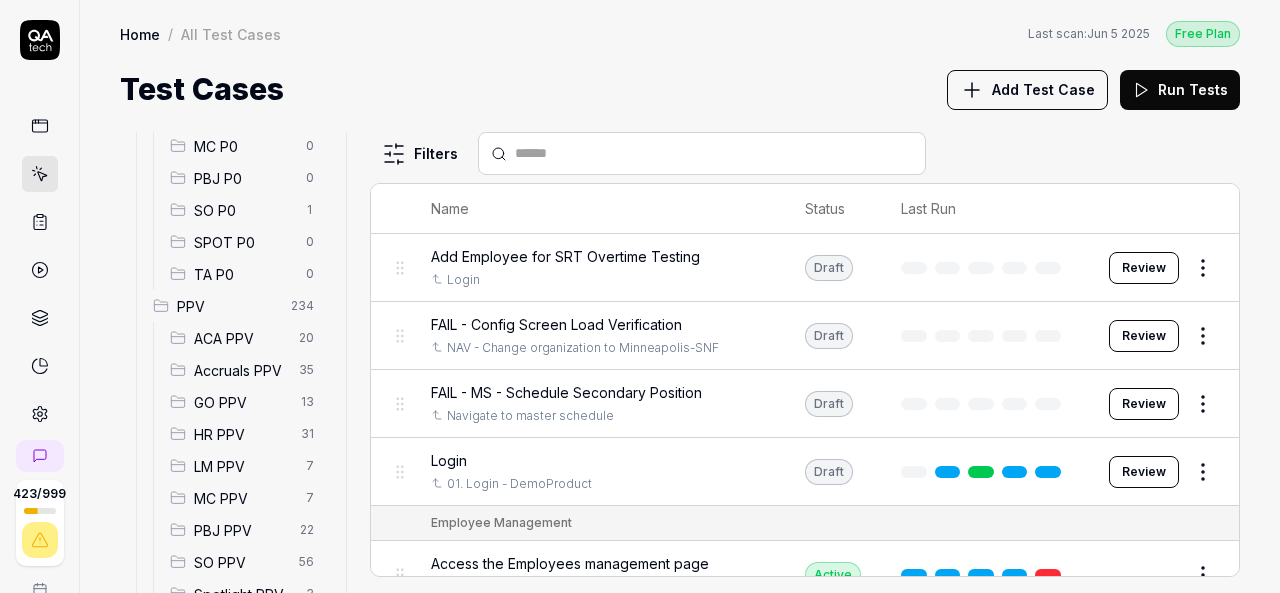 scroll, scrollTop: 301, scrollLeft: 0, axis: vertical 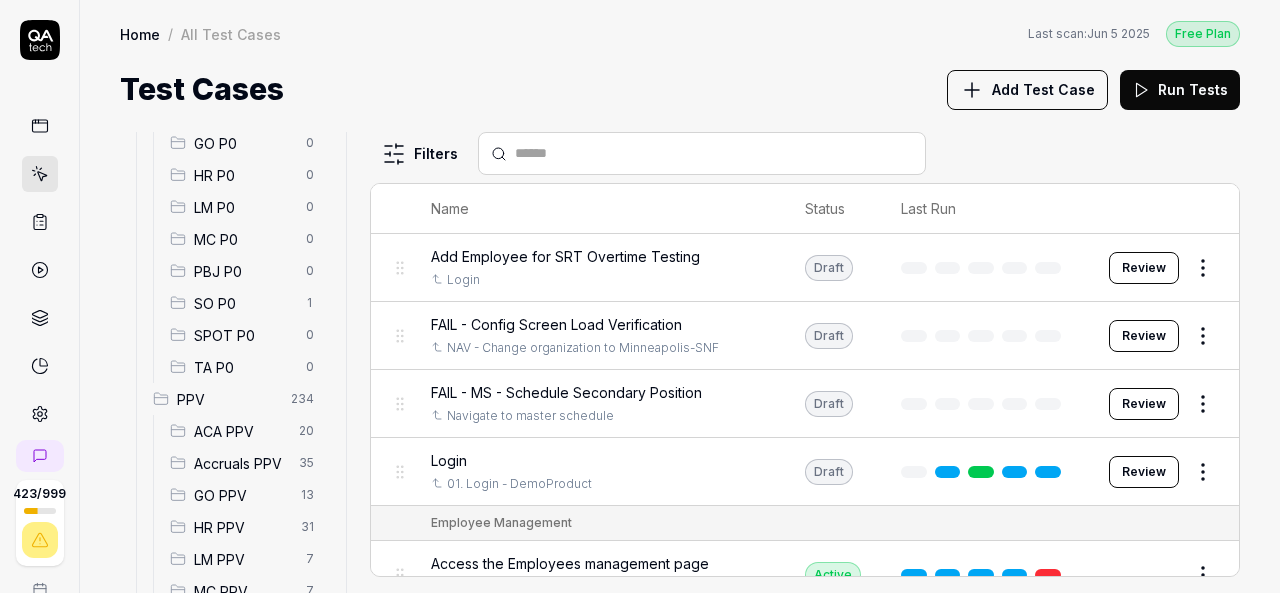 click on "SO P0" at bounding box center [244, 303] 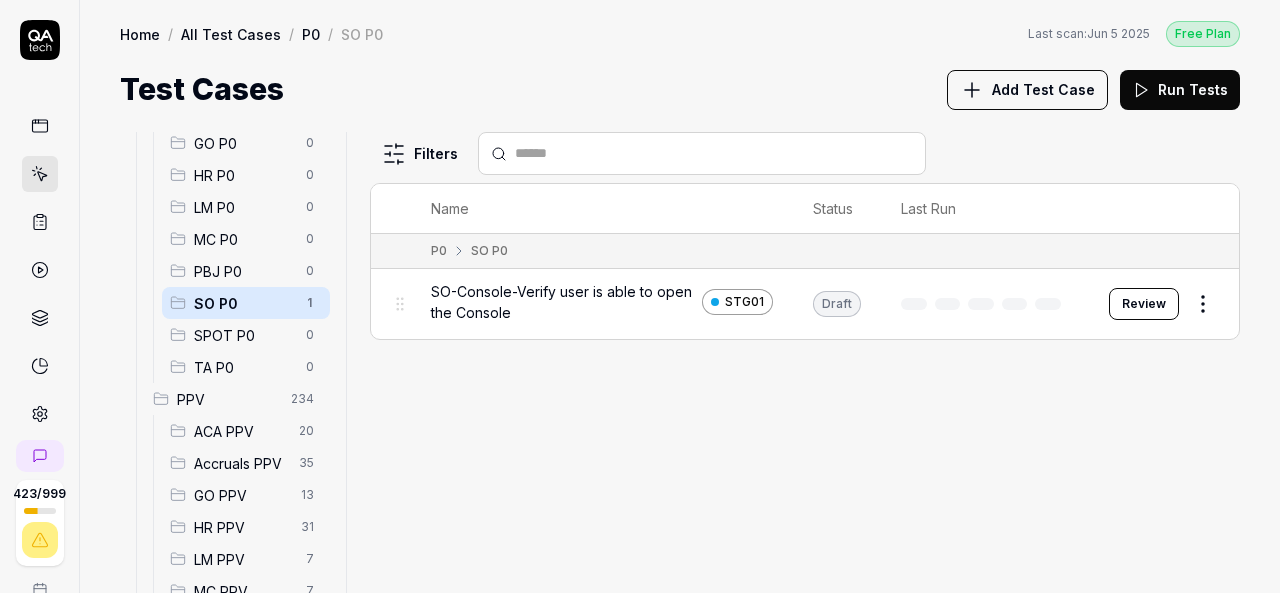 click on "Add Test Case" at bounding box center [1043, 89] 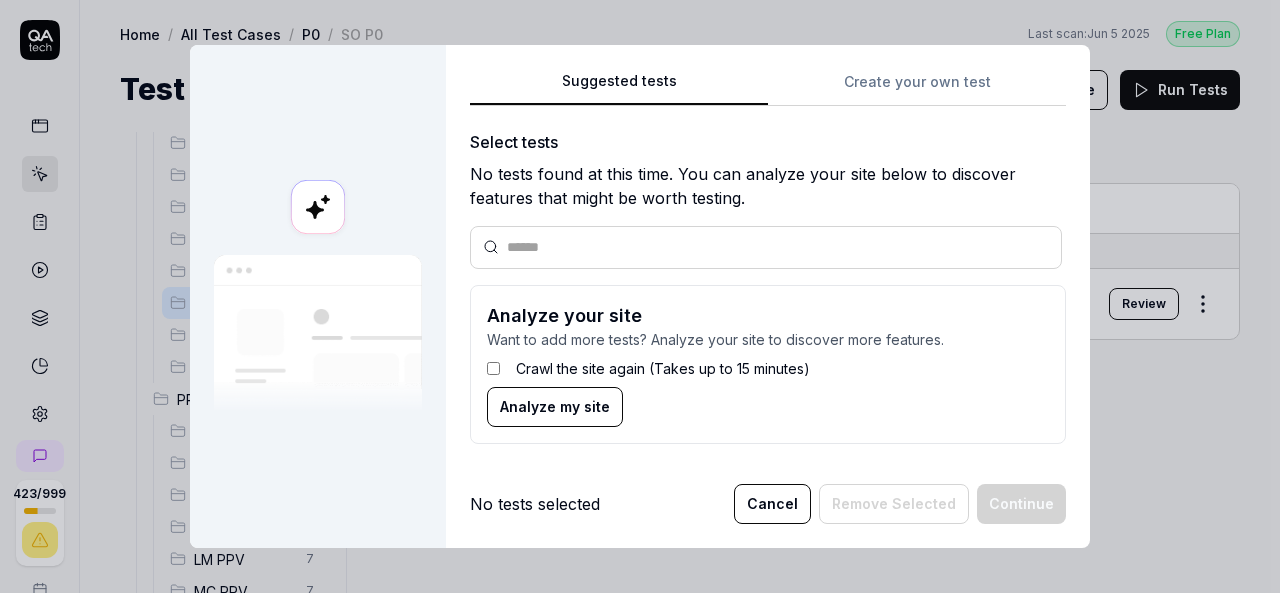 click on "Suggested tests Create your own test Select tests No tests found at this time. You can analyze your site below to discover features that might be worth testing. Analyze your site Want to add more tests? Analyze your site to discover more features. Crawl the site again (Takes up to 15 minutes) Analyze my site" at bounding box center (768, 264) 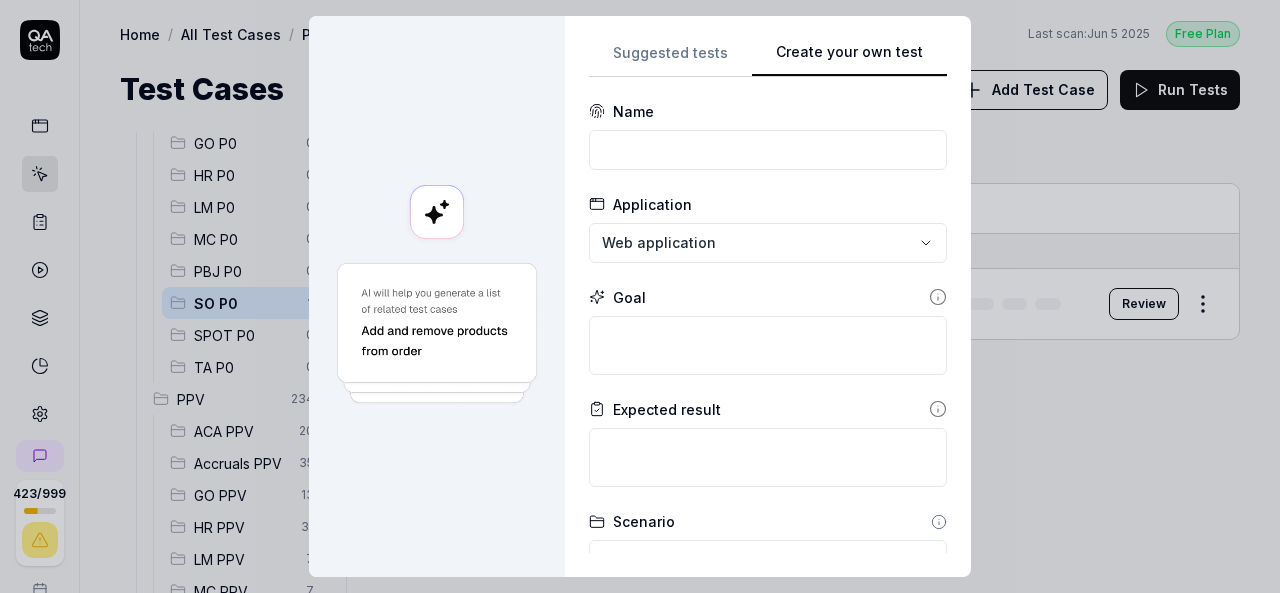 click on "**********" at bounding box center [768, 296] 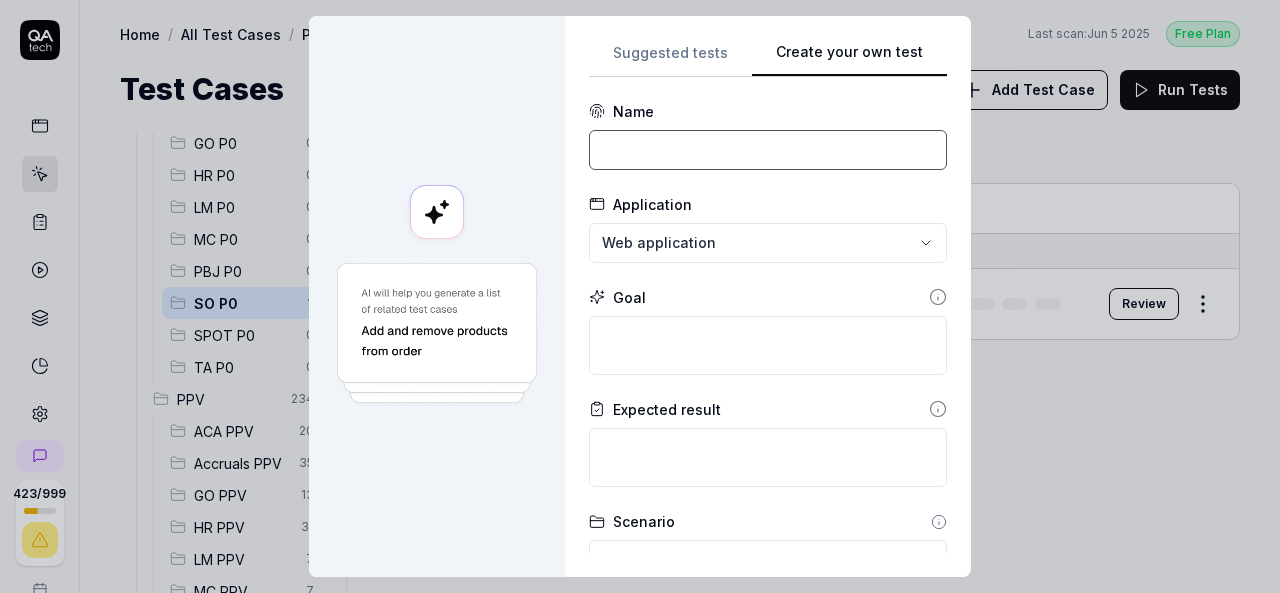 click at bounding box center [768, 150] 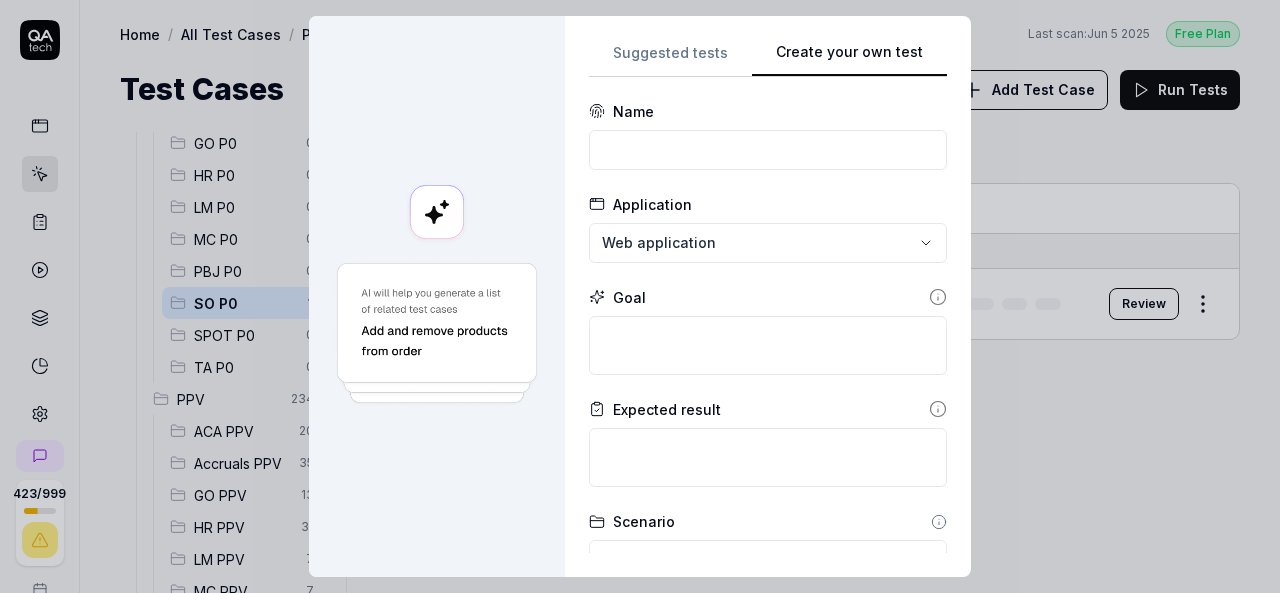 click on "Name" at bounding box center [768, 111] 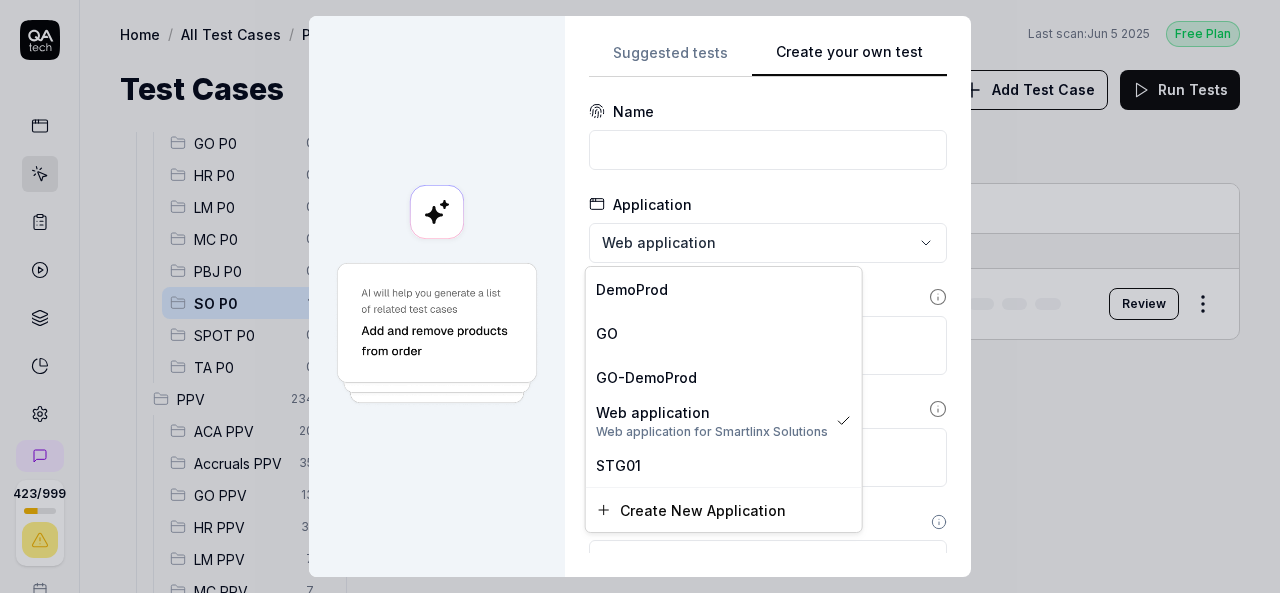 click on "**********" at bounding box center (640, 296) 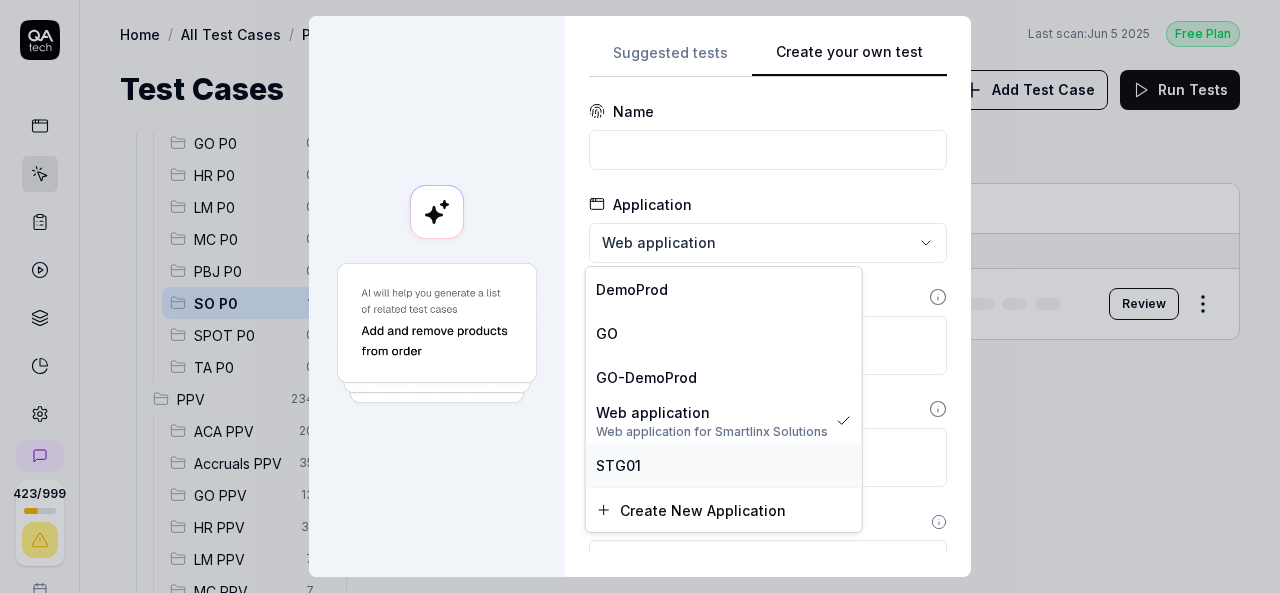 click on "STG01" at bounding box center [618, 465] 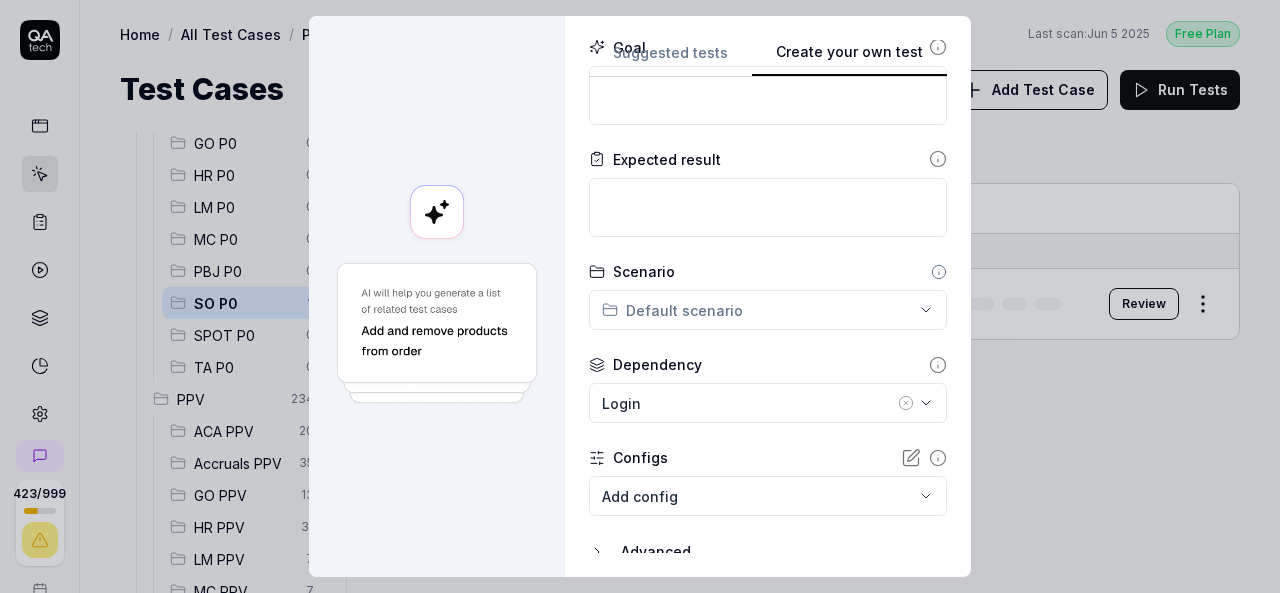 scroll, scrollTop: 251, scrollLeft: 0, axis: vertical 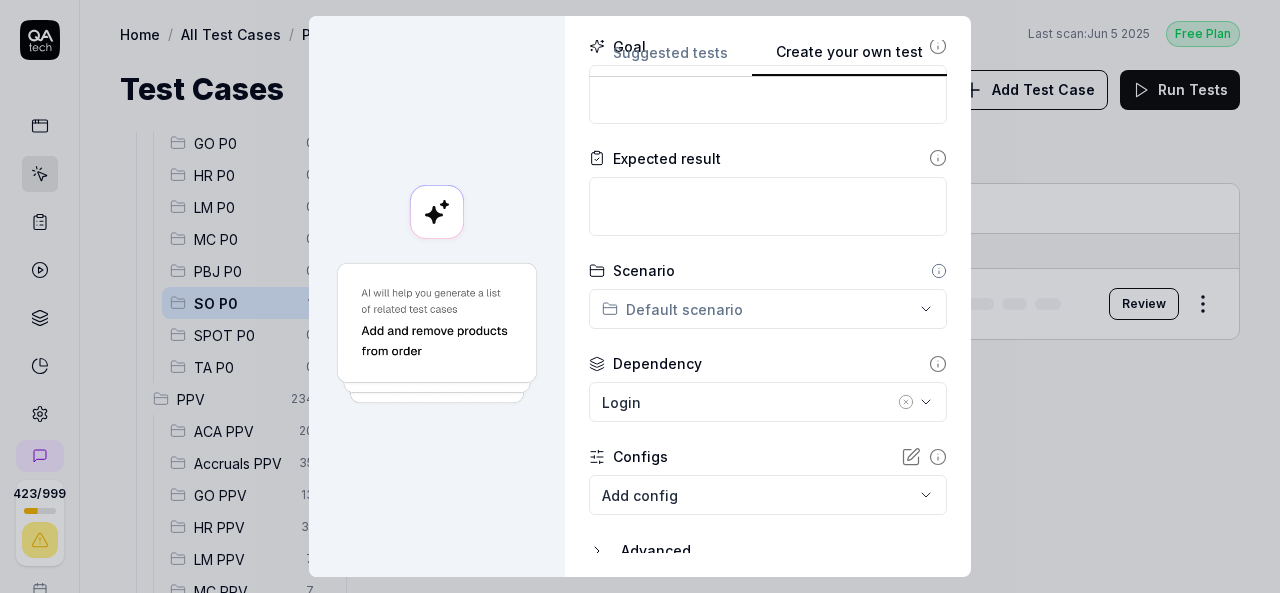 click on "**********" at bounding box center [640, 296] 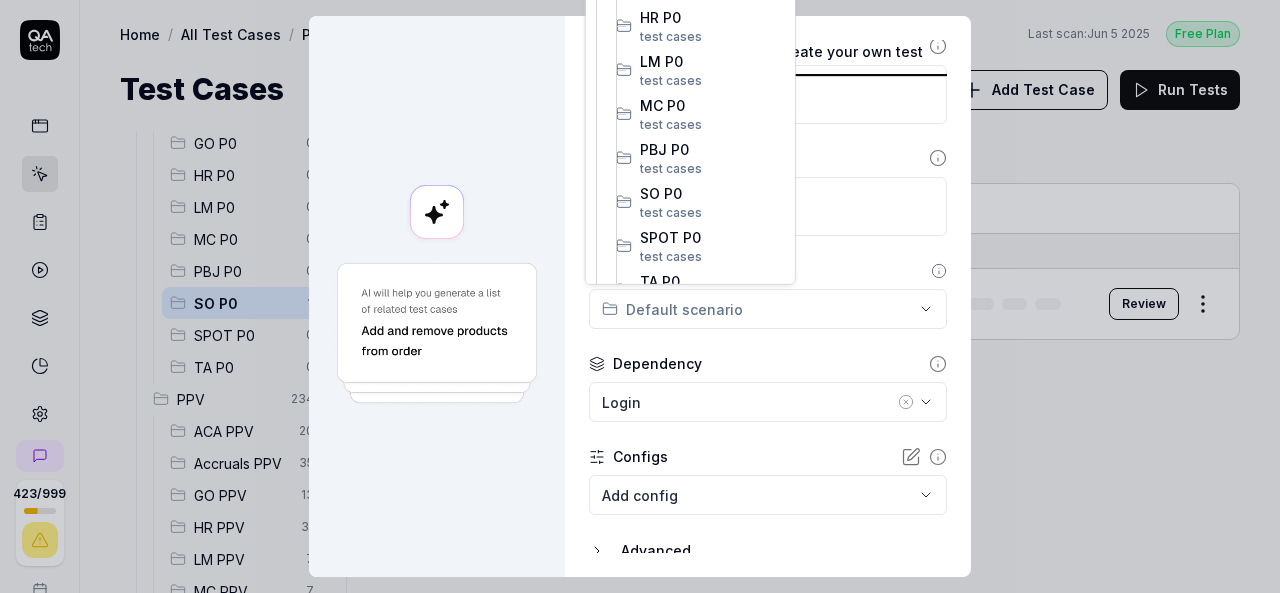 scroll, scrollTop: 359, scrollLeft: 0, axis: vertical 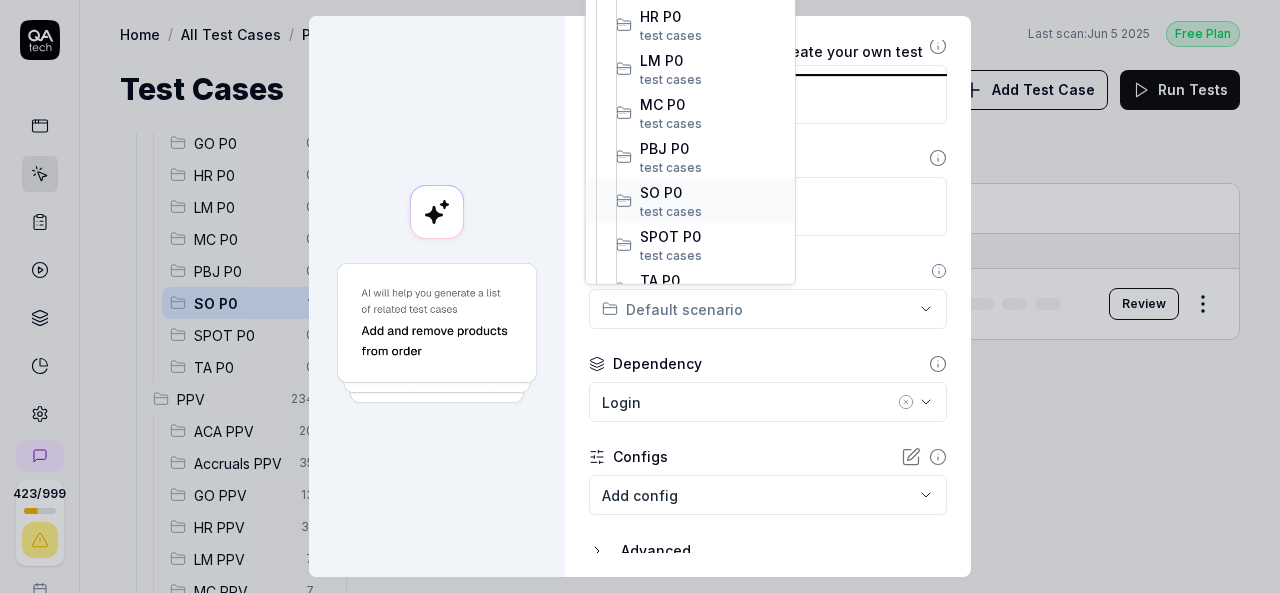 click on "SO P0" at bounding box center (712, 191) 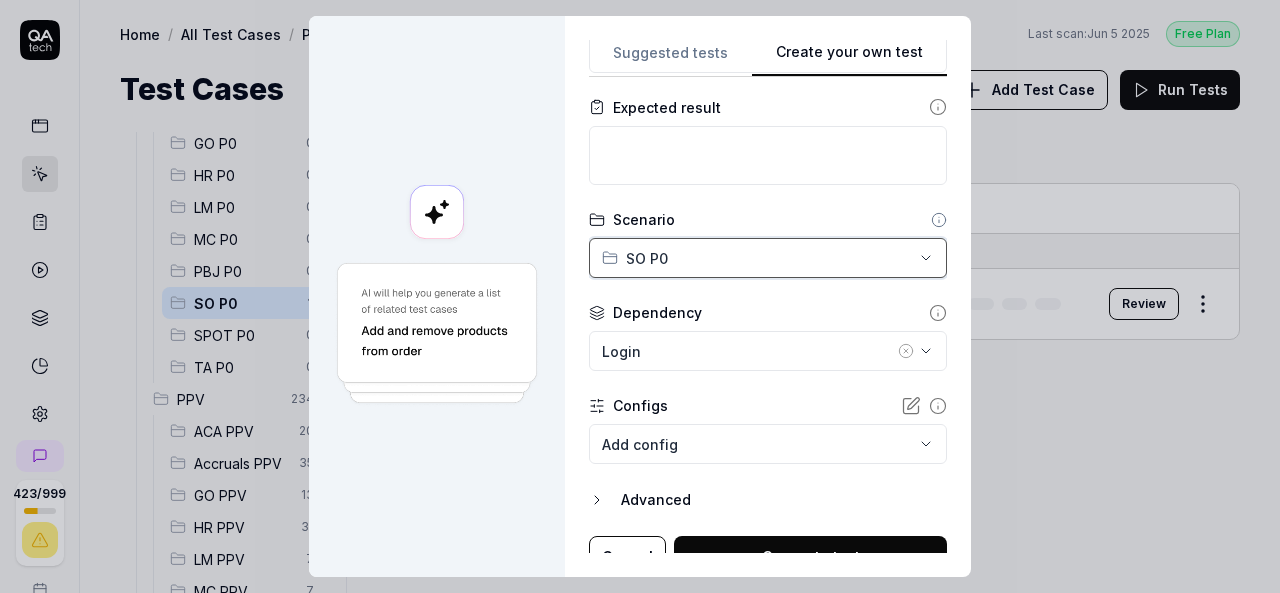 scroll, scrollTop: 305, scrollLeft: 0, axis: vertical 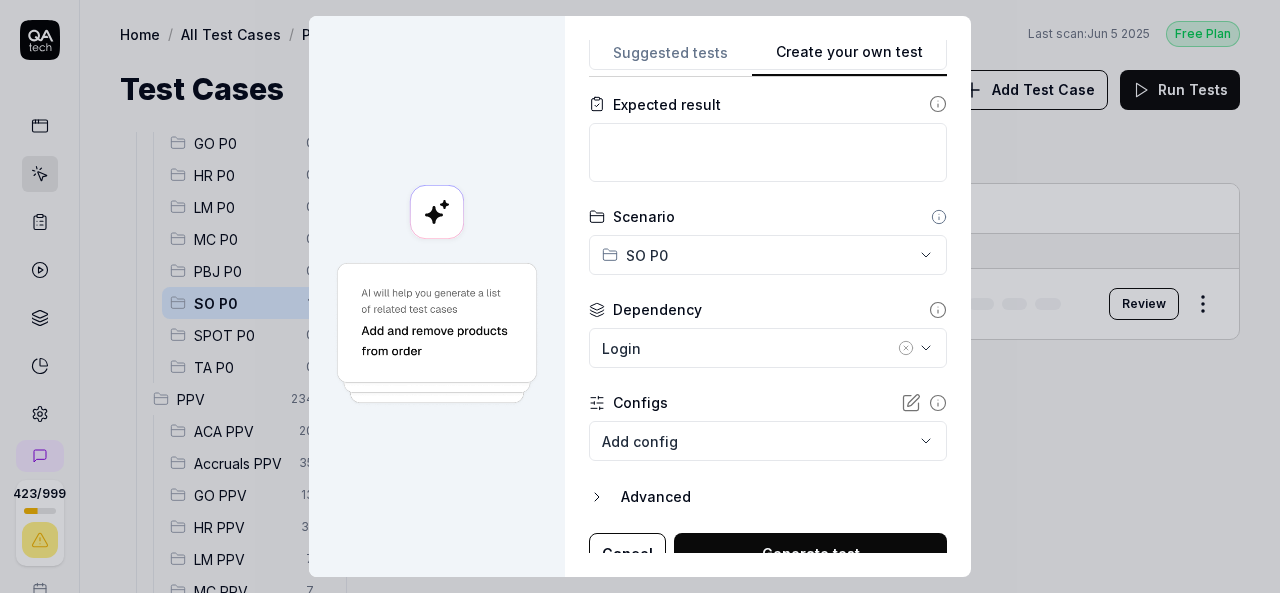 click 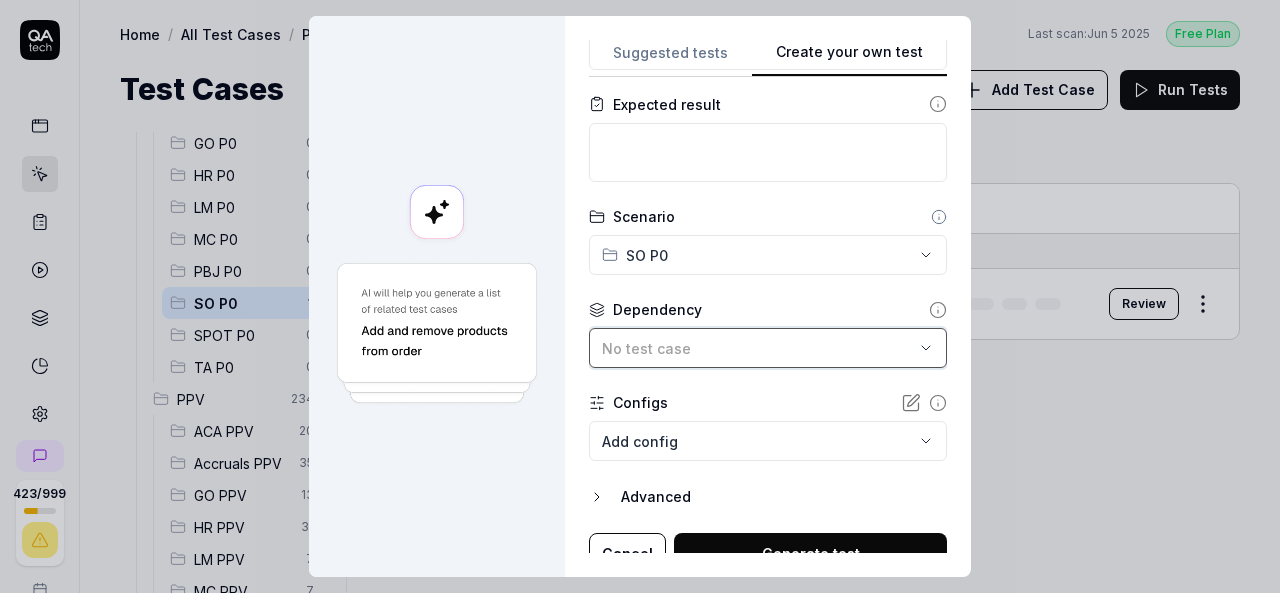 scroll, scrollTop: 324, scrollLeft: 0, axis: vertical 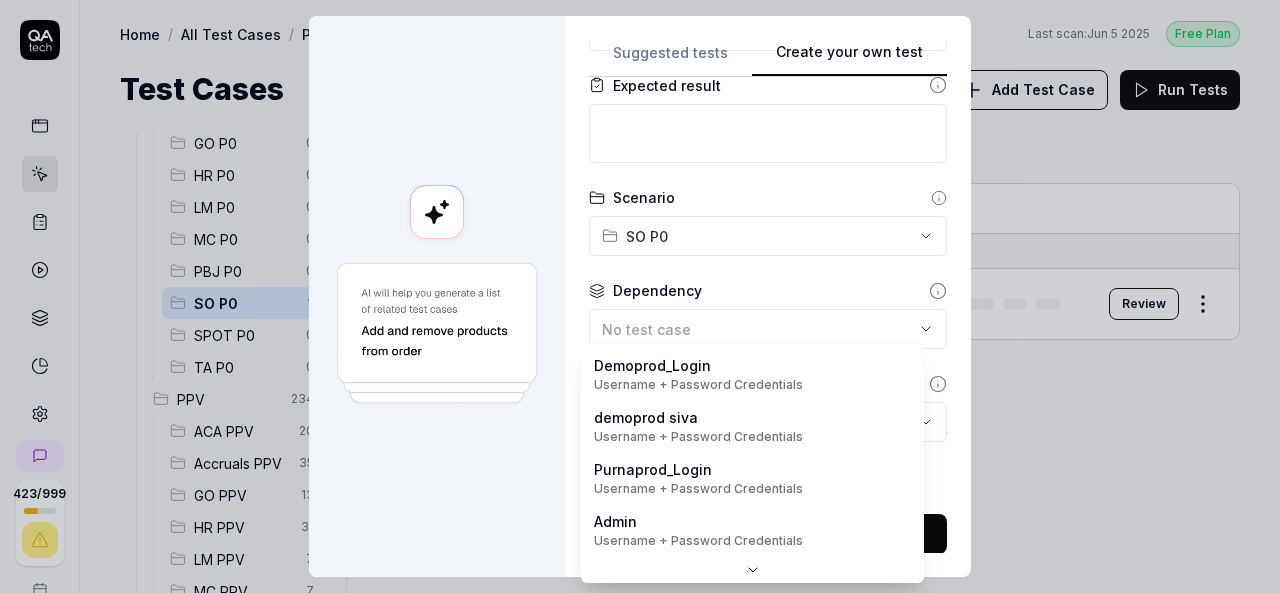 click on "423  /  999 k S Home / All Test Cases / P0 / SO P0 Free Plan Home / All Test Cases / P0 / SO P0 Last scan:  Jun 5 2025 Free Plan Test Cases Add Test Case Run Tests All Test Cases 286 Employee Management 10 Login 7 Logout 1 Master Schedule 9 Navigation 3 P0 1 ACA P0 0 Accruals P0 0 GO P0 0 HR P0 0 LM P0 0 MC P0 0 PBJ P0 0 SO P0 1 SPOT P0 0 TA P0 0 PPV 234 ACA PPV 20 Accruals PPV 35 GO PPV 13 HR PPV 31 LM PPV 7 MC PPV 7 PBJ PPV 22 SO PPV 56 Spotlight PPV 3 TA PPV 40 Reporting 3 Schedule Optimizer 1 Screen Loads 7 Time & Attendance 6 Filters Name Status Last Run P0 SO P0 SO-Console-Verify user is able to open the Console STG01 Draft Review
To pick up a draggable item, press the space bar.
While dragging, use the arrow keys to move the item.
Press space again to drop the item in its new position, or press escape to cancel.
* Create your own test Suggested tests Create your own test Name Application STG01 Goal Expected result Scenario SO P0 Dependency No test case Configs Add config Advanced" at bounding box center [640, 296] 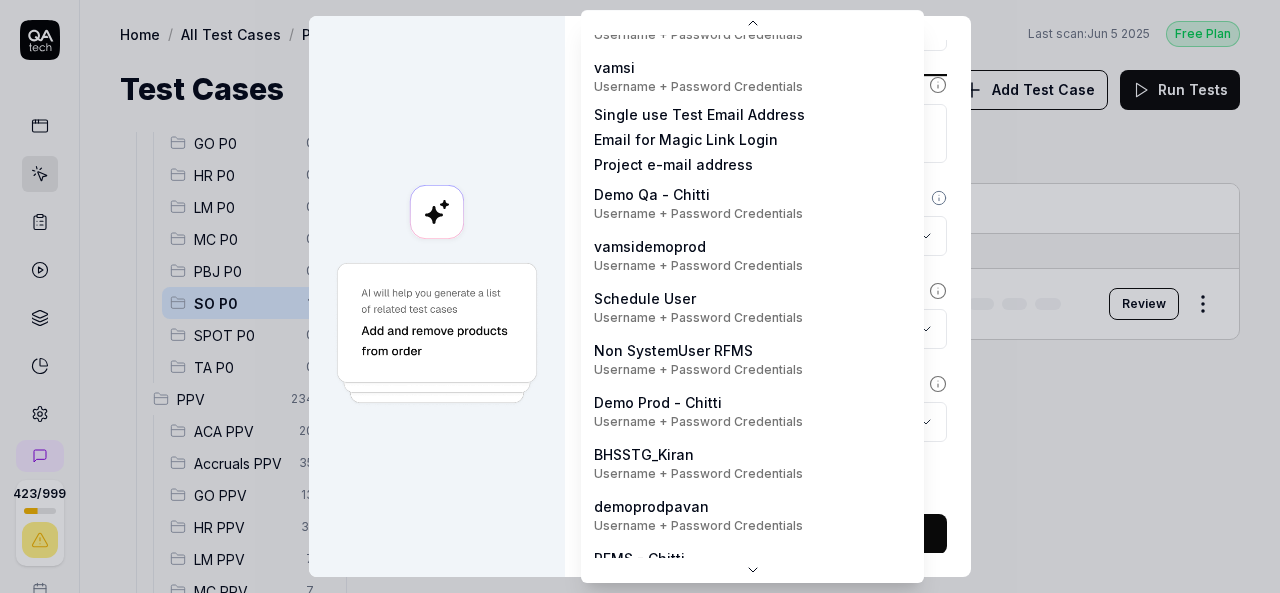 scroll, scrollTop: 199, scrollLeft: 0, axis: vertical 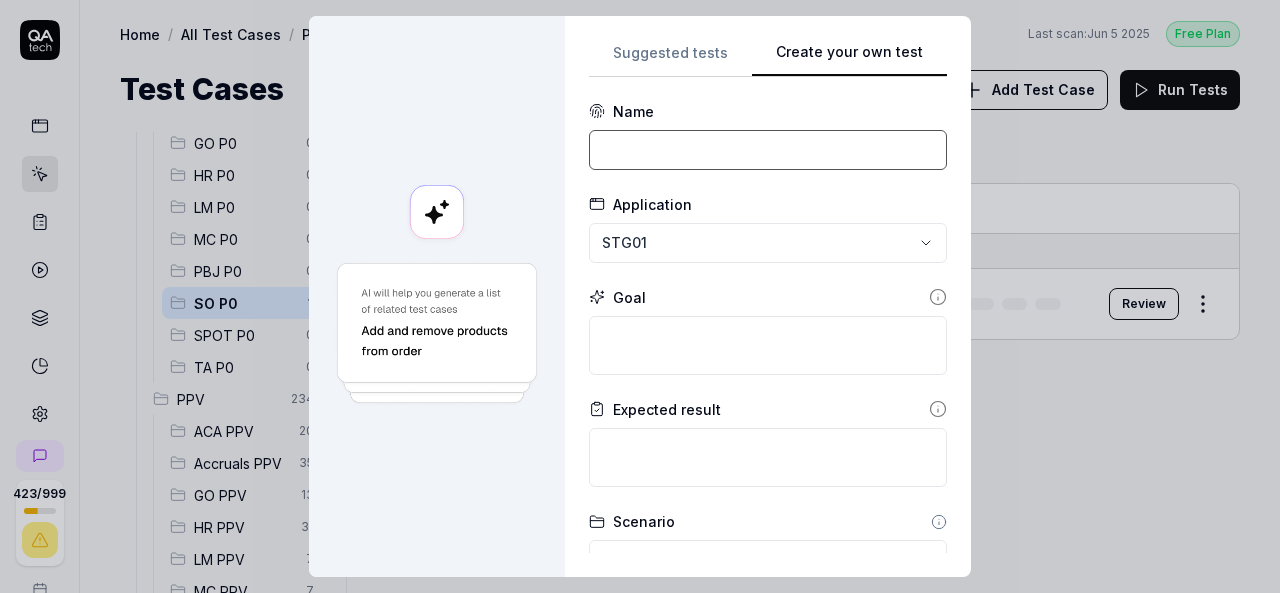 click at bounding box center (768, 150) 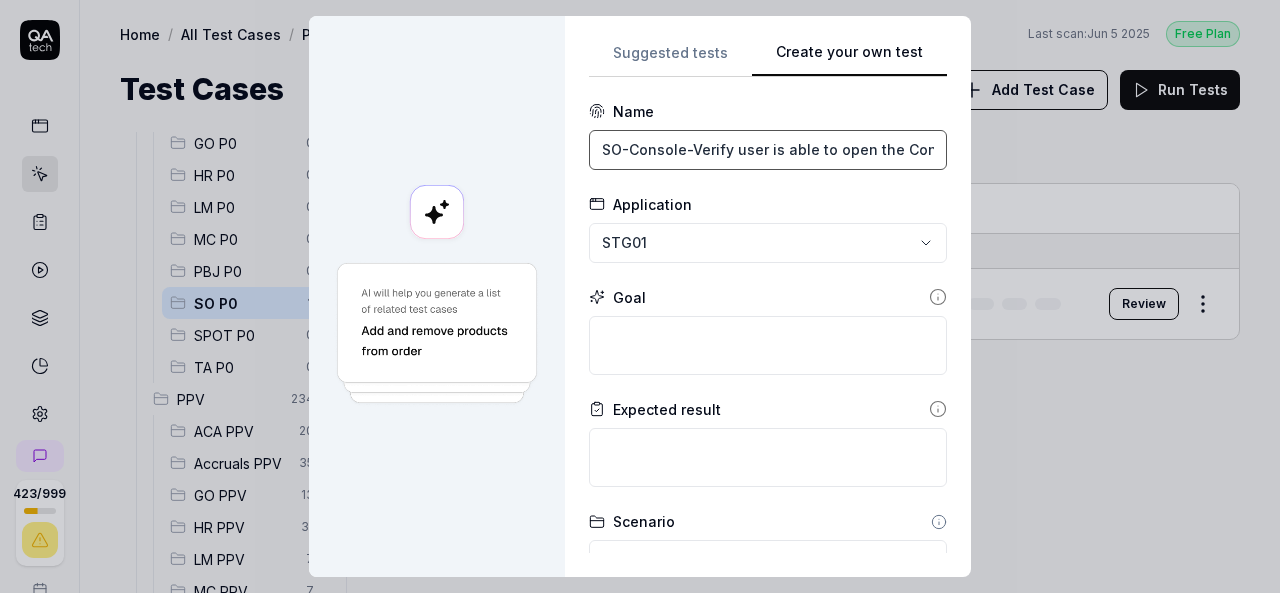 click on "SO-Console-Verify user is able to open the Console" at bounding box center [768, 150] 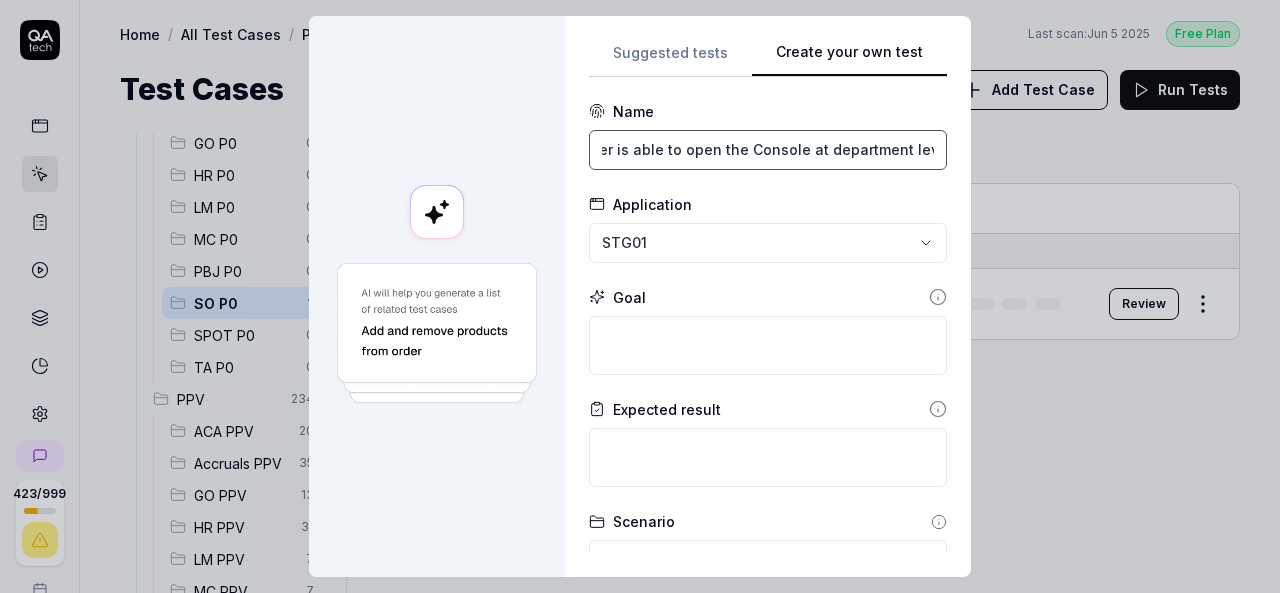 scroll, scrollTop: 0, scrollLeft: 159, axis: horizontal 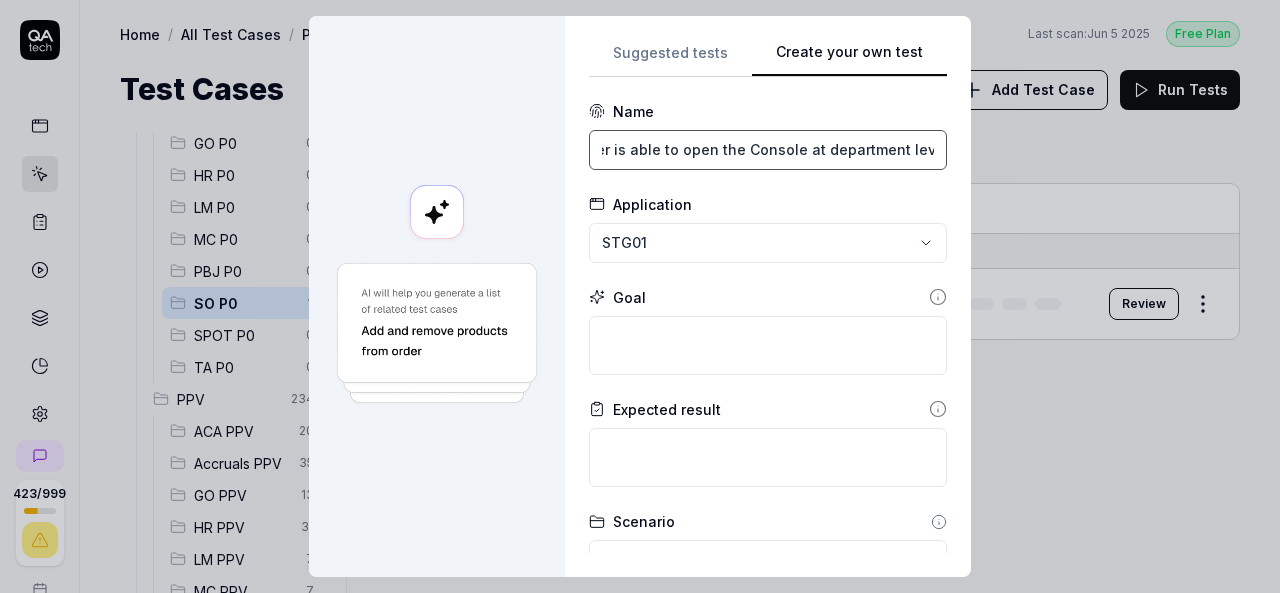 click on "SO-Console-Verify user is able to open the Console at department level" at bounding box center (768, 150) 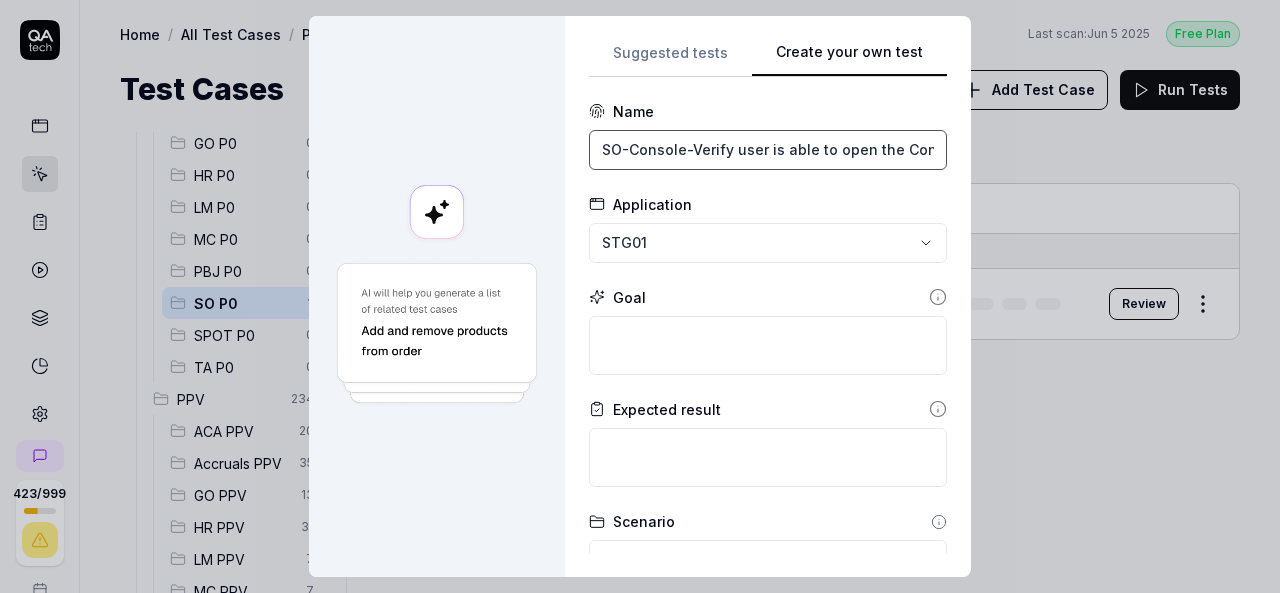 click on "SO-Console-Verify user is able to open the Console at department level" at bounding box center [768, 150] 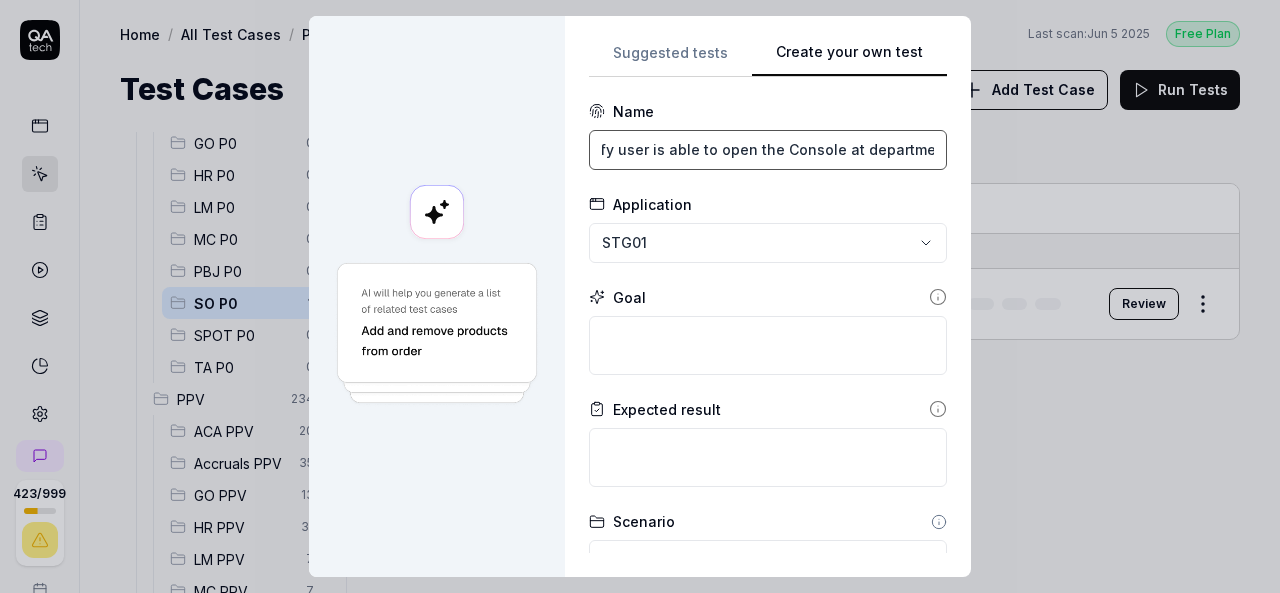 scroll, scrollTop: 0, scrollLeft: 159, axis: horizontal 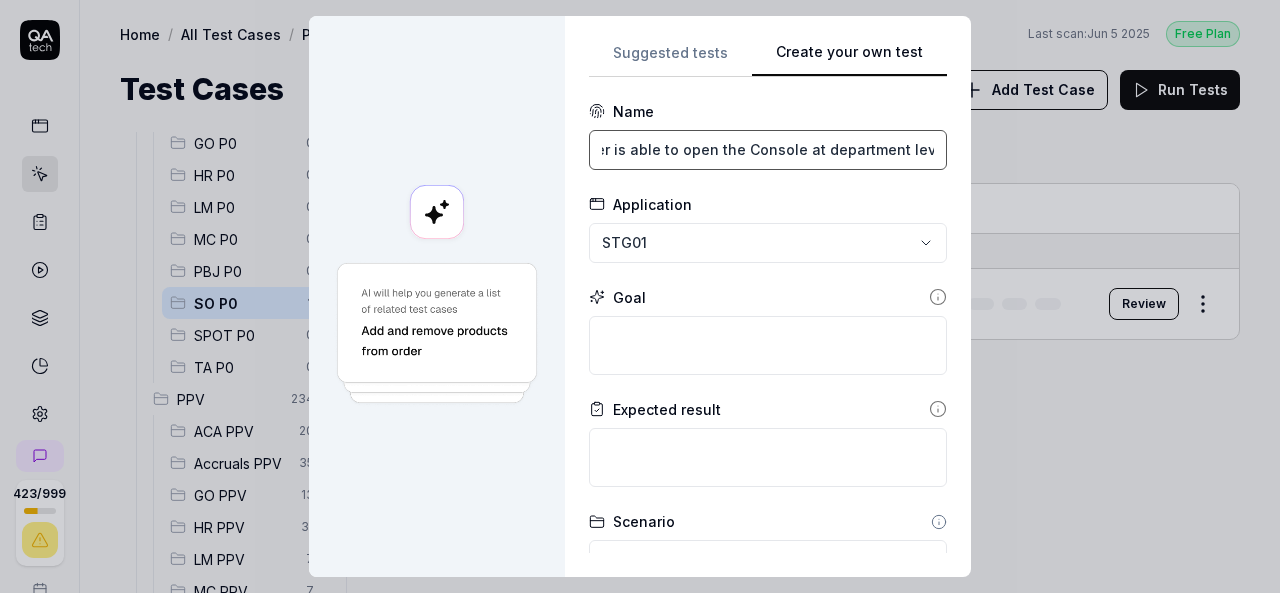 type on "SO-Console-Verify user is able to open the Console at department level" 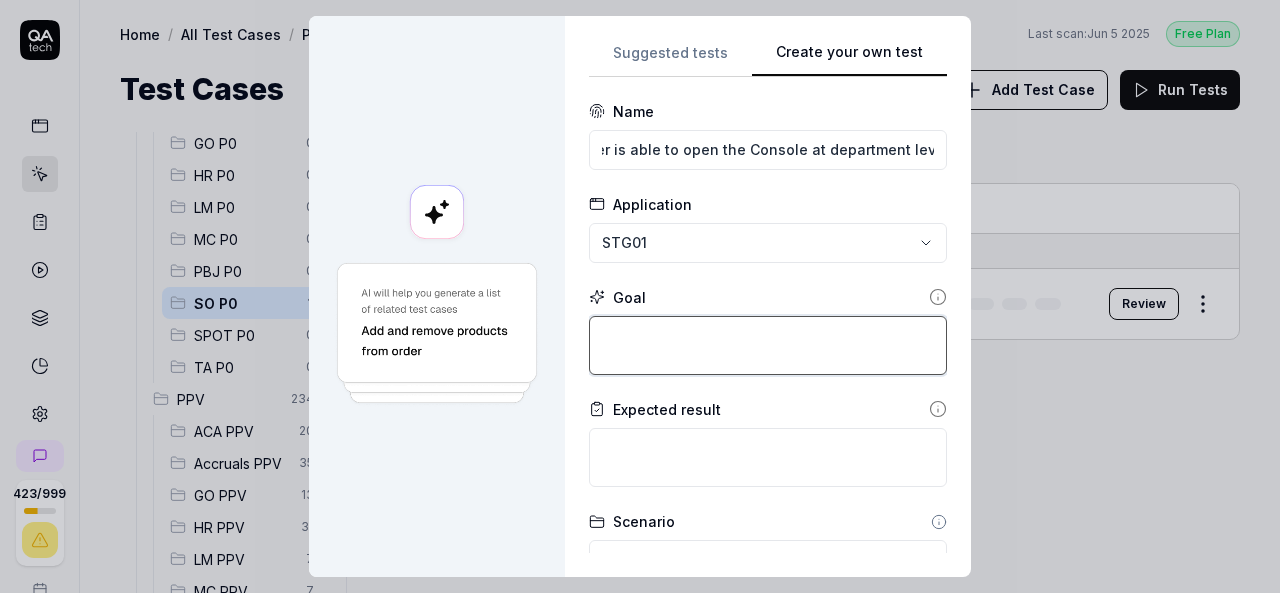 scroll, scrollTop: 0, scrollLeft: 0, axis: both 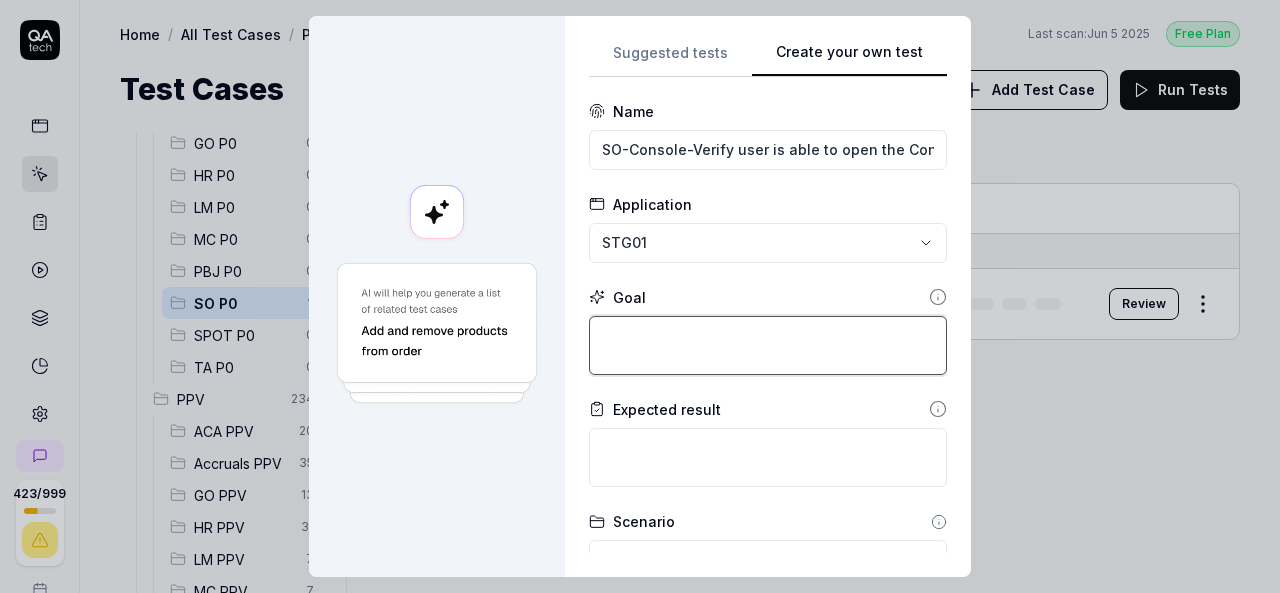 click at bounding box center (768, 345) 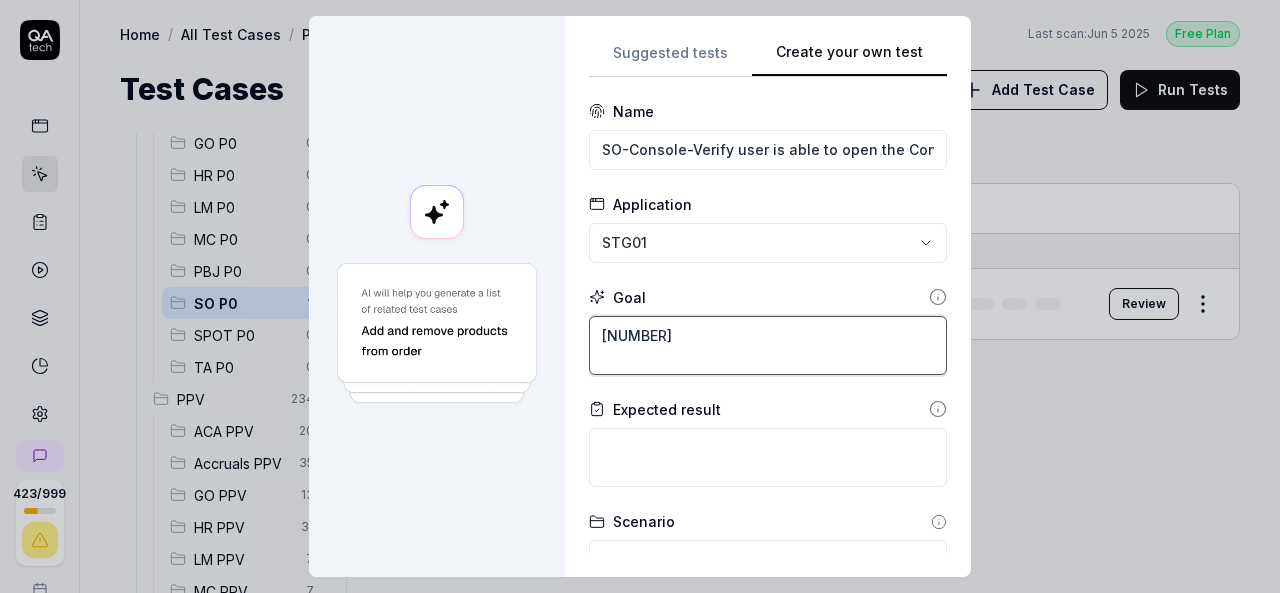 type 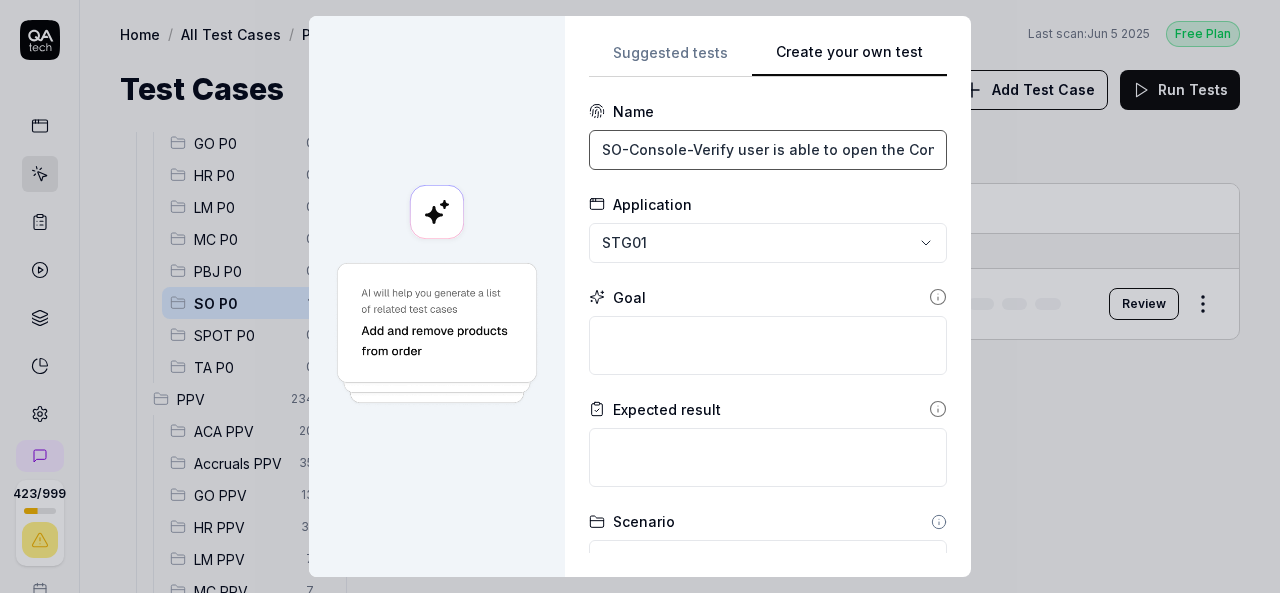 click on "SO-Console-Verify user is able to open the Console at department level" at bounding box center (768, 150) 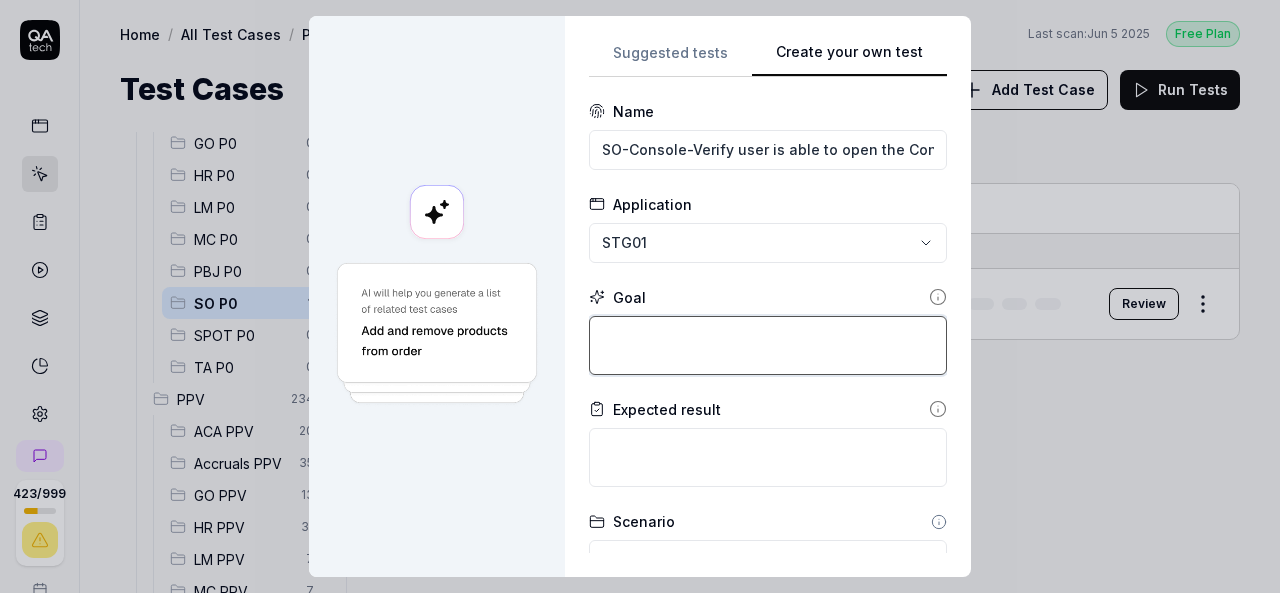 click at bounding box center (768, 345) 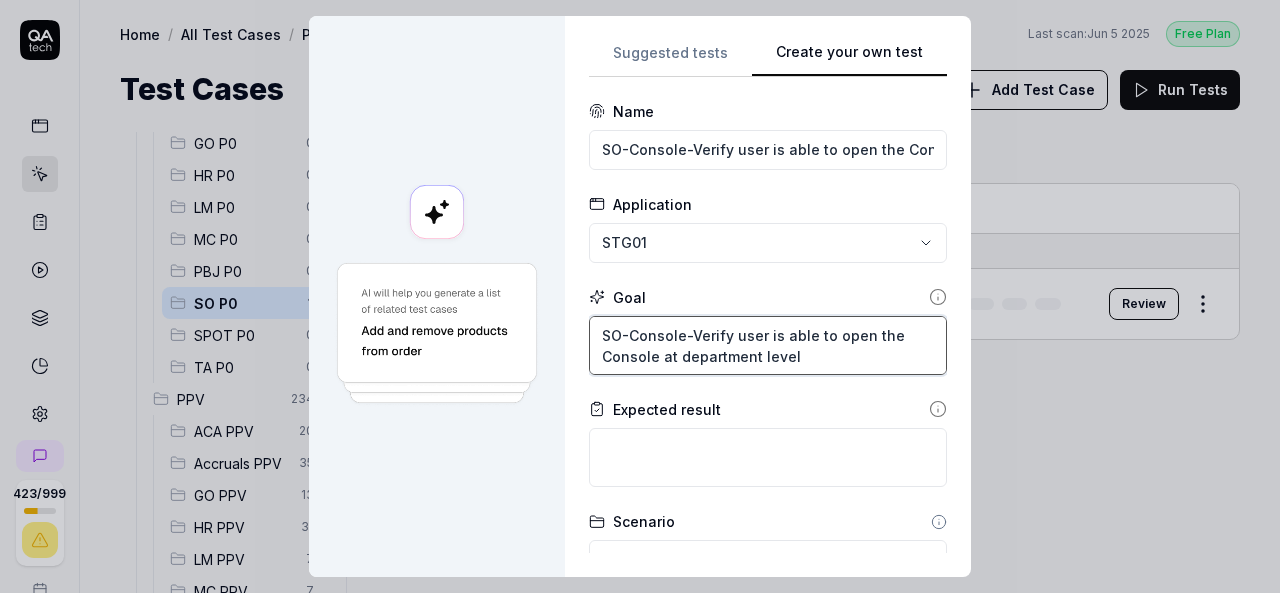 click on "SO-Console-Verify user is able to open the Console at department level" at bounding box center (768, 345) 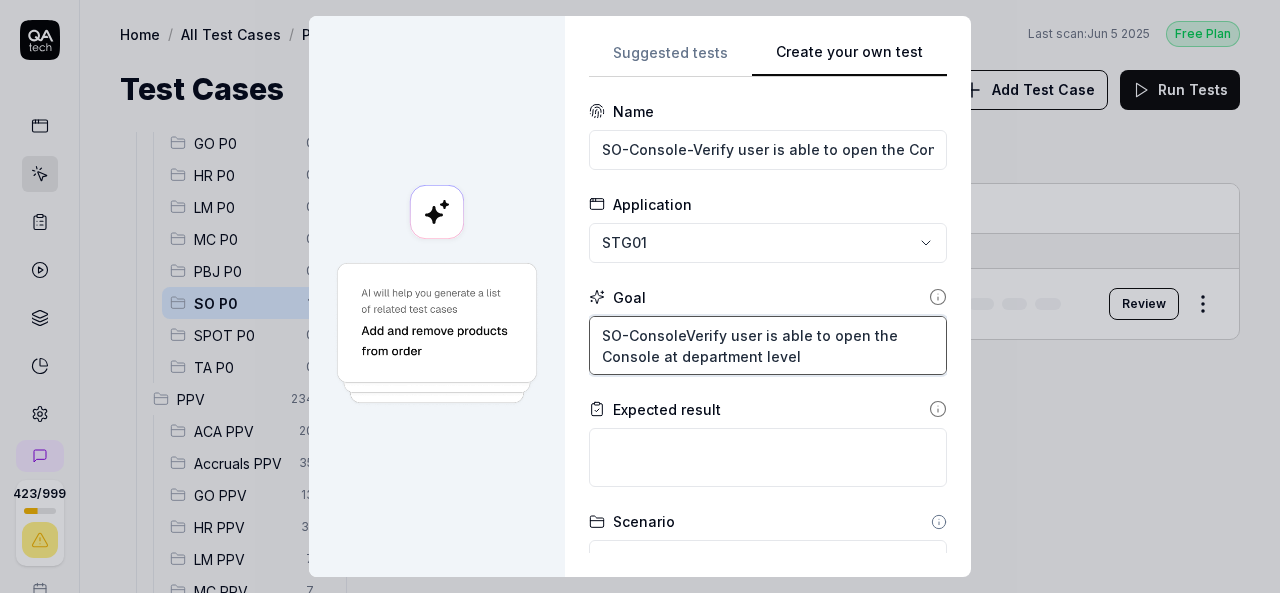 type on "*" 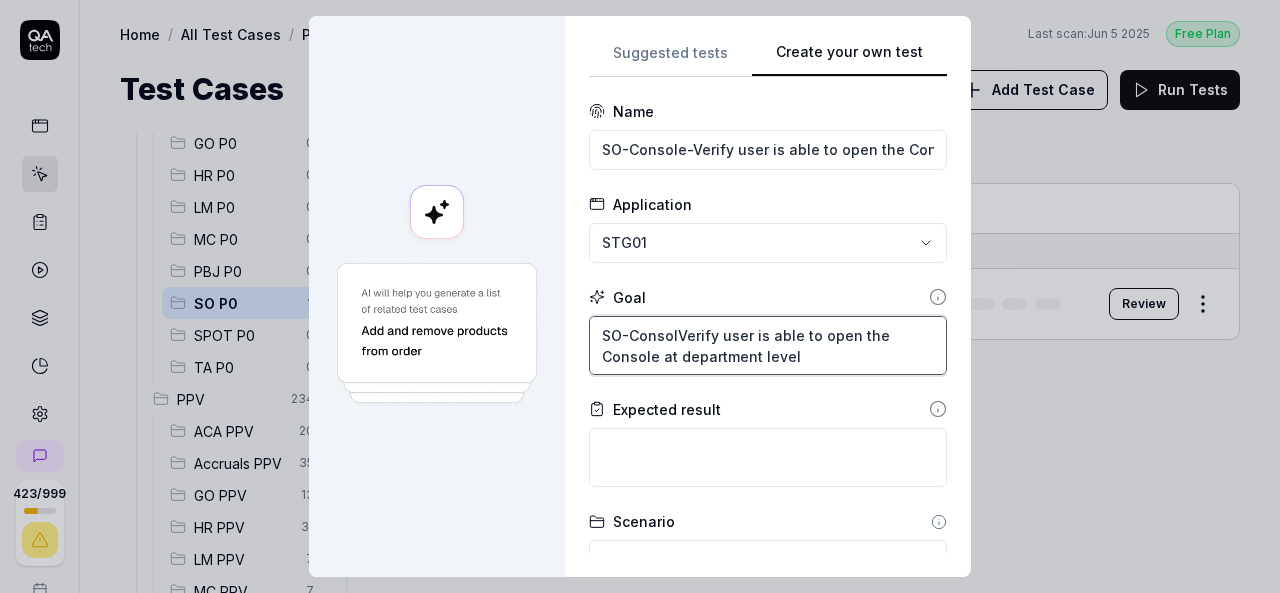 type on "*" 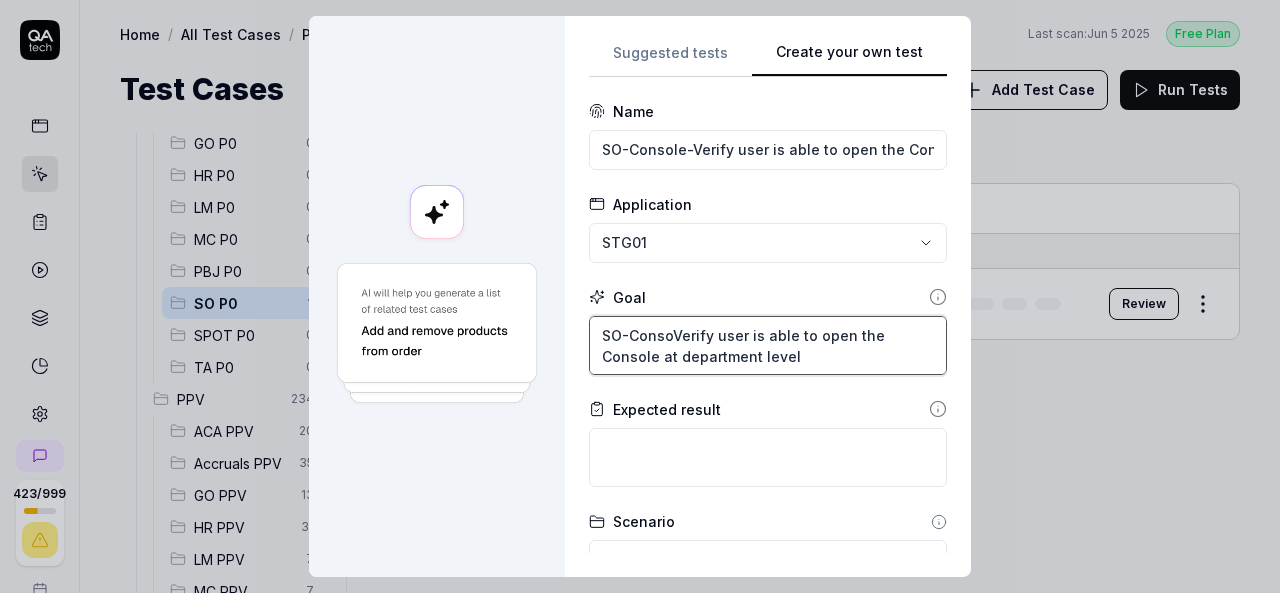 type on "*" 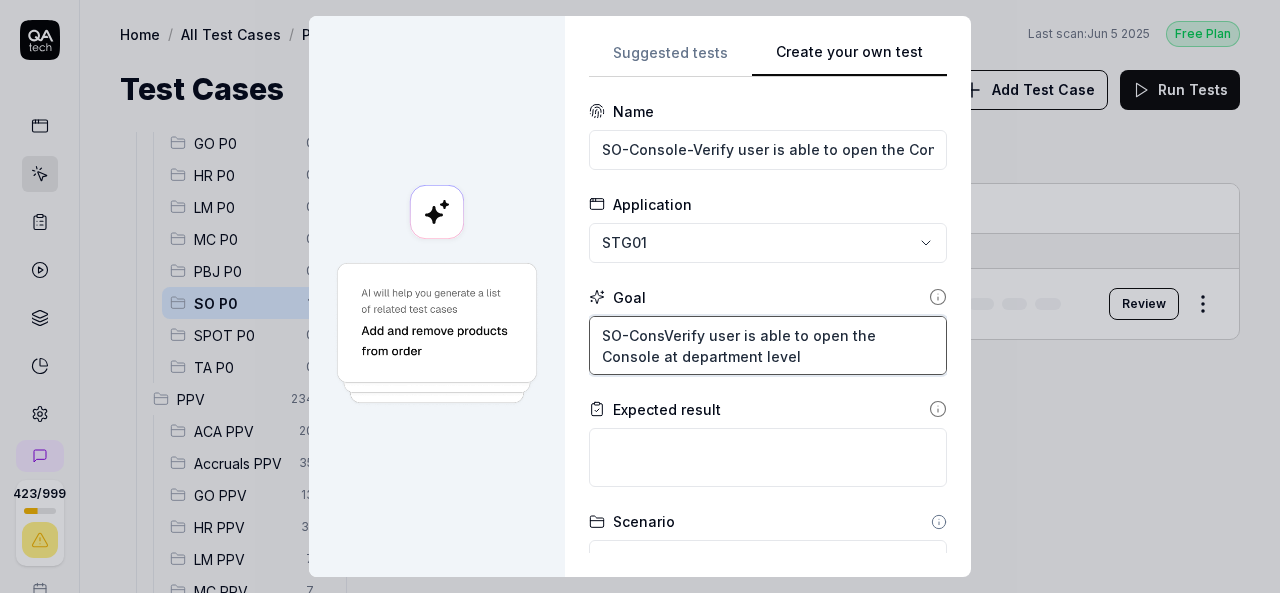 type on "*" 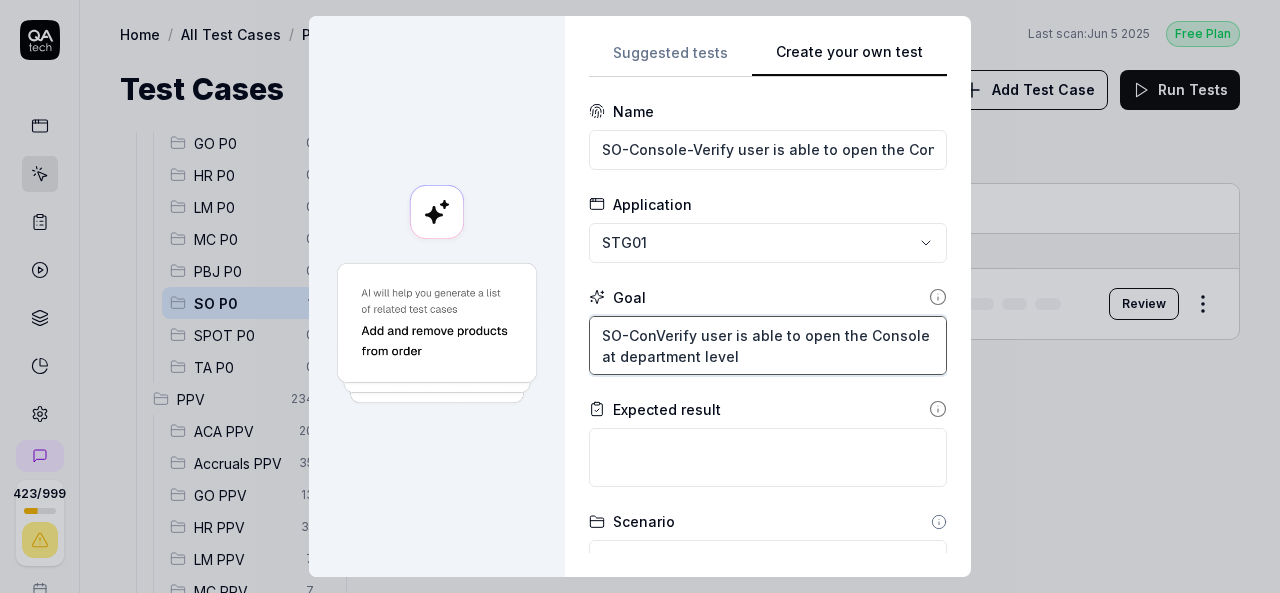 type on "*" 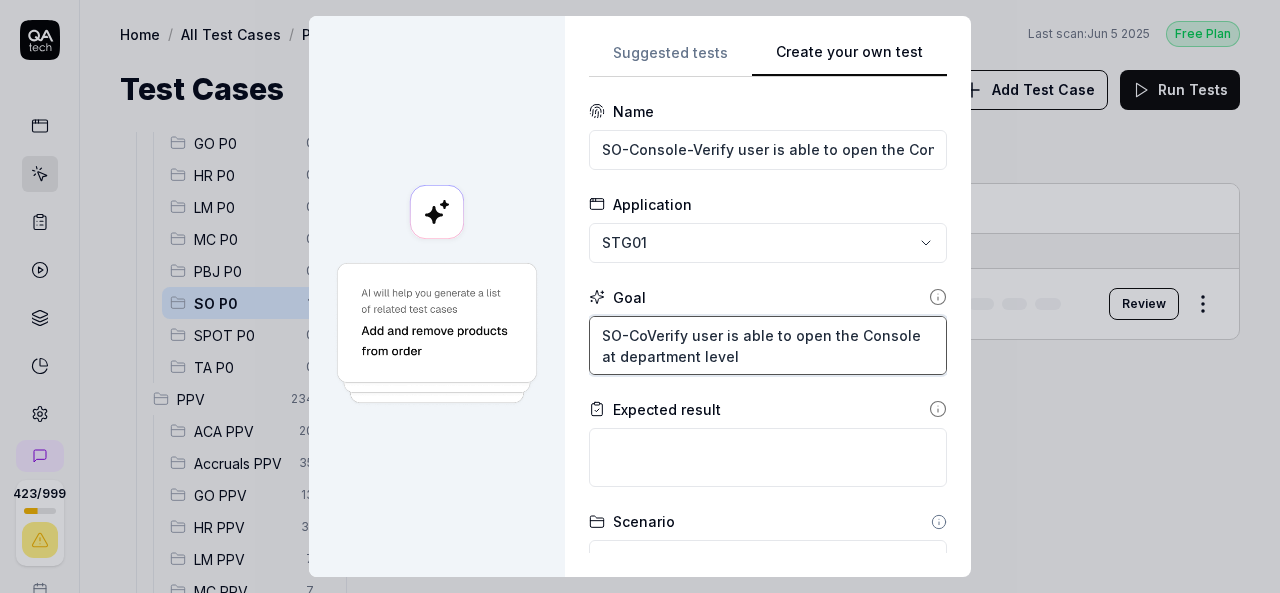 type on "*" 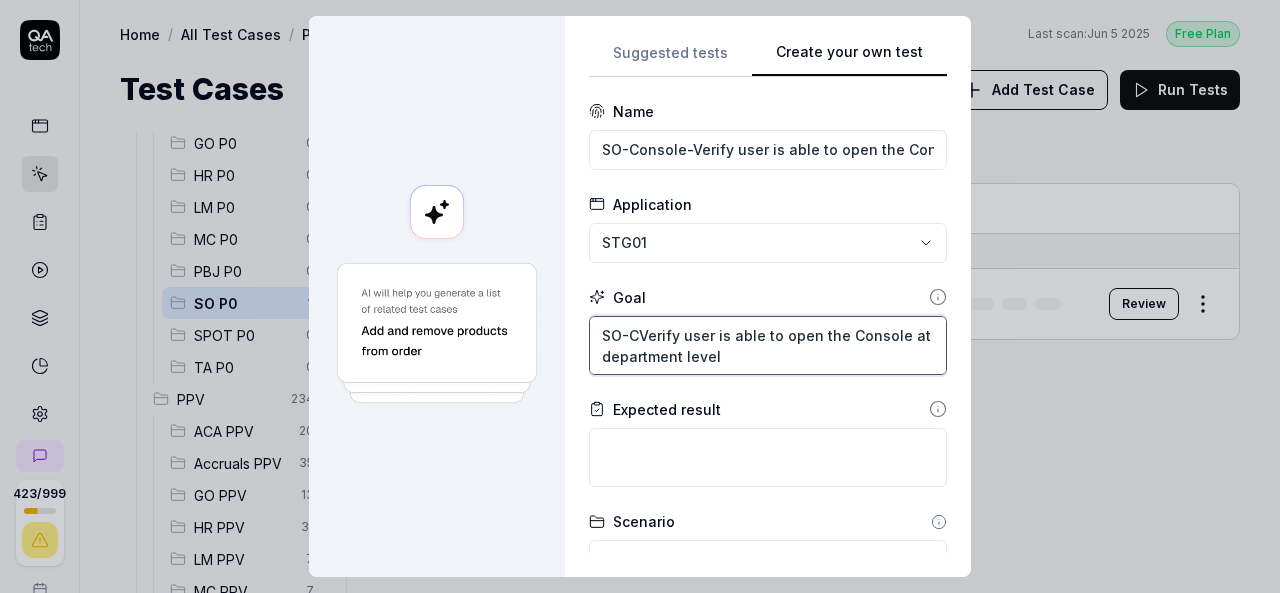 type on "*" 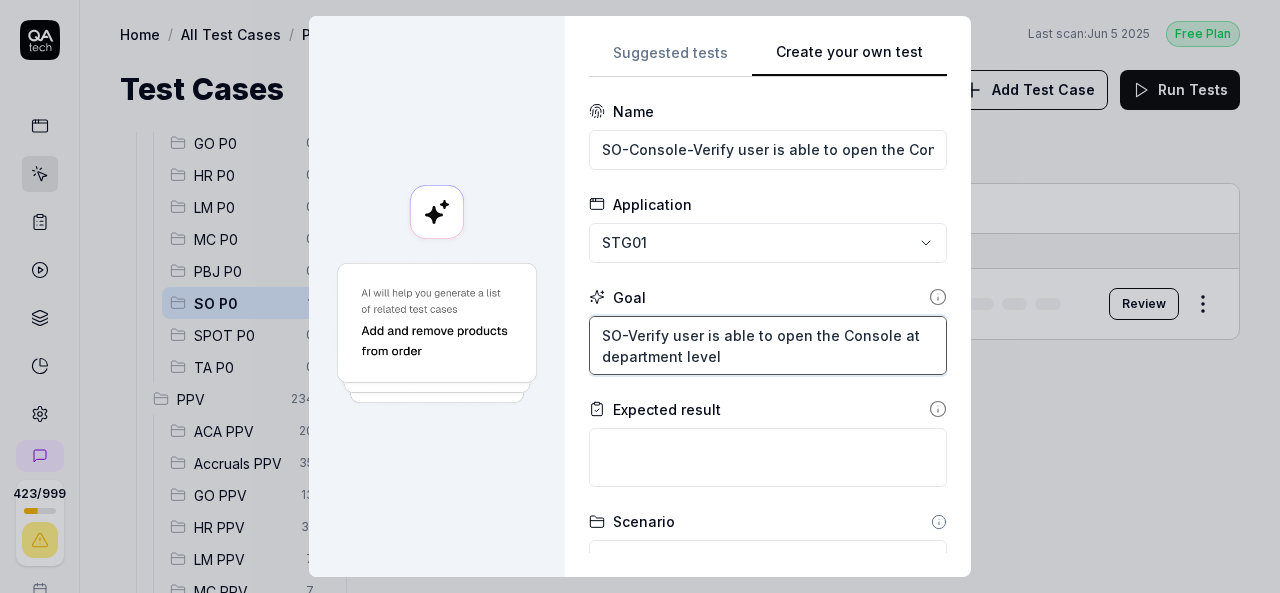 type on "*" 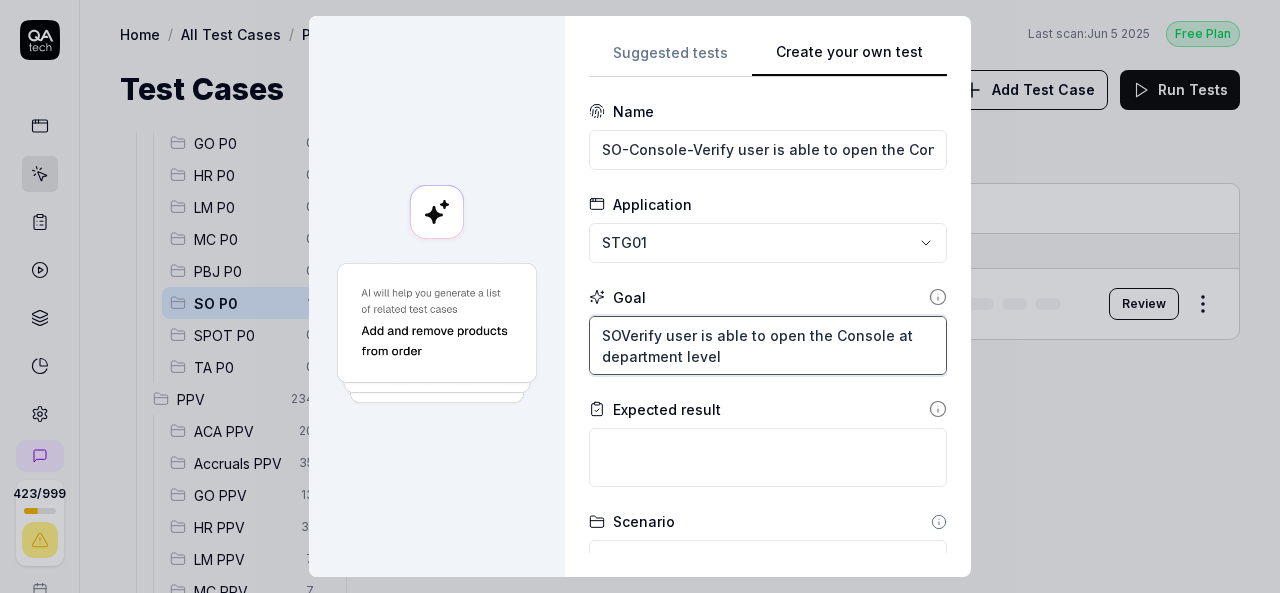 type on "*" 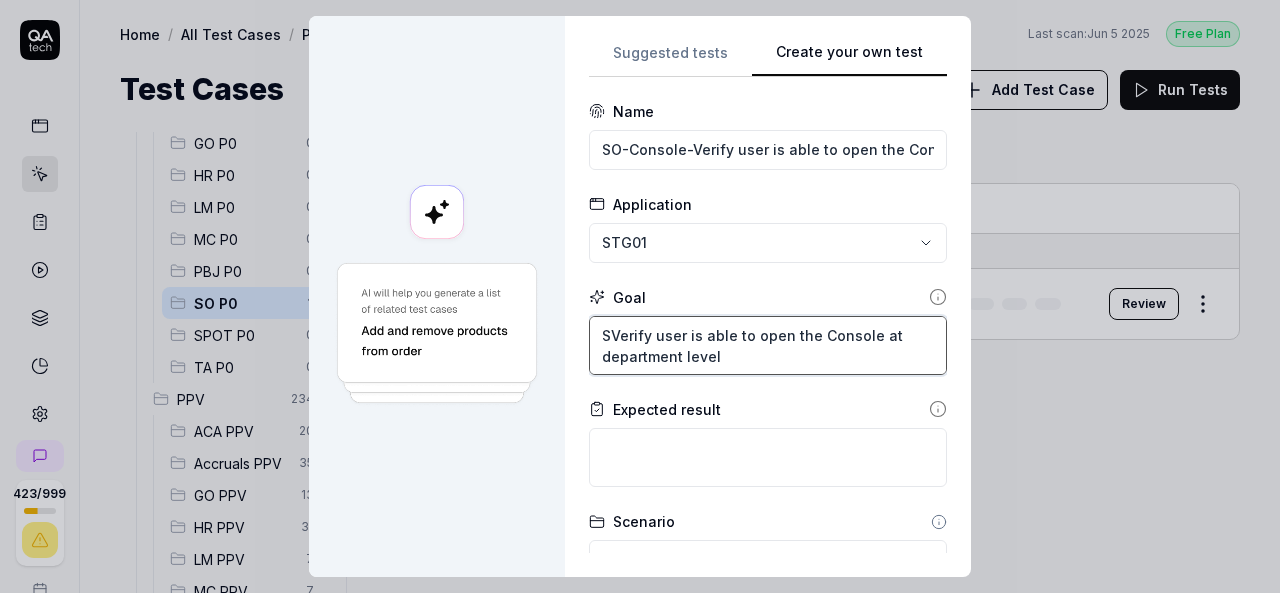 type on "*" 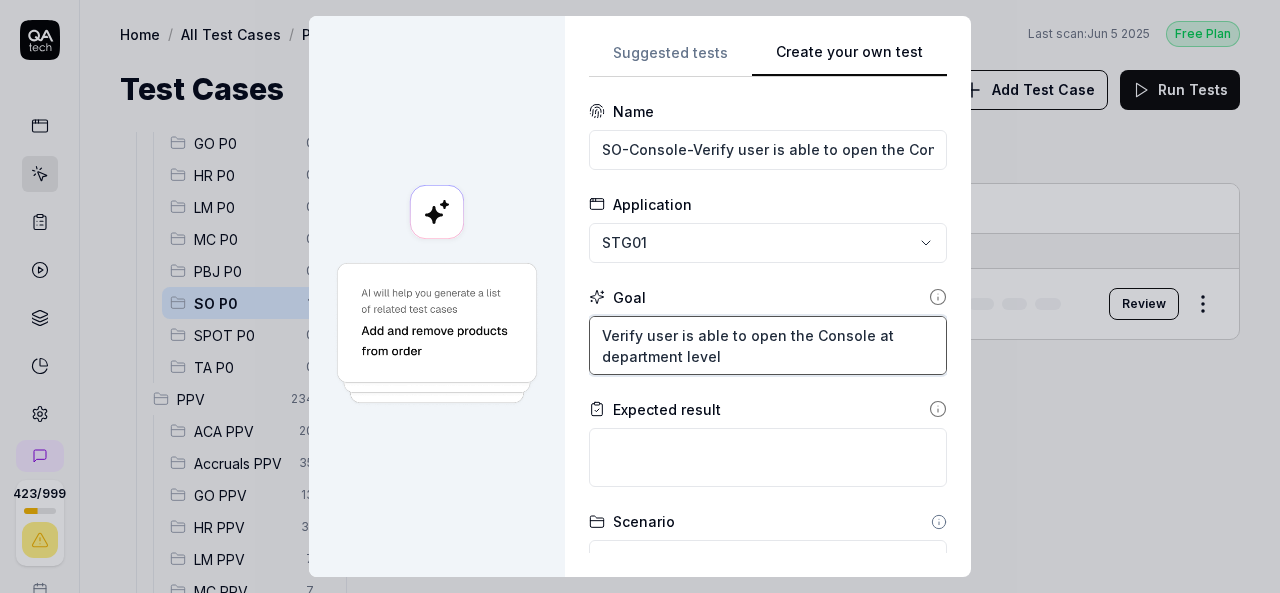 click on "Verify user is able to open the Console at department level" at bounding box center (768, 345) 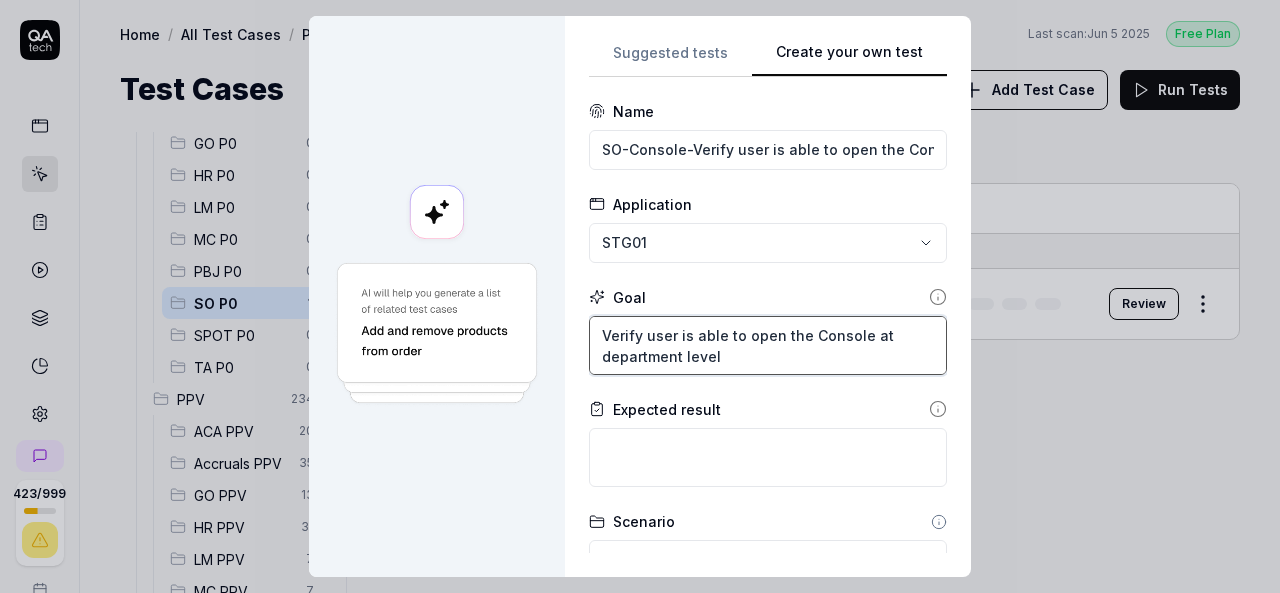 type on "Verify user is able to open the Console at department level" 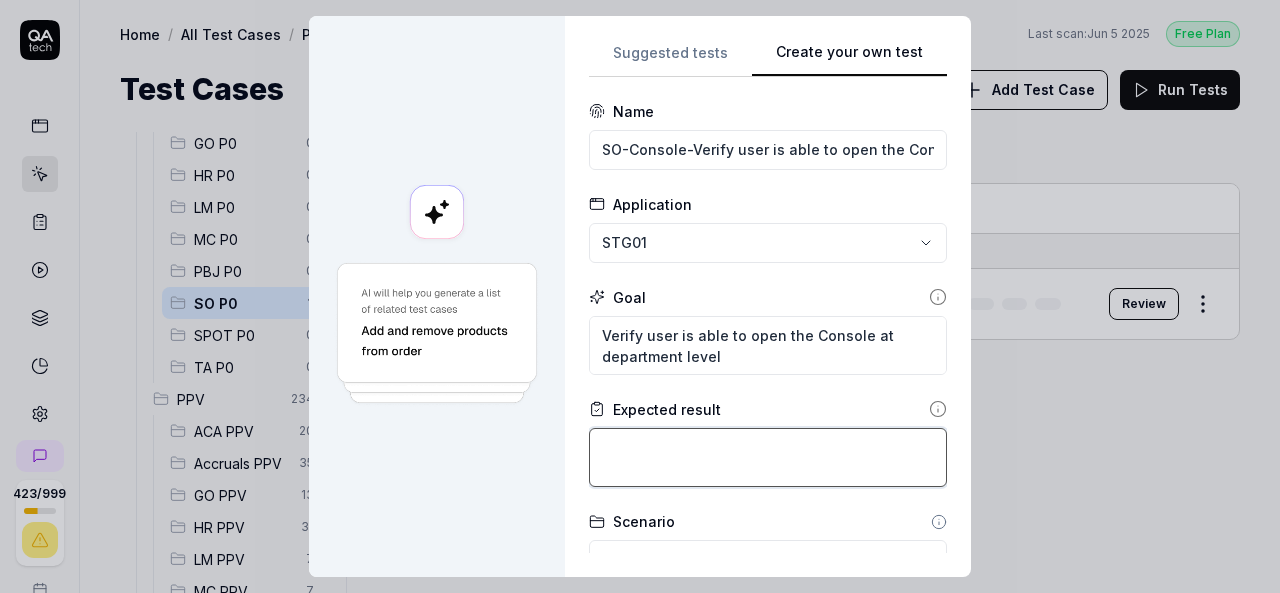 click at bounding box center [768, 457] 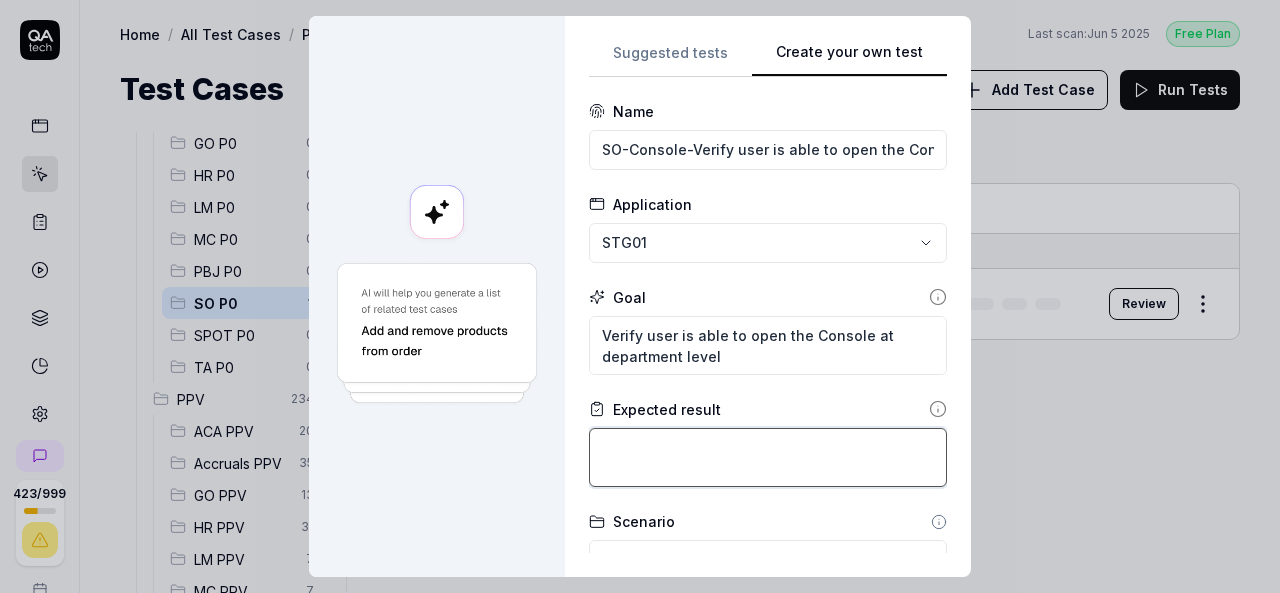 type on "*" 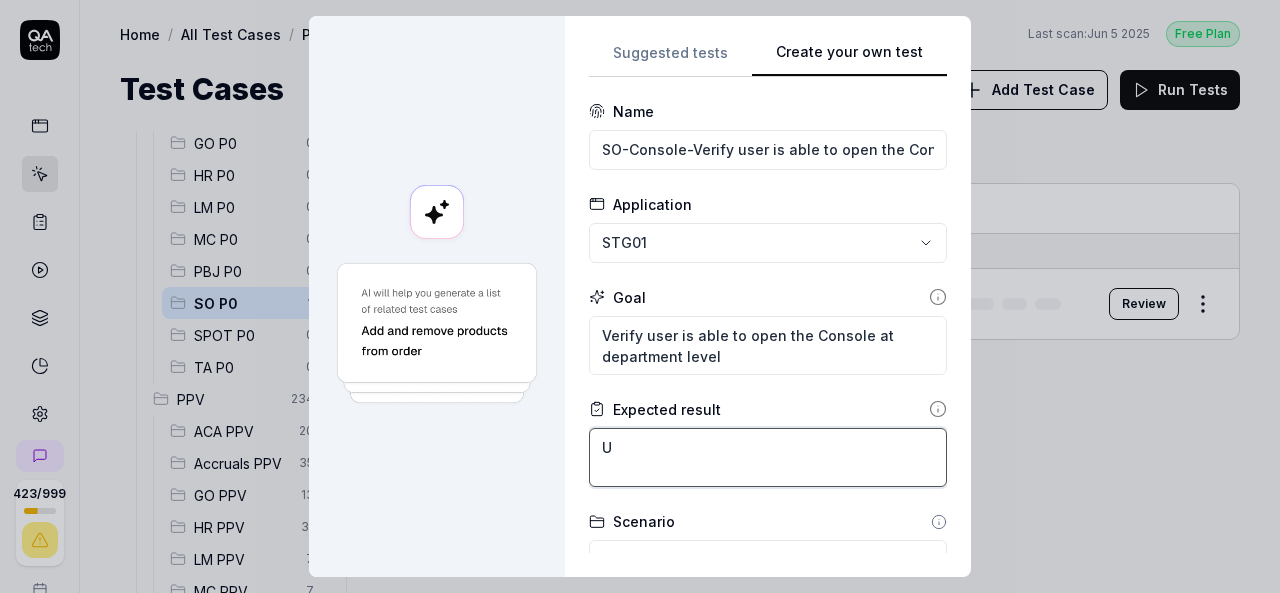 type on "*" 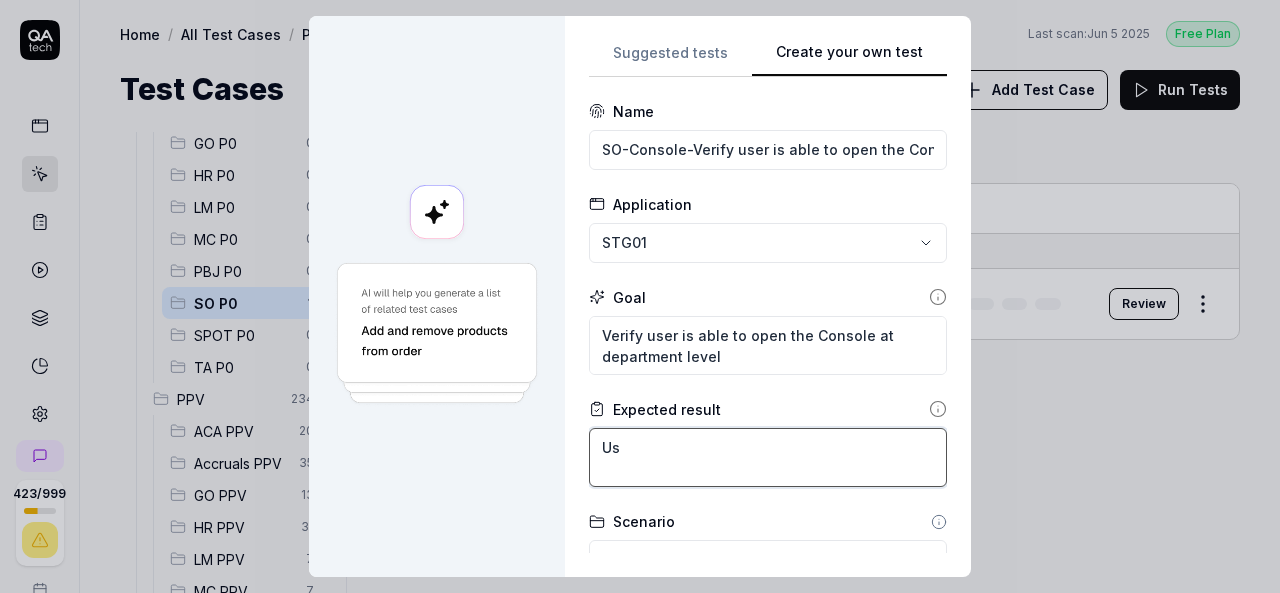type on "*" 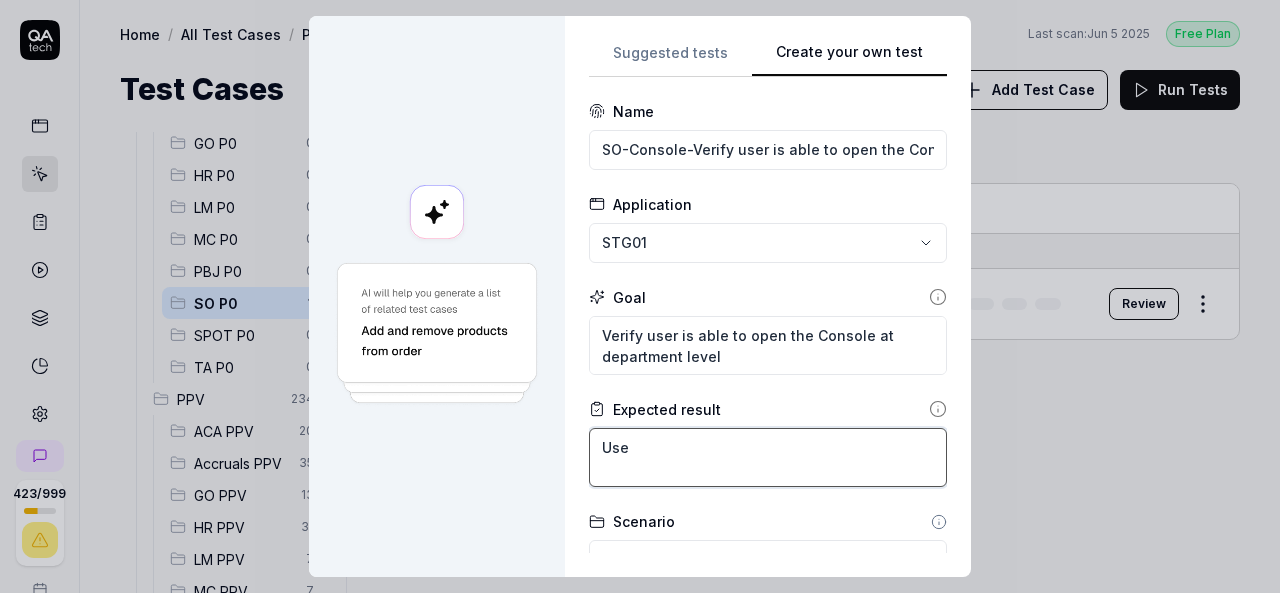 type on "*" 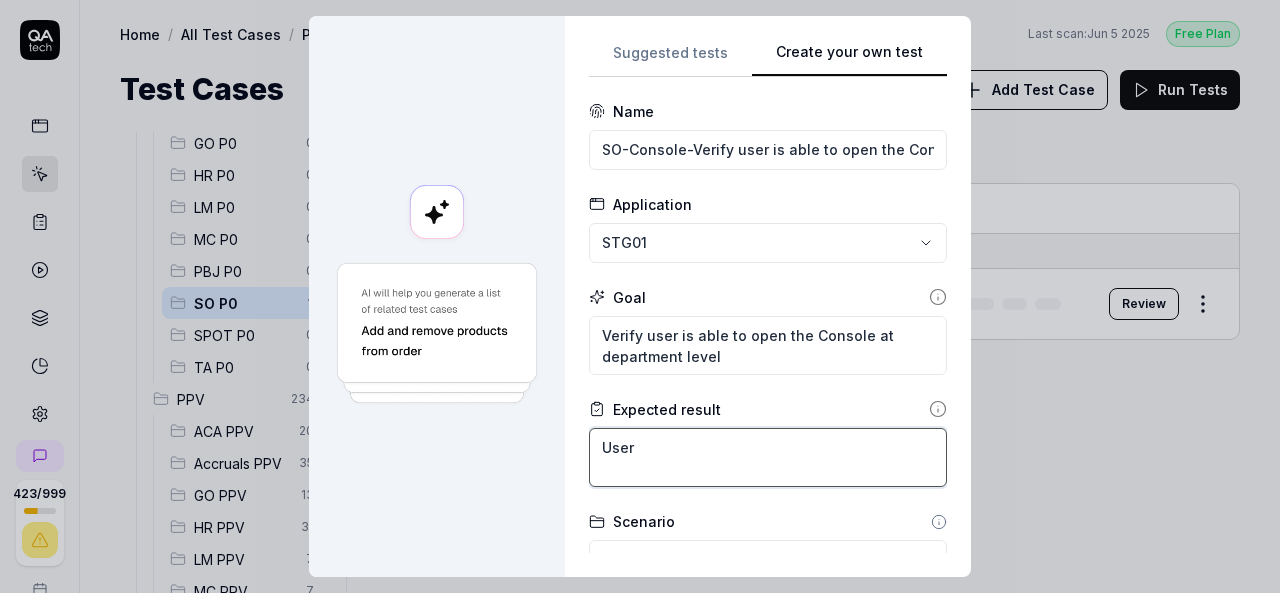 type on "*" 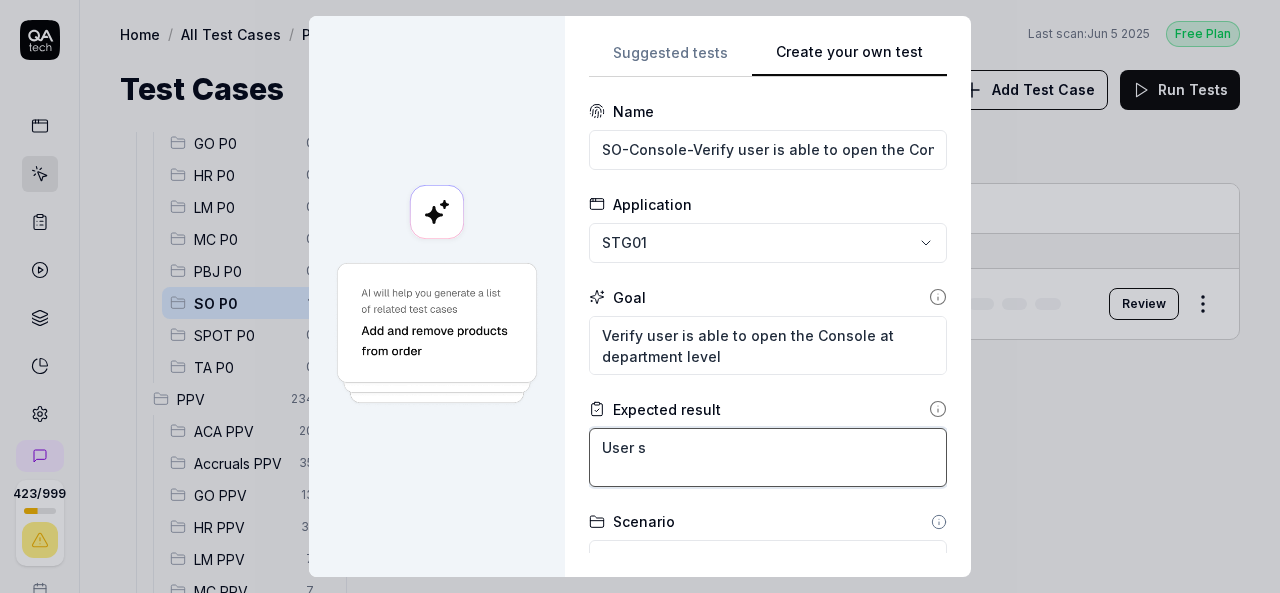 type on "*" 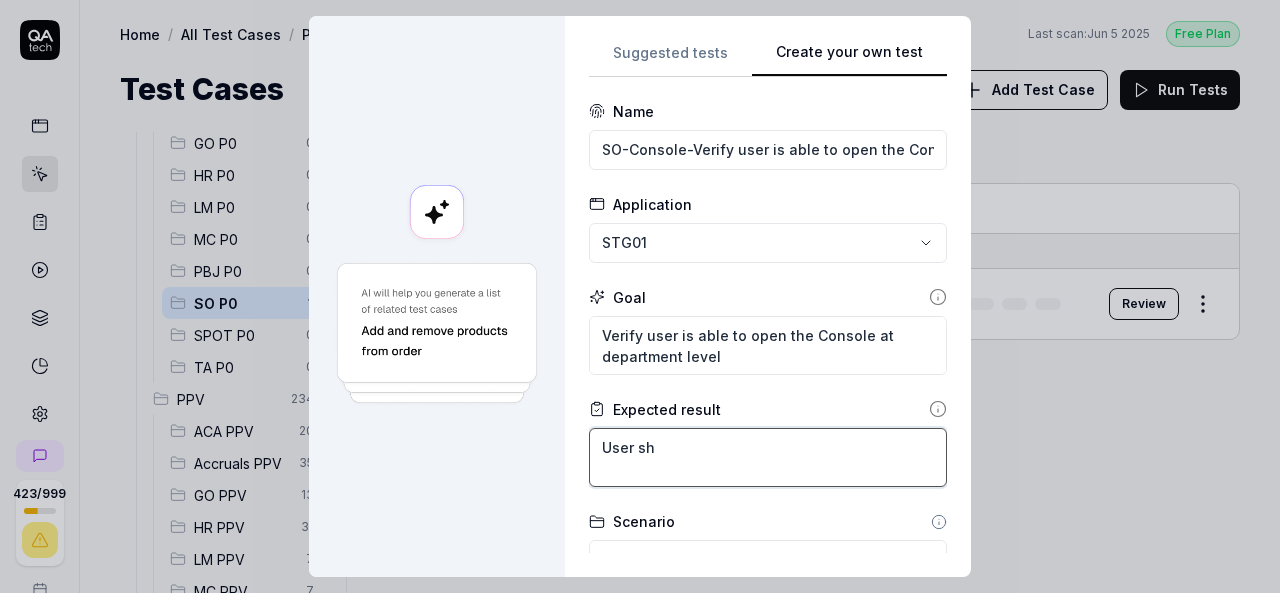 type on "*" 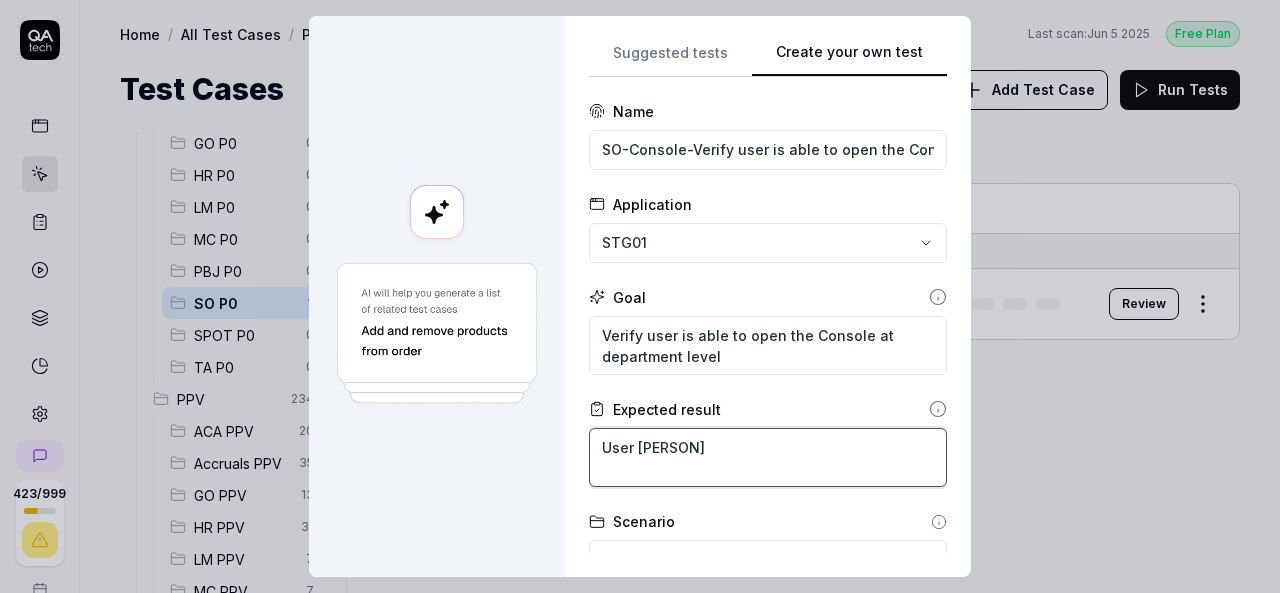 type on "*" 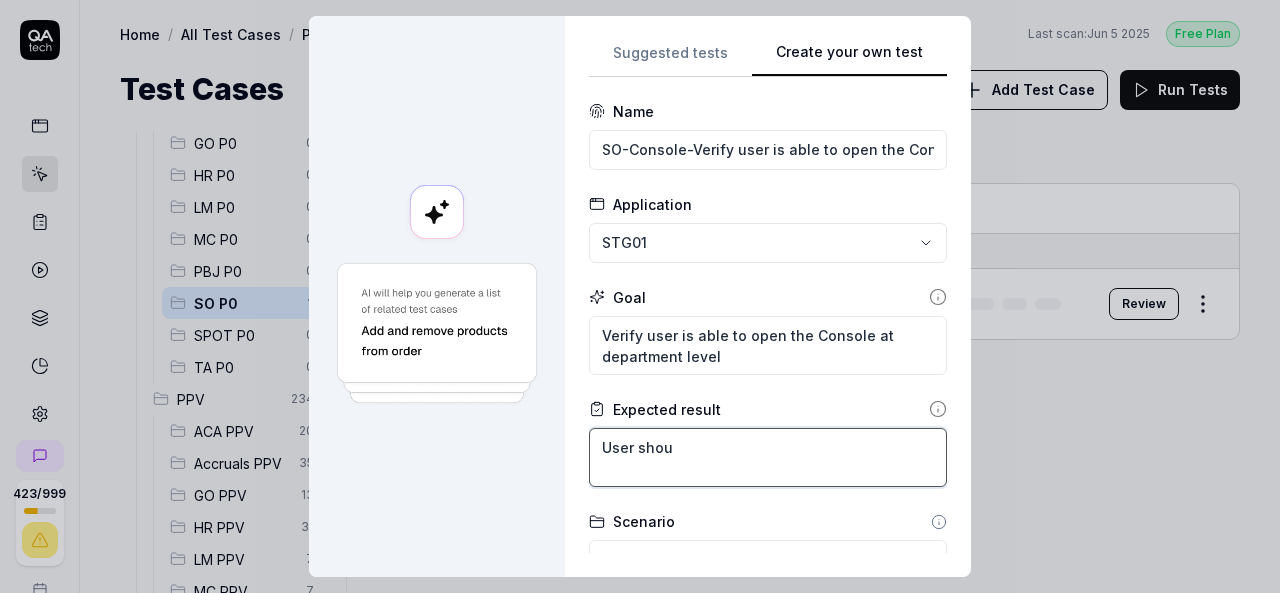 type on "*" 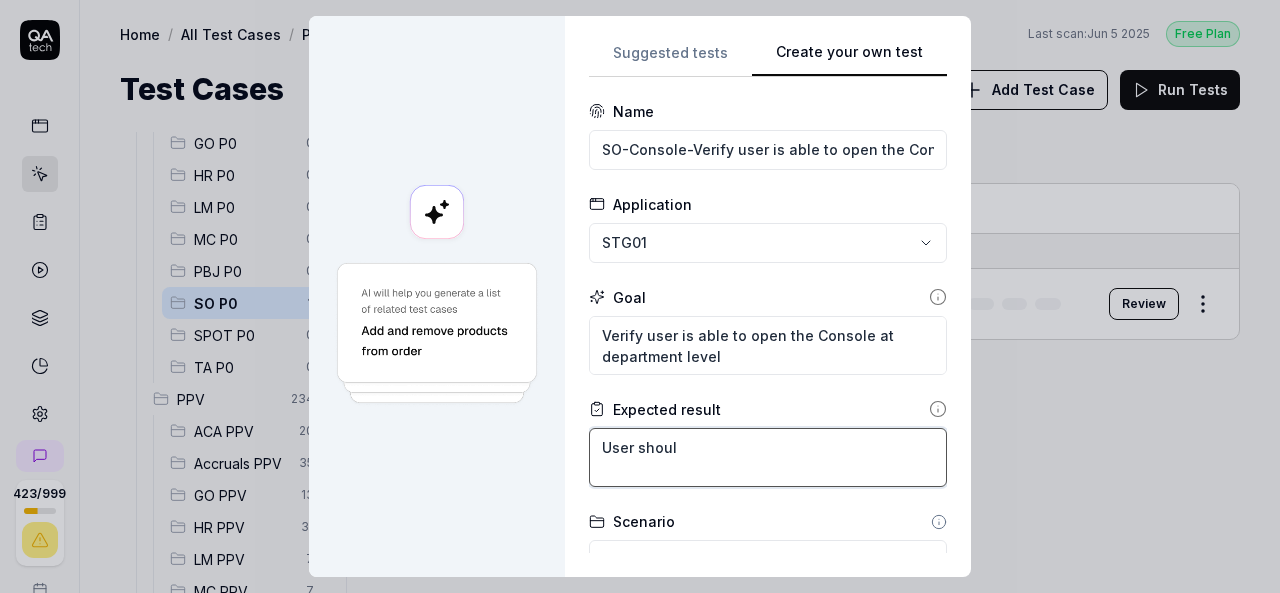 type 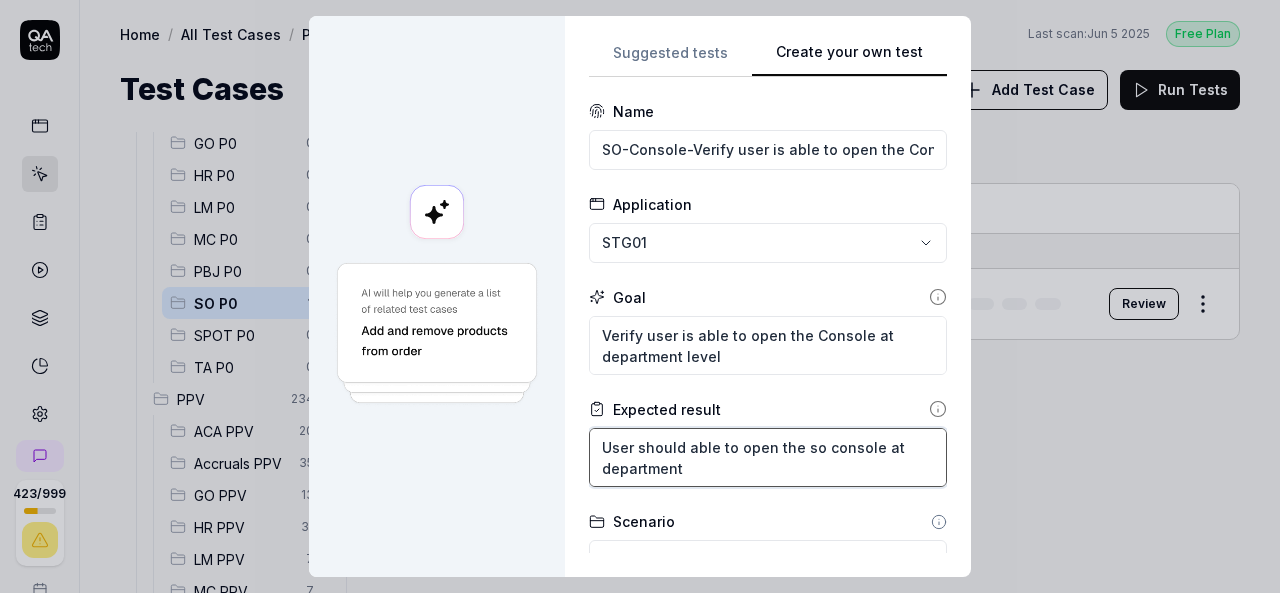 click on "User should able to open the so console at department" at bounding box center (768, 457) 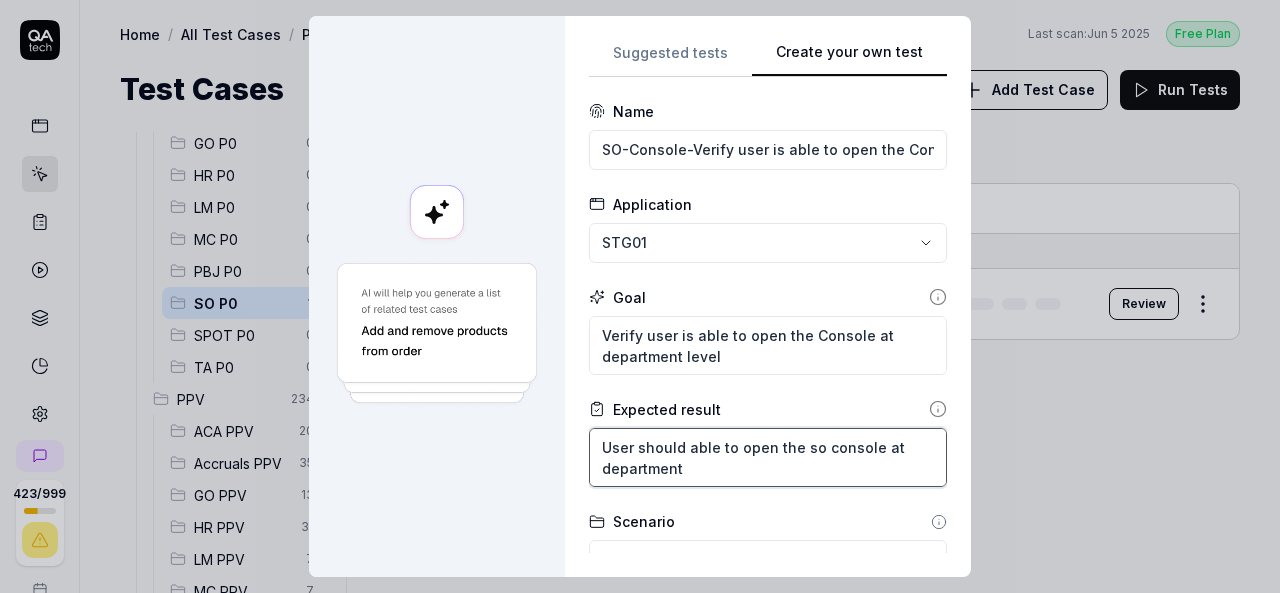 click on "User should able to open the so console at department" at bounding box center (768, 457) 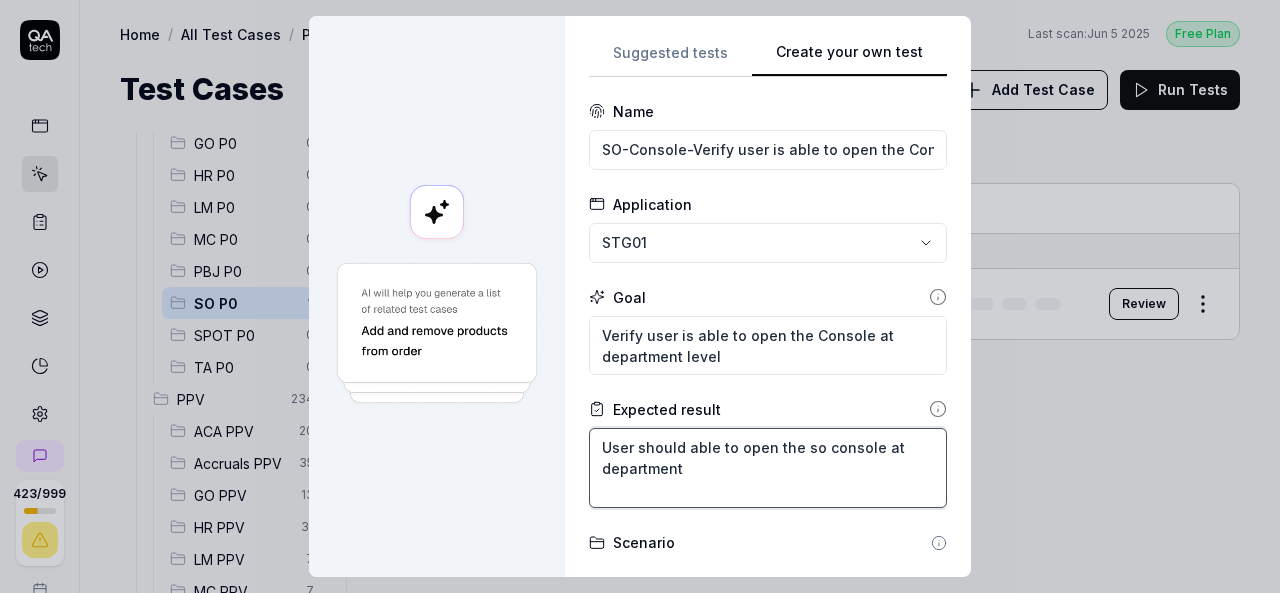 paste on "Schedule Optimizer -> Dashboard -> Console" 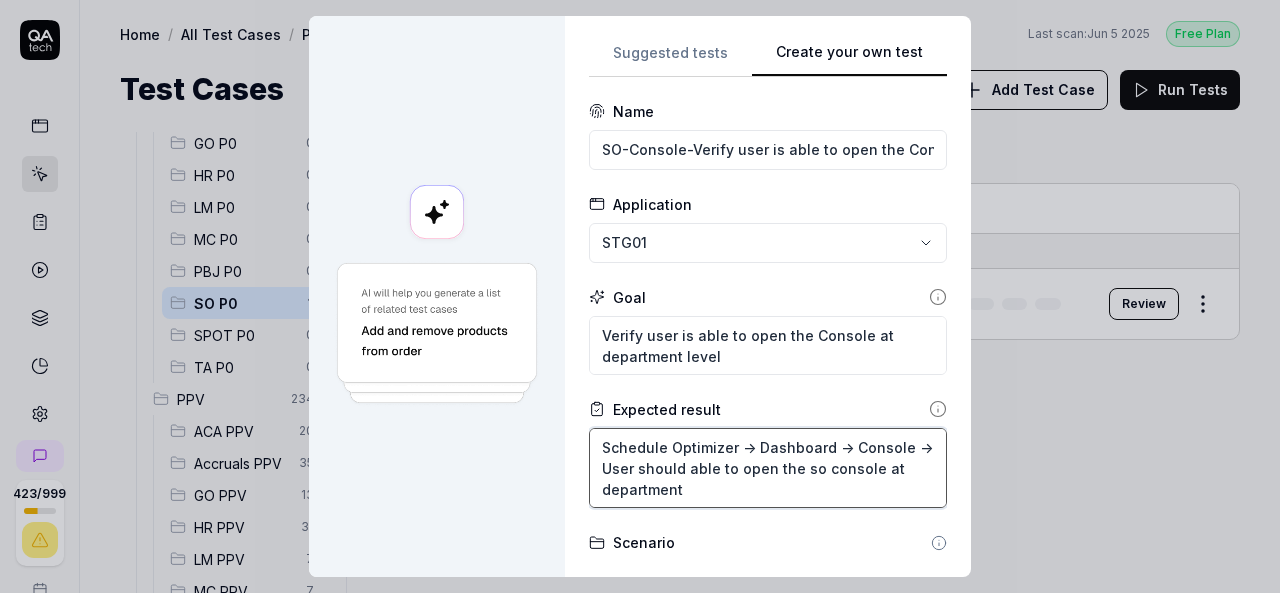 click on "Schedule Optimizer -> Dashboard -> Console ->
User should able to open the so console at department" at bounding box center (768, 468) 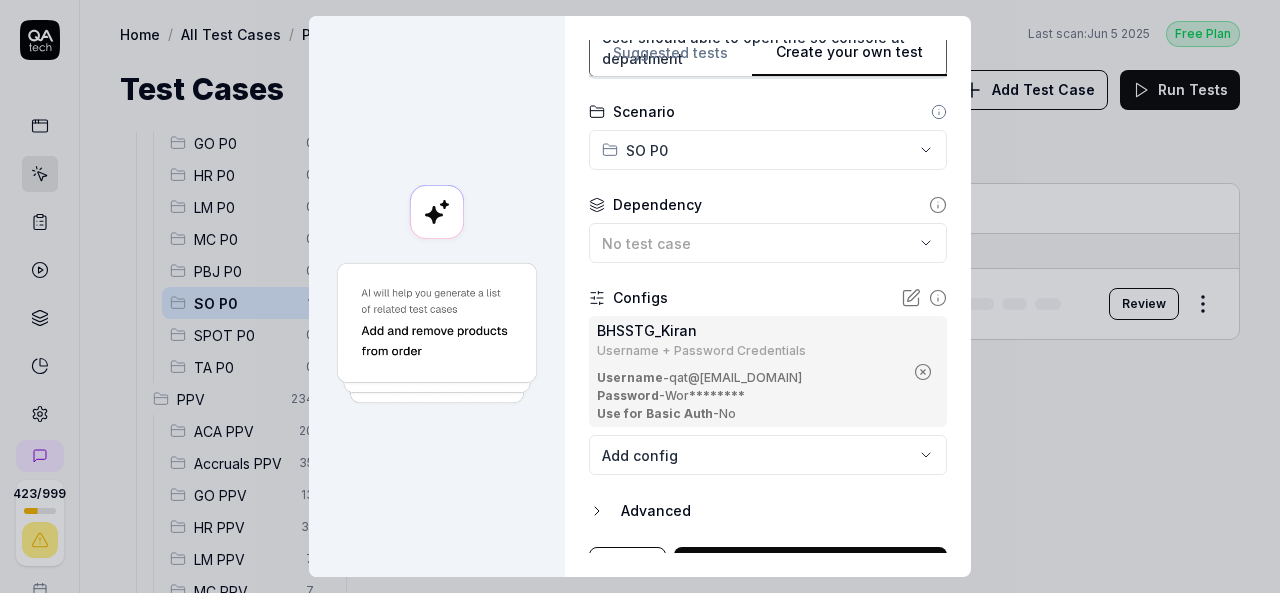scroll, scrollTop: 464, scrollLeft: 0, axis: vertical 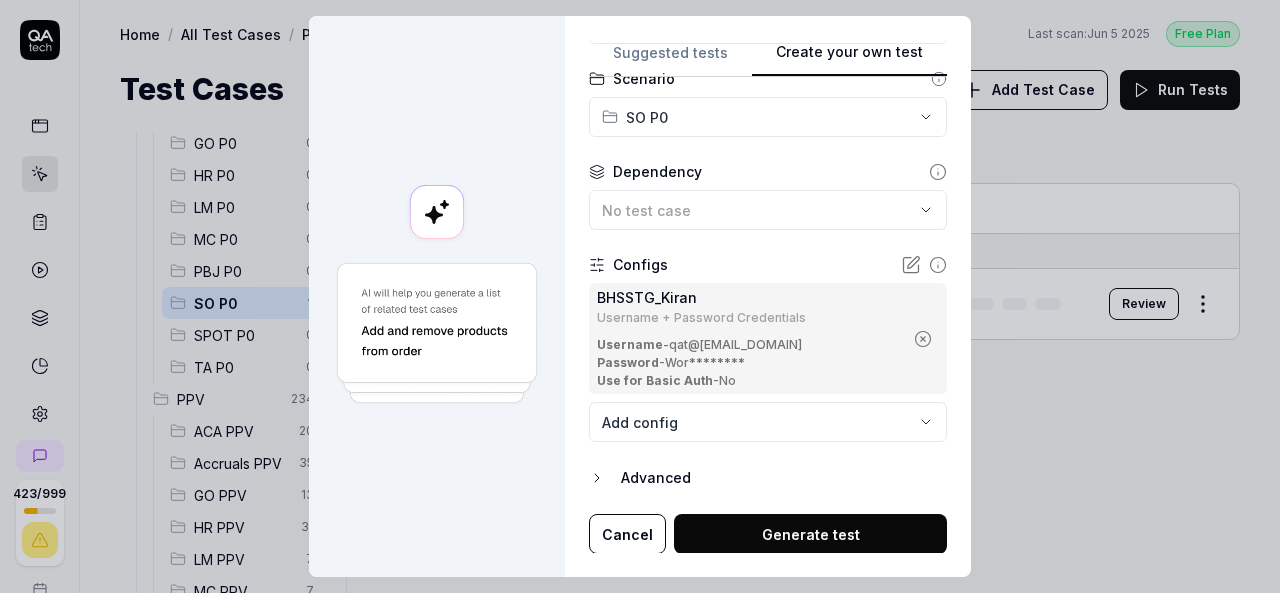 click on "Generate test" at bounding box center [810, 534] 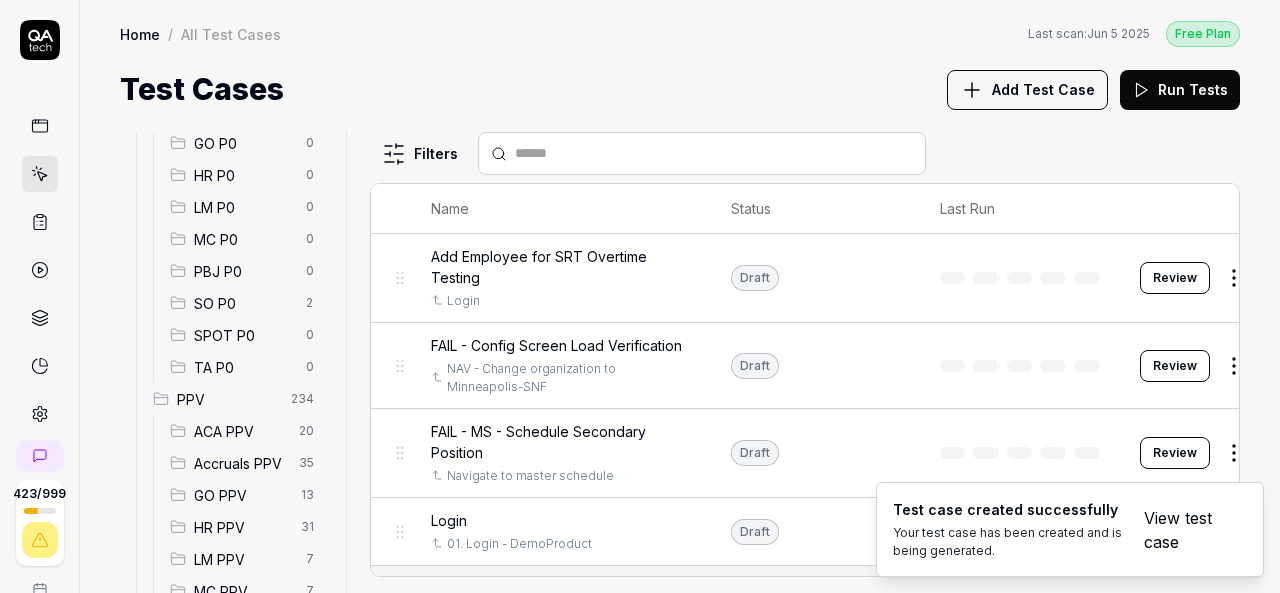 click on "SO P0" at bounding box center [244, 303] 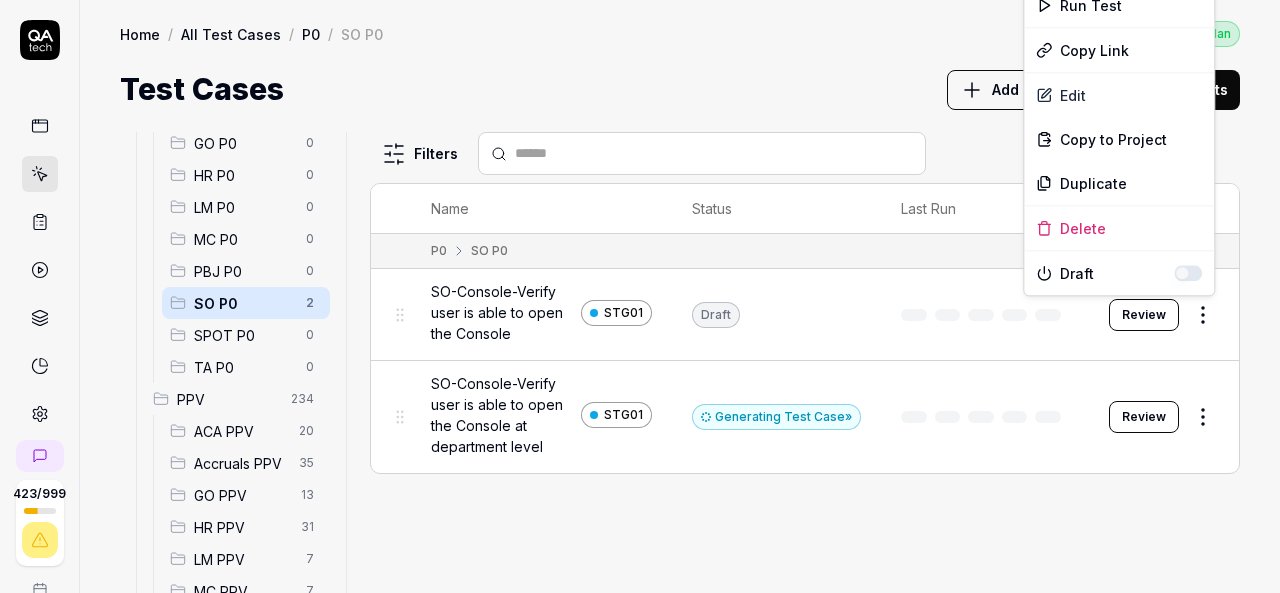 click on "423  /  999 k S Home / All Test Cases / P0 / SO P0 Free Plan Home / All Test Cases / P0 / SO P0 Last scan:  Jun 5 2025 Free Plan Test Cases Add Test Case Run Tests All Test Cases 287 Employee Management 10 Login 7 Logout 1 Master Schedule 9 Navigation 3 P0 2 ACA P0 0 Accruals P0 0 GO P0 0 HR P0 0 LM P0 0 MC P0 0 PBJ P0 0 SO P0 2 SPOT P0 0 TA P0 0 PPV 234 ACA PPV 20 Accruals PPV 35 GO PPV 13 HR PPV 31 LM PPV 7 MC PPV 7 PBJ PPV 22 SO PPV 56 Spotlight PPV 3 TA PPV 40 Reporting 3 Schedule Optimizer 1 Screen Loads 7 Time & Attendance 6 Filters Name Status Last Run P0 SO P0 SO-Console-Verify user is able to open the Console STG01 Draft Review SO-Console-Verify user is able to open the Console at department level STG01 Generating Test Case  » Review
To pick up a draggable item, press the space bar.
While dragging, use the arrow keys to move the item.
Press space again to drop the item in its new position, or press escape to cancel.
* Options Run Test Copy Link Edit Copy to Project Duplicate" at bounding box center (640, 296) 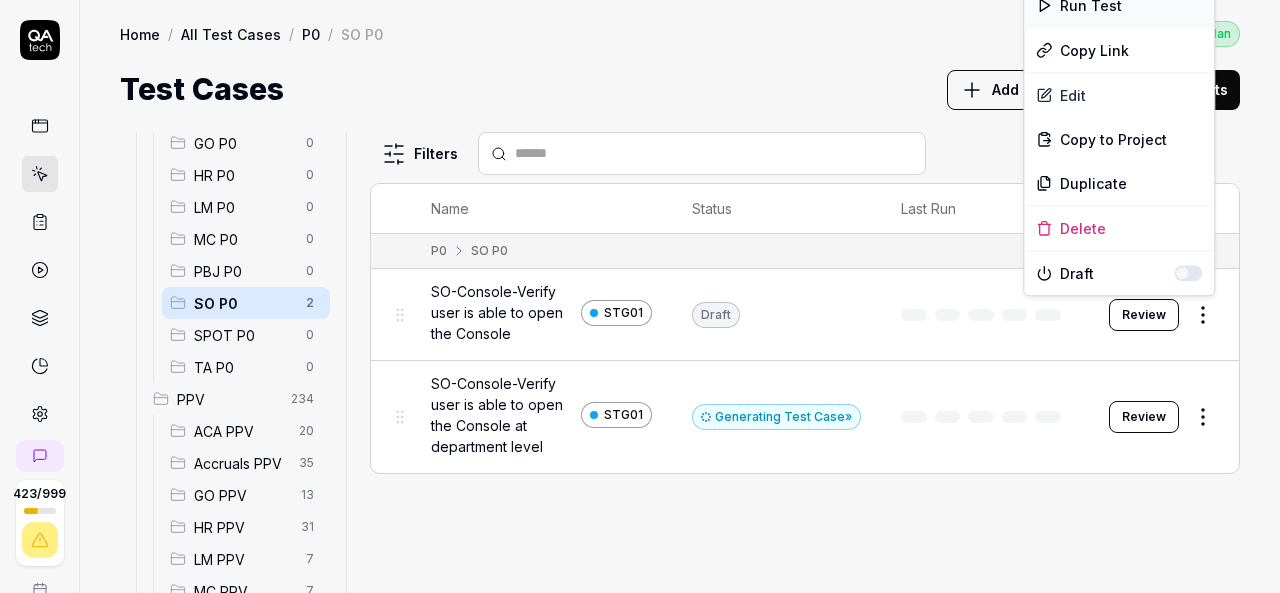 click on "Run Test" at bounding box center (1119, 5) 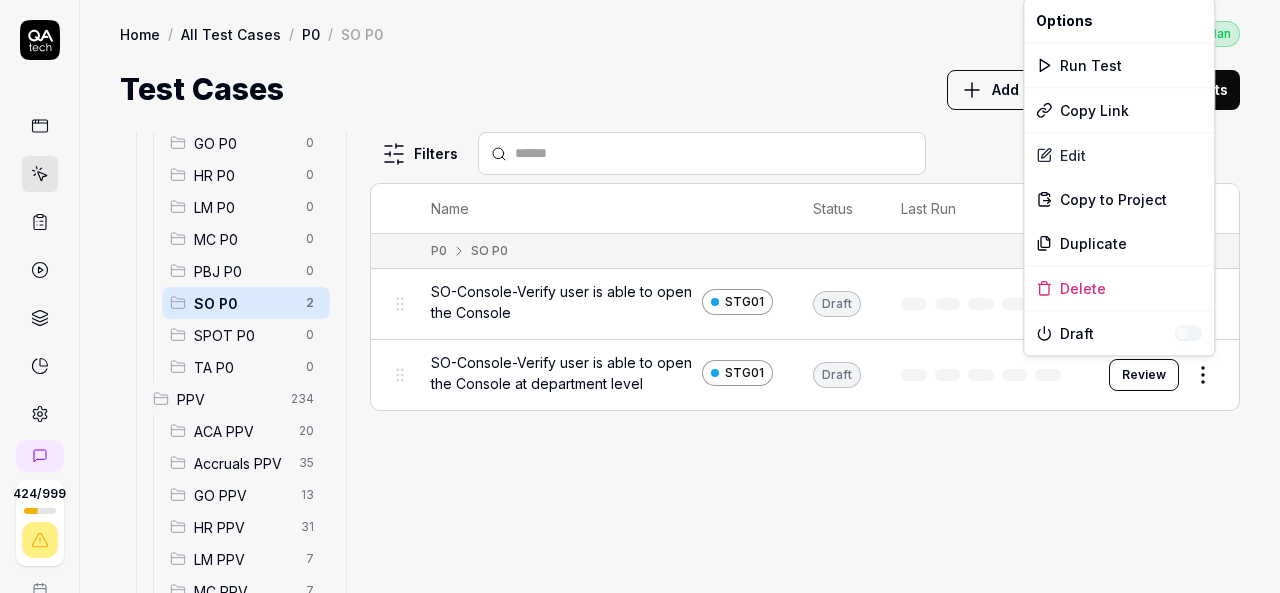 click on "424  /  999 k S Home / All Test Cases / P0 / SO P0 Free Plan Home / All Test Cases / P0 / SO P0 Last scan:  Jun 5 2025 Free Plan Test Cases Add Test Case Run Tests All Test Cases 287 Employee Management 10 Login 7 Logout 1 Master Schedule 9 Navigation 3 P0 2 ACA P0 0 Accruals P0 0 GO P0 0 HR P0 0 LM P0 0 MC P0 0 PBJ P0 0 SO P0 2 SPOT P0 0 TA P0 0 PPV 234 ACA PPV 20 Accruals PPV 35 GO PPV 13 HR PPV 31 LM PPV 7 MC PPV 7 PBJ PPV 22 SO PPV 56 Spotlight PPV 3 TA PPV 40 Reporting 3 Schedule Optimizer 1 Screen Loads 7 Time & Attendance 6 Filters Name Status Last Run P0 SO P0 SO-Console-Verify user is able to open the Console STG01 Draft Review SO-Console-Verify user is able to open the Console at department level STG01 Draft Review
To pick up a draggable item, press the space bar.
While dragging, use the arrow keys to move the item.
Press space again to drop the item in its new position, or press escape to cancel.
* Options Run Test Copy Link Edit Copy to Project Duplicate Delete Draft" at bounding box center [640, 296] 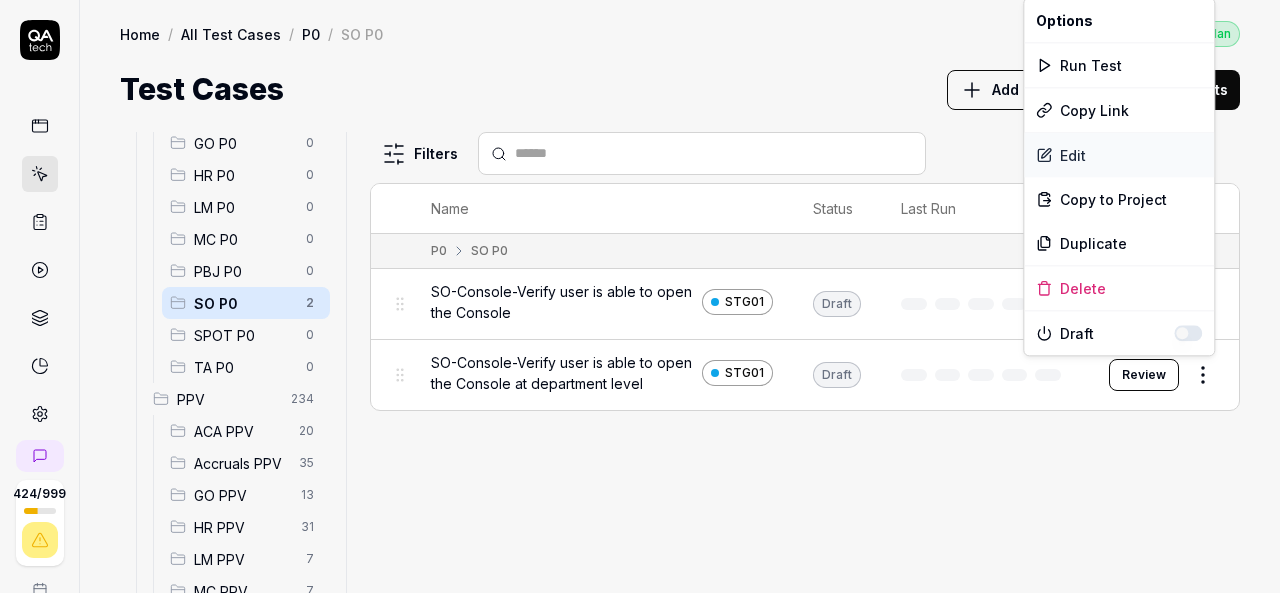 click on "Edit" at bounding box center [1119, 155] 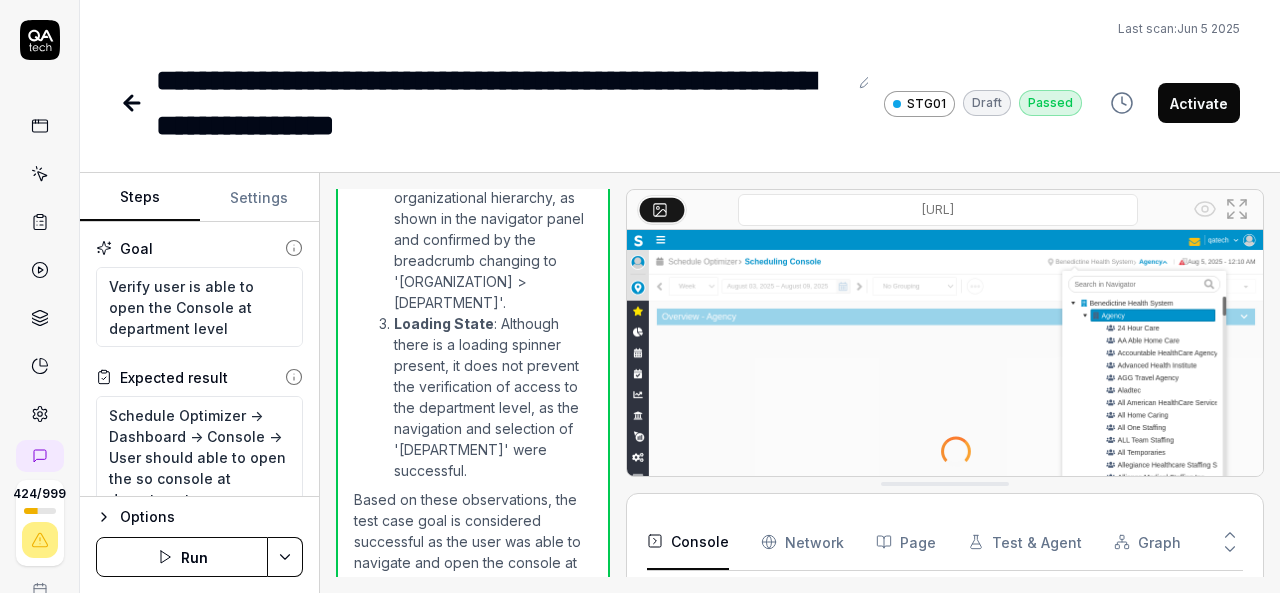 scroll, scrollTop: 1612, scrollLeft: 0, axis: vertical 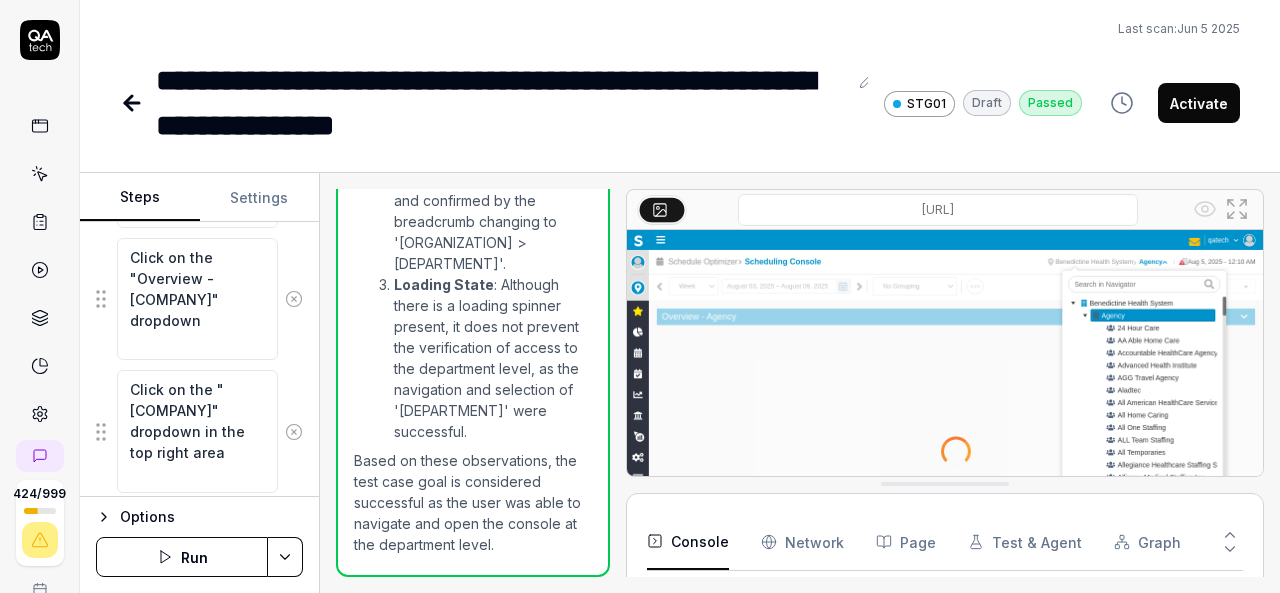 click 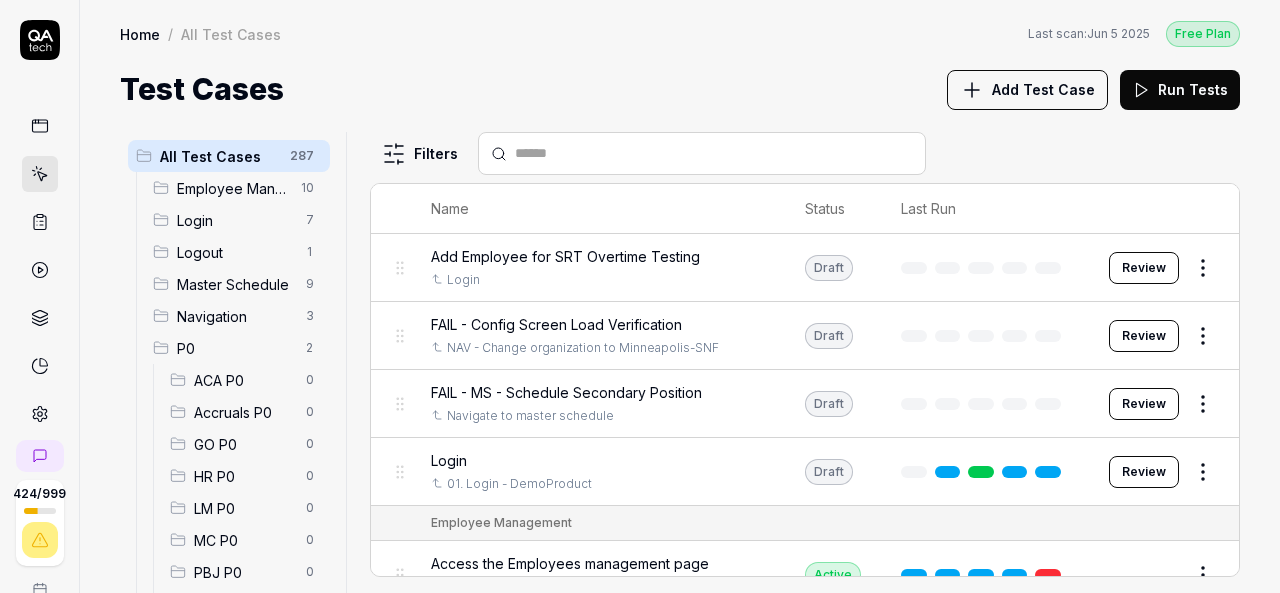 scroll, scrollTop: 244, scrollLeft: 0, axis: vertical 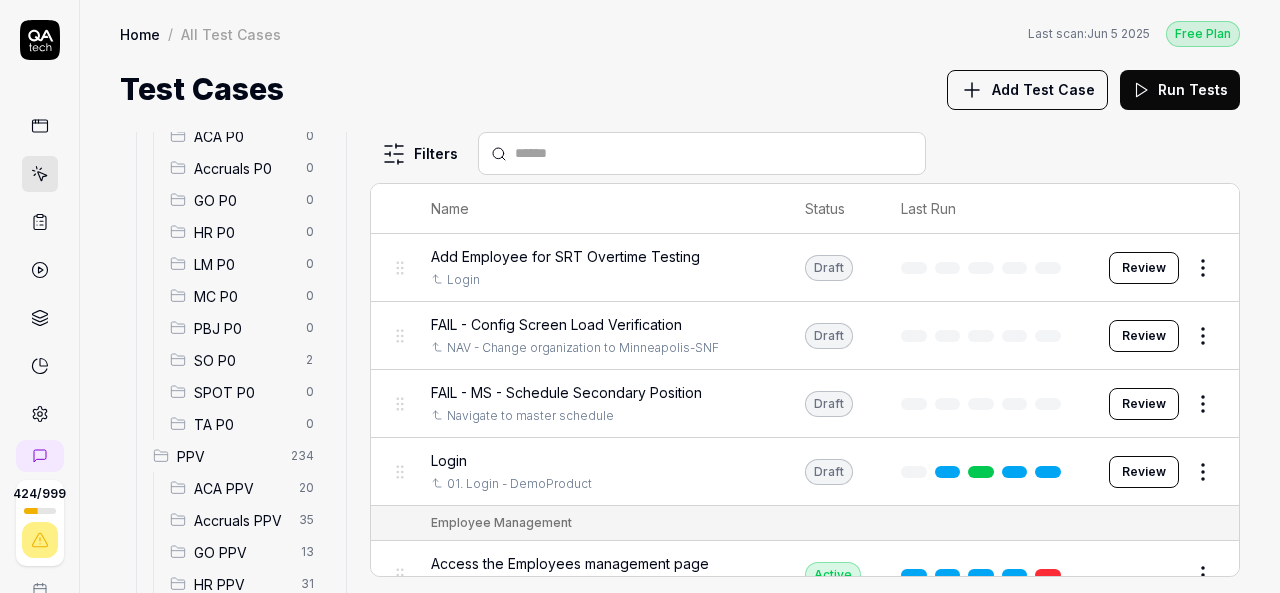 click on "SO P0" at bounding box center (244, 360) 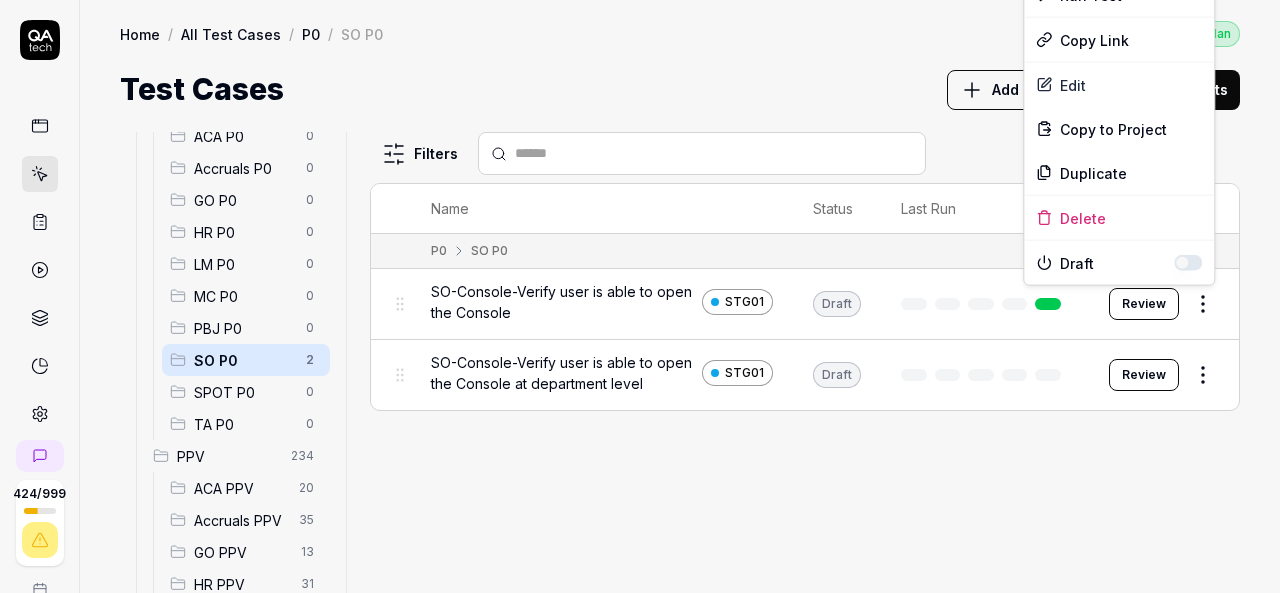 click on "424  /  999 k S Home / All Test Cases / P0 / SO P0 Free Plan Home / All Test Cases / P0 / SO P0 Last scan:  Jun 5 2025 Free Plan Test Cases Add Test Case Run Tests All Test Cases 287 Employee Management 10 Login 7 Logout 1 Master Schedule 9 Navigation 3 P0 2 ACA P0 0 Accruals P0 0 GO P0 0 HR P0 0 LM P0 0 MC P0 0 PBJ P0 0 SO P0 2 SPOT P0 0 TA P0 0 PPV 234 ACA PPV 20 Accruals PPV 35 GO PPV 13 HR PPV 31 LM PPV 7 MC PPV 7 PBJ PPV 22 SO PPV 56 Spotlight PPV 3 TA PPV 40 Reporting 3 Schedule Optimizer 1 Screen Loads 7 Time & Attendance 6 Filters Name Status Last Run P0 SO P0 SO-Console-Verify user is able to open the Console STG01 Draft Review SO-Console-Verify user is able to open the Console at department level STG01 Draft Review
To pick up a draggable item, press the space bar.
While dragging, use the arrow keys to move the item.
Press space again to drop the item in its new position, or press escape to cancel.
* Options Run Test Copy Link Edit Copy to Project Duplicate Delete Draft" at bounding box center (640, 296) 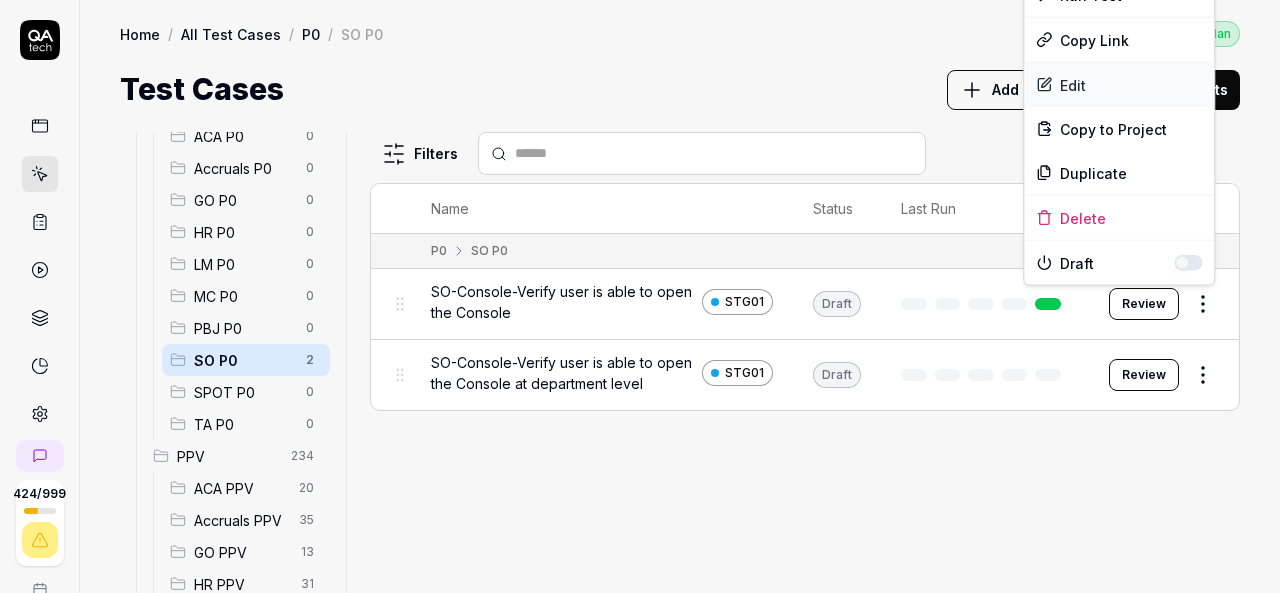 click on "Edit" at bounding box center (1119, 85) 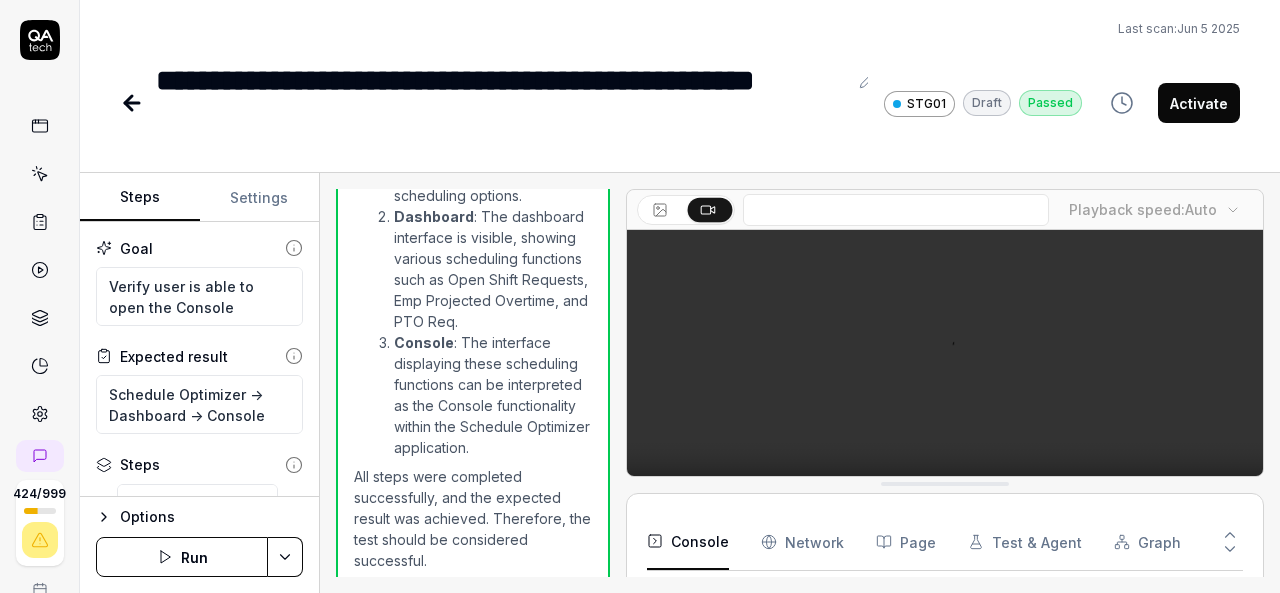 scroll, scrollTop: 1237, scrollLeft: 0, axis: vertical 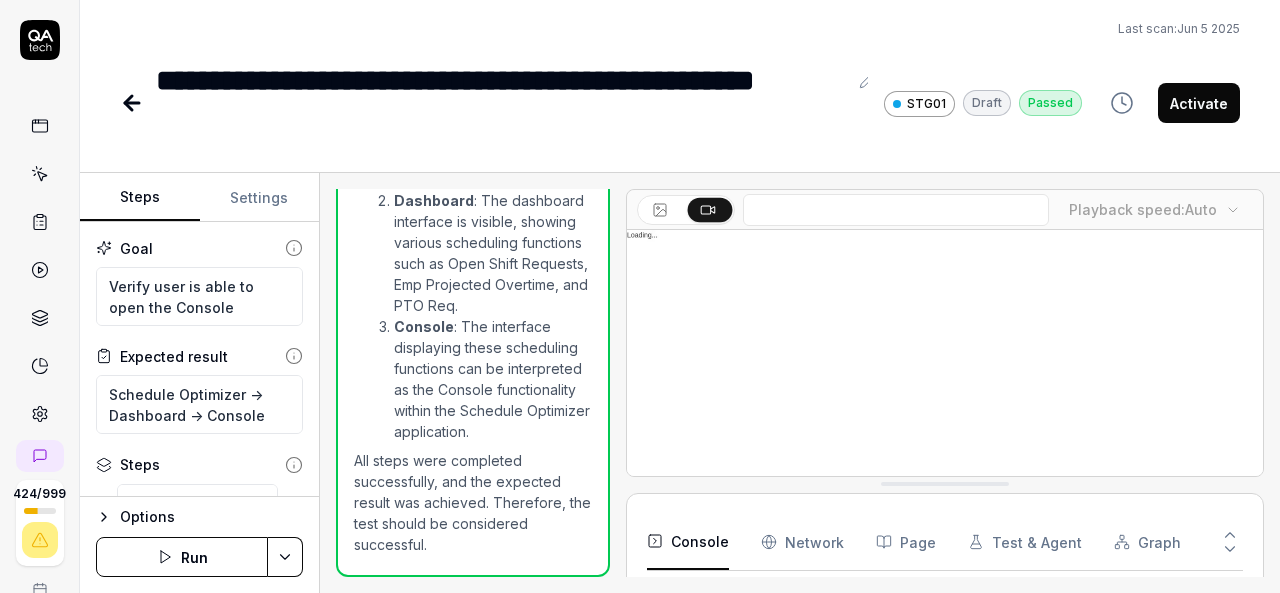 click at bounding box center [945, 429] 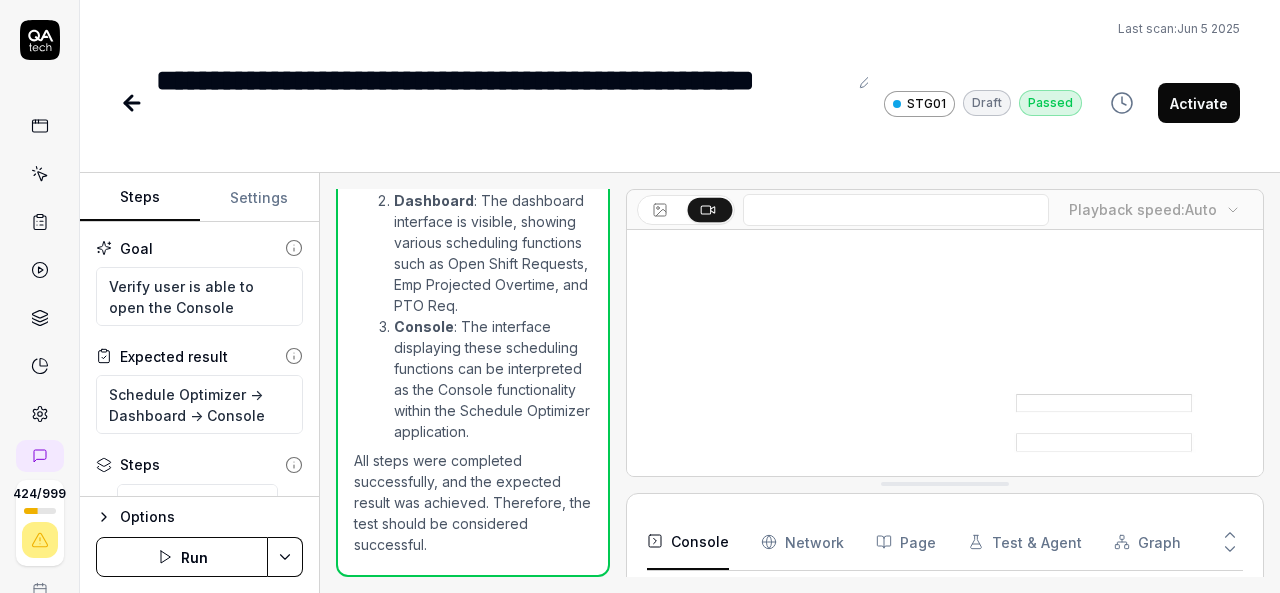 click at bounding box center [945, 429] 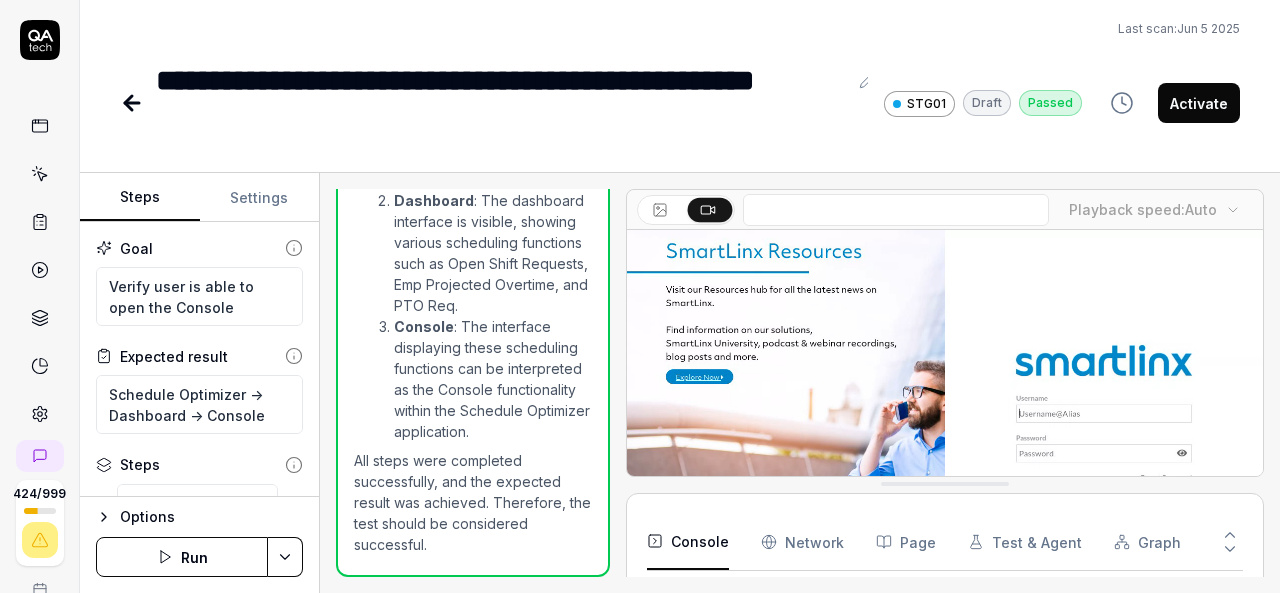 click 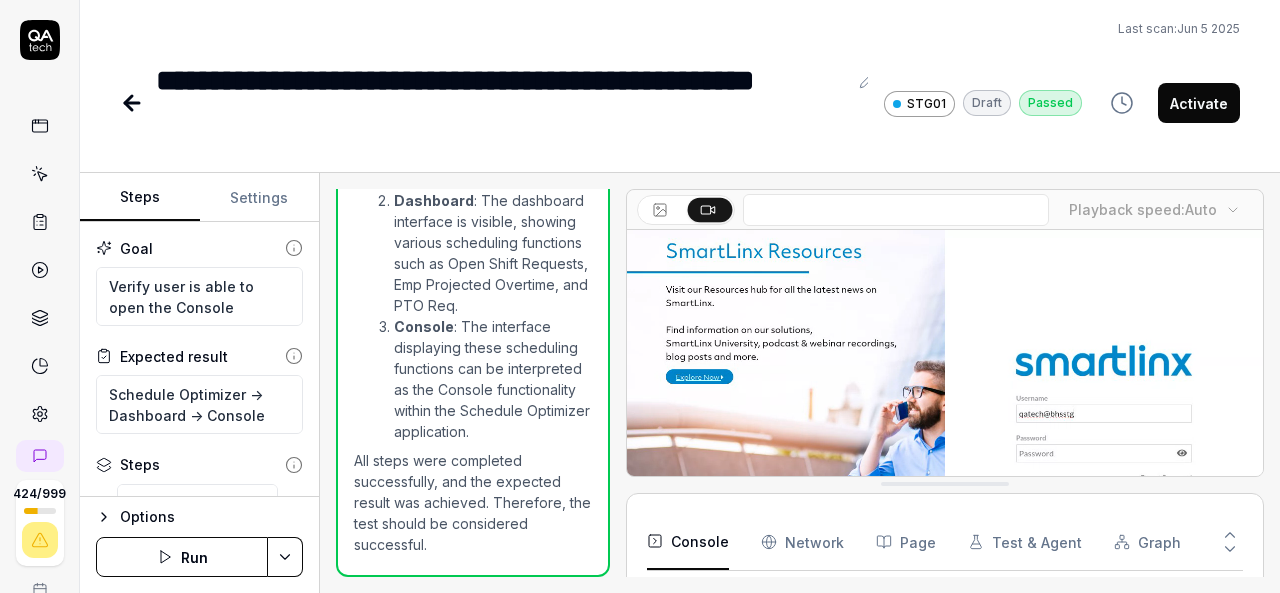 click at bounding box center [945, 429] 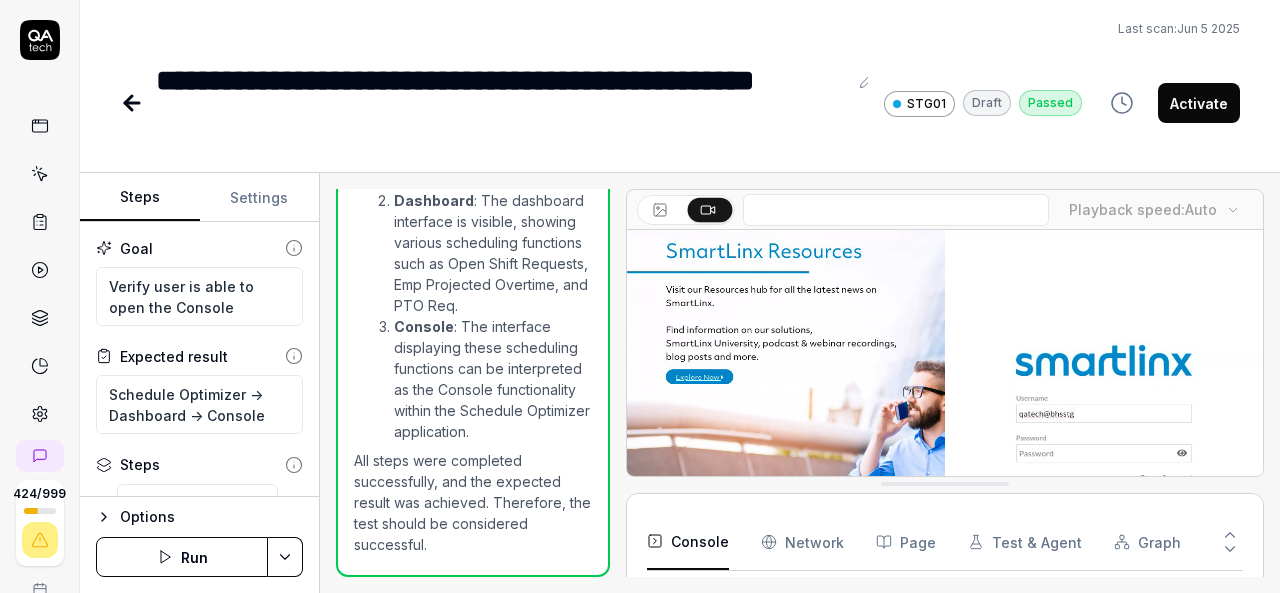 click at bounding box center (945, 429) 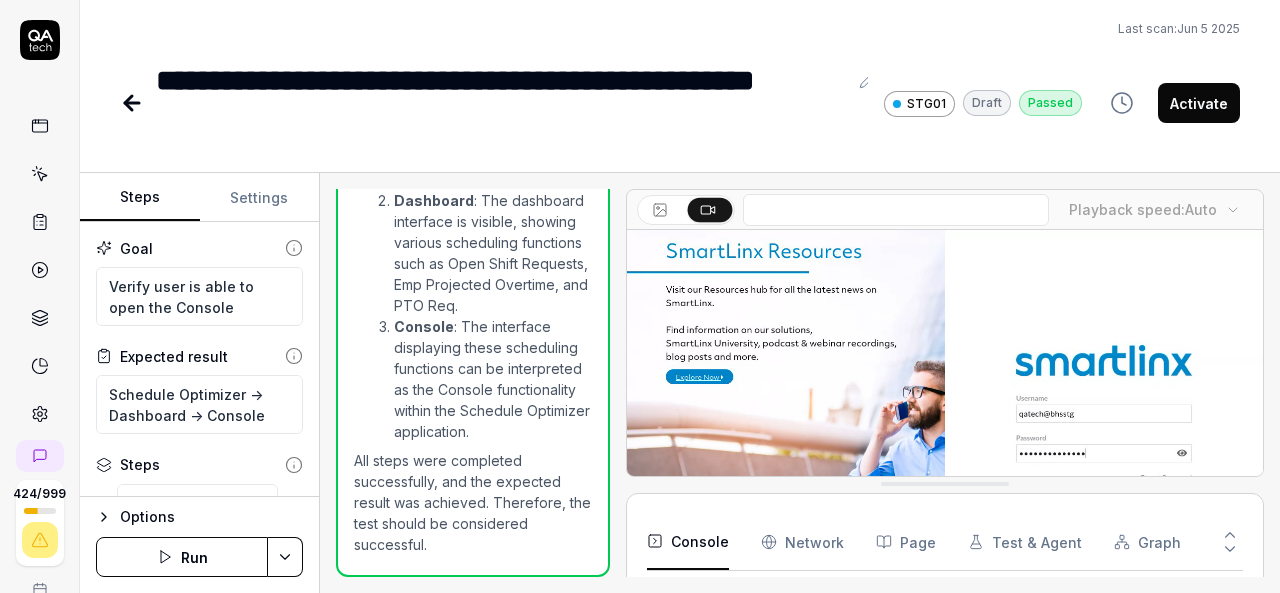 click at bounding box center (945, 429) 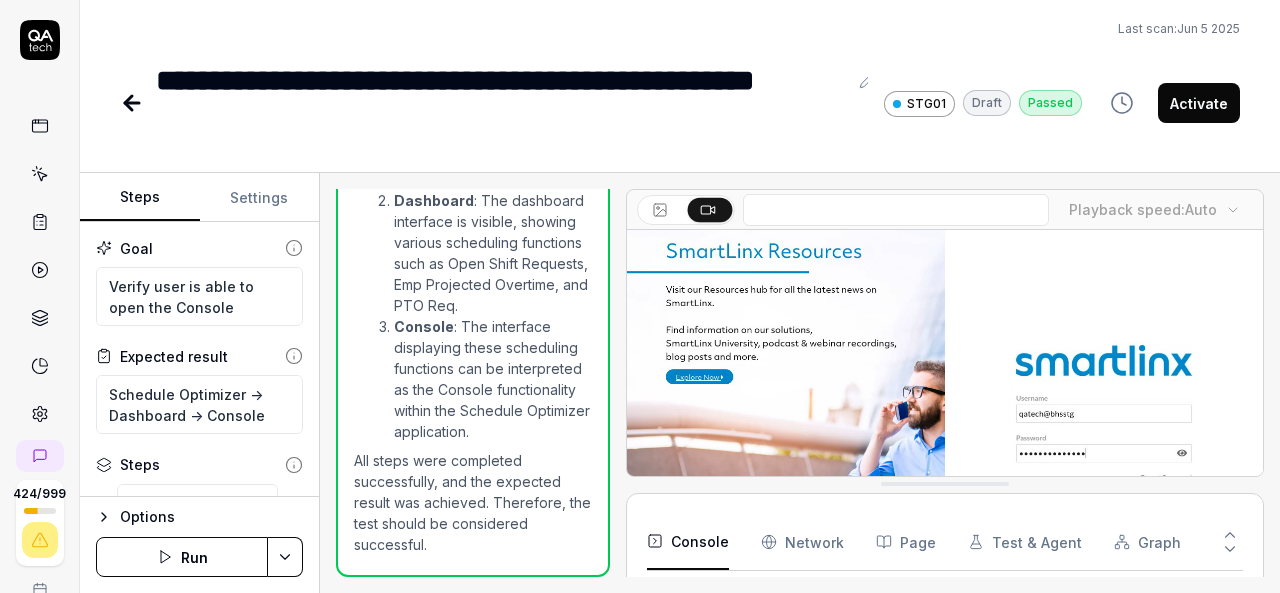 click at bounding box center (945, 429) 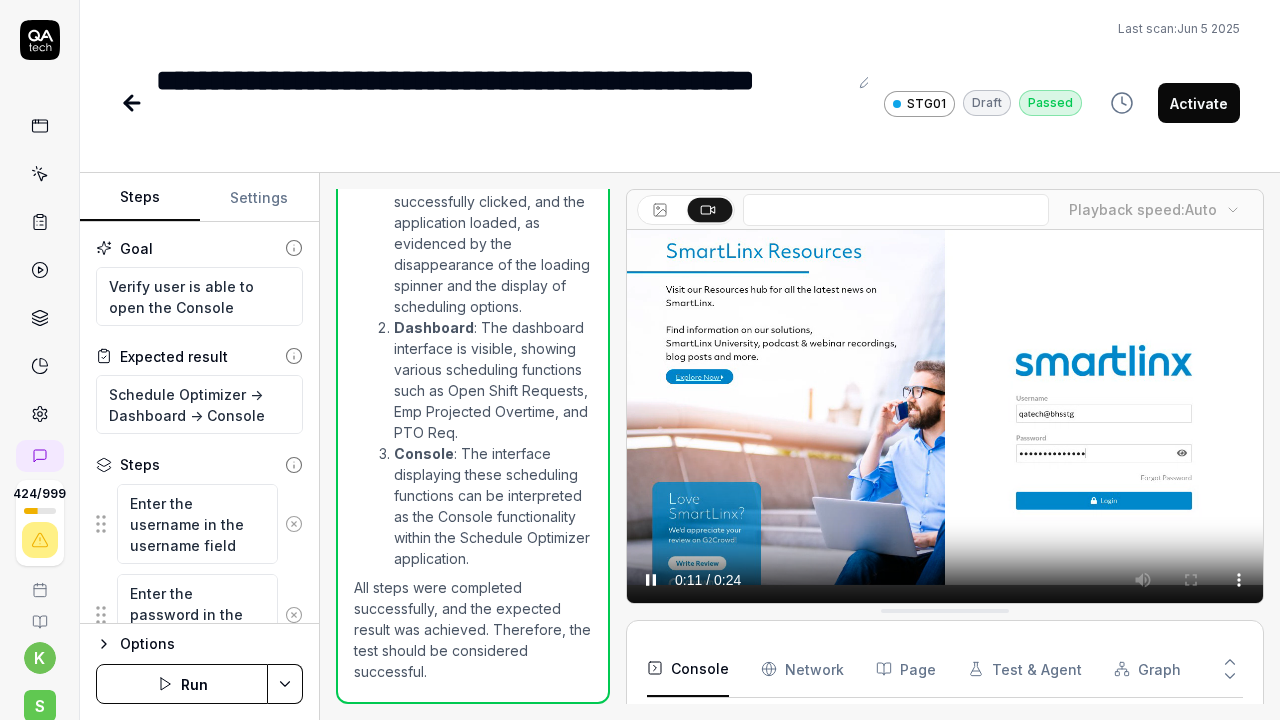 scroll, scrollTop: 86, scrollLeft: 0, axis: vertical 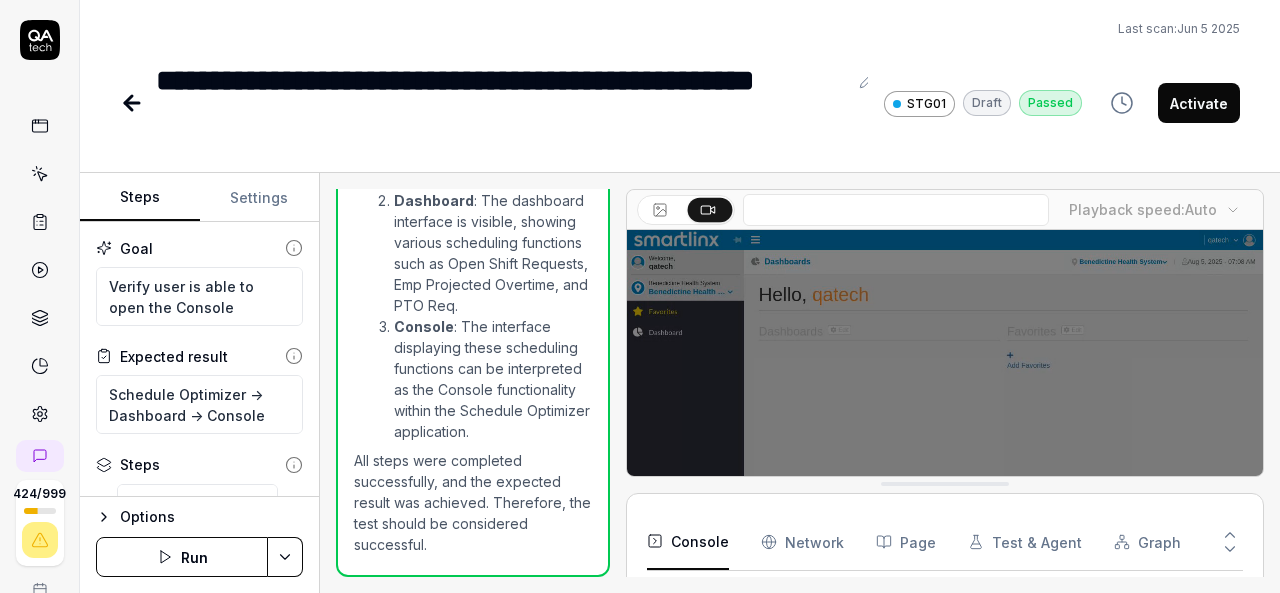 click 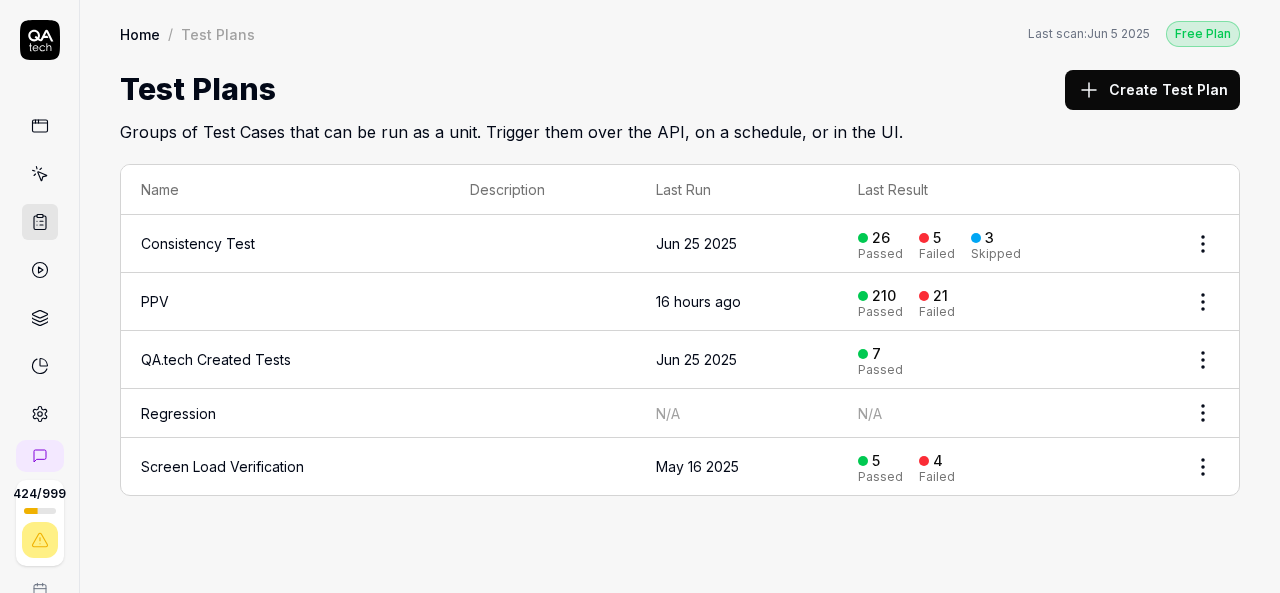 click 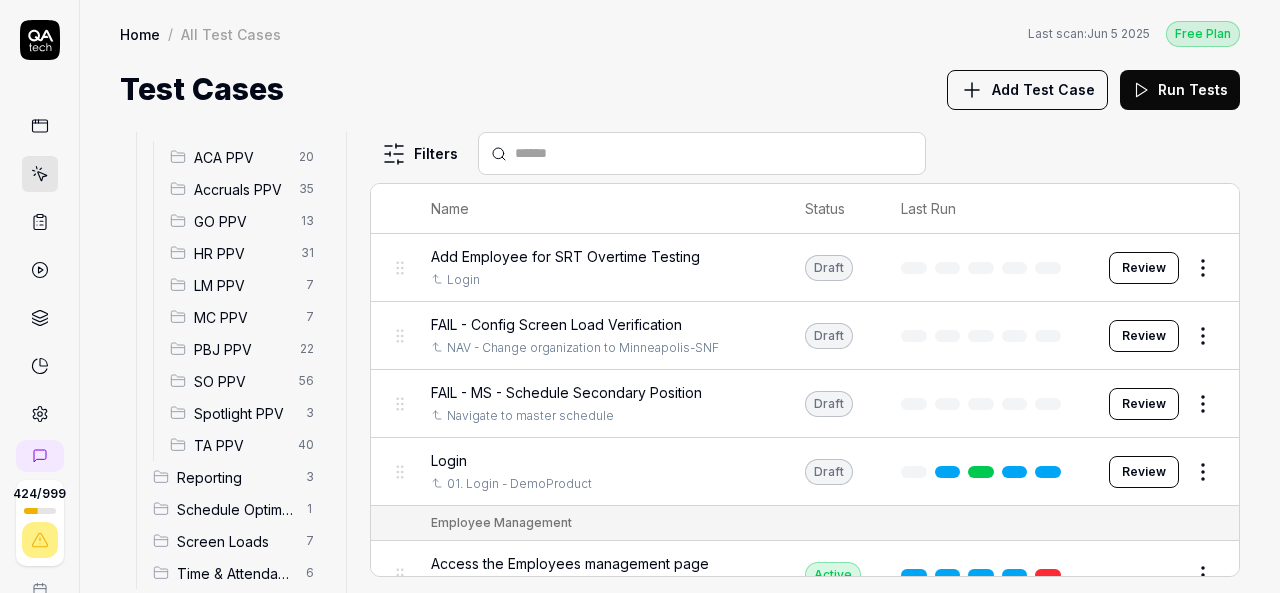 scroll, scrollTop: 568, scrollLeft: 0, axis: vertical 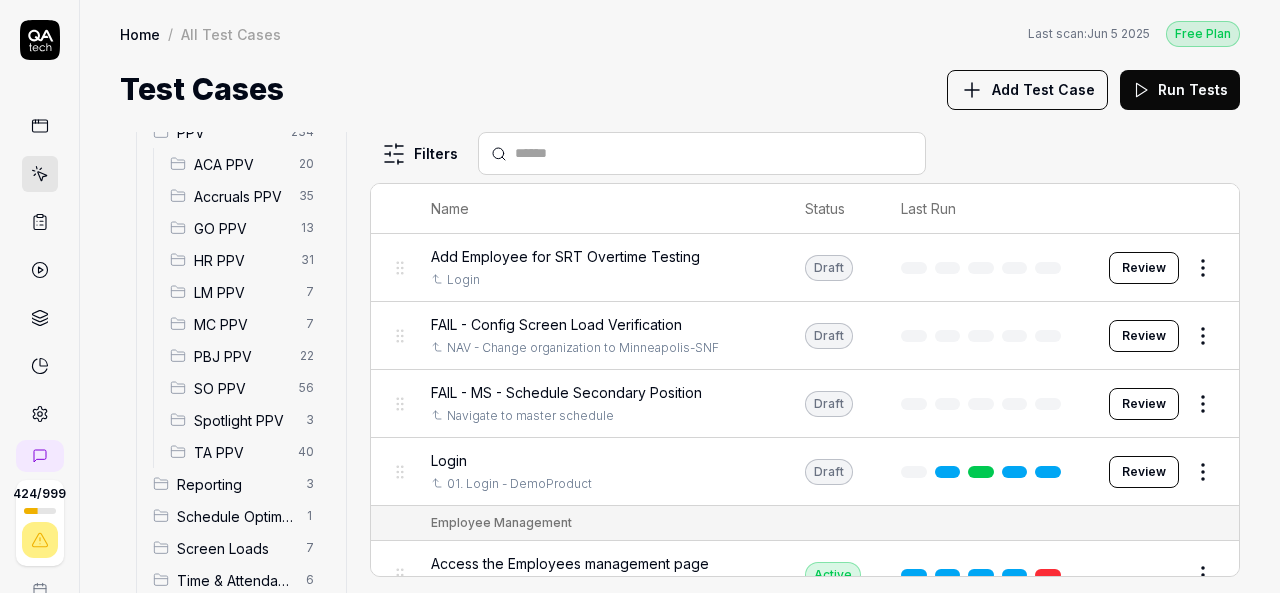 click on "SO PPV" at bounding box center [240, 388] 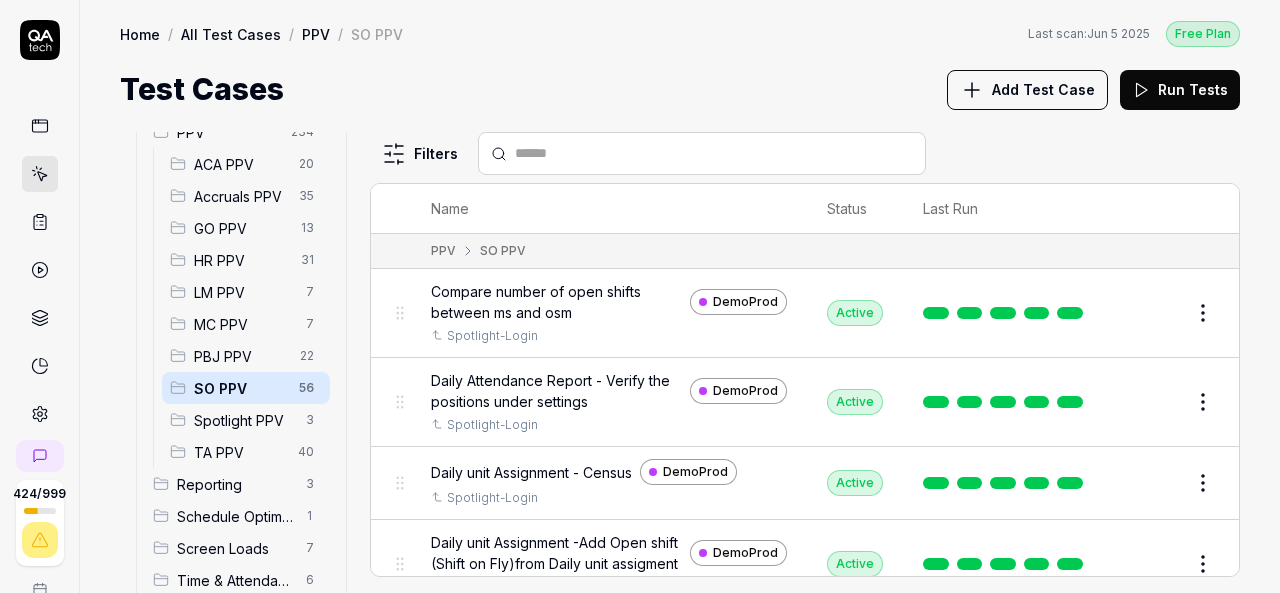 click at bounding box center [1037, 313] 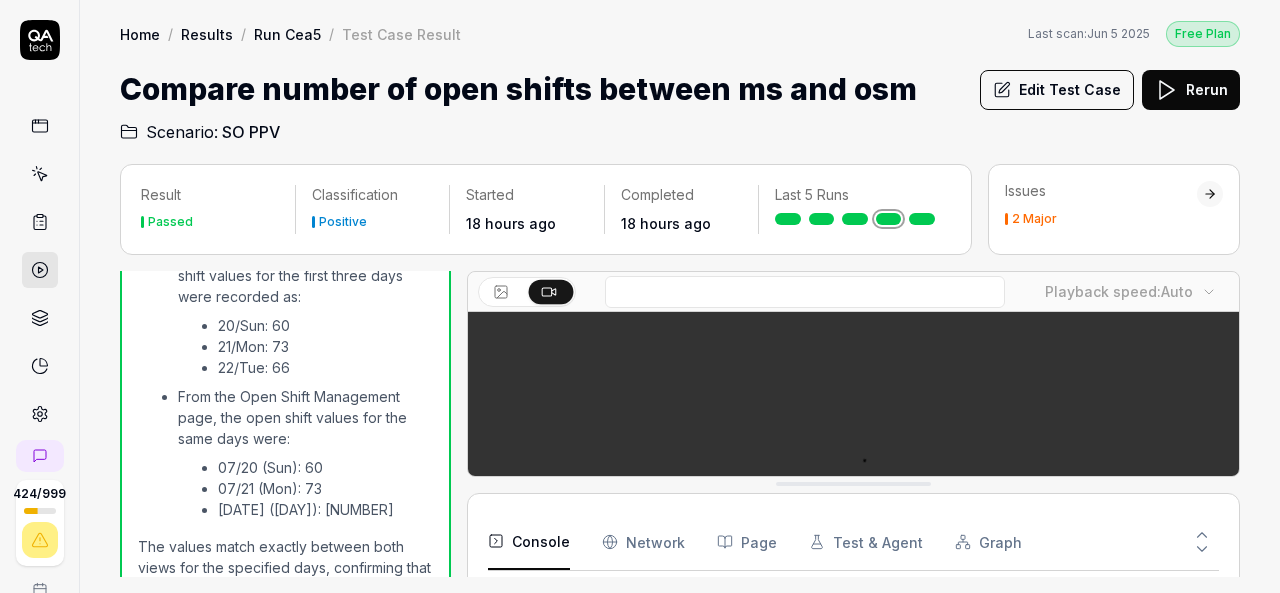 scroll, scrollTop: 1665, scrollLeft: 0, axis: vertical 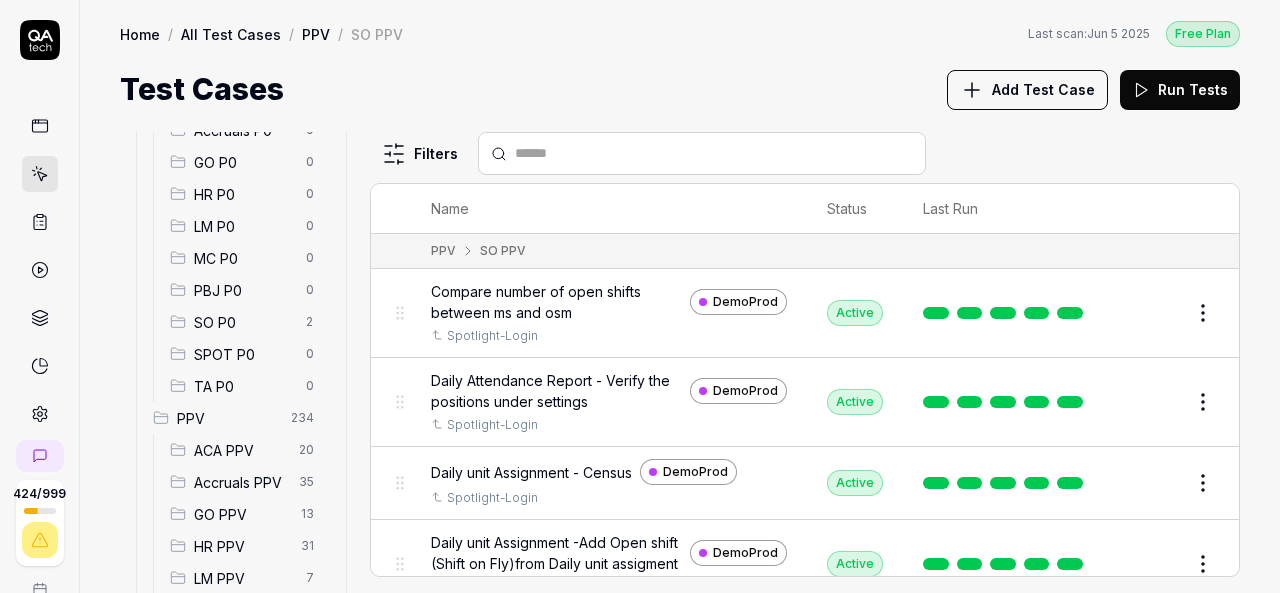 click on "SO P0" at bounding box center (244, 322) 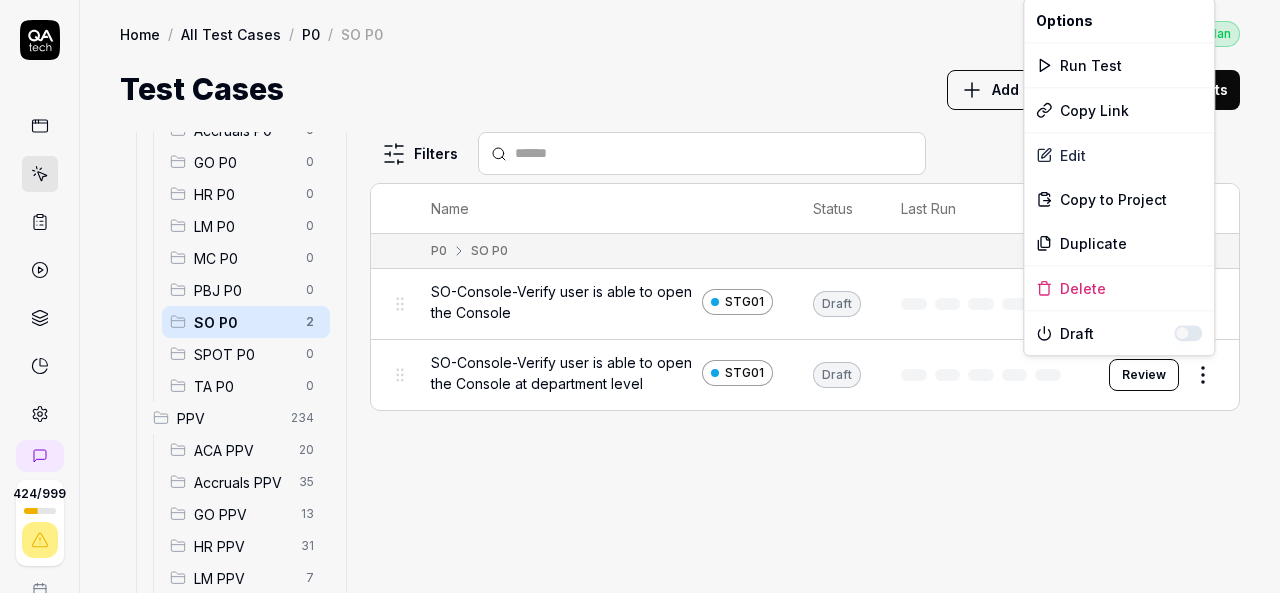 click on "424  /  999 k S Home / All Test Cases / P0 / SO P0 Free Plan Home / All Test Cases / P0 / SO P0 Last scan:  Jun 5 2025 Free Plan Test Cases Add Test Case Run Tests All Test Cases 287 Employee Management 10 Login 7 Logout 1 Master Schedule 9 Navigation 3 P0 2 ACA P0 0 Accruals P0 0 GO P0 0 HR P0 0 LM P0 0 MC P0 0 PBJ P0 0 SO P0 2 SPOT P0 0 TA P0 0 PPV 234 ACA PPV 20 Accruals PPV 35 GO PPV 13 HR PPV 31 LM PPV 7 MC PPV 7 PBJ PPV 22 SO PPV 56 Spotlight PPV 3 TA PPV 40 Reporting 3 Schedule Optimizer 1 Screen Loads 7 Time & Attendance 6 Filters Name Status Last Run P0 SO P0 SO-Console-Verify user is able to open the Console STG01 Draft Review SO-Console-Verify user is able to open the Console at department level STG01 Draft Review
To pick up a draggable item, press the space bar.
While dragging, use the arrow keys to move the item.
Press space again to drop the item in its new position, or press escape to cancel.
* Options Run Test Copy Link Edit Copy to Project Duplicate Delete Draft" at bounding box center [640, 296] 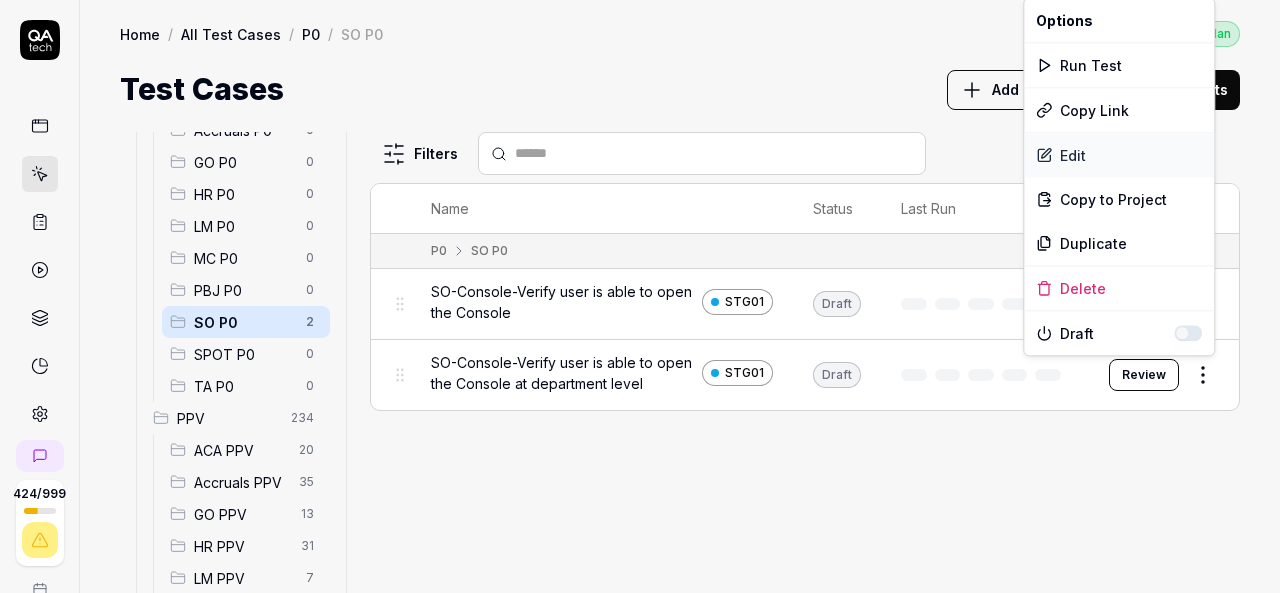 click on "Edit" at bounding box center (1119, 155) 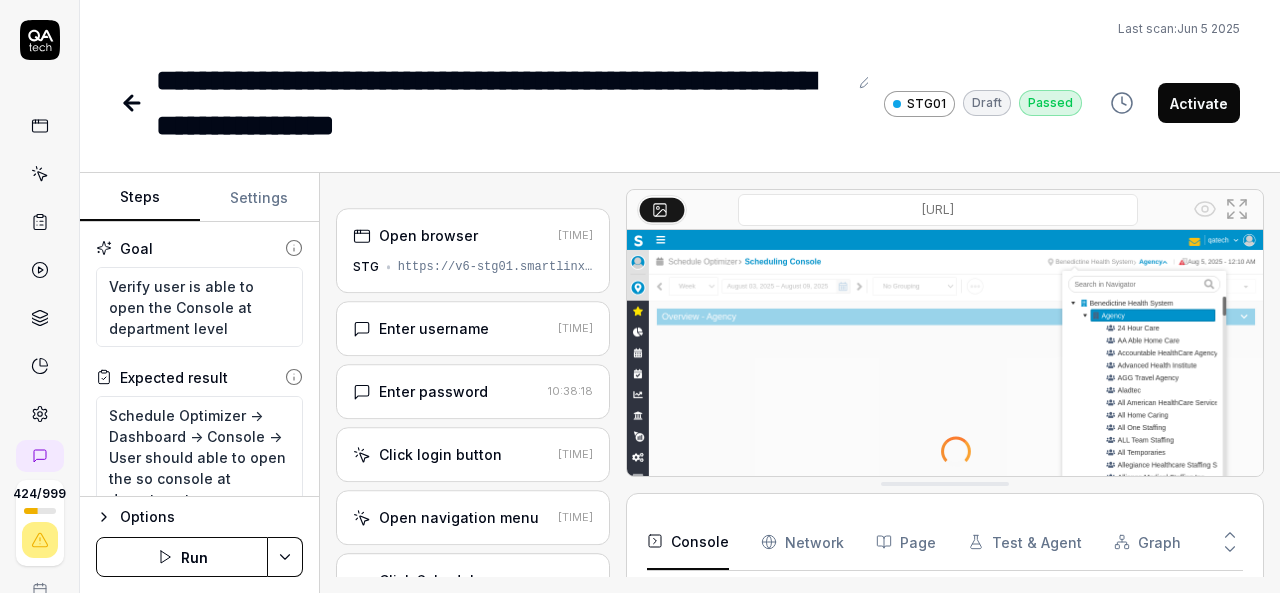 scroll, scrollTop: 434, scrollLeft: 0, axis: vertical 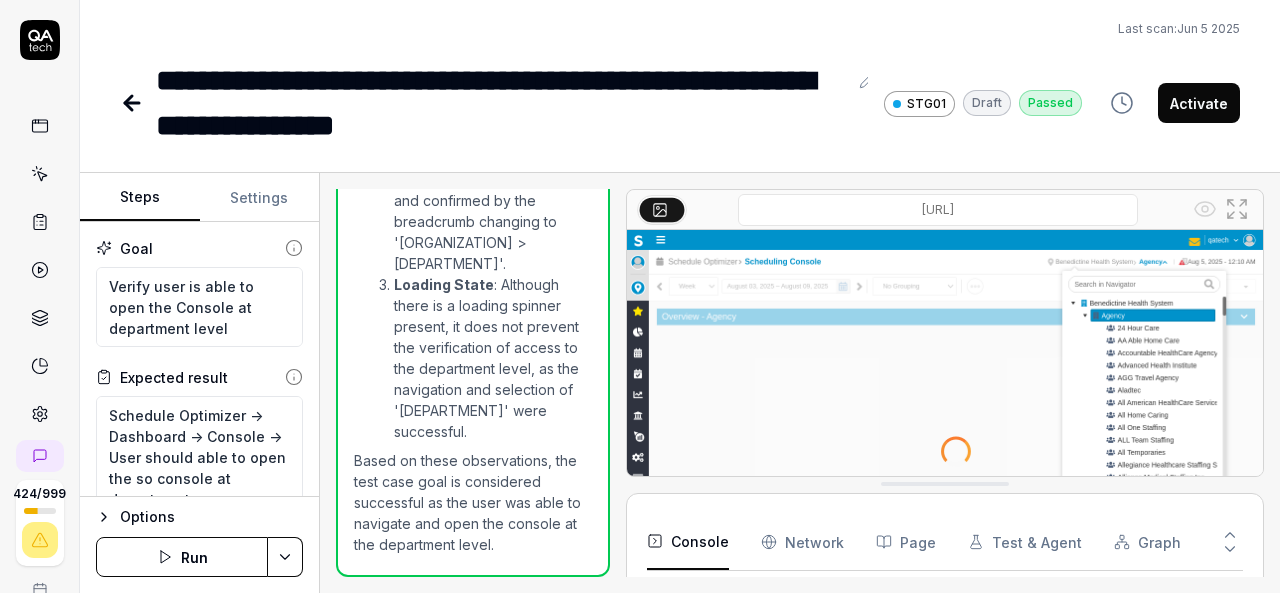 click 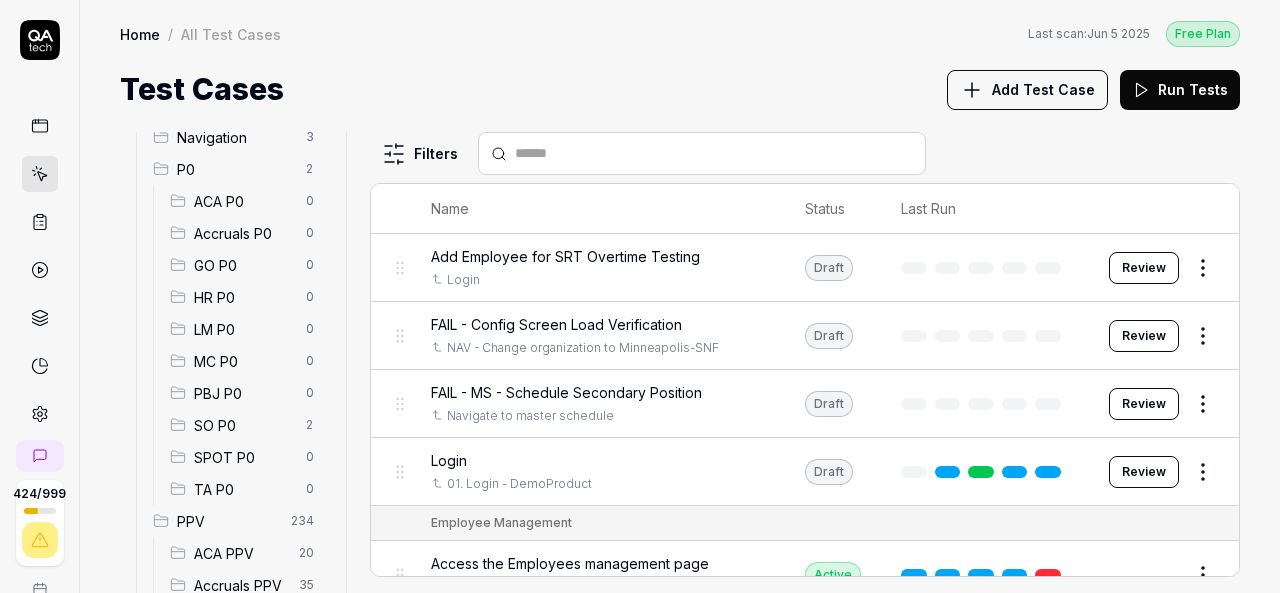 scroll, scrollTop: 180, scrollLeft: 0, axis: vertical 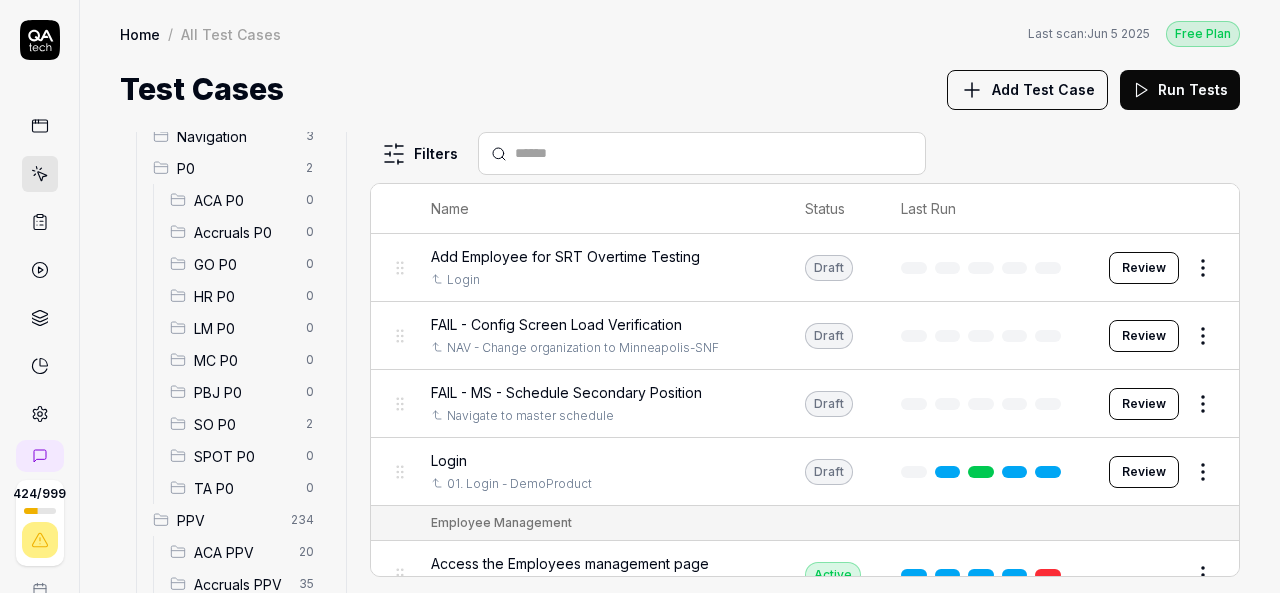 click on "SO P0" at bounding box center (244, 424) 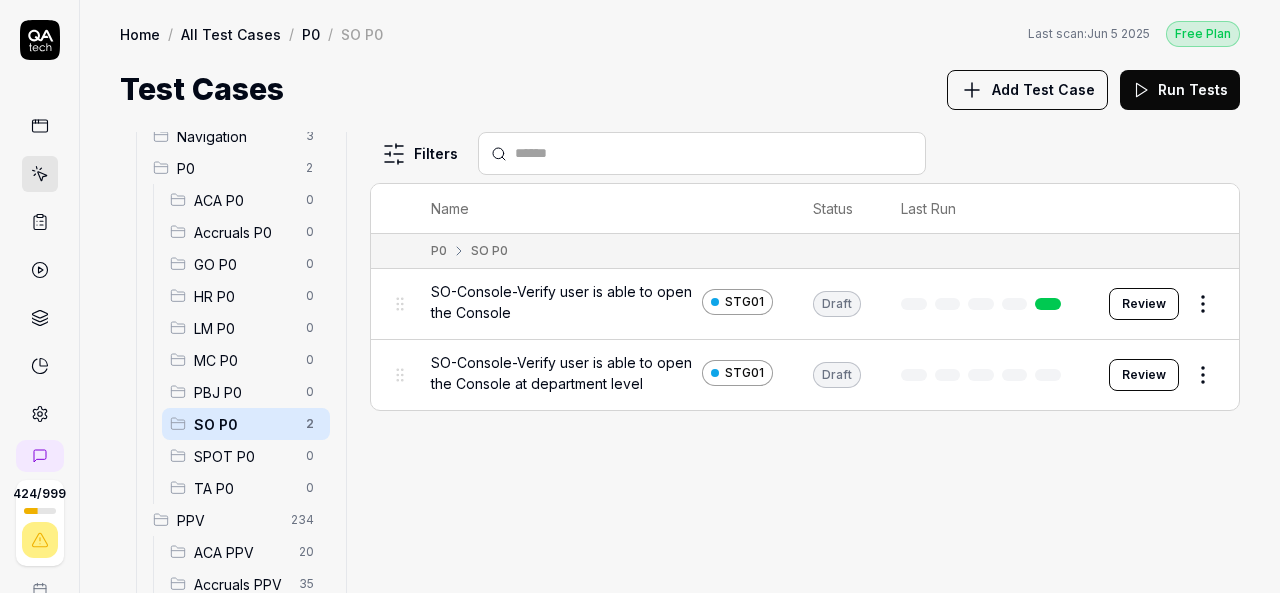 click on "424  /  999 k S Home / All Test Cases / P0 / SO P0 Free Plan Home / All Test Cases / P0 / SO P0 Last scan:  Jun 5 2025 Free Plan Test Cases Add Test Case Run Tests All Test Cases 287 Employee Management 10 Login 7 Logout 1 Master Schedule 9 Navigation 3 P0 2 ACA P0 0 Accruals P0 0 GO P0 0 HR P0 0 LM P0 0 MC P0 0 PBJ P0 0 SO P0 2 SPOT P0 0 TA P0 0 PPV 234 ACA PPV 20 Accruals PPV 35 GO PPV 13 HR PPV 31 LM PPV 7 MC PPV 7 PBJ PPV 22 SO PPV 56 Spotlight PPV 3 TA PPV 40 Reporting 3 Schedule Optimizer 1 Screen Loads 7 Time & Attendance 6 Filters Name Status Last Run P0 SO P0 SO-Console-Verify user is able to open the Console STG01 Draft Review SO-Console-Verify user is able to open the Console at department level STG01 Draft Review
To pick up a draggable item, press the space bar.
While dragging, use the arrow keys to move the item.
Press space again to drop the item in its new position, or press escape to cancel.
*" at bounding box center (640, 296) 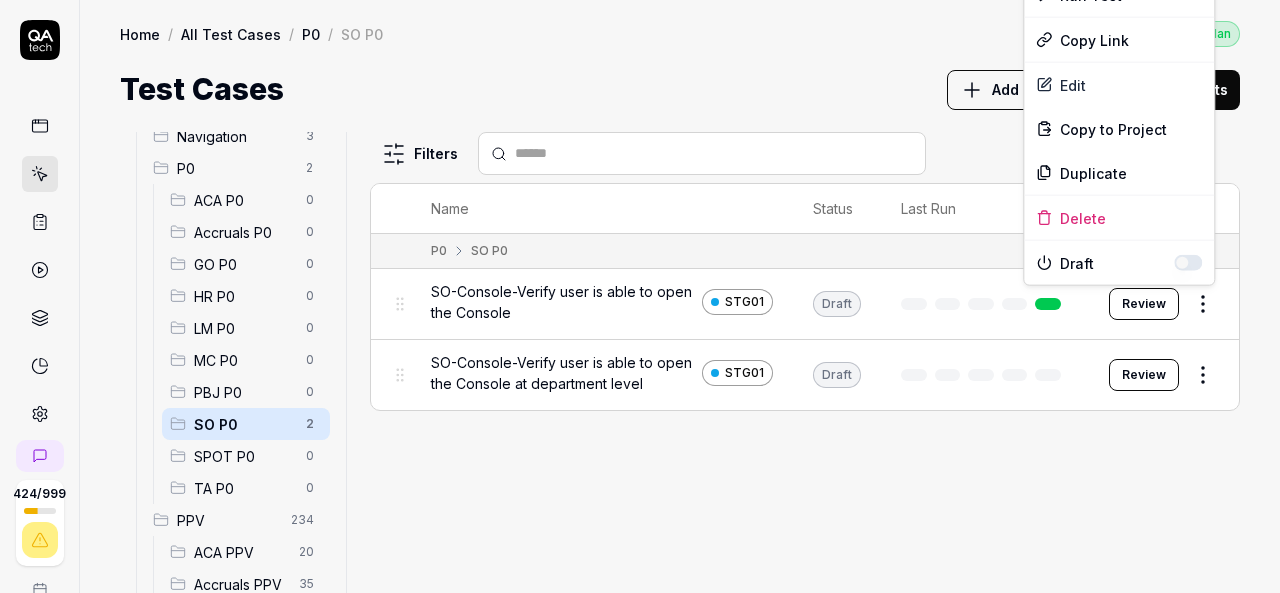 click on "424  /  999 k S Home / All Test Cases / P0 / SO P0 Free Plan Home / All Test Cases / P0 / SO P0 Last scan:  Jun 5 2025 Free Plan Test Cases Add Test Case Run Tests All Test Cases 287 Employee Management 10 Login 7 Logout 1 Master Schedule 9 Navigation 3 P0 2 ACA P0 0 Accruals P0 0 GO P0 0 HR P0 0 LM P0 0 MC P0 0 PBJ P0 0 SO P0 2 SPOT P0 0 TA P0 0 PPV 234 ACA PPV 20 Accruals PPV 35 GO PPV 13 HR PPV 31 LM PPV 7 MC PPV 7 PBJ PPV 22 SO PPV 56 Spotlight PPV 3 TA PPV 40 Reporting 3 Schedule Optimizer 1 Screen Loads 7 Time & Attendance 6 Filters Name Status Last Run P0 SO P0 SO-Console-Verify user is able to open the Console STG01 Draft Review SO-Console-Verify user is able to open the Console at department level STG01 Draft Review
To pick up a draggable item, press the space bar.
While dragging, use the arrow keys to move the item.
Press space again to drop the item in its new position, or press escape to cancel.
* Options Run Test Copy Link Edit Copy to Project Duplicate Delete Draft" at bounding box center [640, 296] 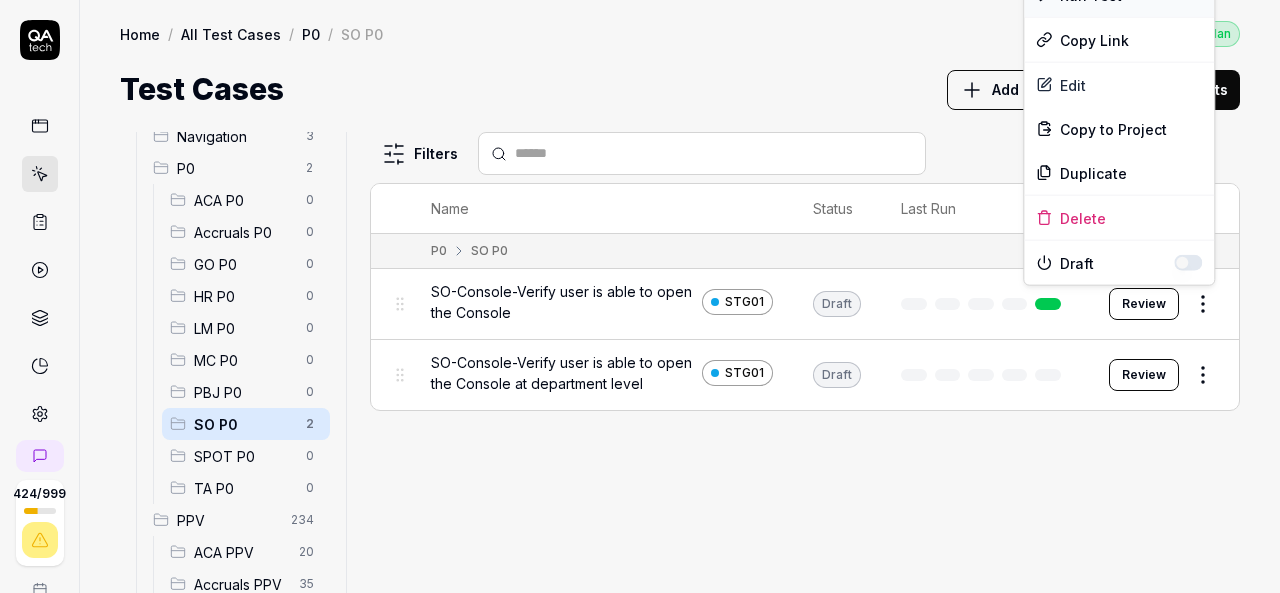 click on "Run Test" at bounding box center [1119, -5] 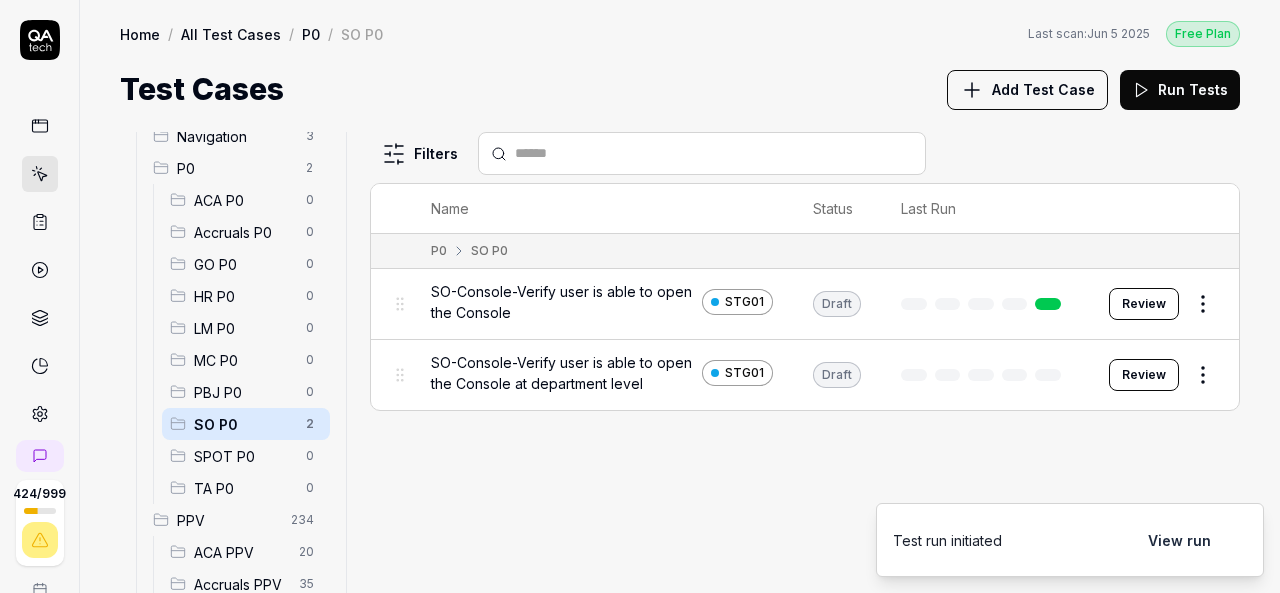 click on "424  /  999 k S Home / All Test Cases / P0 / SO P0 Free Plan Home / All Test Cases / P0 / SO P0 Last scan:  Jun 5 2025 Free Plan Test Cases Add Test Case Run Tests All Test Cases 287 Employee Management 10 Login 7 Logout 1 Master Schedule 9 Navigation 3 P0 2 ACA P0 0 Accruals P0 0 GO P0 0 HR P0 0 LM P0 0 MC P0 0 PBJ P0 0 SO P0 2 SPOT P0 0 TA P0 0 PPV 234 ACA PPV 20 Accruals PPV 35 GO PPV 13 HR PPV 31 LM PPV 7 MC PPV 7 PBJ PPV 22 SO PPV 56 Spotlight PPV 3 TA PPV 40 Reporting 3 Schedule Optimizer 1 Screen Loads 7 Time & Attendance 6 Filters Name Status Last Run P0 SO P0 SO-Console-Verify user is able to open the Console STG01 Draft Review SO-Console-Verify user is able to open the Console at department level STG01 Draft Review
To pick up a draggable item, press the space bar.
While dragging, use the arrow keys to move the item.
Press space again to drop the item in its new position, or press escape to cancel.
Test run initiated View run
*" at bounding box center [640, 296] 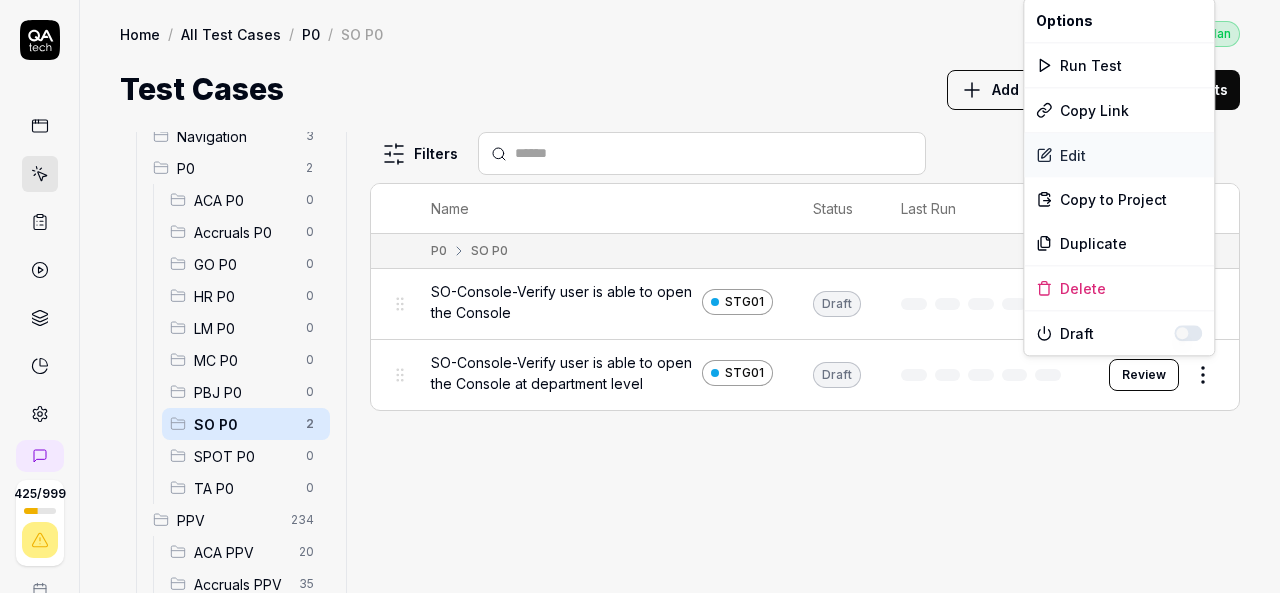 click on "Edit" at bounding box center (1119, 155) 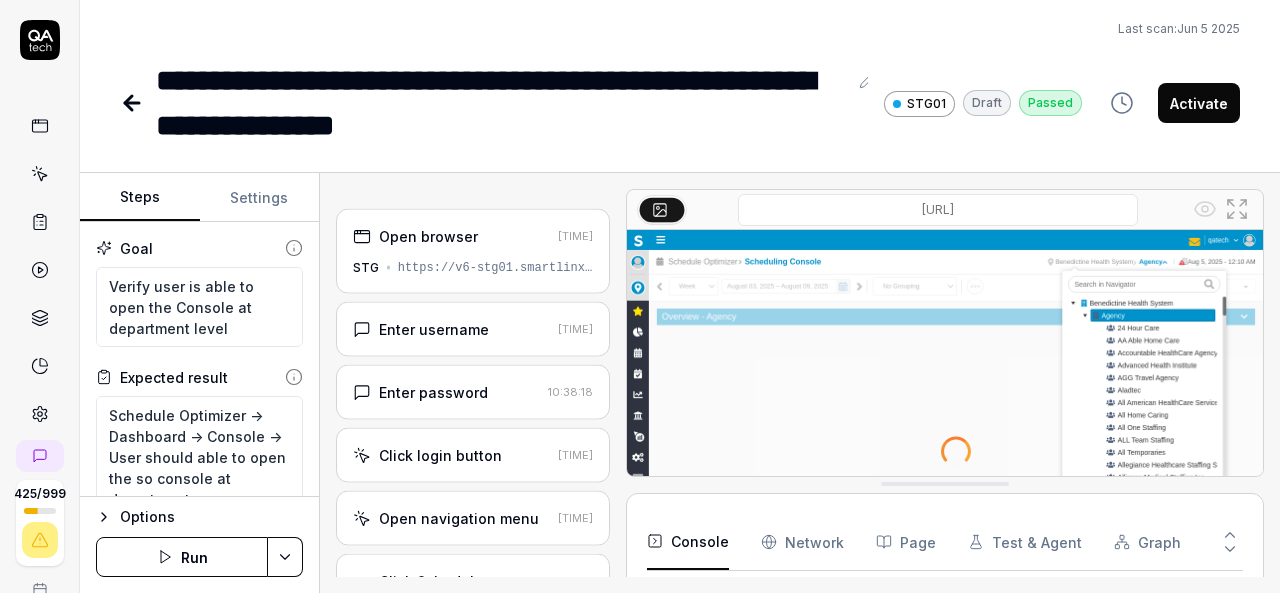 scroll, scrollTop: 276, scrollLeft: 0, axis: vertical 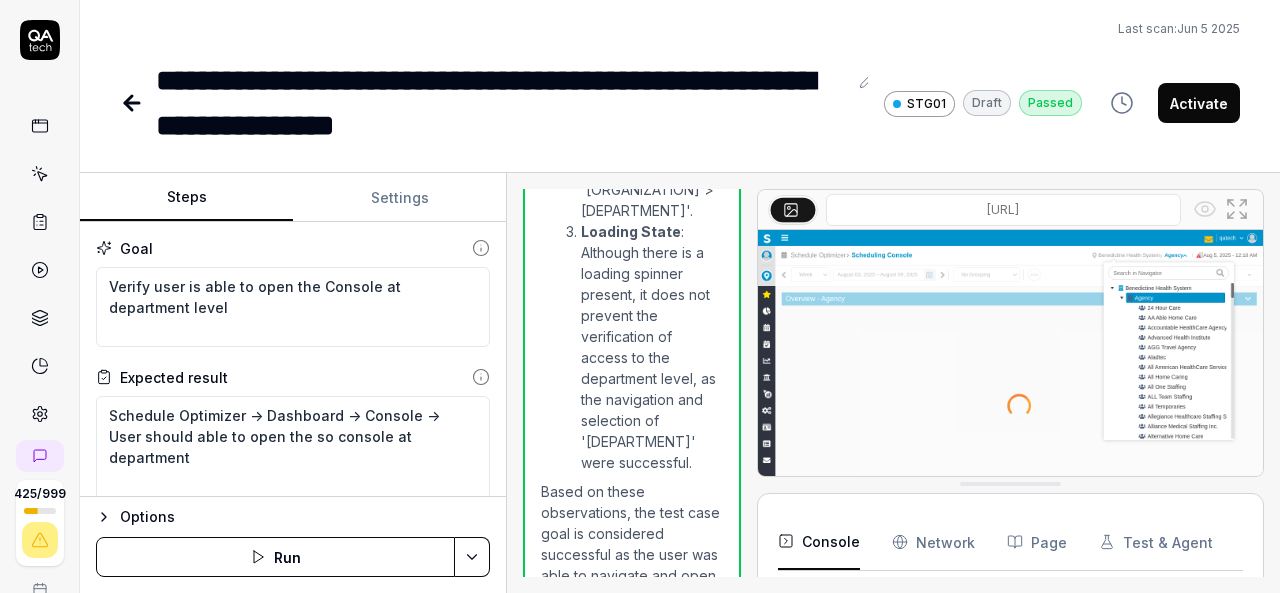 click on "Steps Settings Goal Verify user is able to open the Console at department level Expected result Schedule Optimizer -> Dashboard -> Console ->
User should able to open the so console at department Steps Enter the username in the username field Enter the password in the password field Click the Login button to authenticate Click to open the navigation menu Click on the Schedule Optimizer tile Wait for the page to finish loading Click on the "Overview - Benedictine Health System" dropdown Click on the "Benedictine Health System" dropdown in the top right area Click on the arrow next to "Benedictine Health System" to expand departments Click on the "Agency" department to open console at department level
To pick up a draggable item, press the space bar.
While dragging, use the arrow keys to move the item.
Press space again to drop the item in its new position, or press escape to cancel.
Options Run Open browser 10:37:59 STG https://v6-stg01.smartlinxsolutions.com/ Enter username 10:38:12 10:38:18" at bounding box center [680, 383] 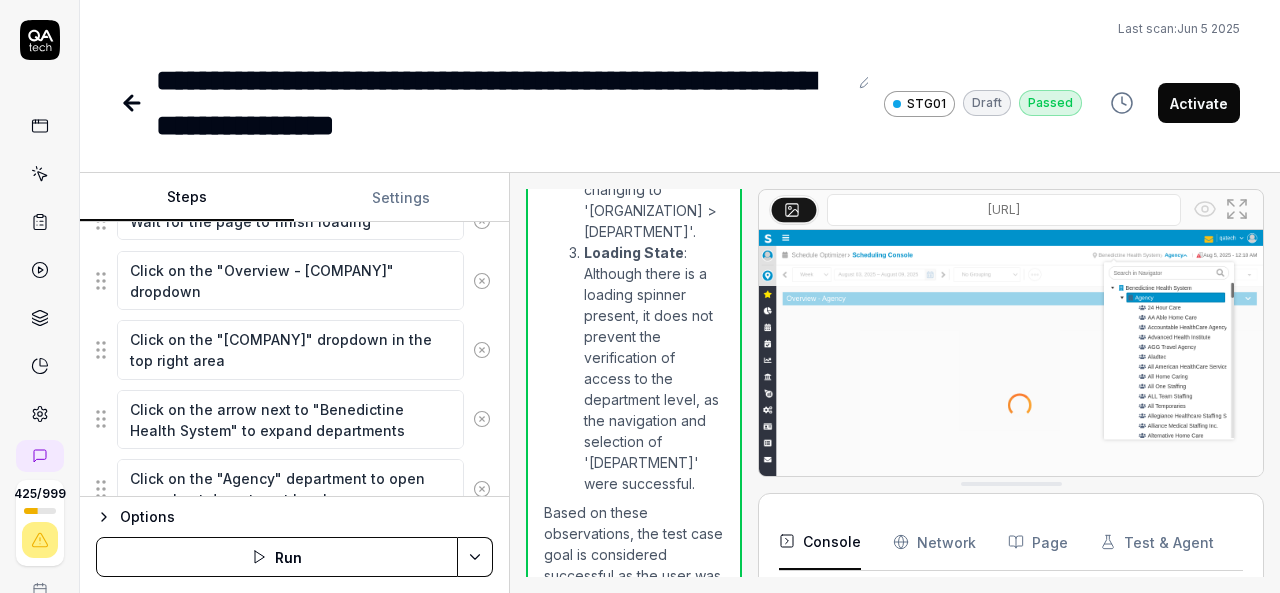 scroll, scrollTop: 630, scrollLeft: 0, axis: vertical 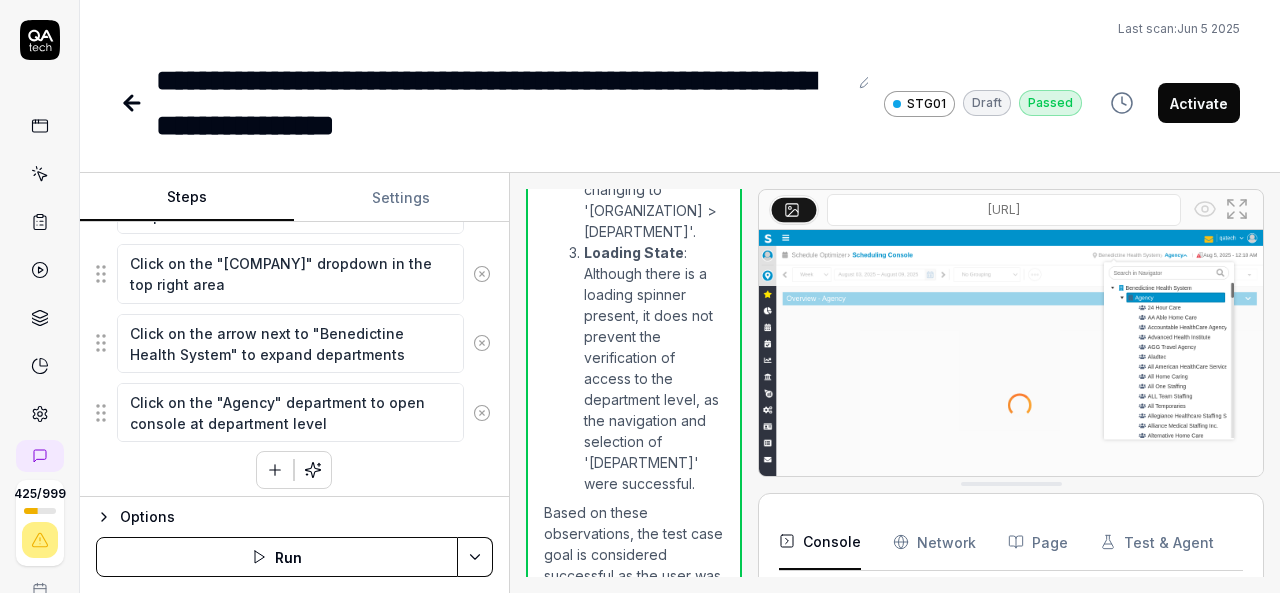 click 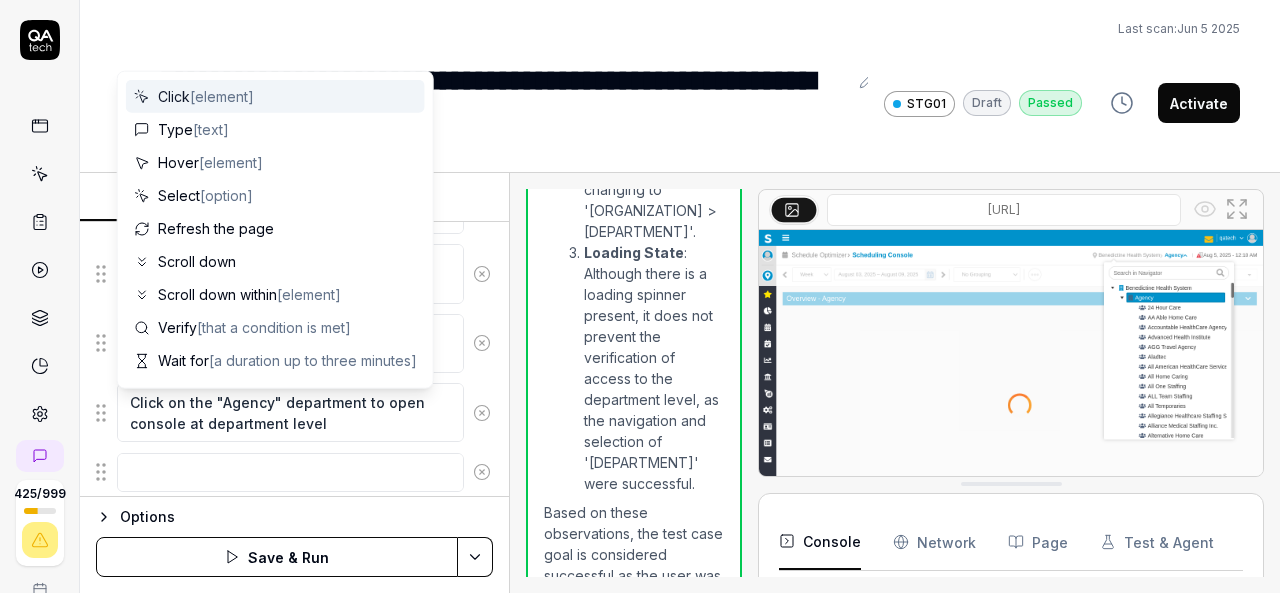 scroll, scrollTop: 680, scrollLeft: 0, axis: vertical 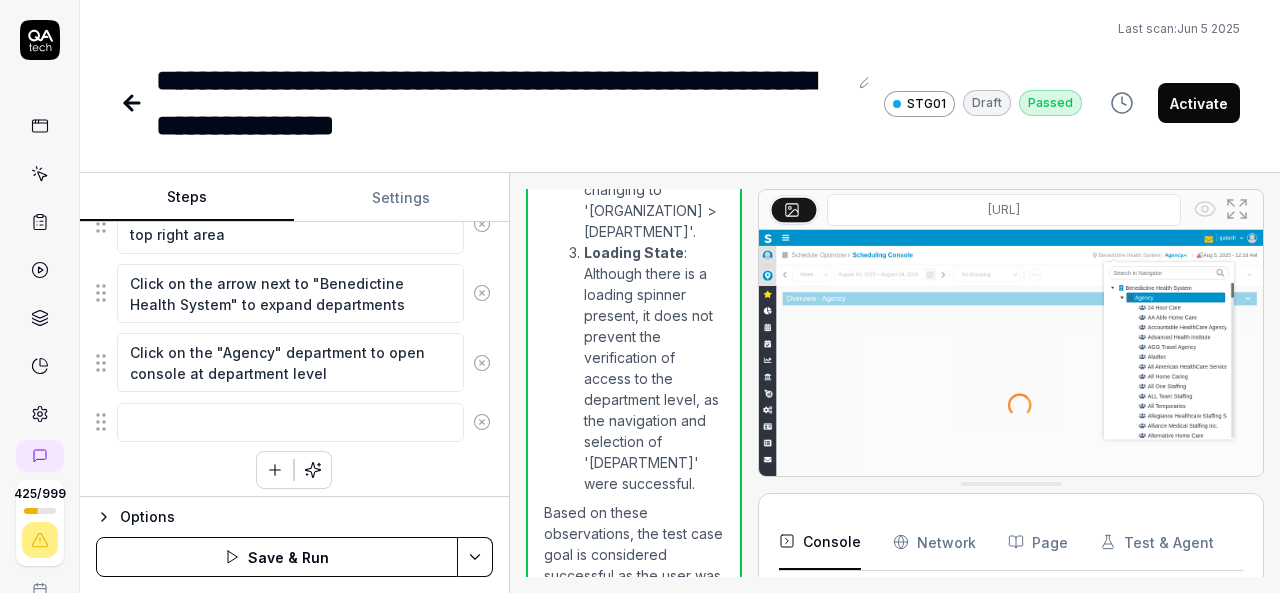 click on "Enter the username in the username field Enter the password in the password field Click the Login button to authenticate Click to open the navigation menu Click on the Schedule Optimizer tile Wait for the page to finish loading Click on the "Overview - Benedictine Health System" dropdown Click on the "Benedictine Health System" dropdown in the top right area Click on the arrow next to "Benedictine Health System" to expand departments Click on the "Agency" department to open console at department level
To pick up a draggable item, press the space bar.
While dragging, use the arrow keys to move the item.
Press space again to drop the item in its new position, or press escape to cancel." at bounding box center [294, 156] 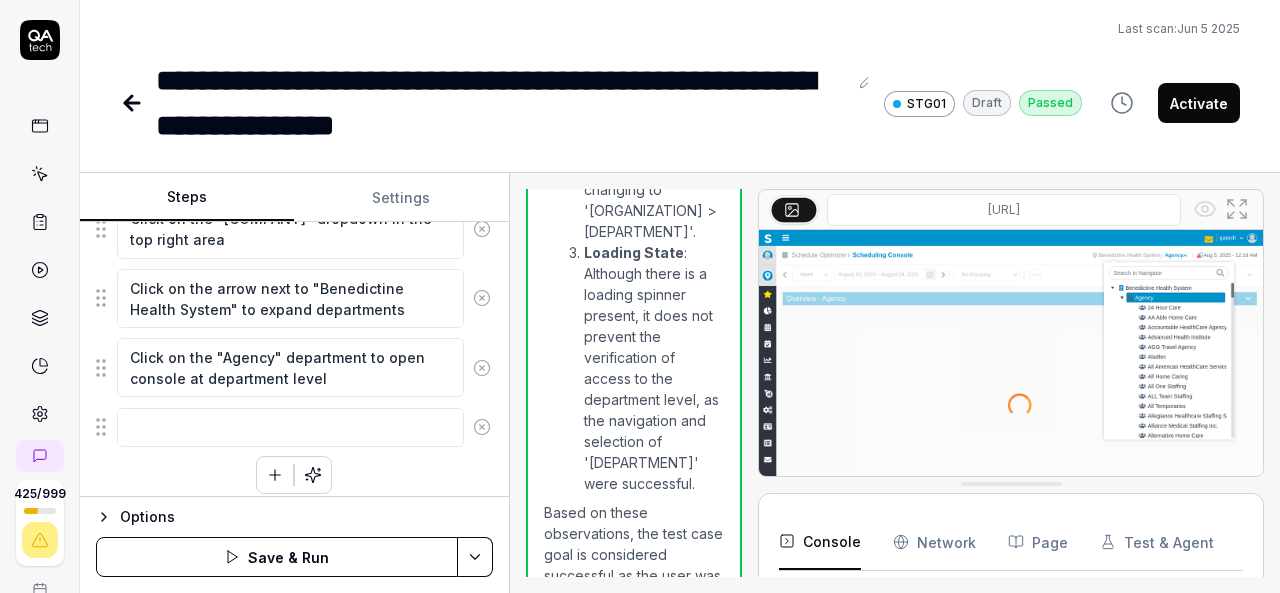 scroll, scrollTop: 680, scrollLeft: 0, axis: vertical 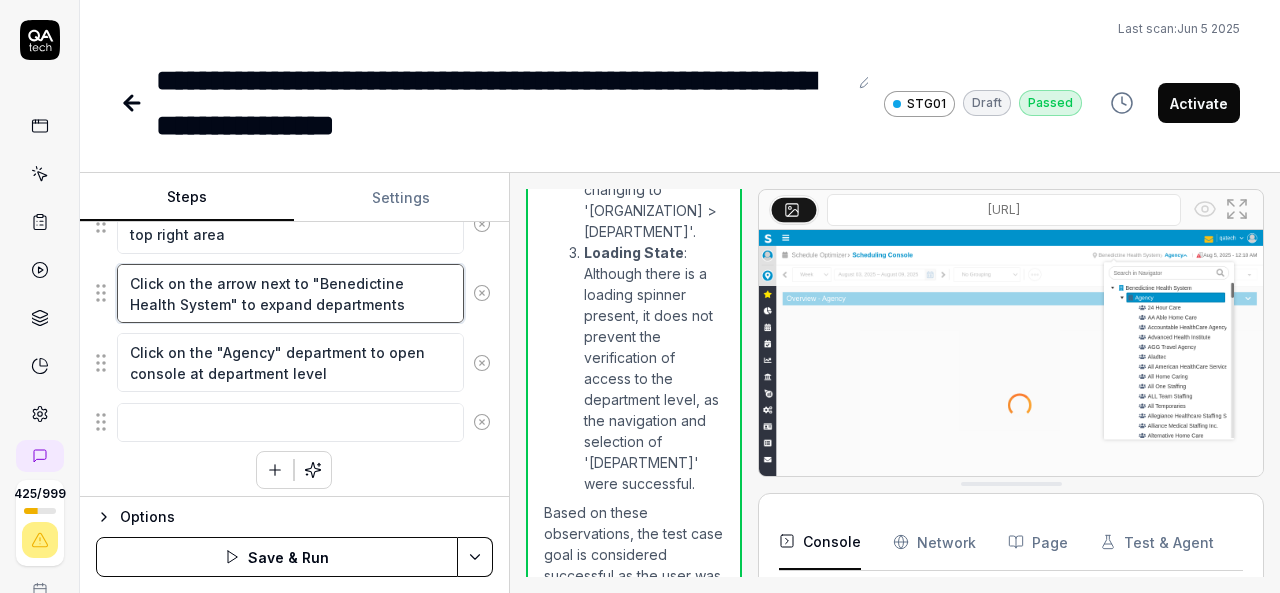 click on "Click on the arrow next to "Benedictine Health System" to expand departments" at bounding box center [290, 293] 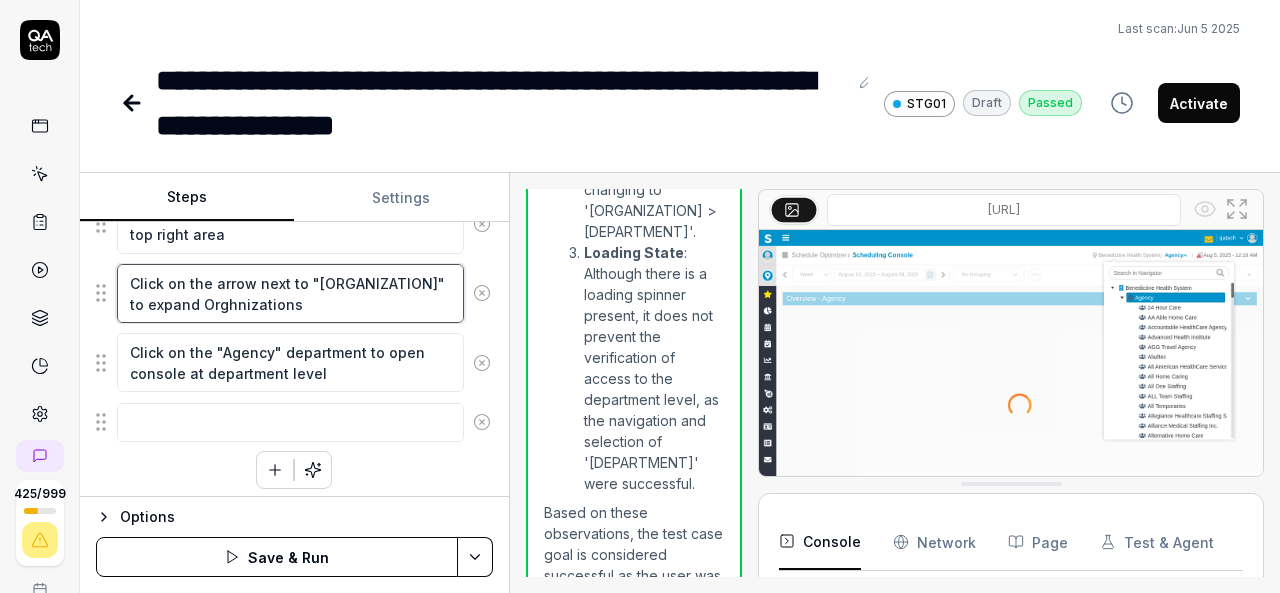 click on "Click on the arrow next to "Benedictine Health System" to expand Orghnizations" at bounding box center [290, 293] 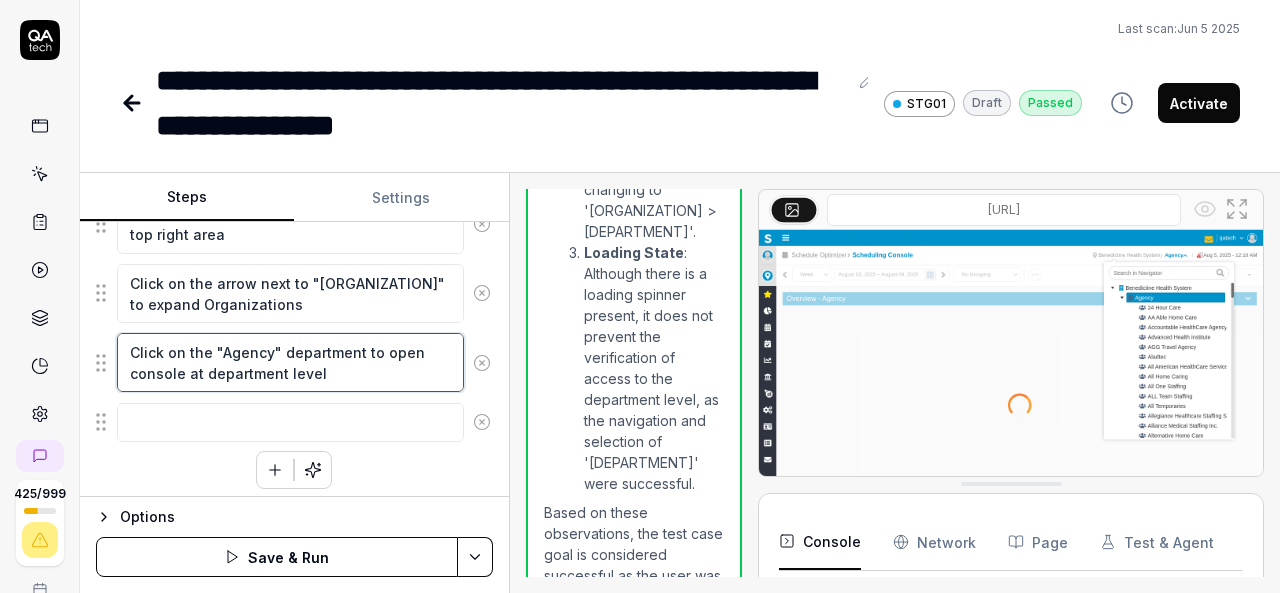 click on "Click on the "Agency" department to open console at department level" at bounding box center [290, 362] 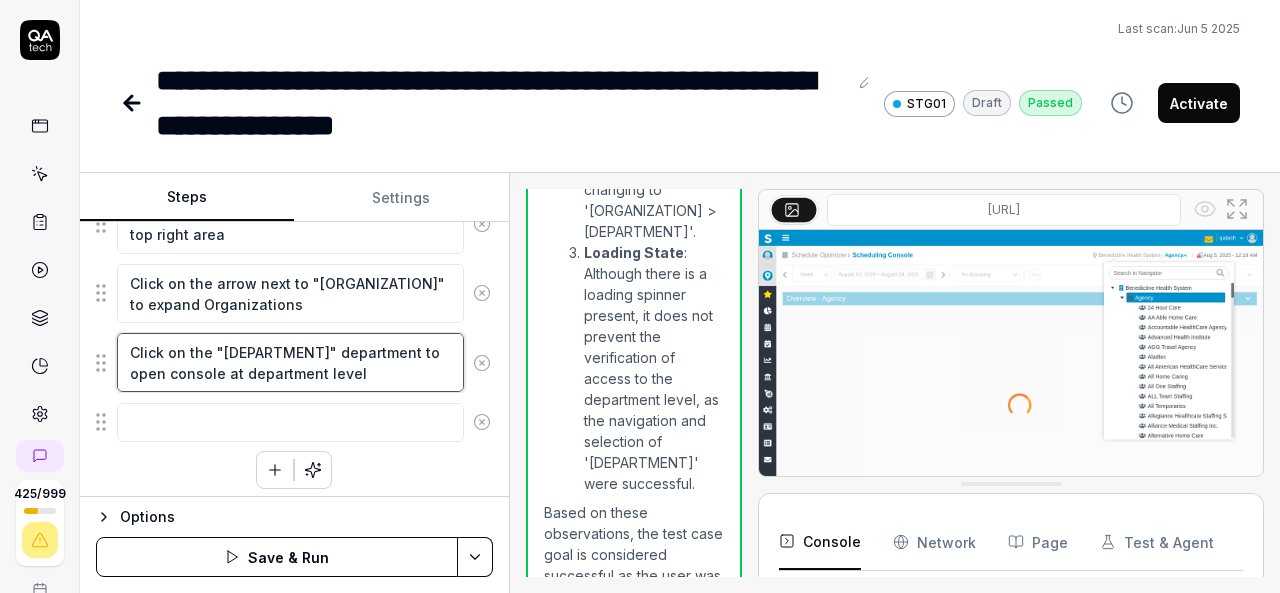 click on "Click on the "Nursing" department to open console at department level" at bounding box center [290, 362] 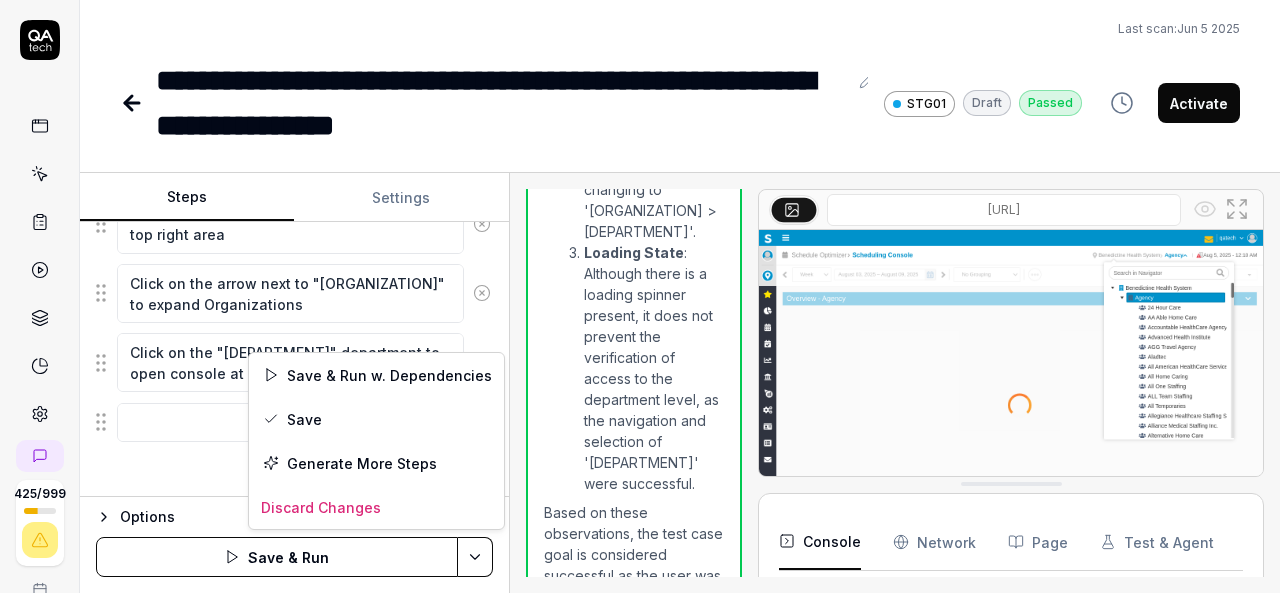 click on "**********" at bounding box center (640, 296) 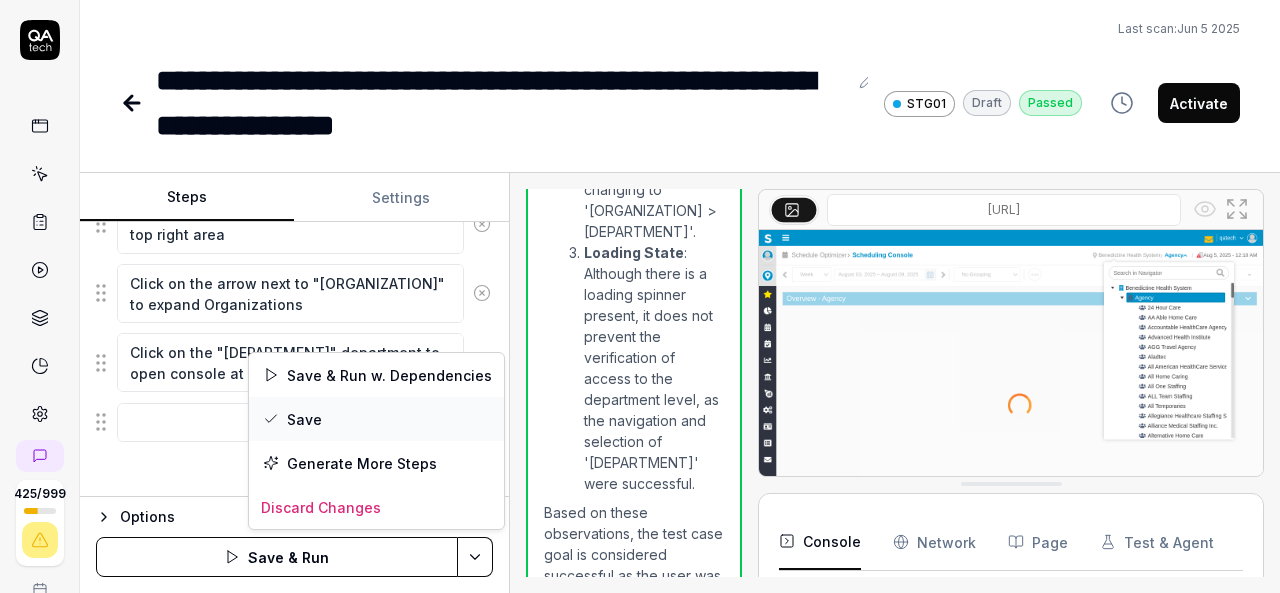 click on "Save" at bounding box center (376, 419) 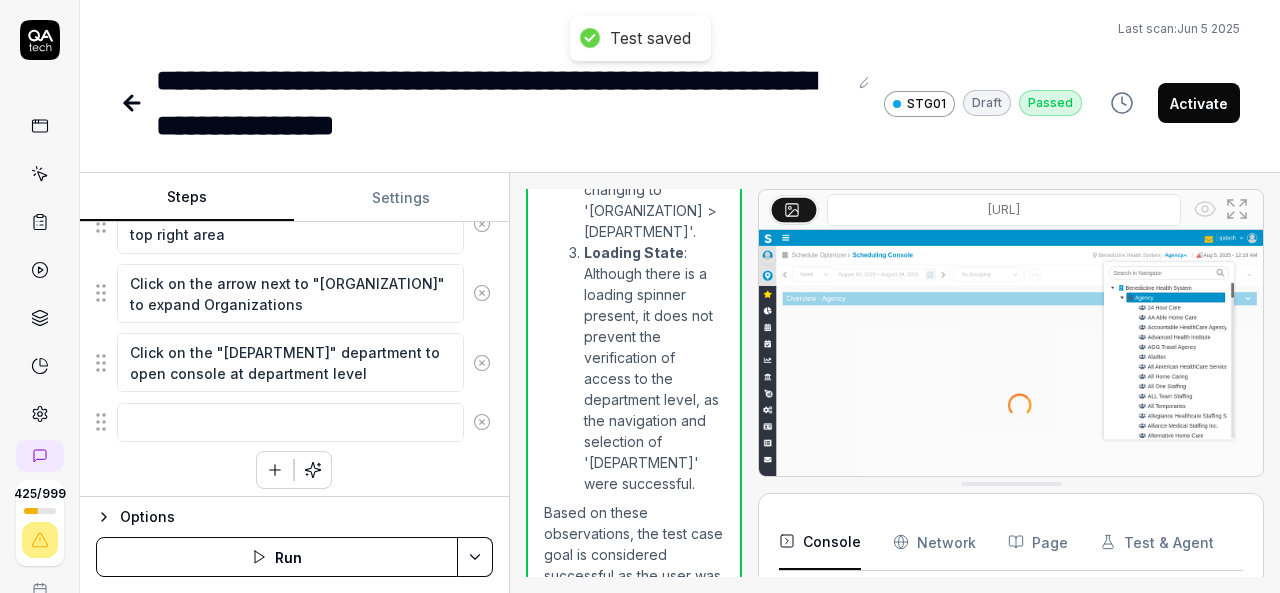 click on "Run" at bounding box center [277, 557] 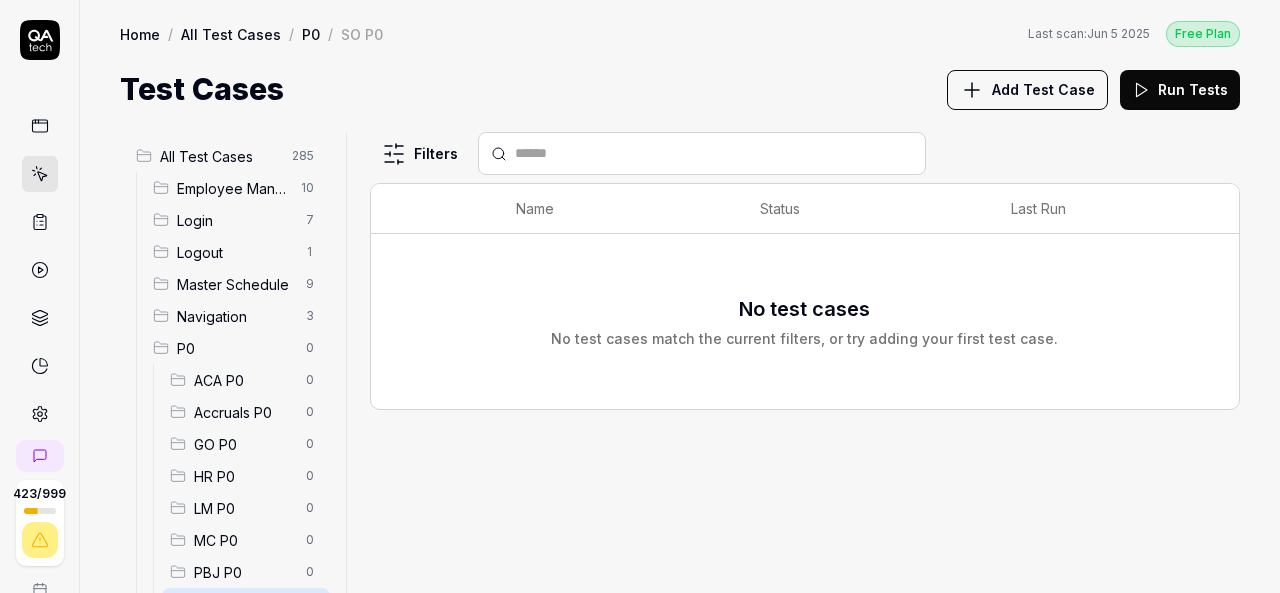 scroll, scrollTop: 0, scrollLeft: 0, axis: both 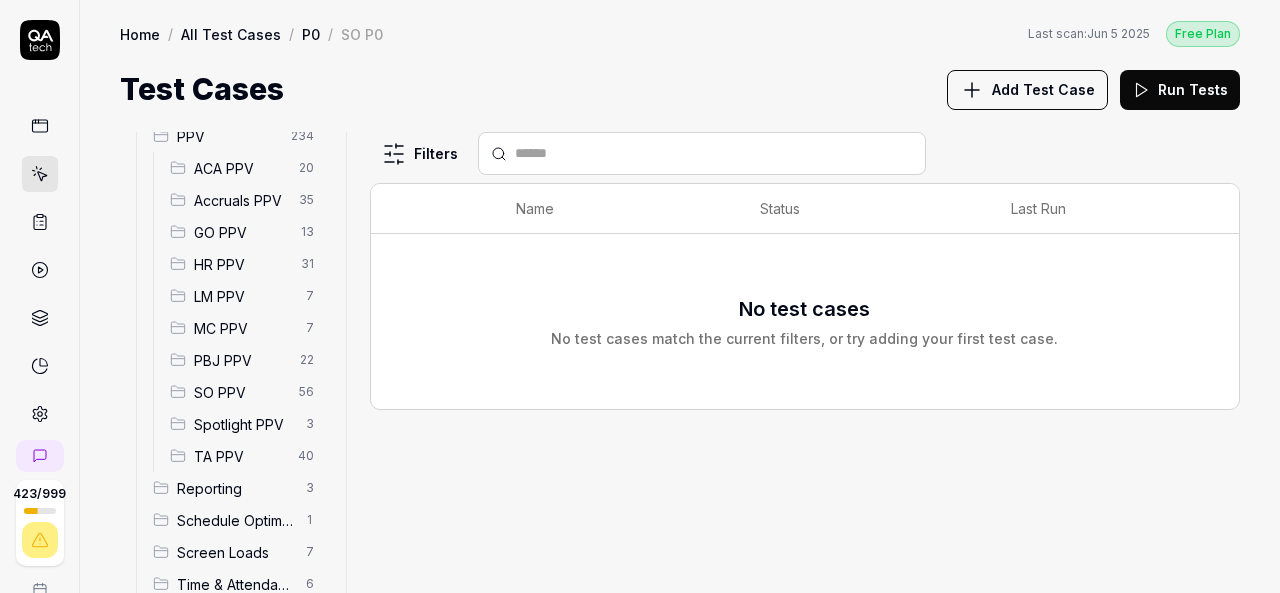 click on "SO PPV" at bounding box center (240, 392) 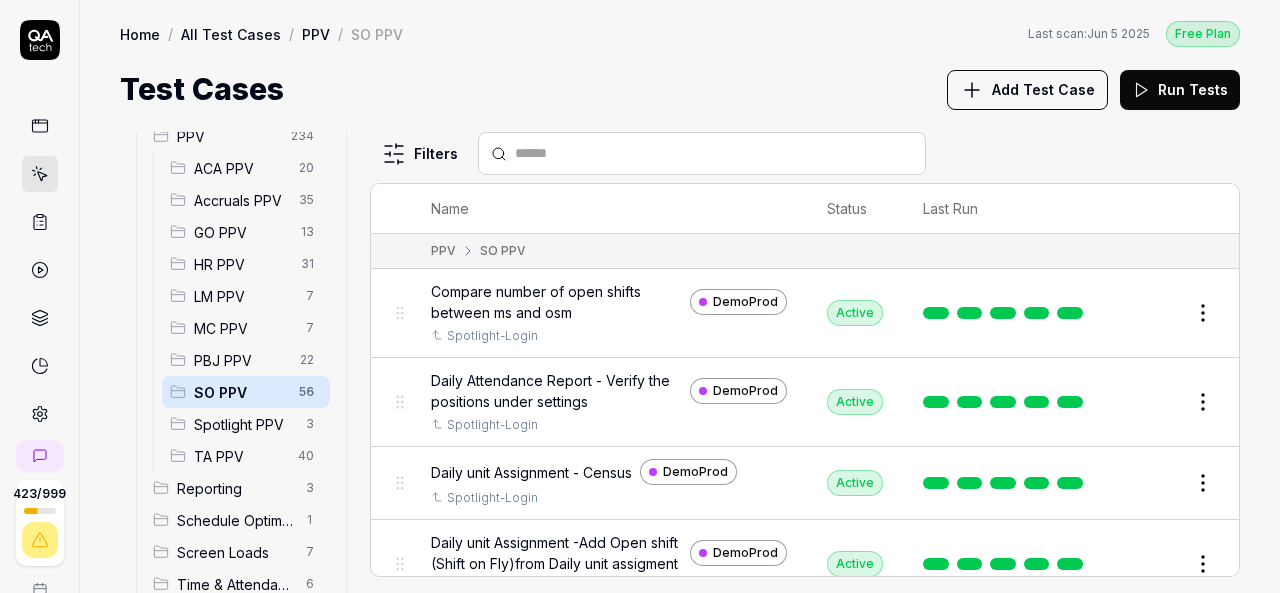 click at bounding box center (714, 153) 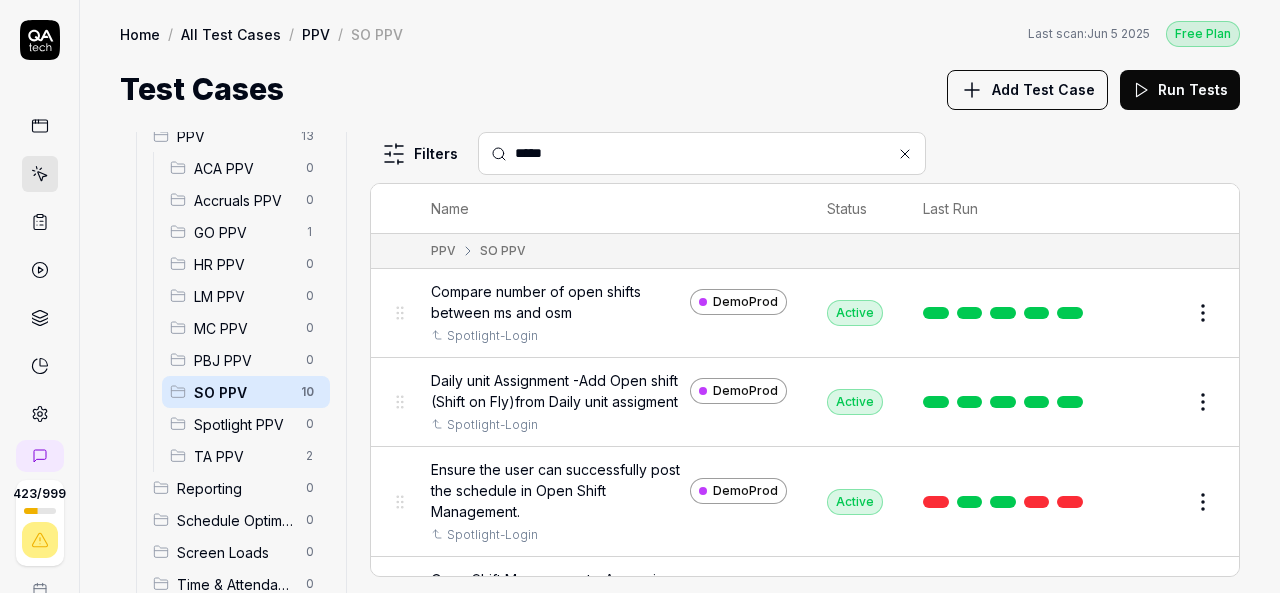 type on "*****" 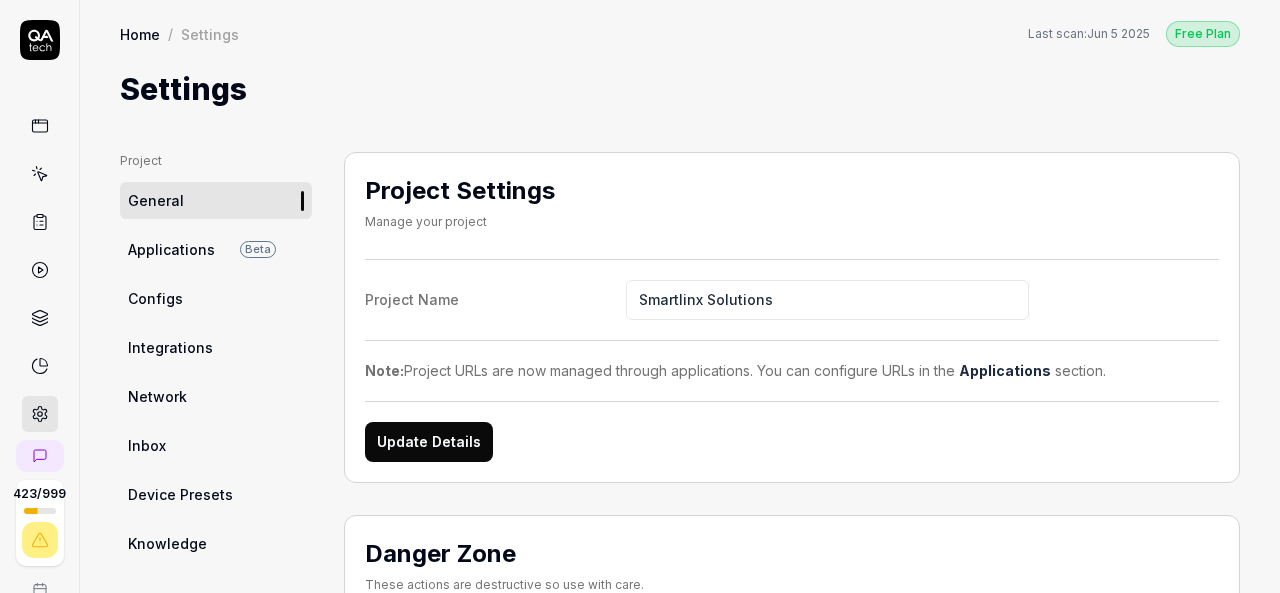 click on "Applications" at bounding box center (171, 249) 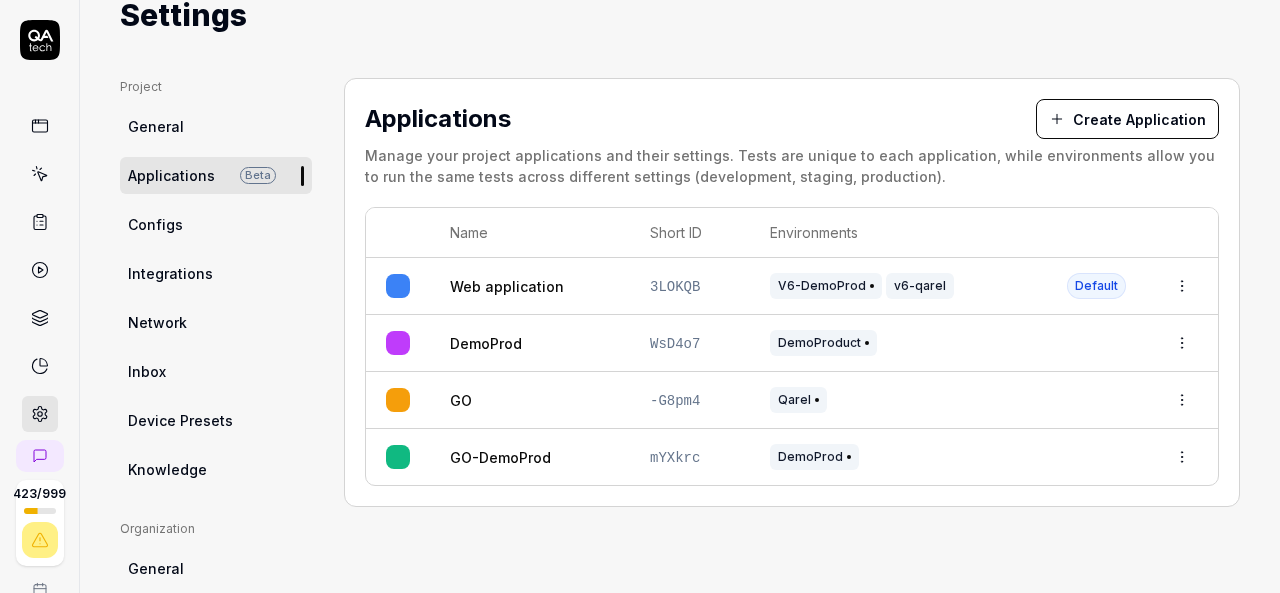 scroll, scrollTop: 81, scrollLeft: 0, axis: vertical 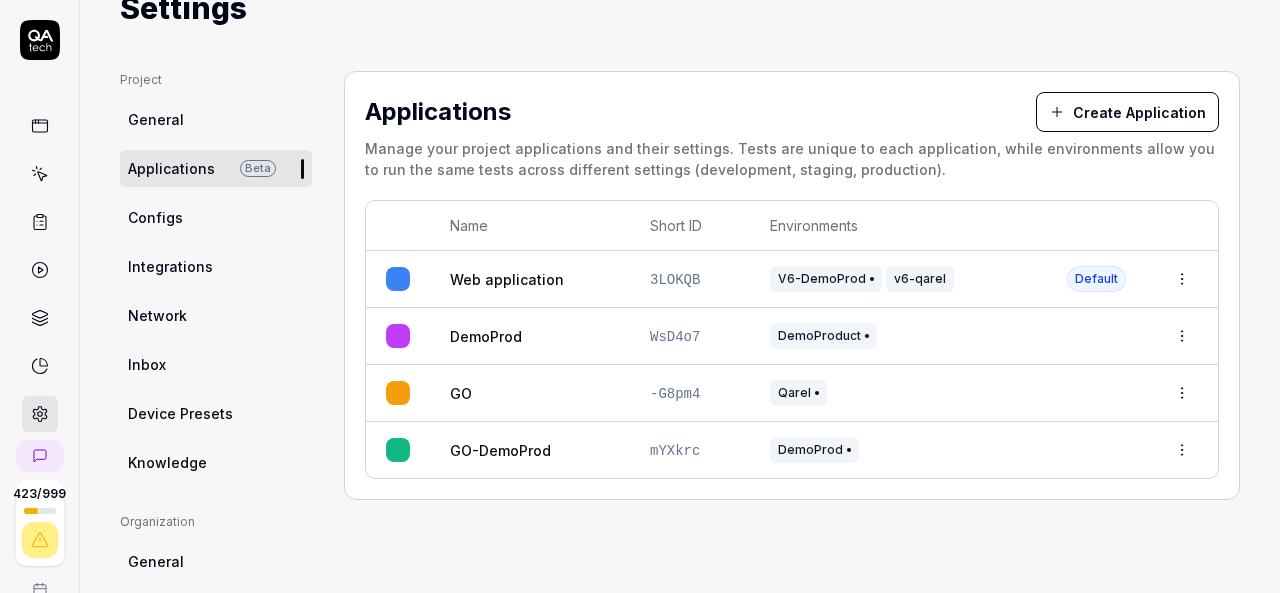 click on "Create Application" at bounding box center (1127, 112) 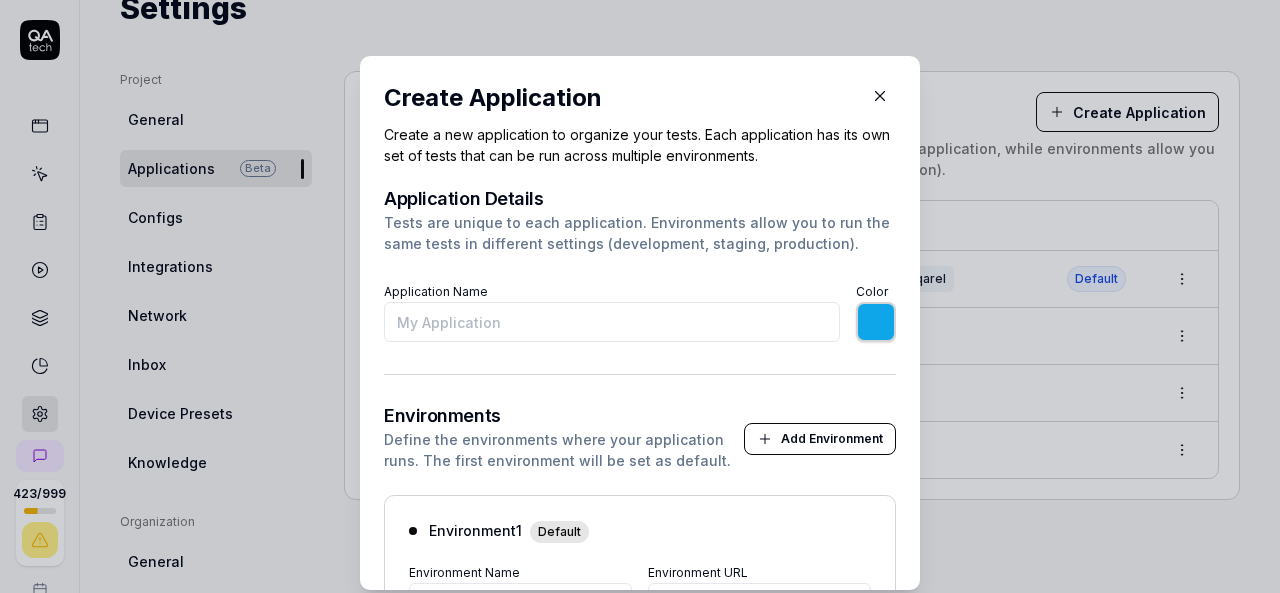 click on "Application Name" at bounding box center (612, 322) 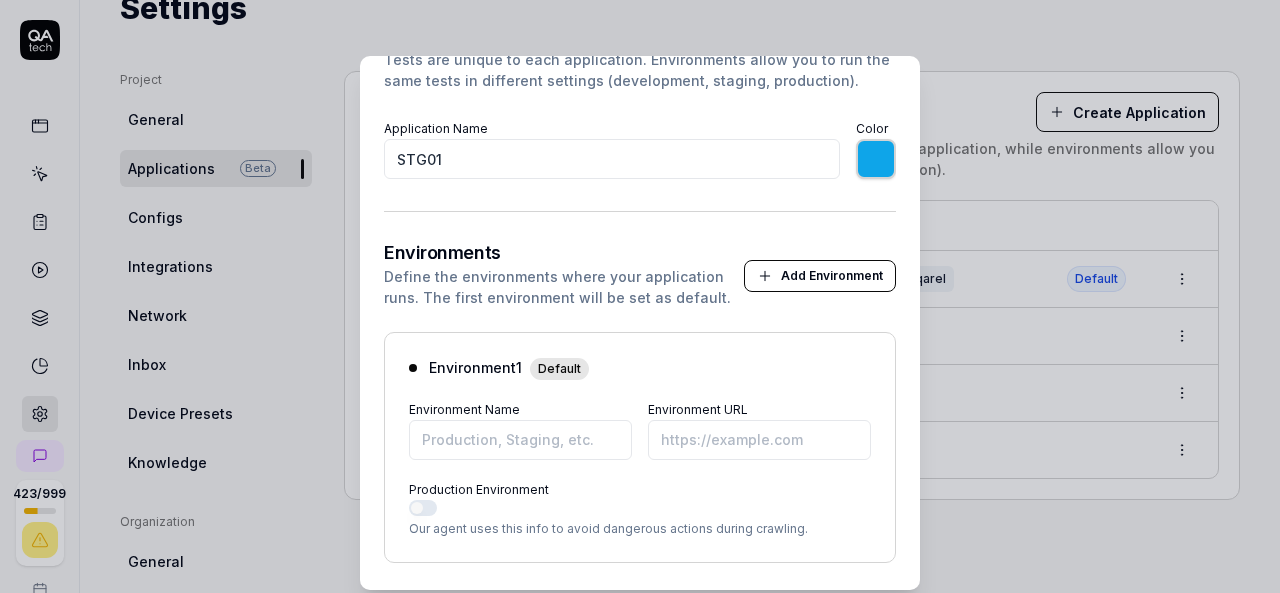 scroll, scrollTop: 164, scrollLeft: 0, axis: vertical 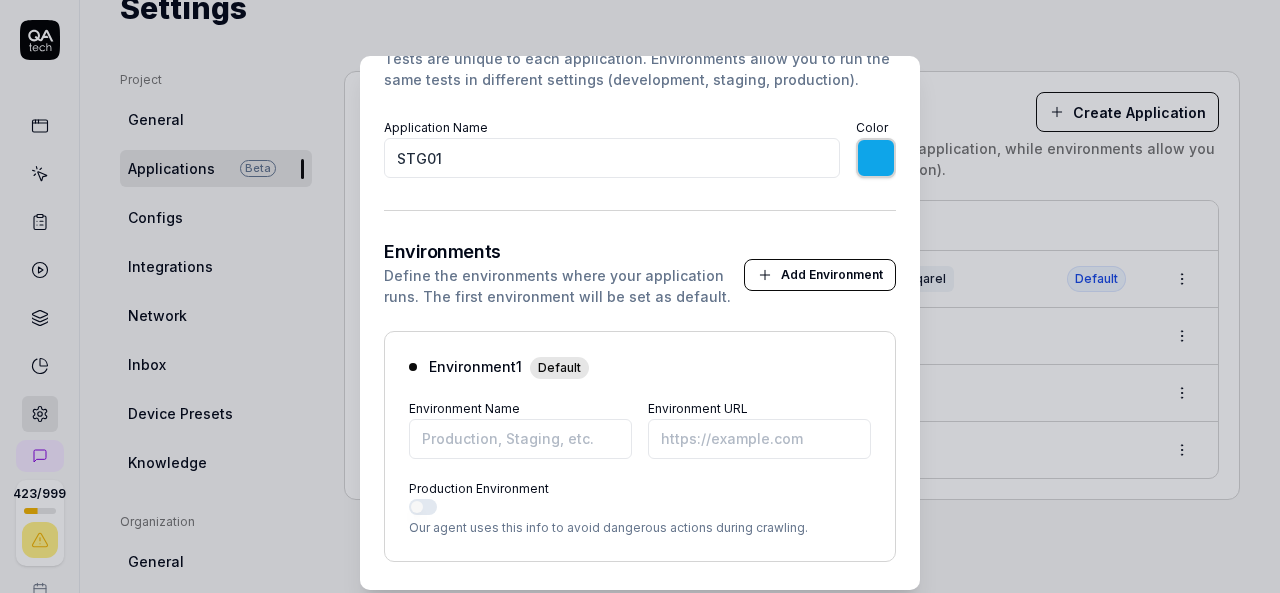 type on "STG01" 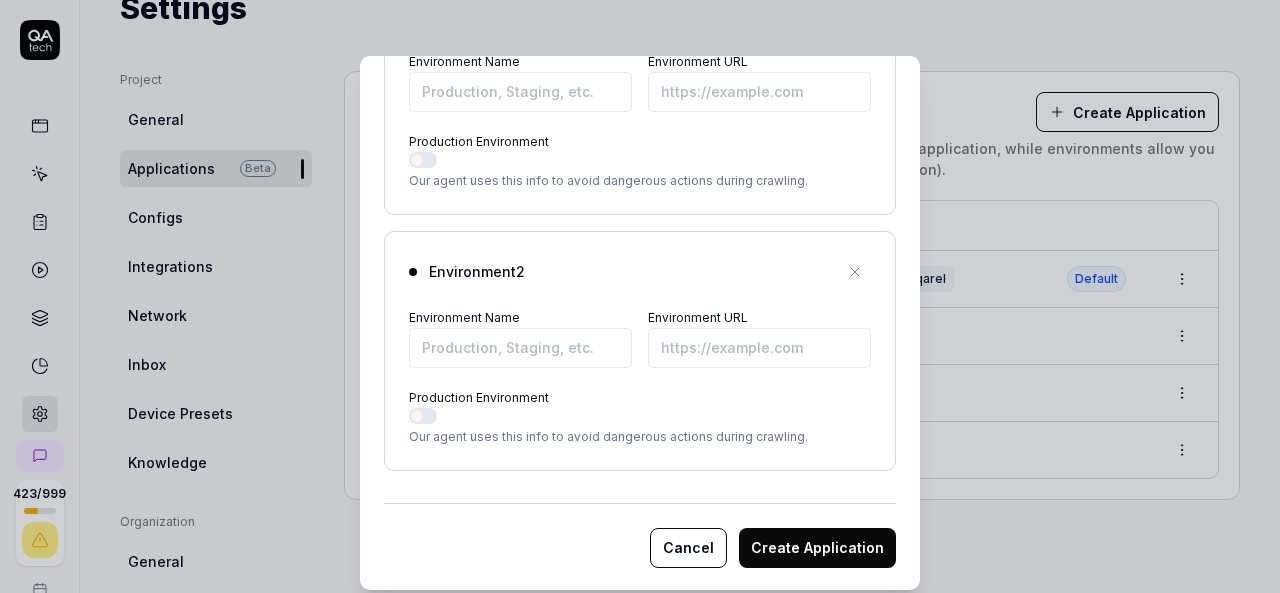 scroll, scrollTop: 498, scrollLeft: 0, axis: vertical 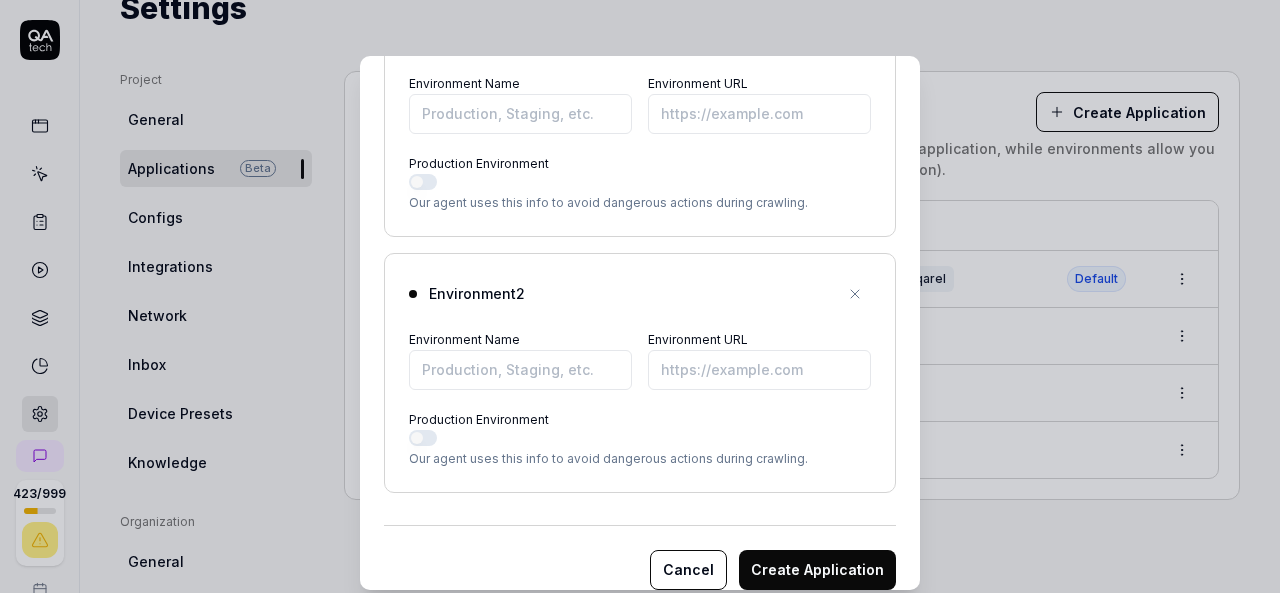 click 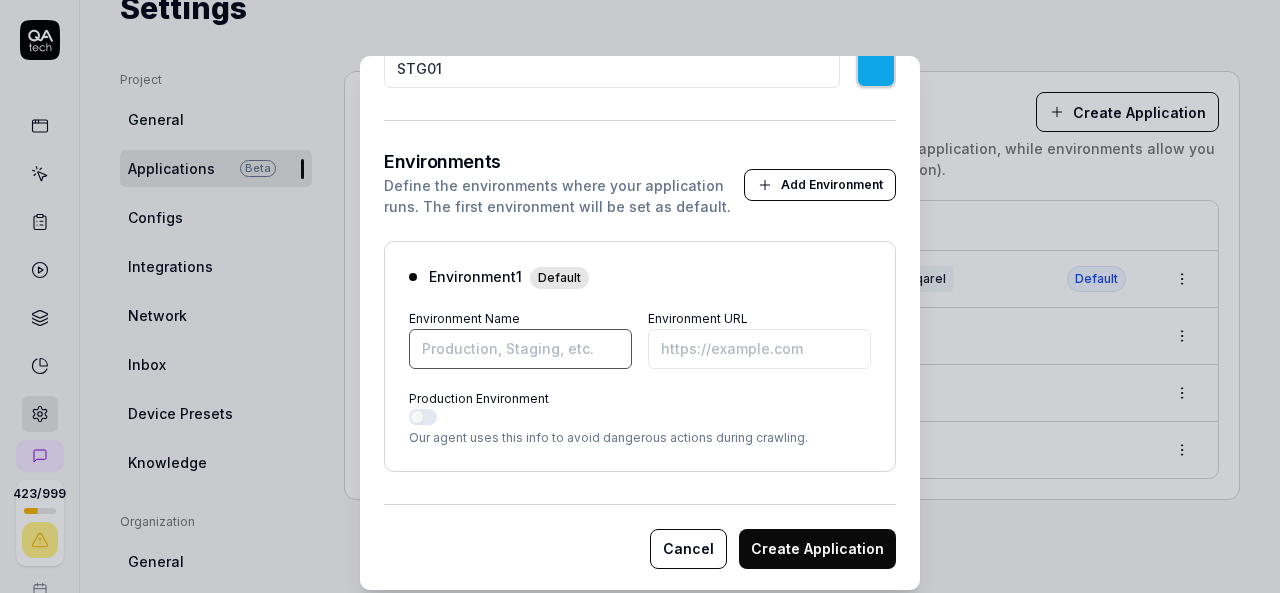 click on "Environment Name" at bounding box center [520, 349] 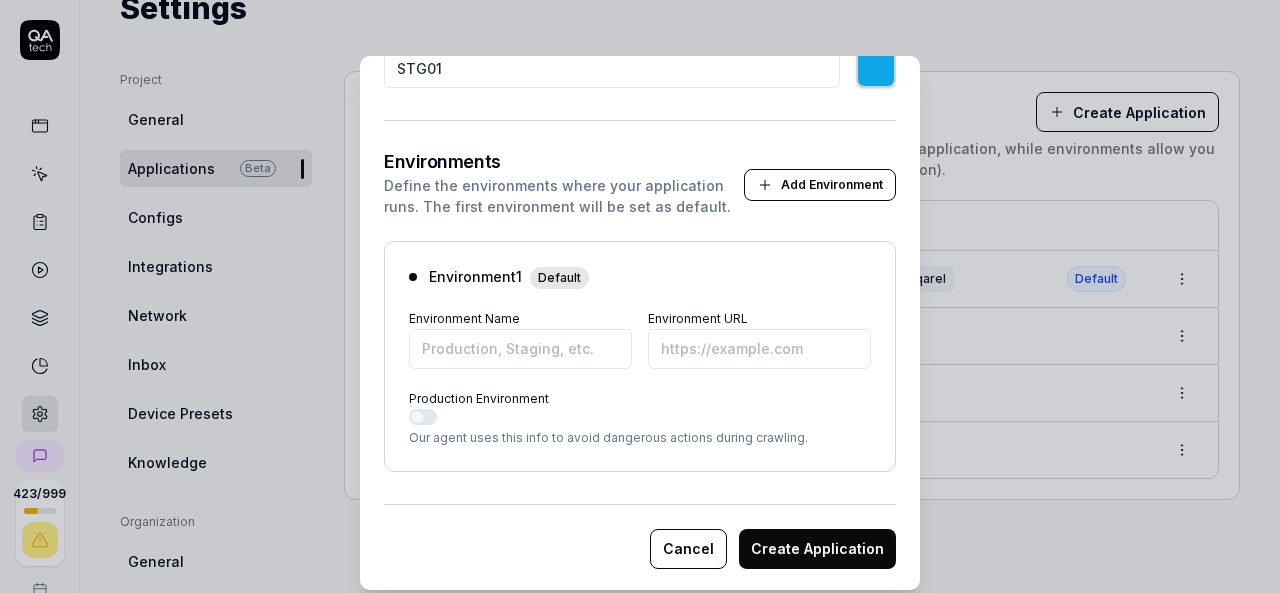 click on "Environment  1 Default" at bounding box center [640, 277] 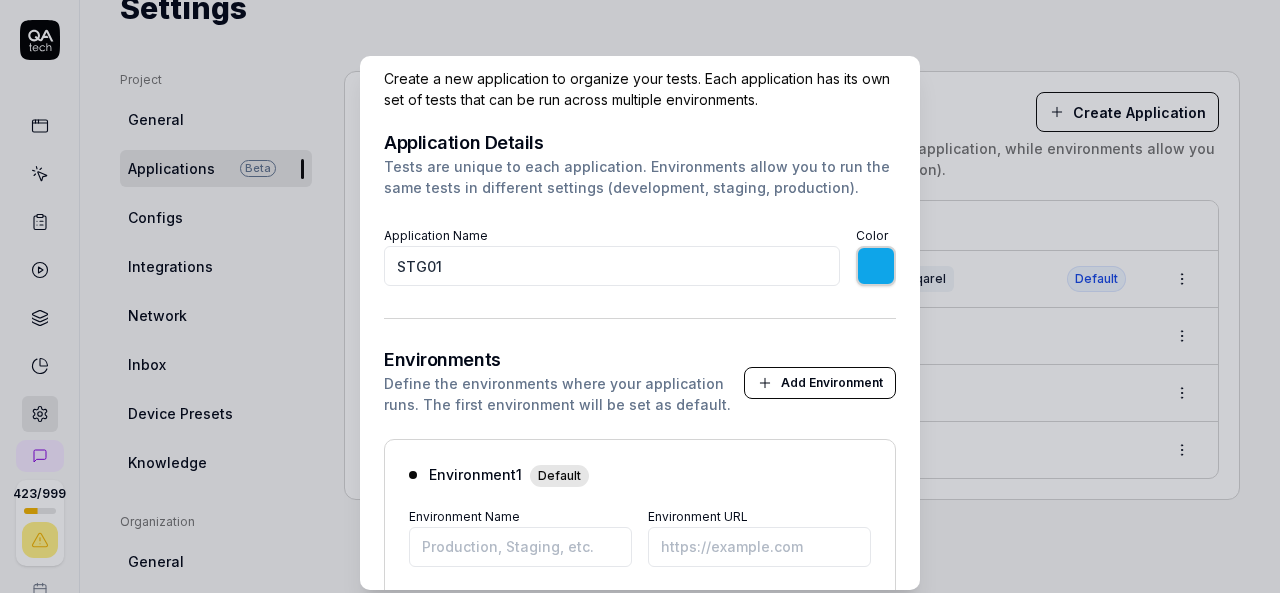 scroll, scrollTop: 54, scrollLeft: 0, axis: vertical 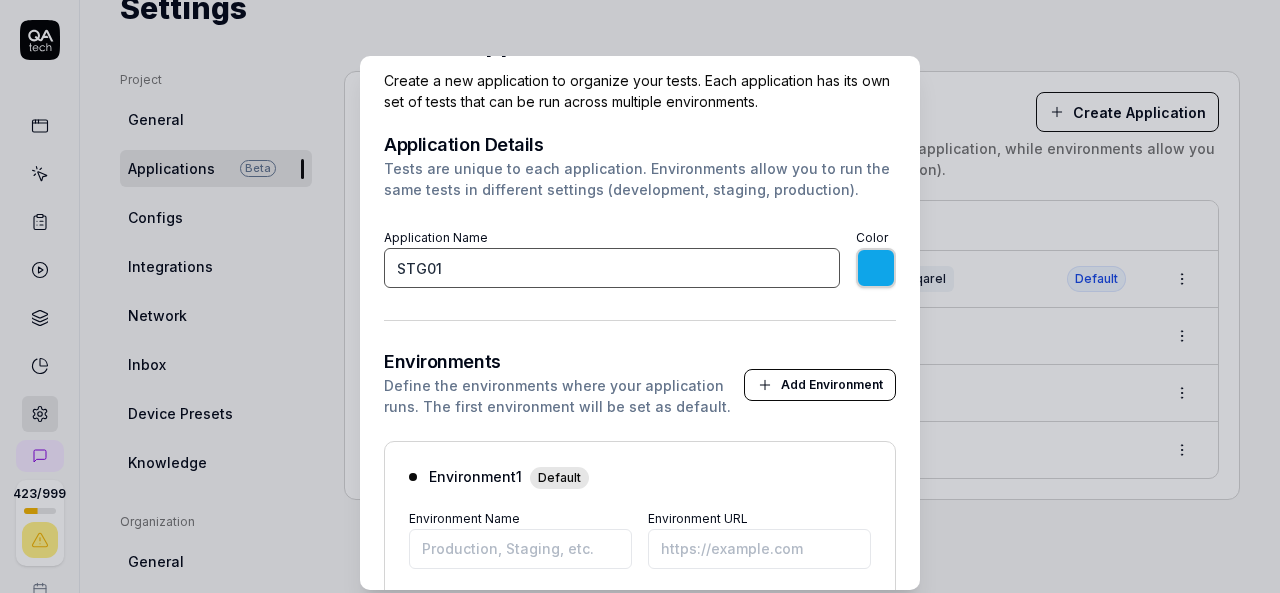 click on "STG01" at bounding box center [612, 268] 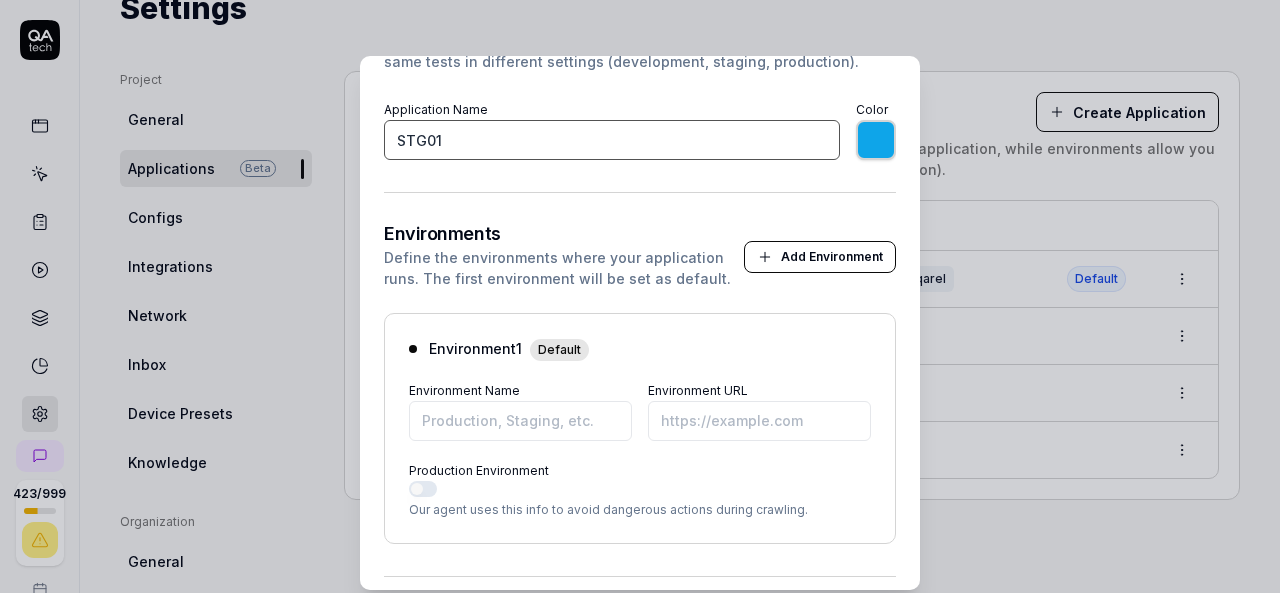 scroll, scrollTop: 184, scrollLeft: 0, axis: vertical 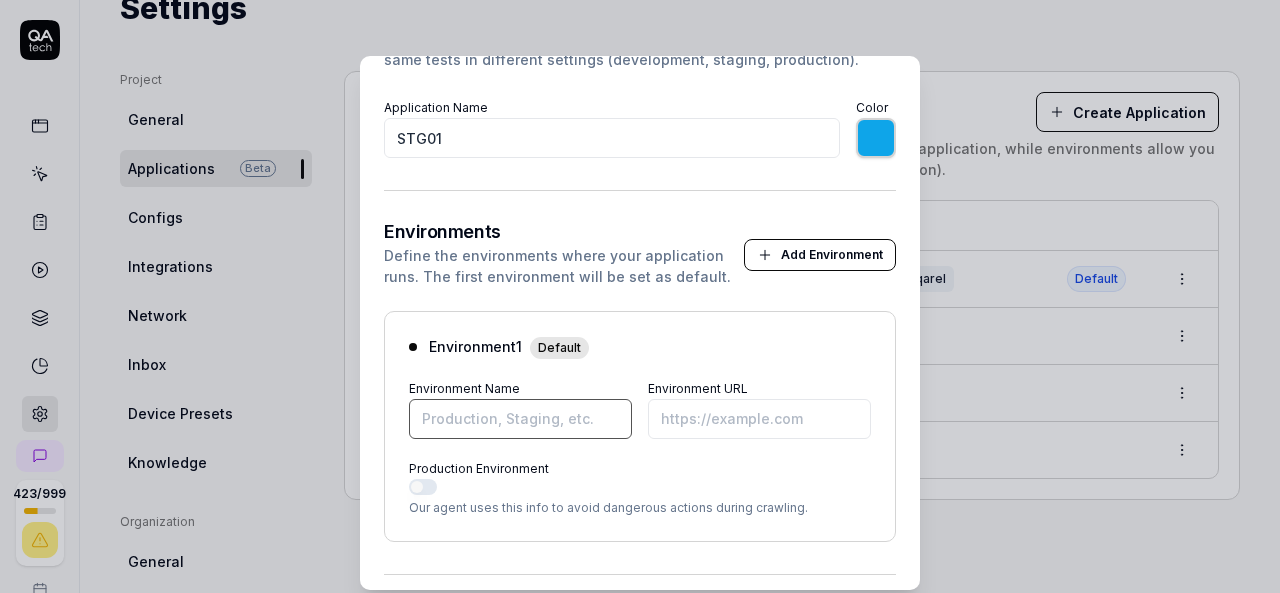 click on "Environment Name" at bounding box center (520, 419) 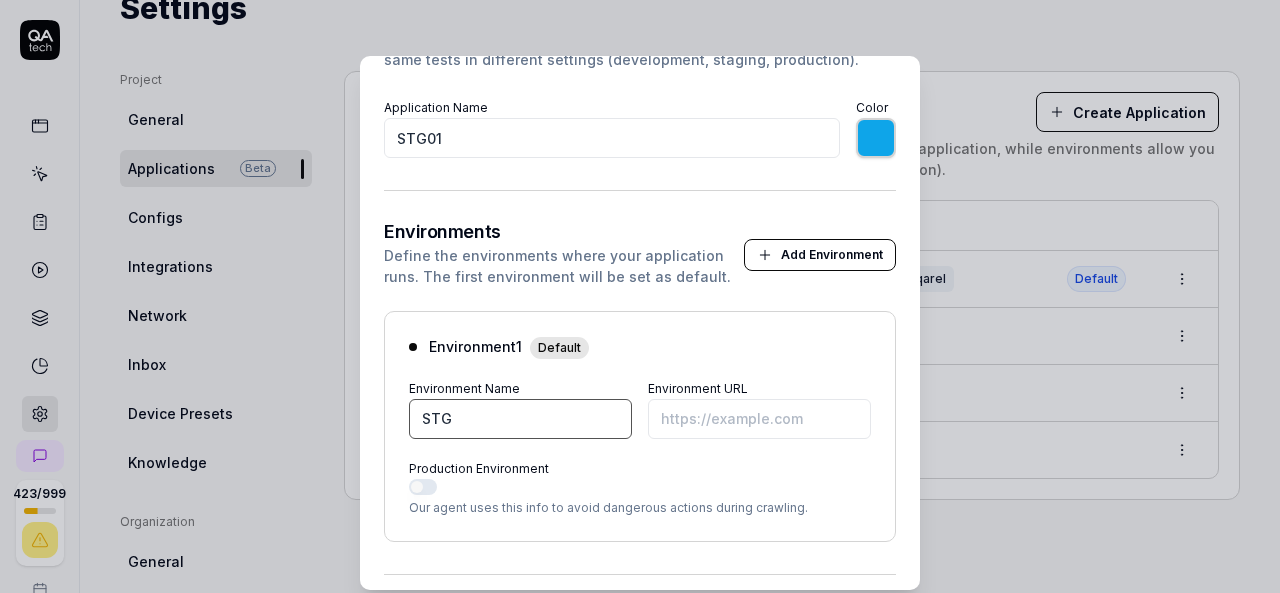 type on "STG" 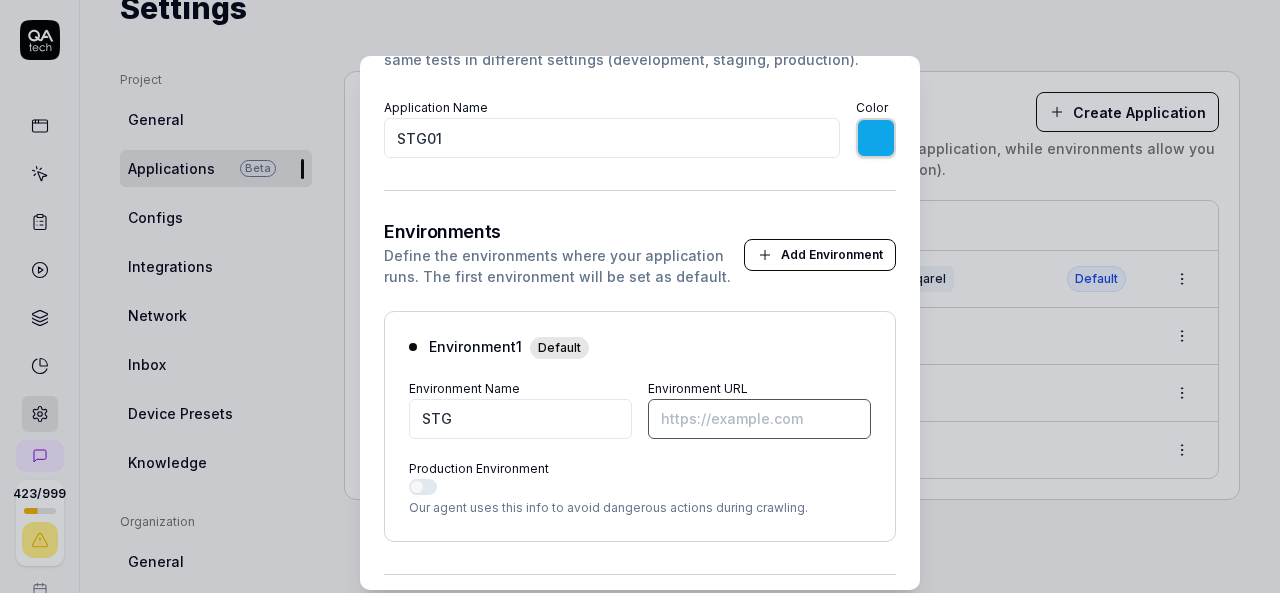 click on "Environment URL" at bounding box center (759, 419) 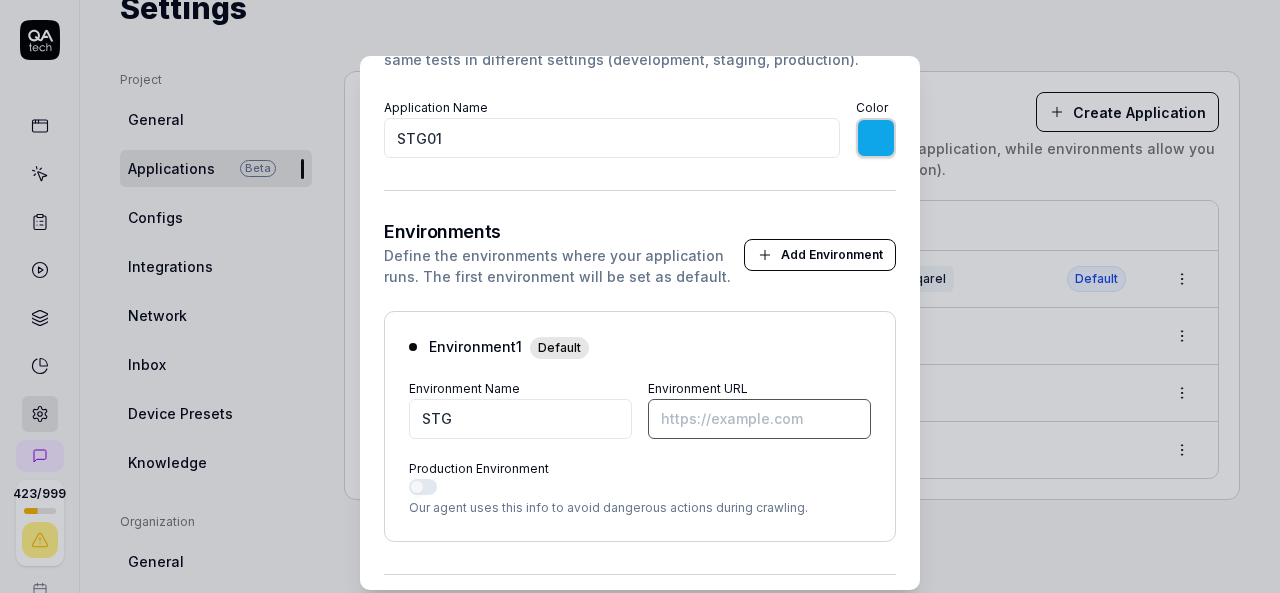 click on "Environment URL" at bounding box center (759, 419) 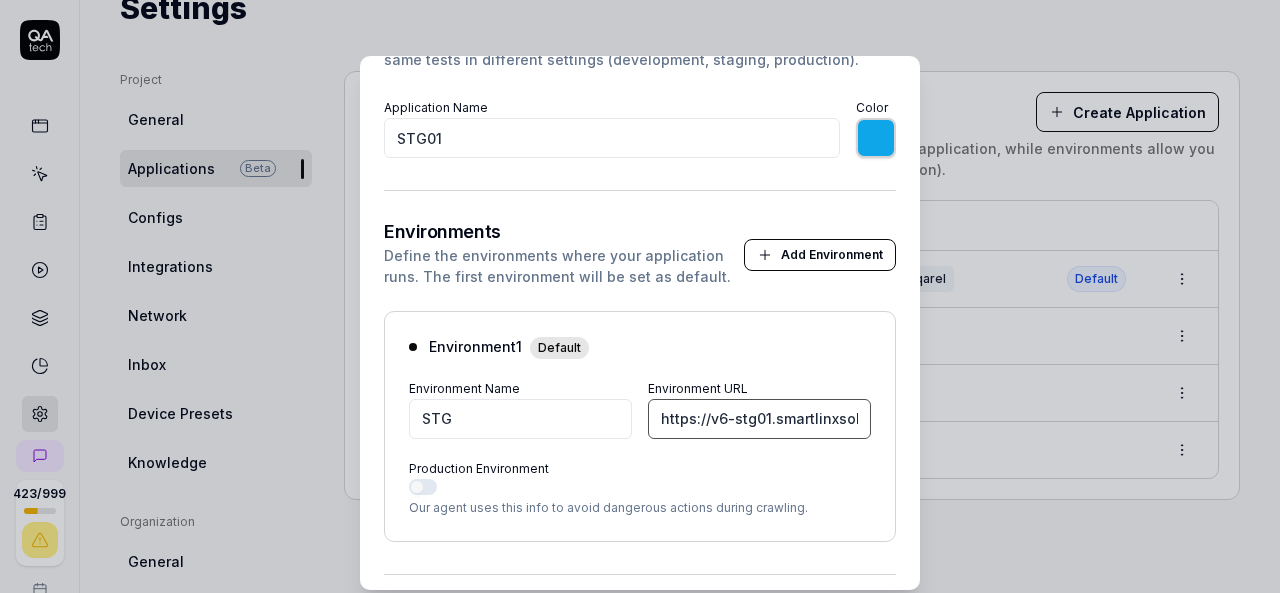scroll, scrollTop: 0, scrollLeft: 82, axis: horizontal 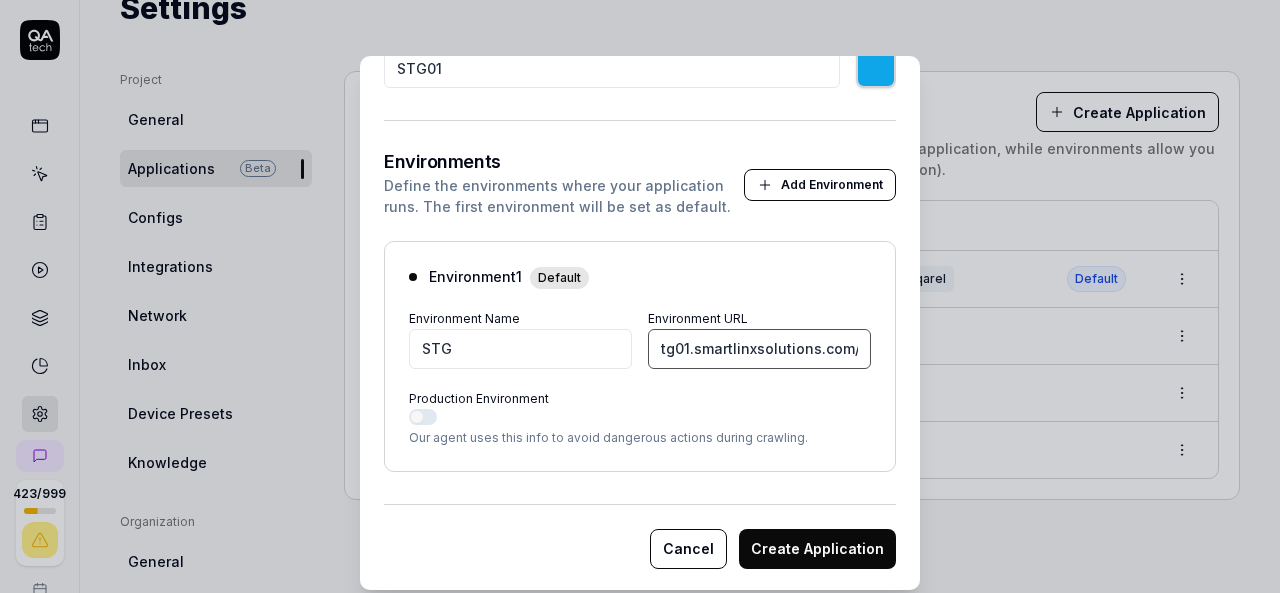type on "https://v6-stg01.smartlinxsolutions.com/" 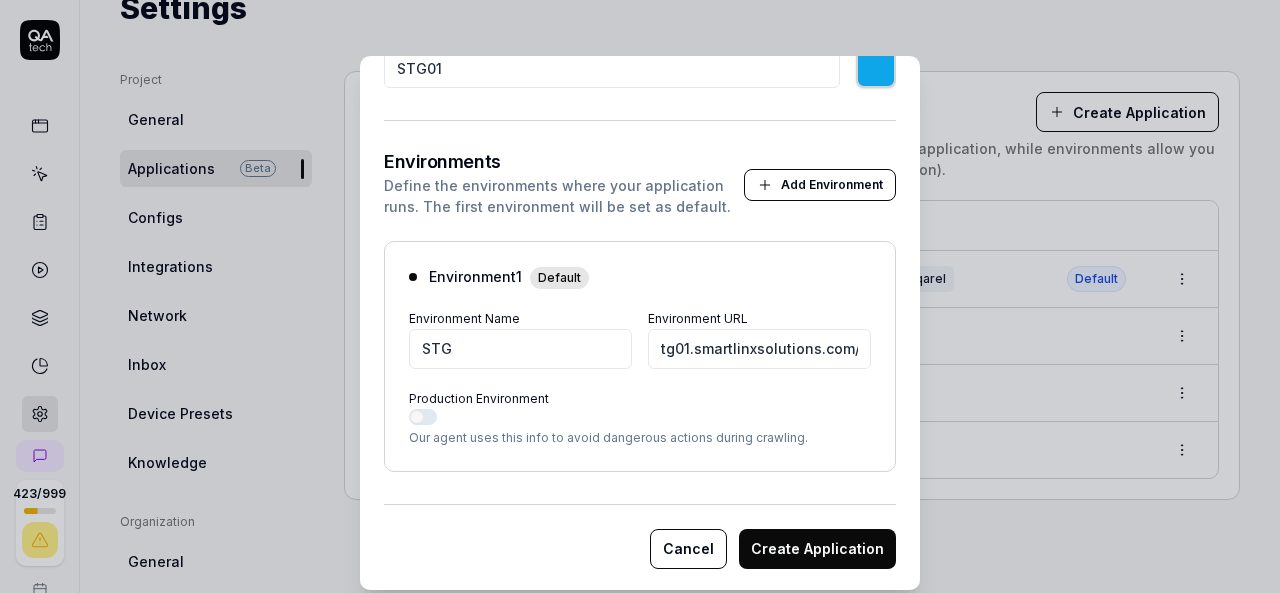 scroll, scrollTop: 0, scrollLeft: 0, axis: both 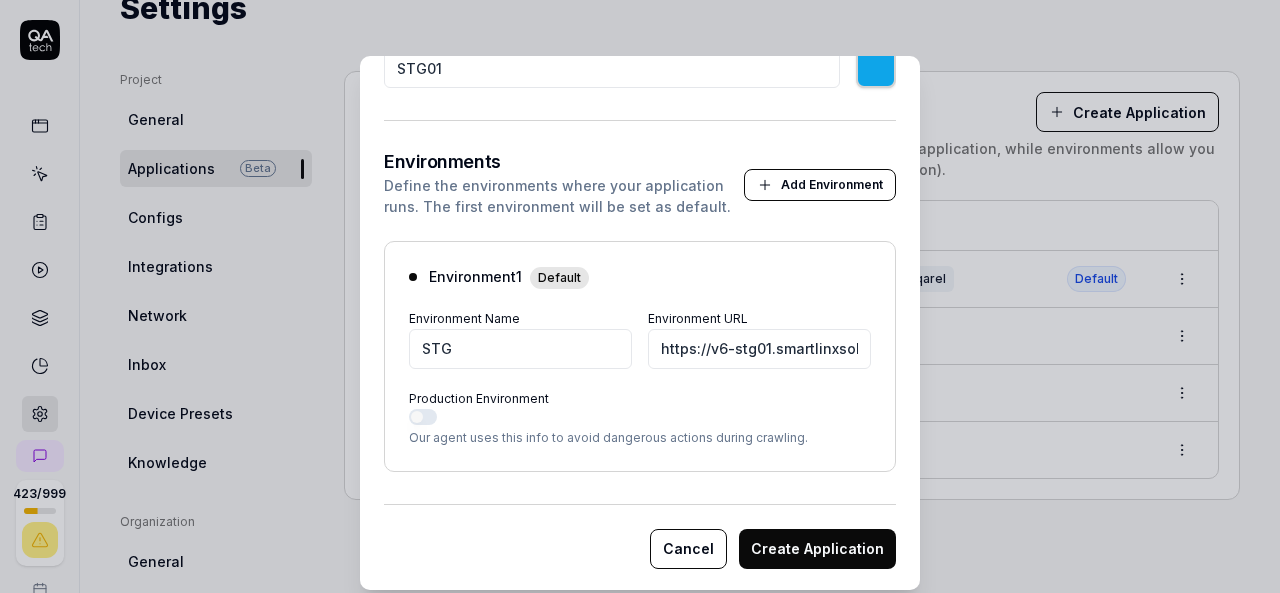 click on "Create Application" at bounding box center (817, 549) 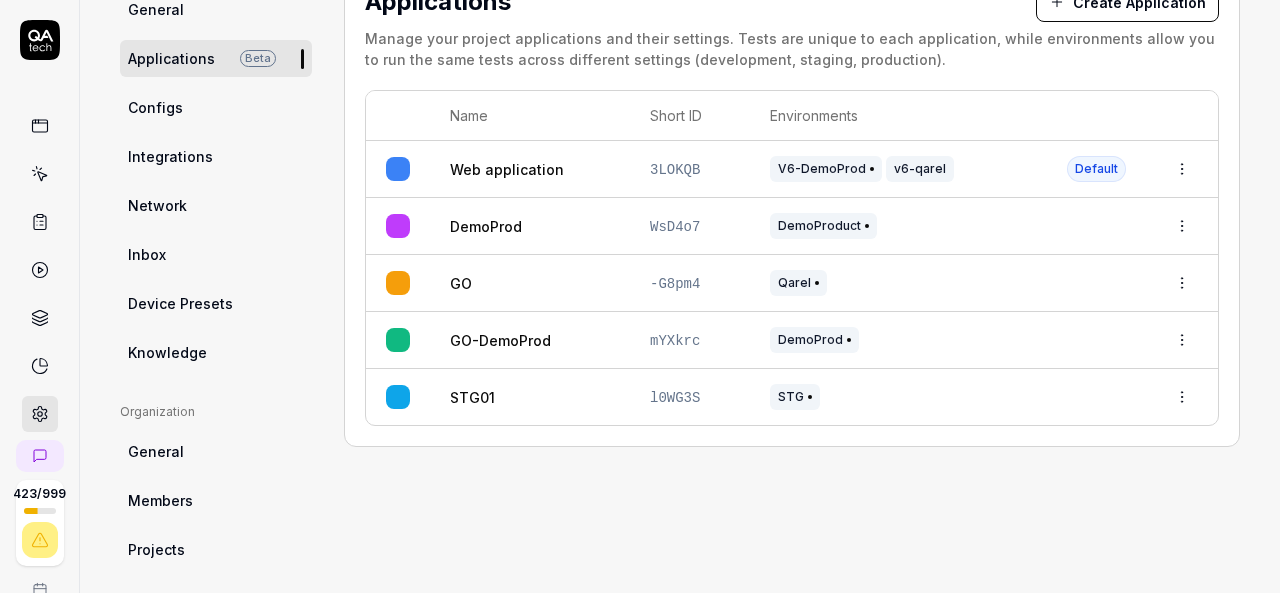 scroll, scrollTop: 43, scrollLeft: 0, axis: vertical 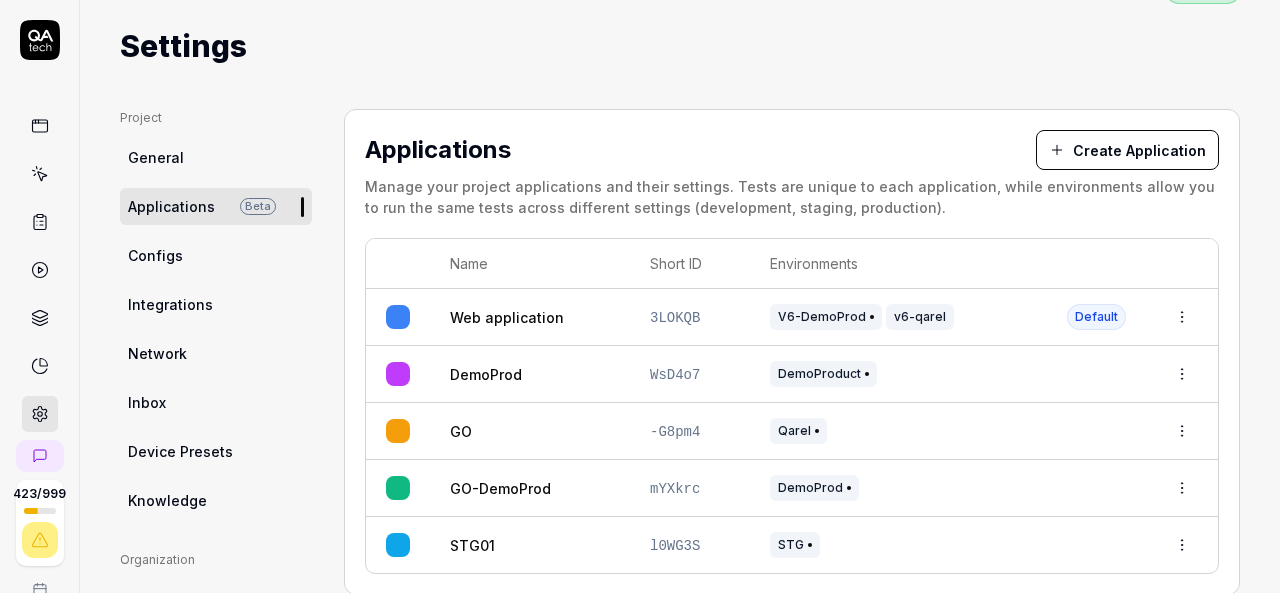 click at bounding box center (40, 174) 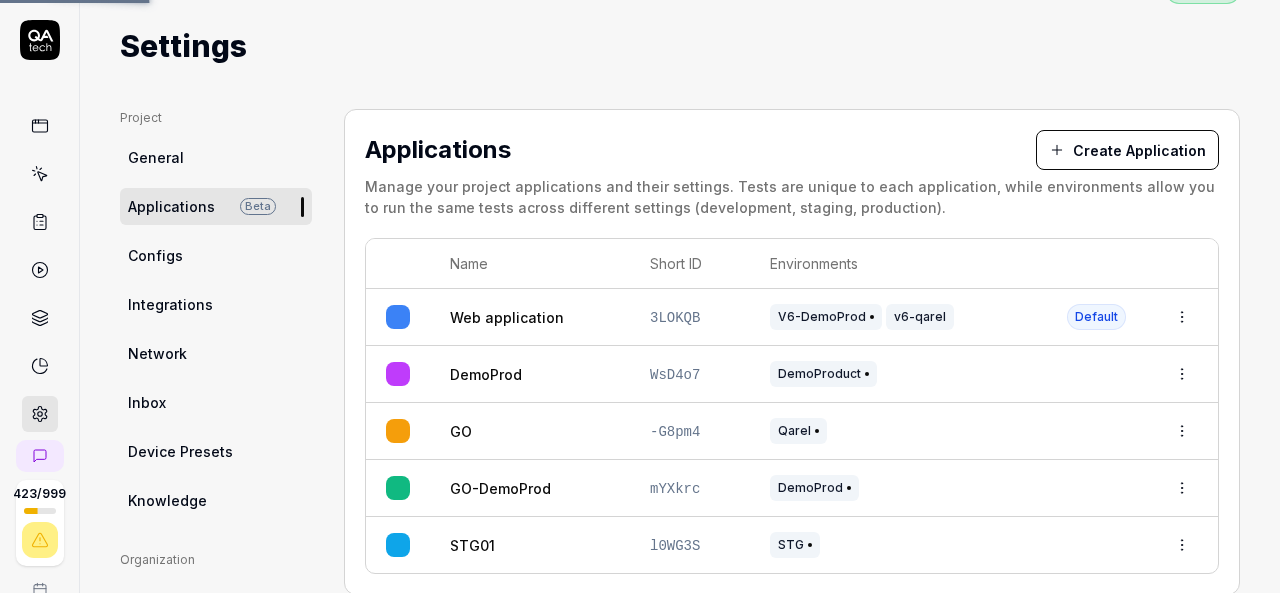 click on "Project General Applications Beta Configs Integrations Network Inbox Device Presets Knowledge Project Select a page Organization General Members Projects Subscription Connections Organization Select a page Profile My Details Authentication Email Password Profile Select a page Applications Create Application Manage your project applications and their settings. Tests are unique to each application, while environments allow you to run the same tests across different settings (development, staging, production). Name Short ID Environments Web application 3LOKQB V6-DemoProd v6-qarel Default DemoProd WsD4o7 DemoProduct GO -G8pm4 Qarel GO-DemoProd mYXkrc DemoProd STG01 l0WG3S STG" at bounding box center [680, 584] 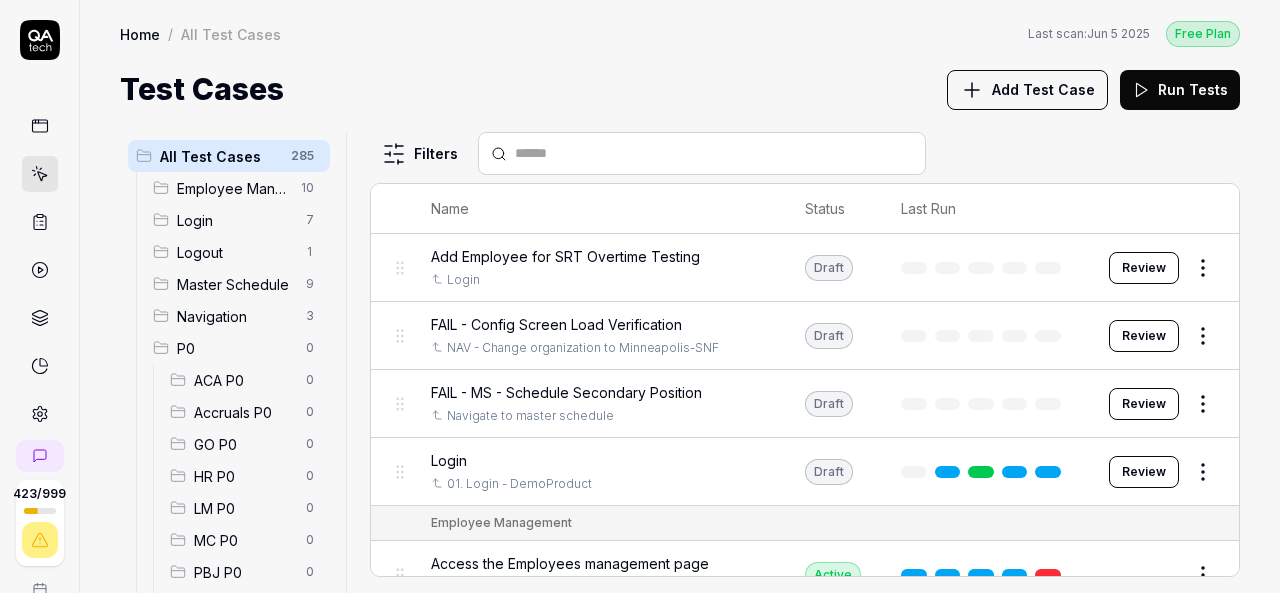 scroll, scrollTop: 0, scrollLeft: 0, axis: both 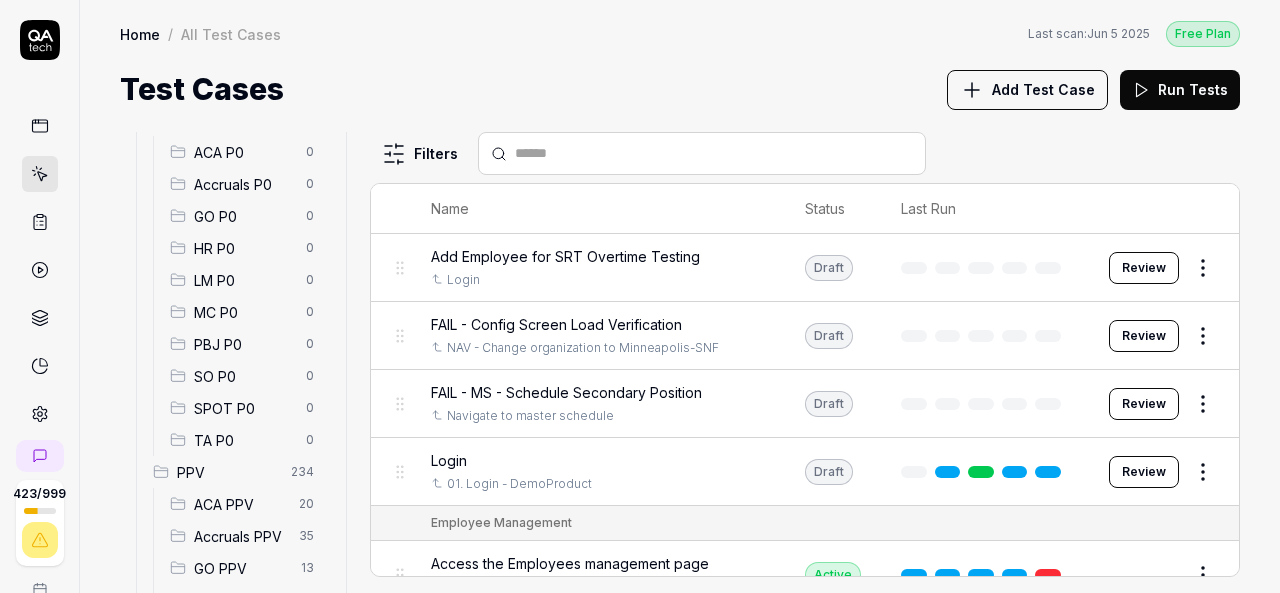 click on "SO P0" at bounding box center (244, 376) 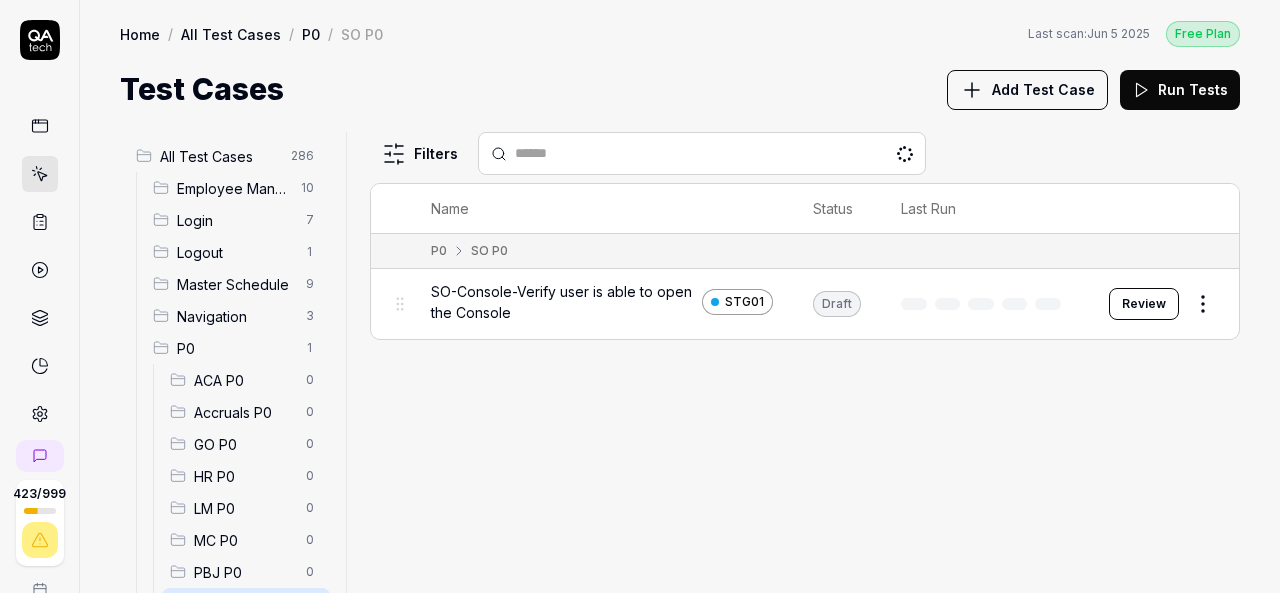 scroll, scrollTop: 0, scrollLeft: 0, axis: both 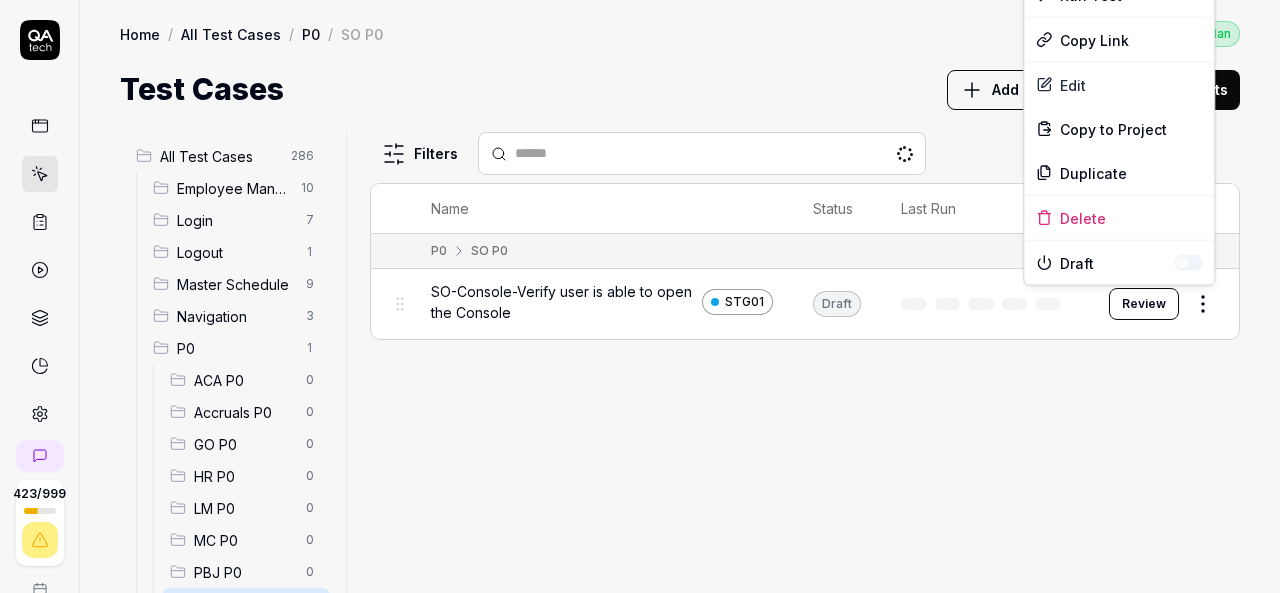 click on "423  /  999 k S Home / All Test Cases / P0 / SO P0 Free Plan Home / All Test Cases / P0 / SO P0 Last scan:  Jun 5 2025 Free Plan Test Cases Add Test Case Run Tests All Test Cases 286 Employee Management 10 Login 7 Logout 1 Master Schedule 9 Navigation 3 P0 1 ACA P0 0 Accruals P0 0 GO P0 0 HR P0 0 LM P0 0 MC P0 0 PBJ P0 0 SO P0 1 SPOT P0 0 TA P0 0 PPV 234 ACA PPV 20 Accruals PPV 35 GO PPV 13 HR PPV 31 LM PPV 7 MC PPV 7 PBJ PPV 22 SO PPV 56 Spotlight PPV 3 TA PPV 40 Reporting 3 Schedule Optimizer 1 Screen Loads 7 Time & Attendance 6 Filters Name Status Last Run P0 SO P0 SO-Console-Verify user is able to open the Console STG01 Draft Review
To pick up a draggable item, press the space bar.
While dragging, use the arrow keys to move the item.
Press space again to drop the item in its new position, or press escape to cancel.
Options Run Test Copy Link Edit Copy to Project Duplicate Delete Draft" at bounding box center (640, 296) 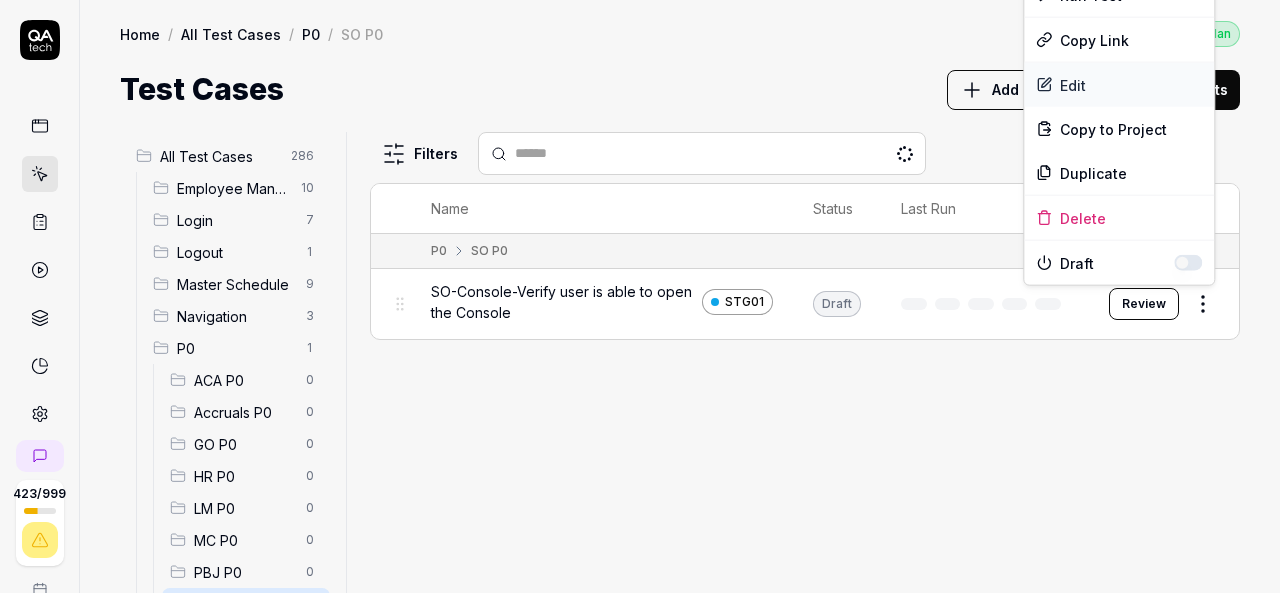 click on "Edit" at bounding box center (1119, 85) 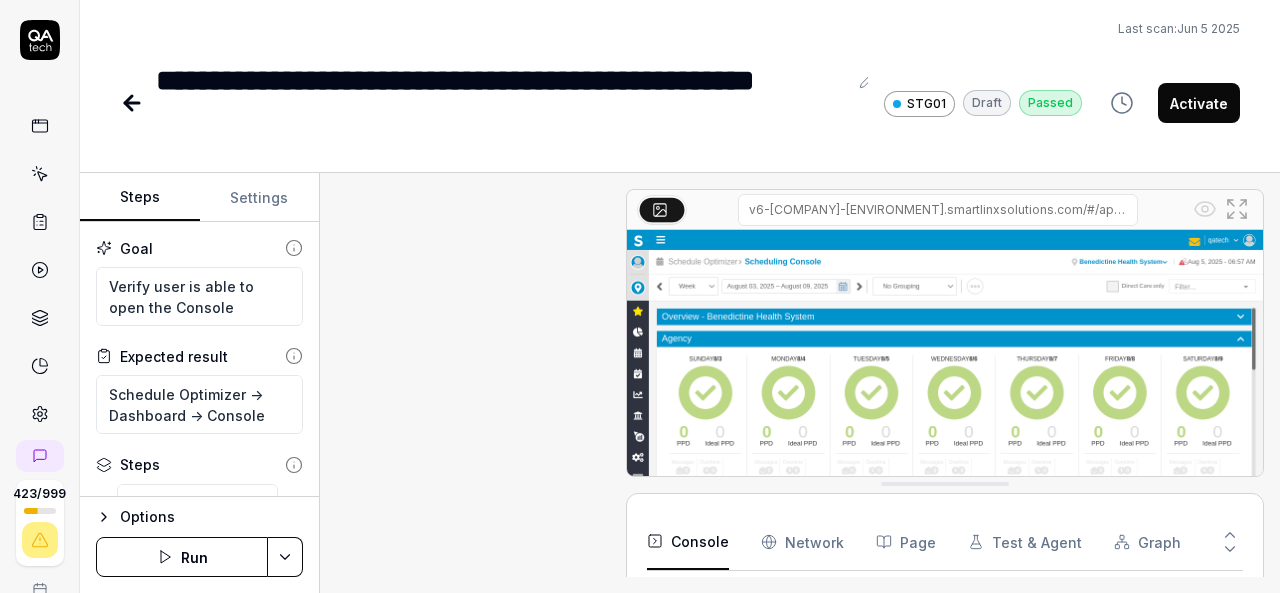scroll, scrollTop: 884, scrollLeft: 0, axis: vertical 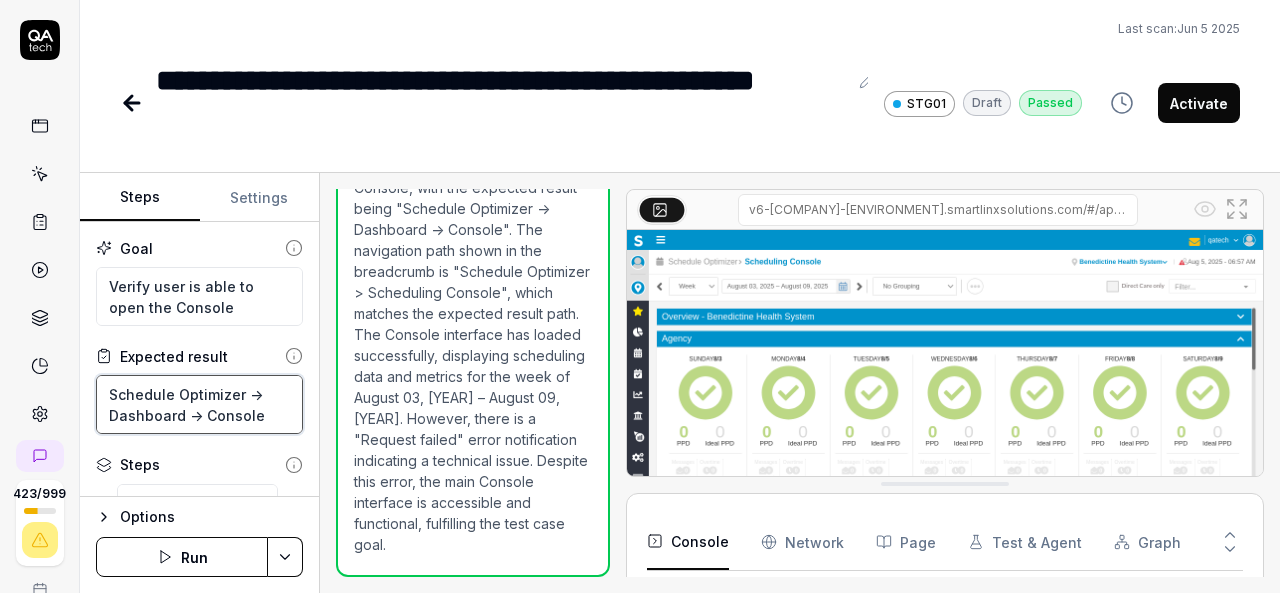 drag, startPoint x: 107, startPoint y: 394, endPoint x: 270, endPoint y: 430, distance: 166.92813 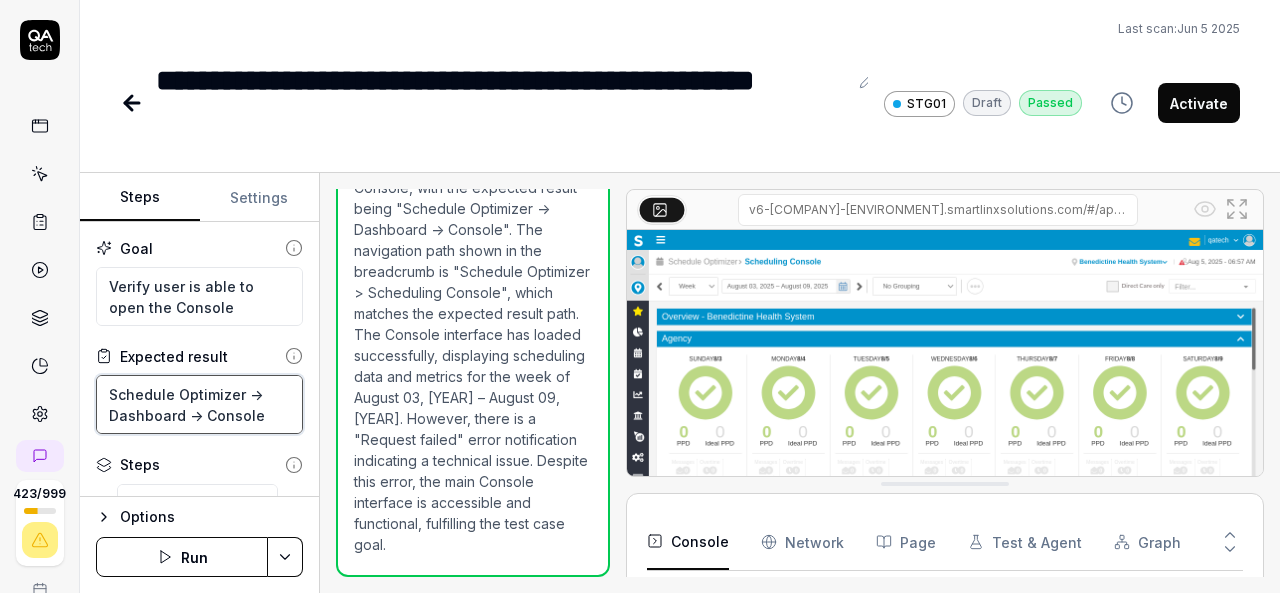 click on "Schedule Optimizer -> Dashboard -> Console" at bounding box center (199, 404) 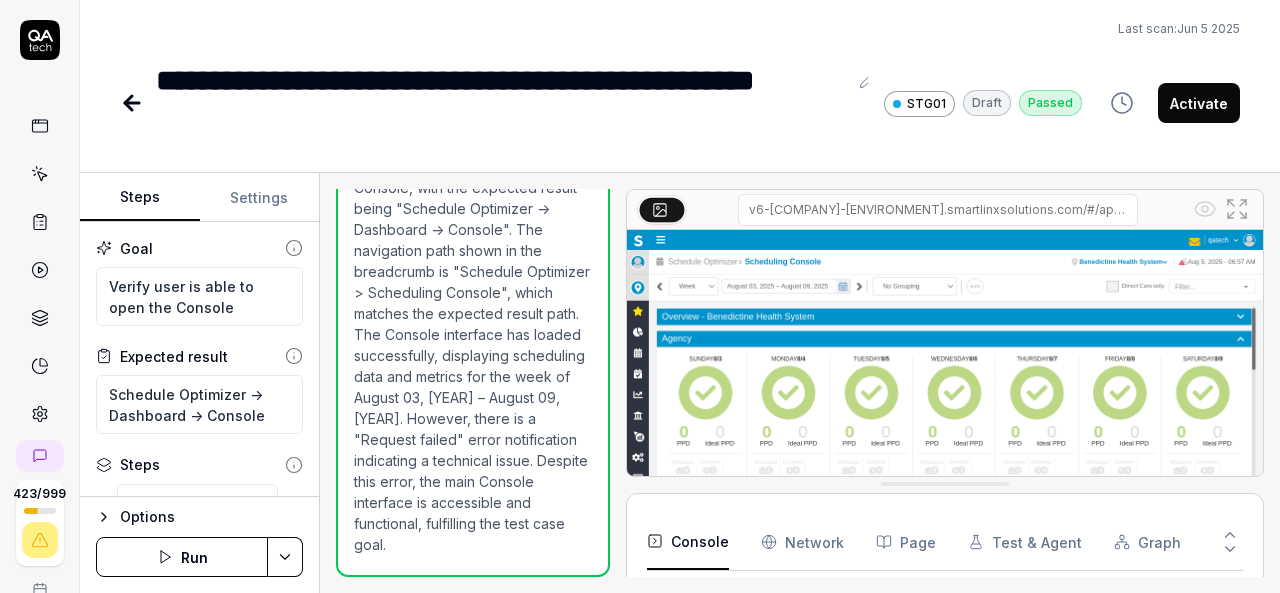 type on "*" 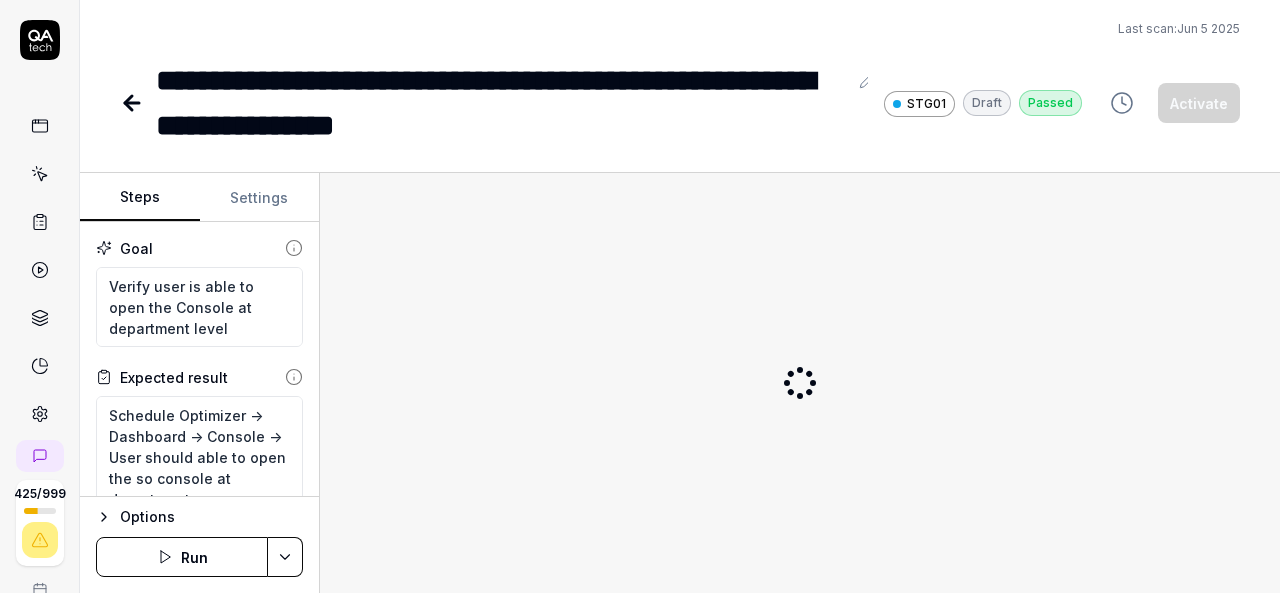scroll, scrollTop: 0, scrollLeft: 0, axis: both 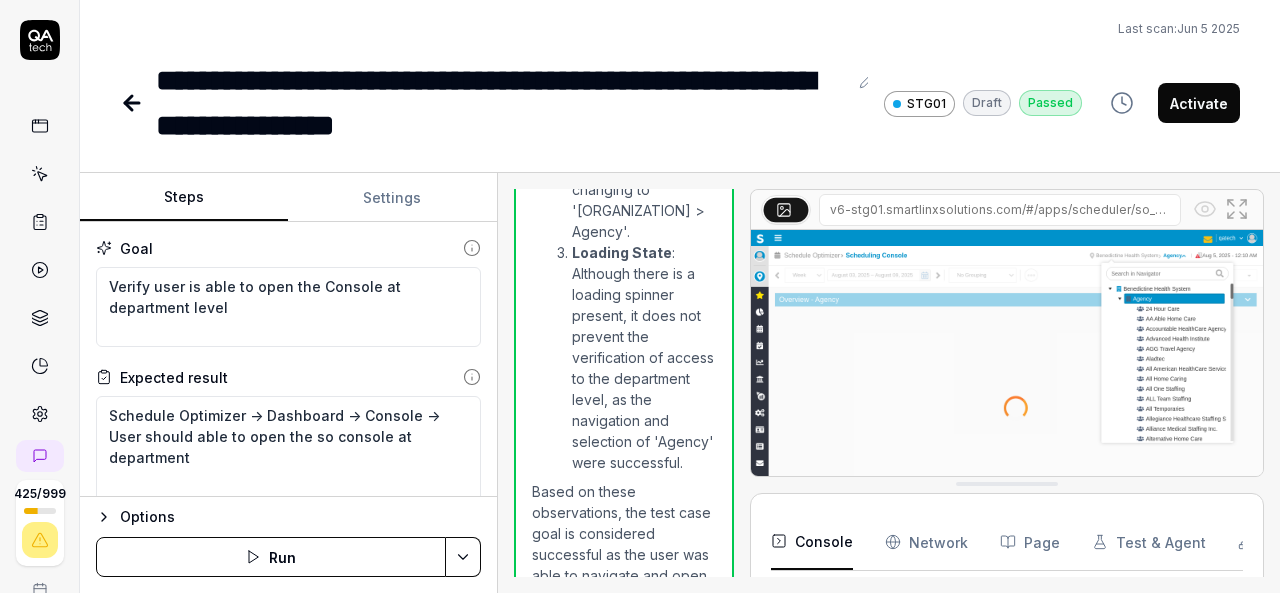 click on "Steps Settings Goal Verify user is able to open the Console at department level Expected result Schedule Optimizer -> Dashboard -> Console ->
User should able to open the so console at department Steps Enter the username in the username field Enter the password in the password field Click the Login button to authenticate Click to open the navigation menu Click on the Schedule Optimizer tile Wait for the page to finish loading Click on the "Overview - Benedictine Health System" dropdown Click on the "Benedictine Health System" dropdown in the top right area Click on the arrow next to "Benedictine Health System" to expand Organizations Click on the "Nursing" department to open console at department level
To pick up a draggable item, press the space bar.
While dragging, use the arrow keys to move the item.
Press space again to drop the item in its new position, or press escape to cancel.
Options Run Open browser 10:37:59 STG https://v6-stg01.smartlinxsolutions.com/ Enter username 10:38:12" at bounding box center (680, 383) 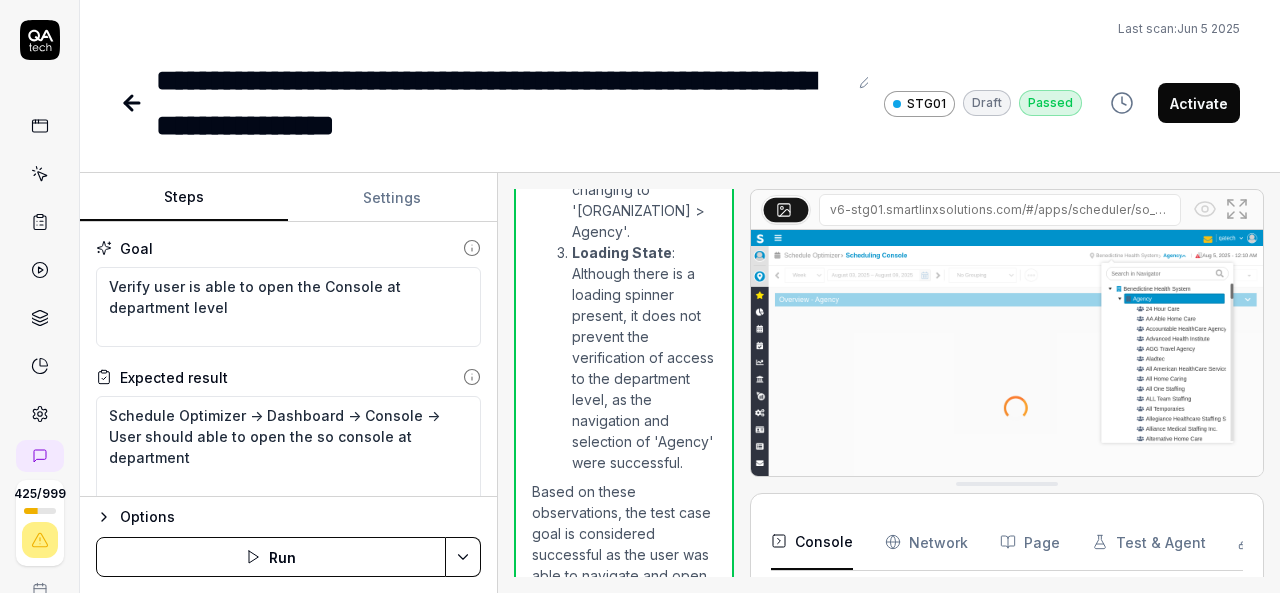 scroll, scrollTop: 2094, scrollLeft: 0, axis: vertical 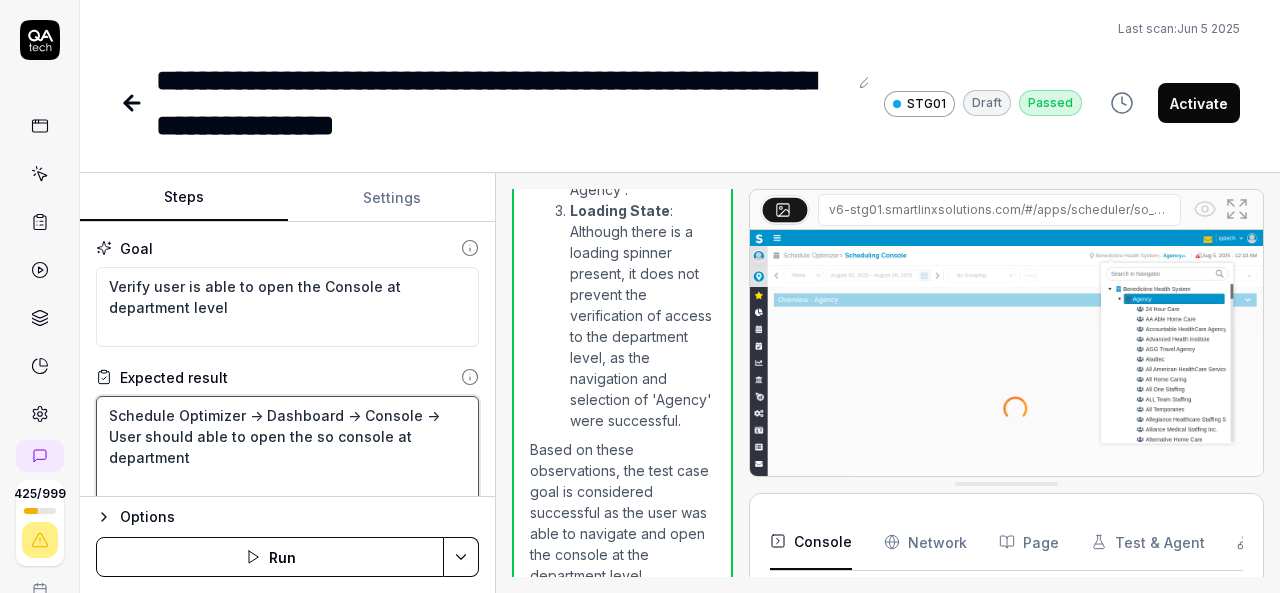 click on "Schedule Optimizer -> Dashboard -> Console ->
User should able to open the so console at department" at bounding box center [287, 457] 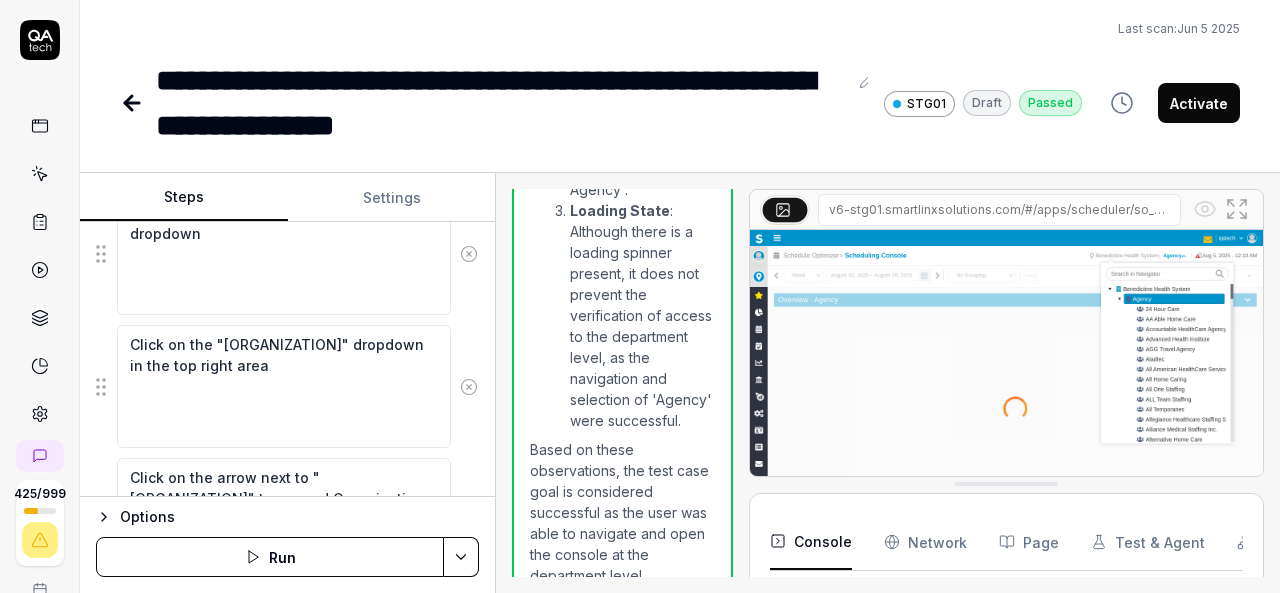scroll, scrollTop: 877, scrollLeft: 0, axis: vertical 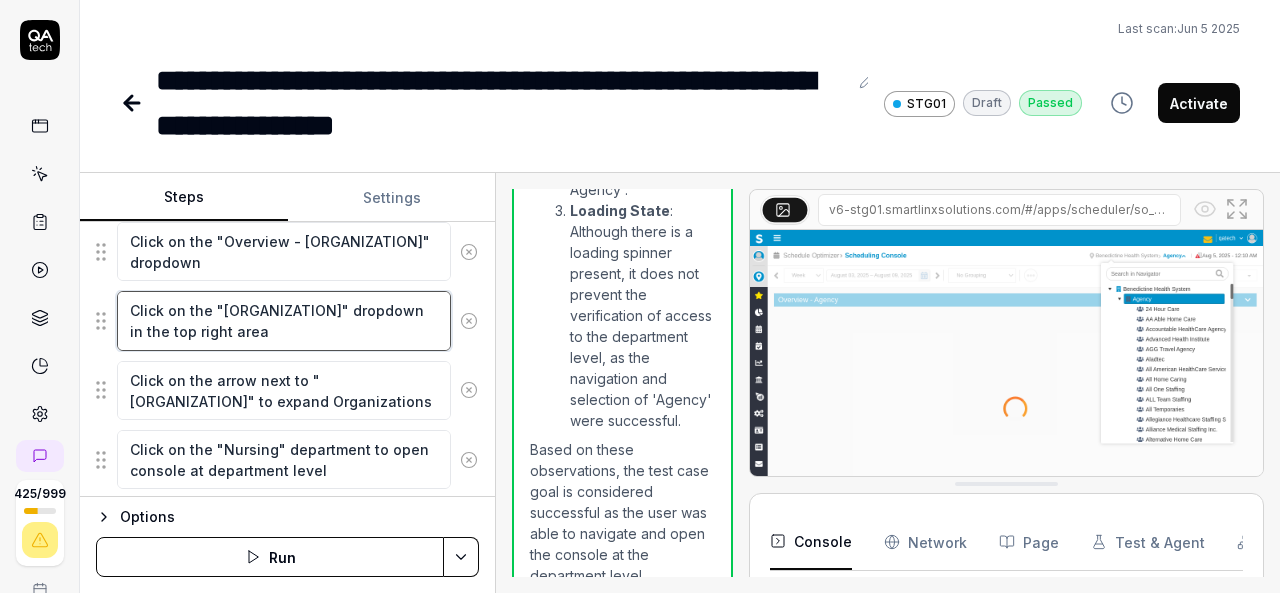 click on "Click on the "Benedictine Health System" dropdown in the top right area" at bounding box center (284, 320) 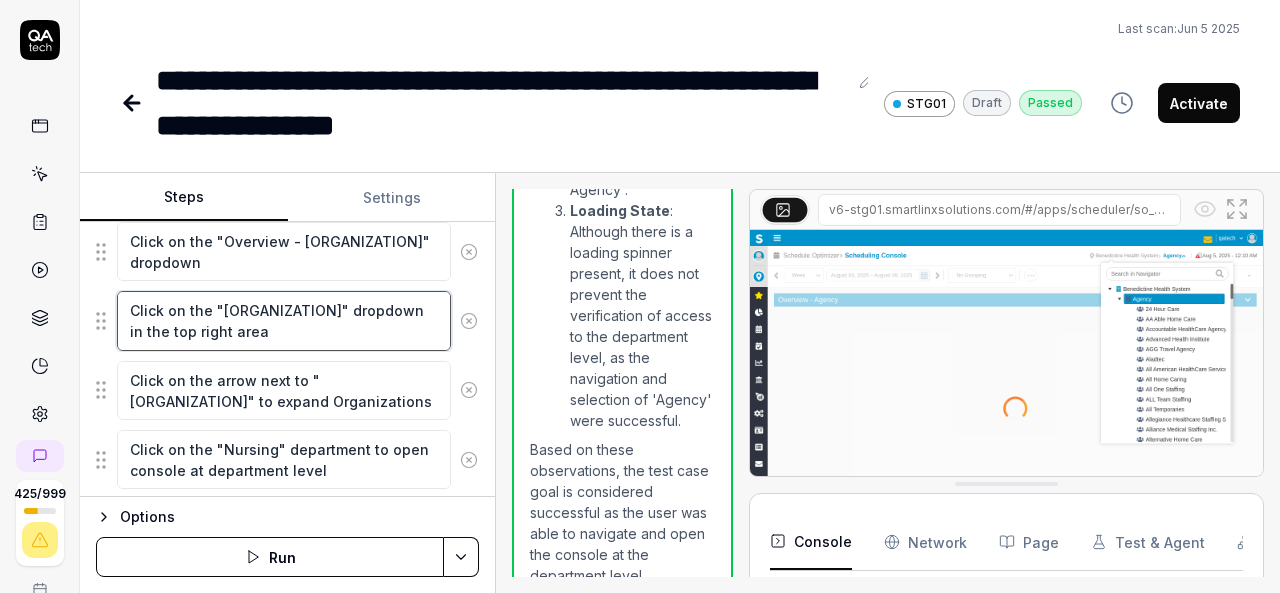 click on "Click on the "Benedictine Health System" dropdown in the top right area" at bounding box center [284, 320] 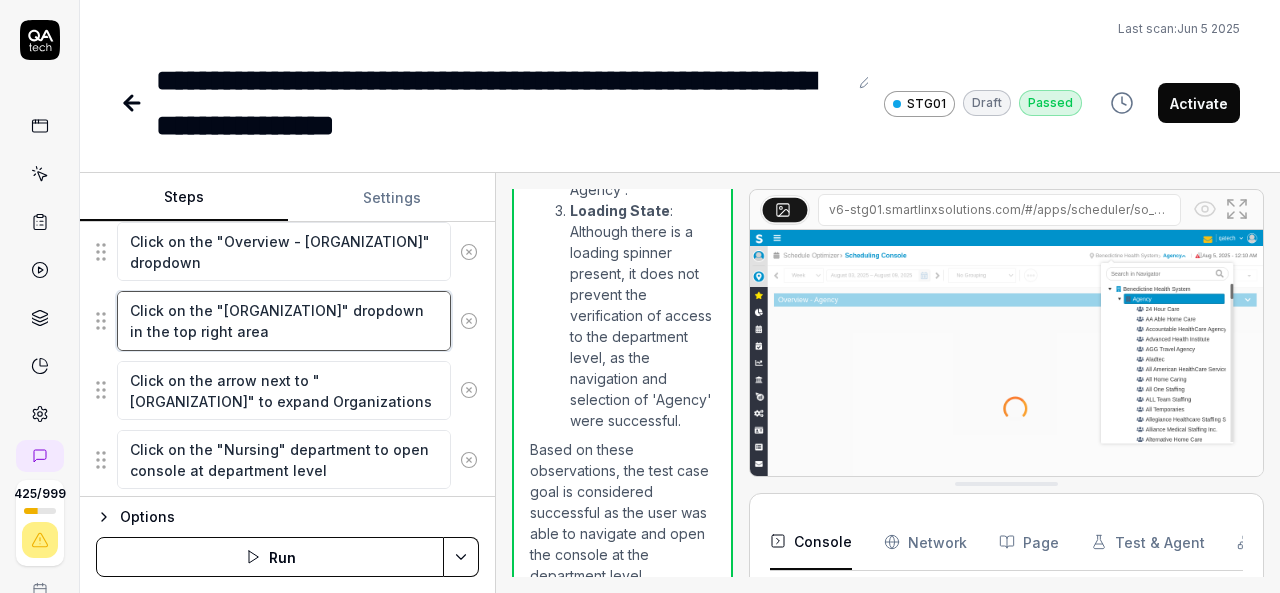 type on "Click on the "" dropdown in the top right area" 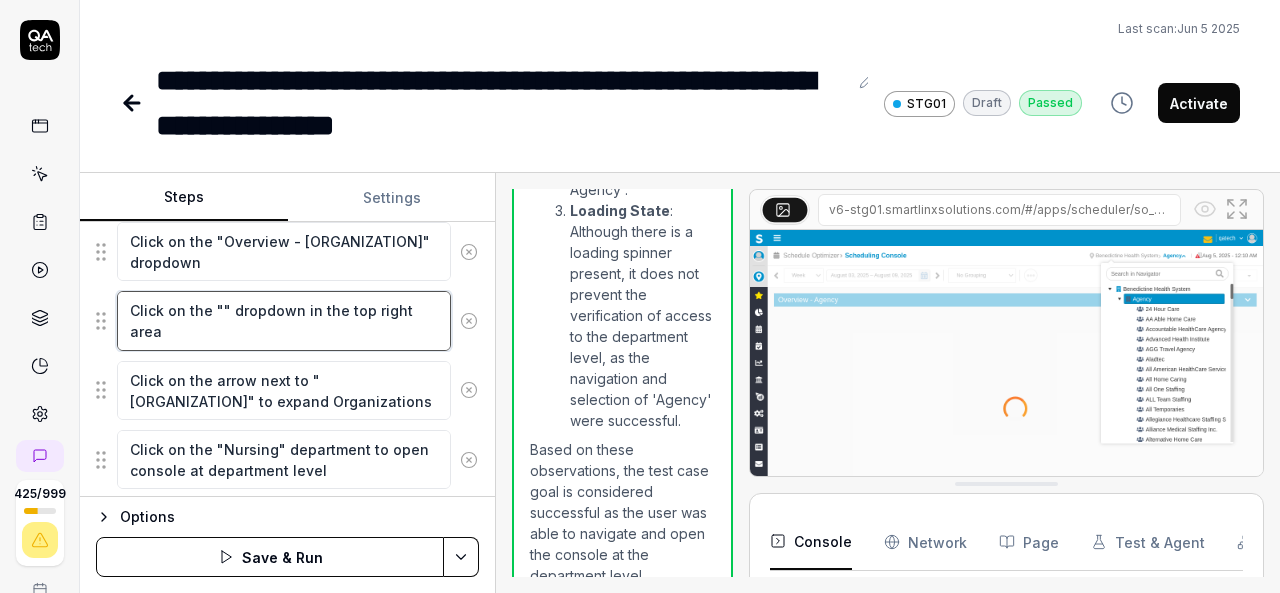 type on "*" 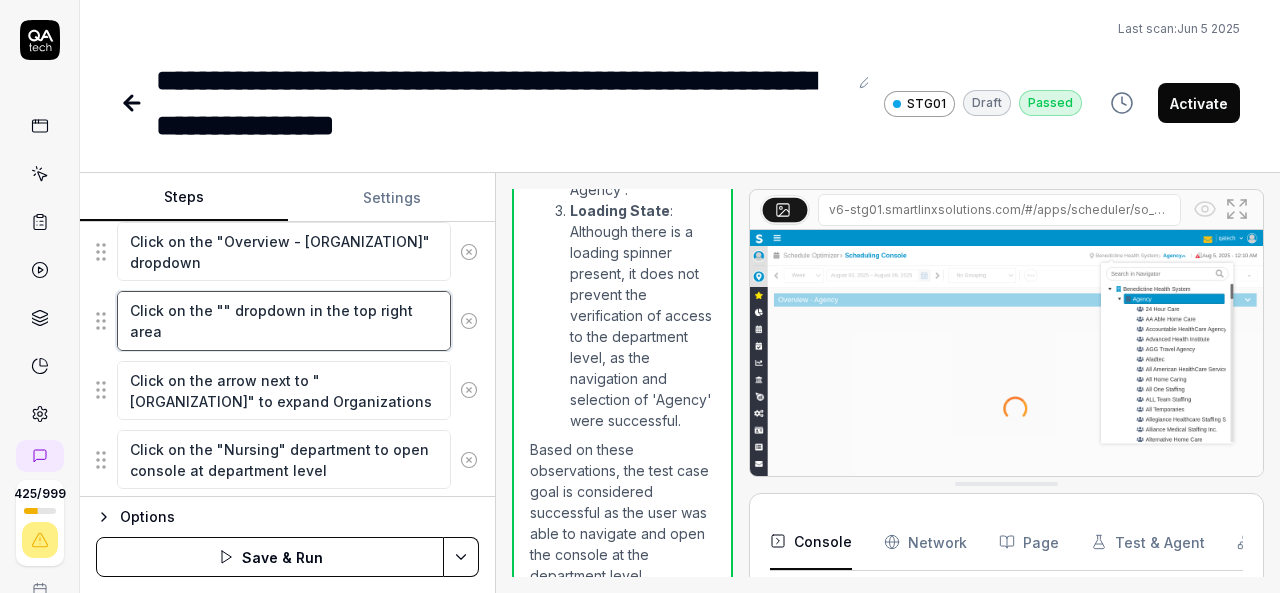 type on "Click on the " dropdown in the top right area" 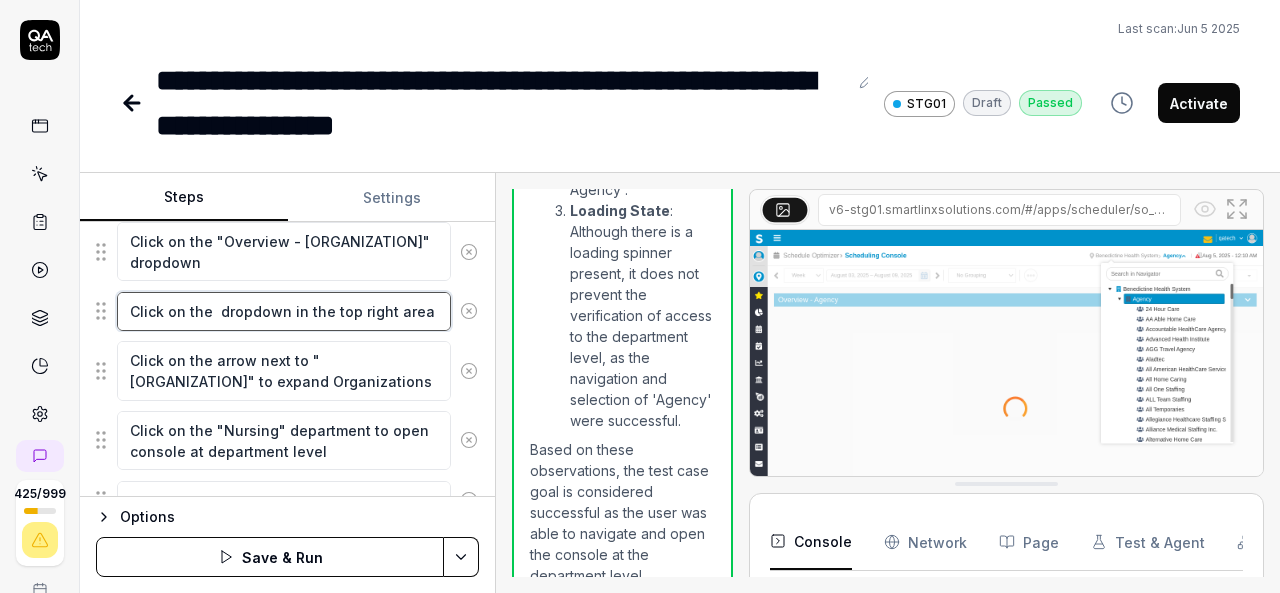 type on "*" 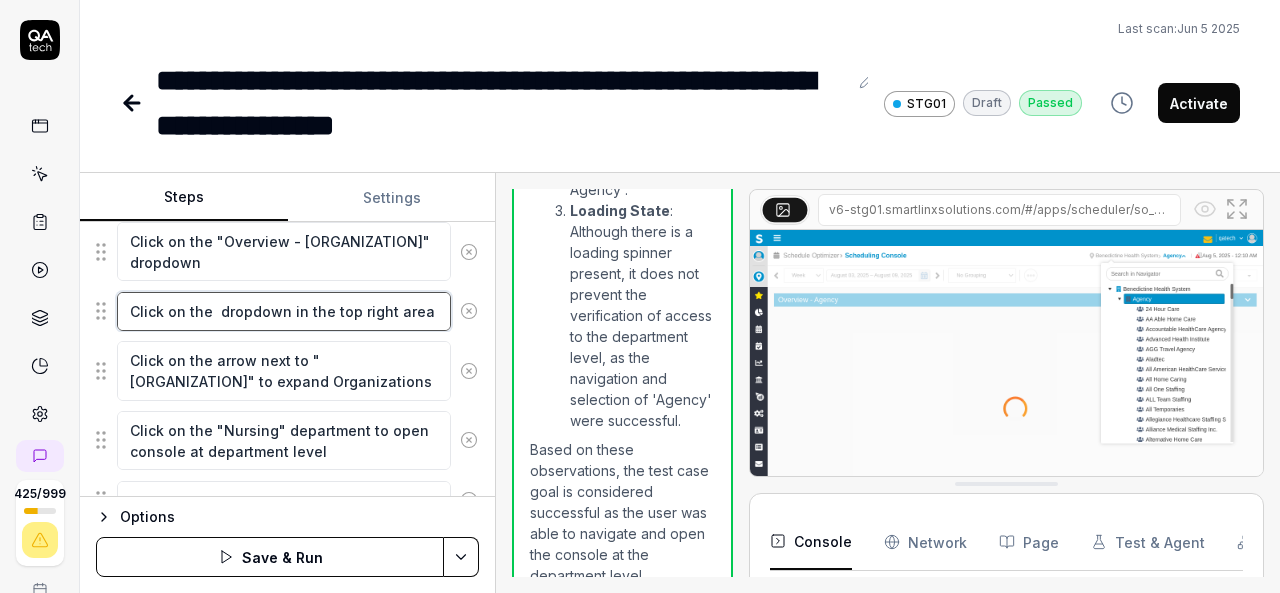 type on "Click on the O dropdown in the top right area" 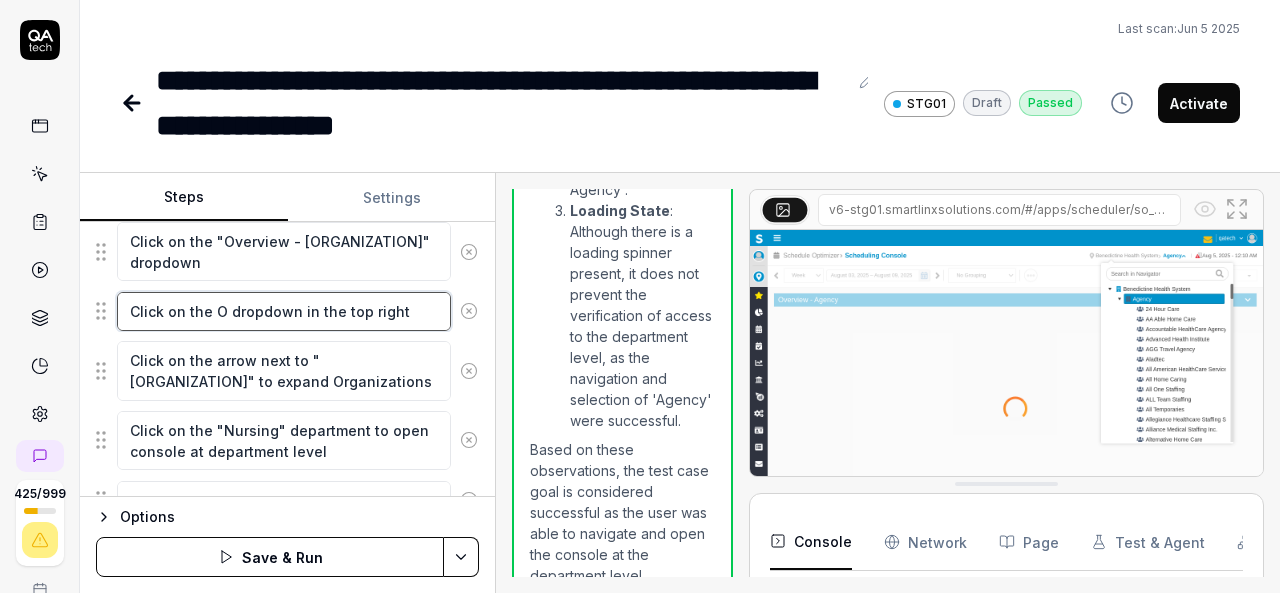 type on "*" 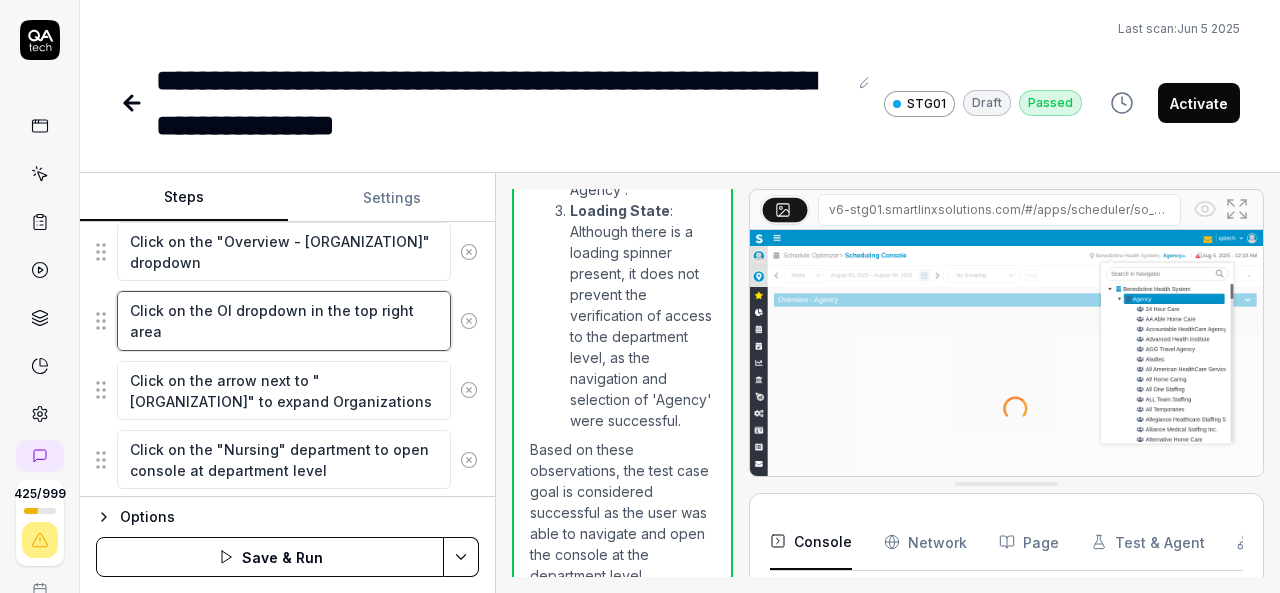 type on "*" 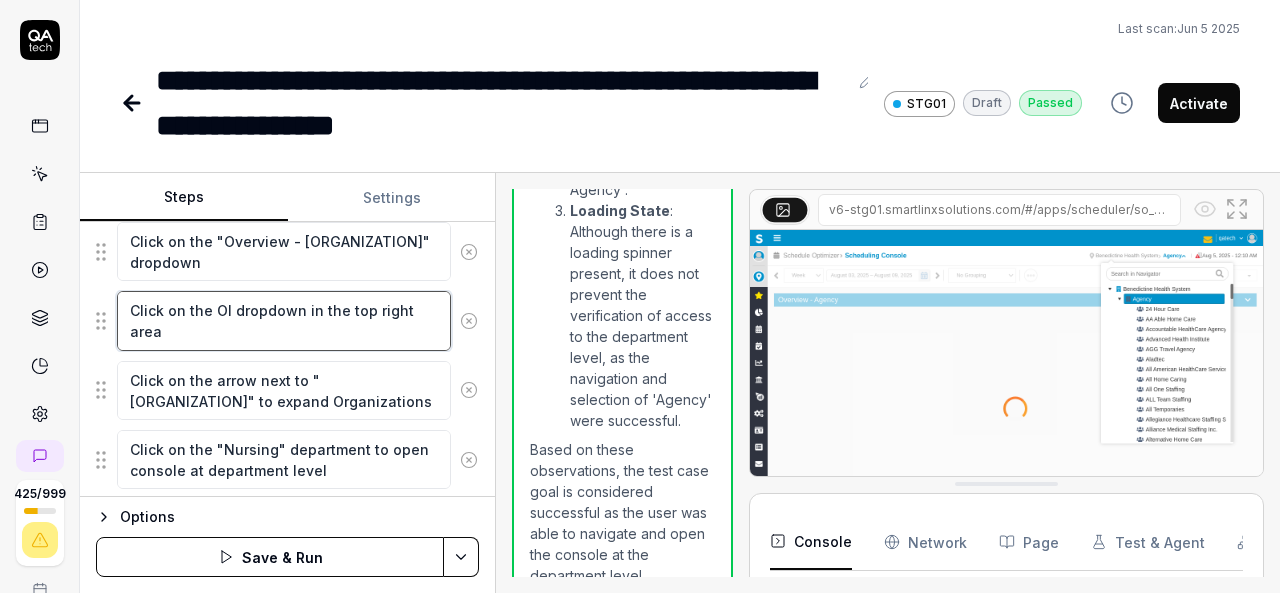 type on "Click on the O dropdown in the top right area" 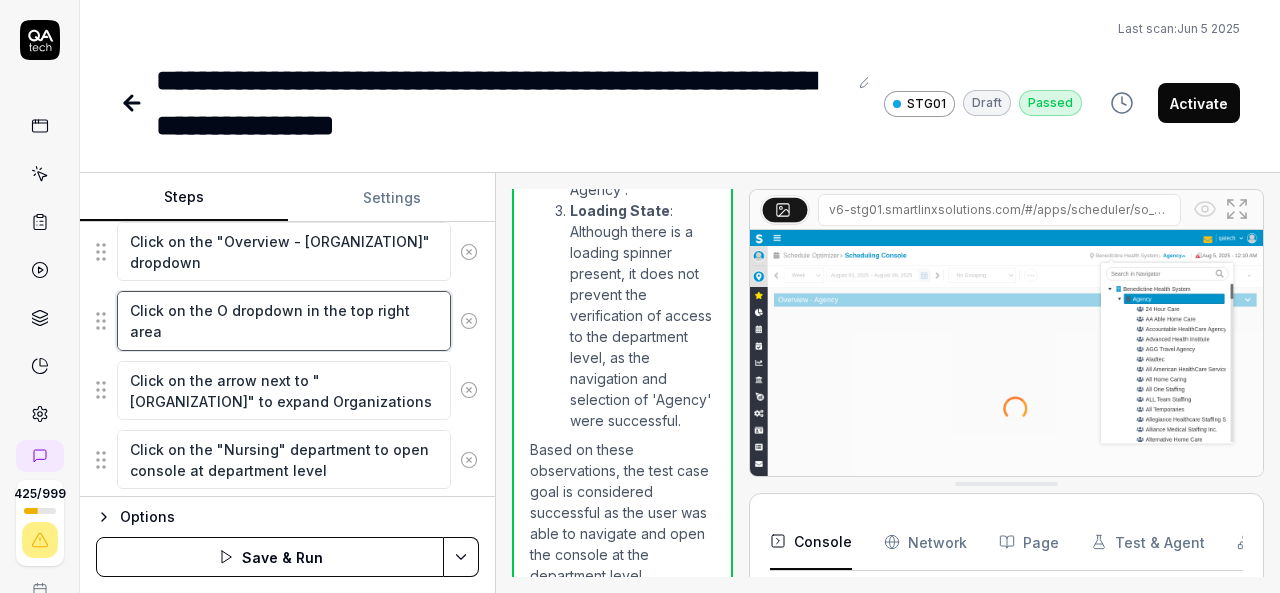 type on "*" 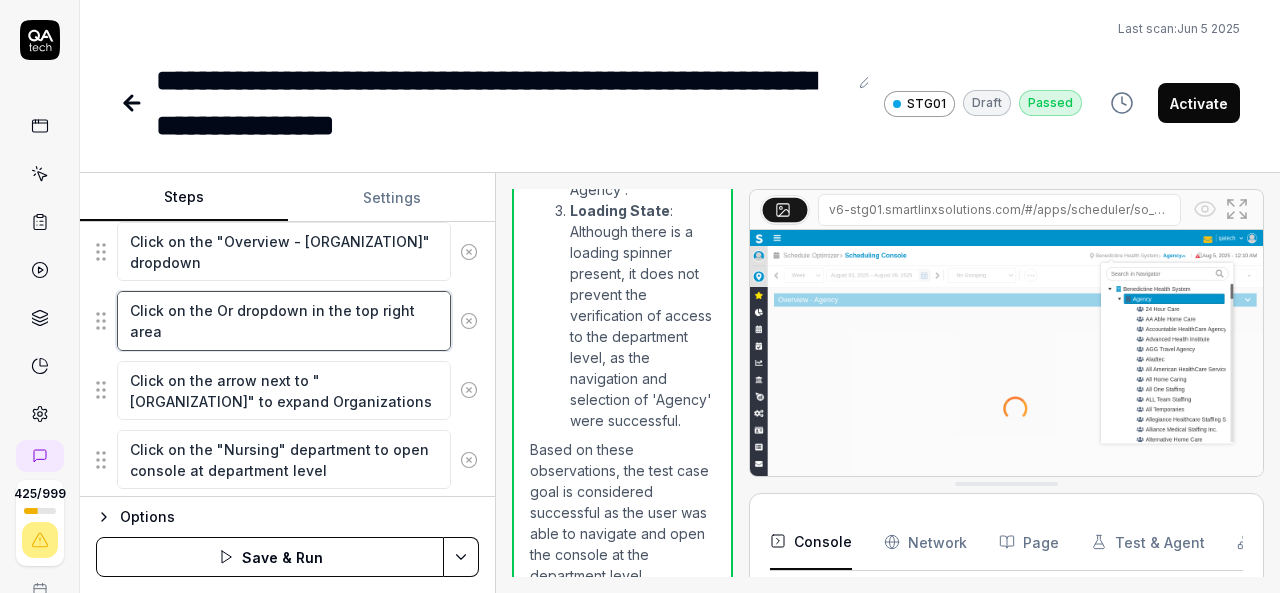 type on "*" 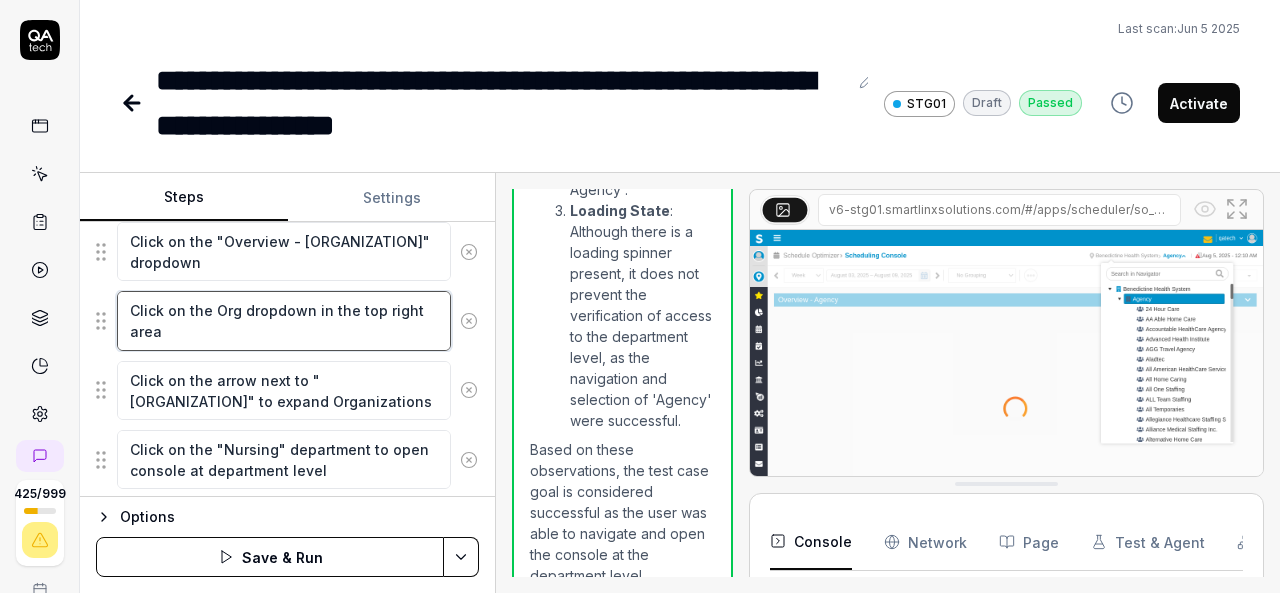 type on "*" 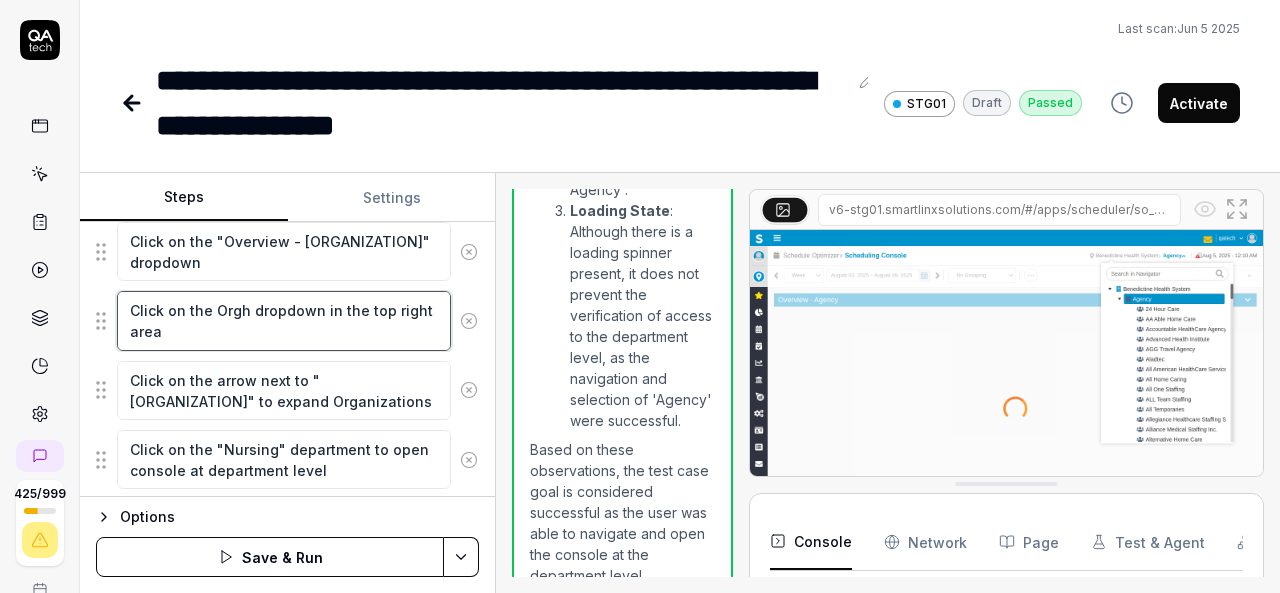 type on "*" 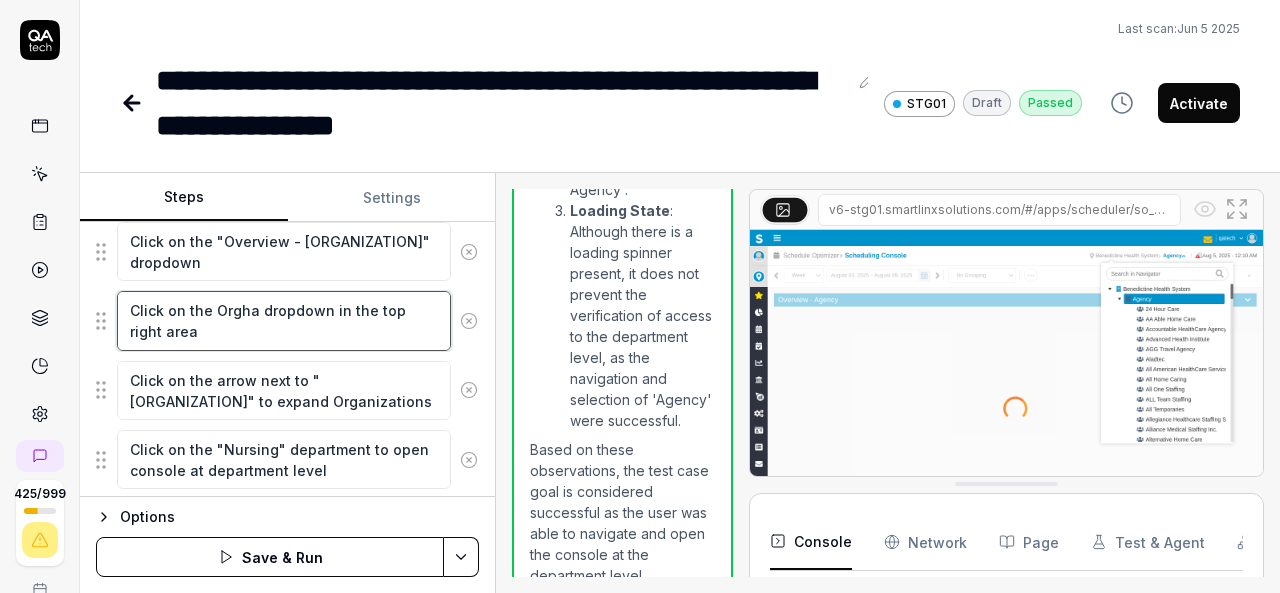 type on "*" 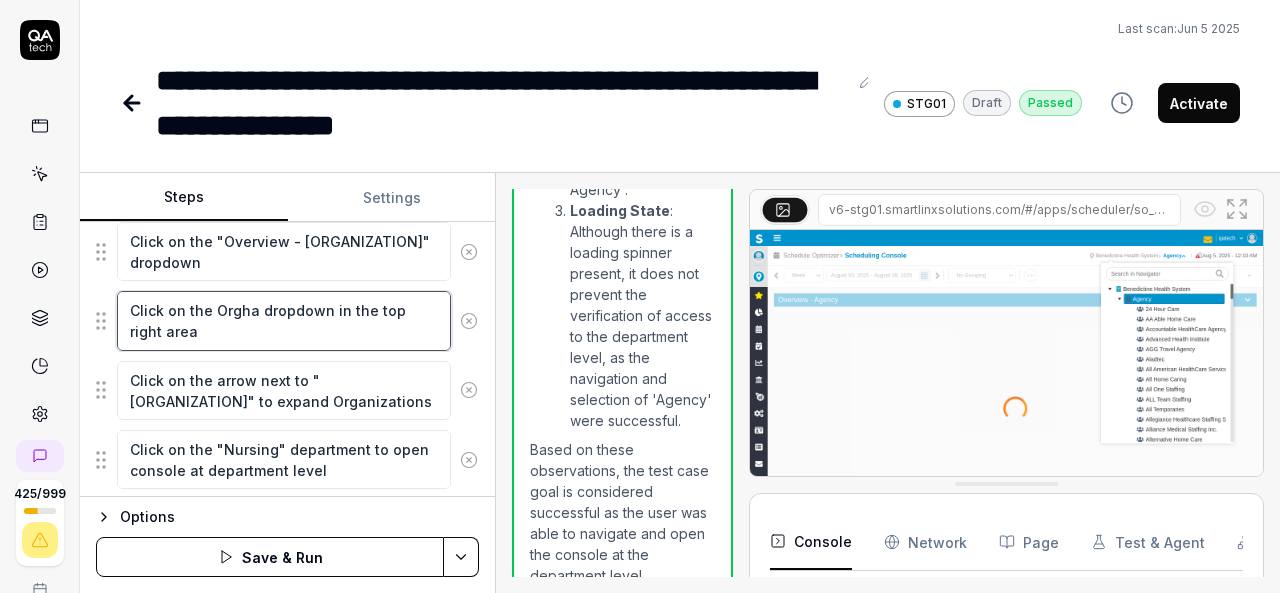 type on "Click on the Orghan dropdown in the top right area" 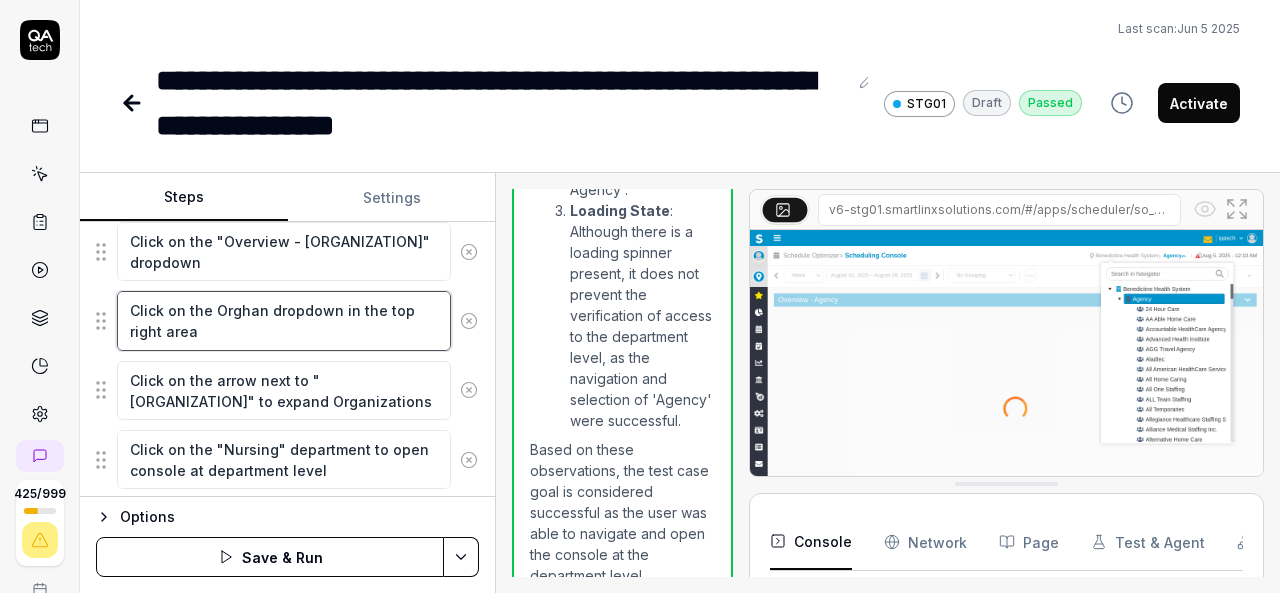 type on "*" 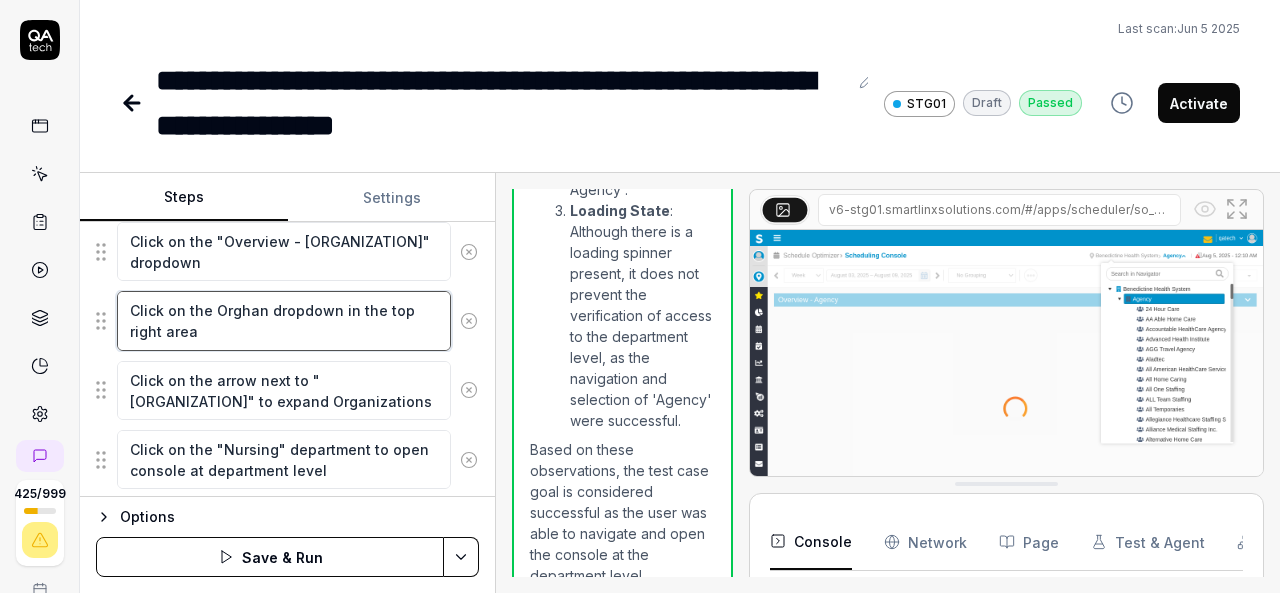 type on "Click on the Orghani dropdown in the top right area" 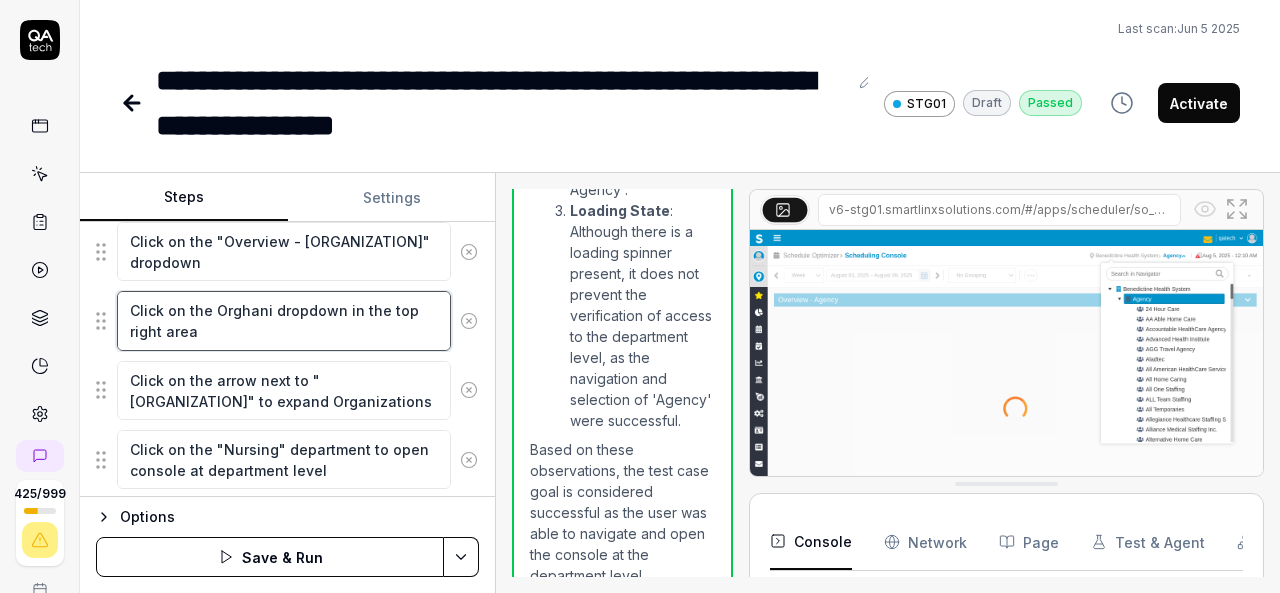 type on "*" 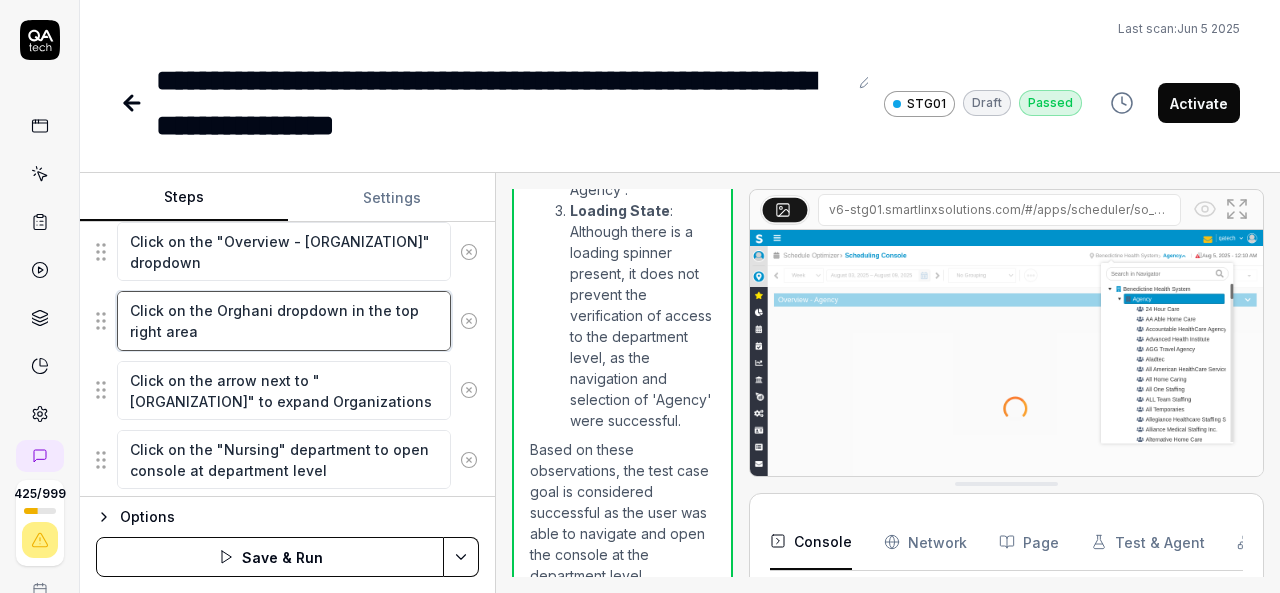 type on "Click on the Orghaniz dropdown in the top right area" 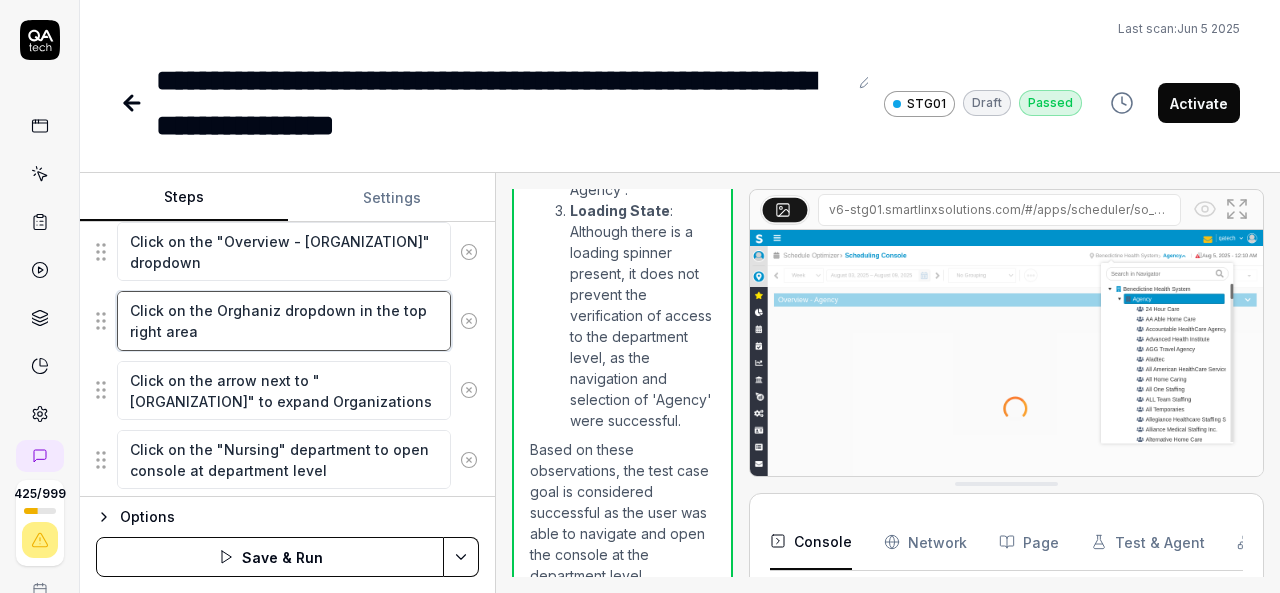 type on "*" 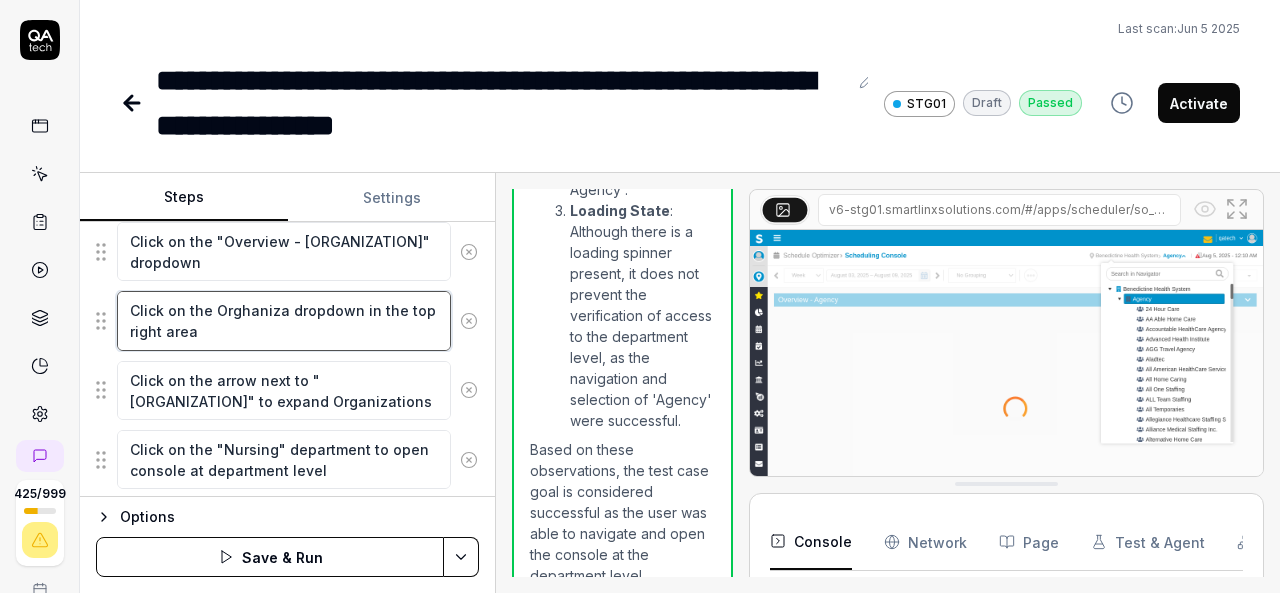 type on "*" 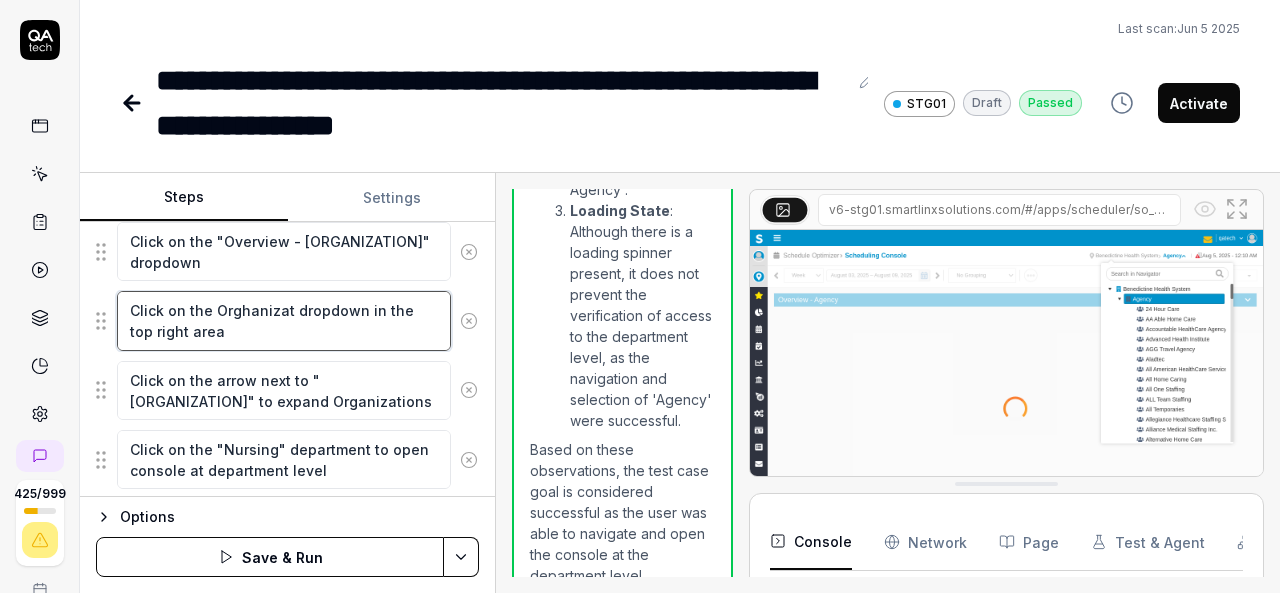 type on "*" 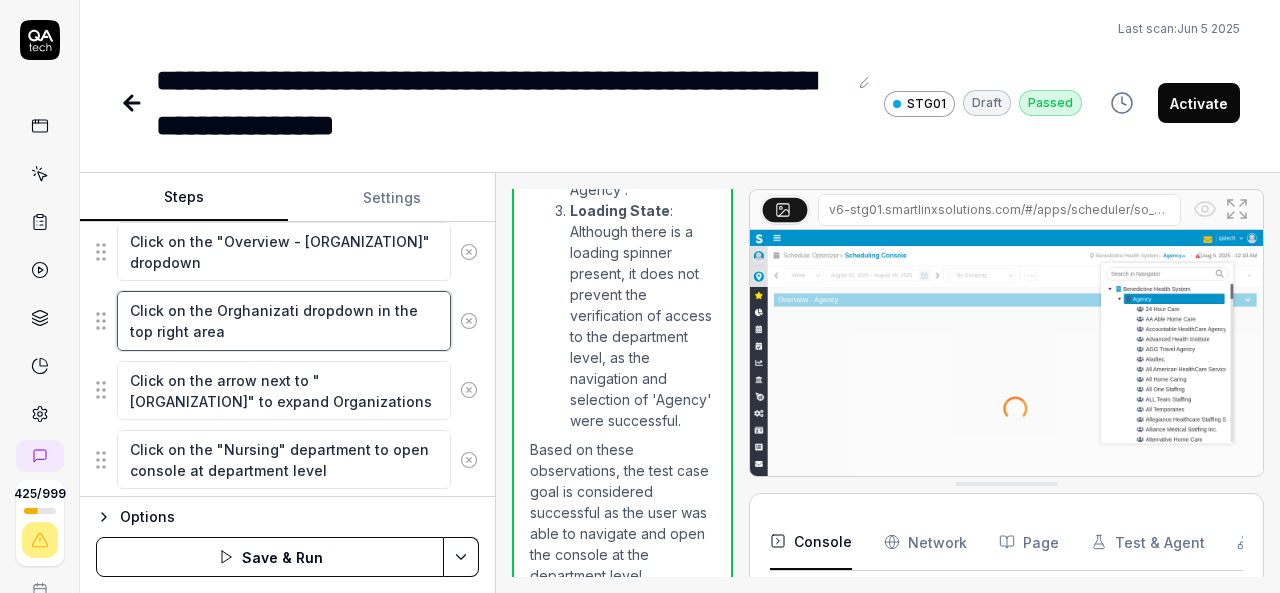 type on "*" 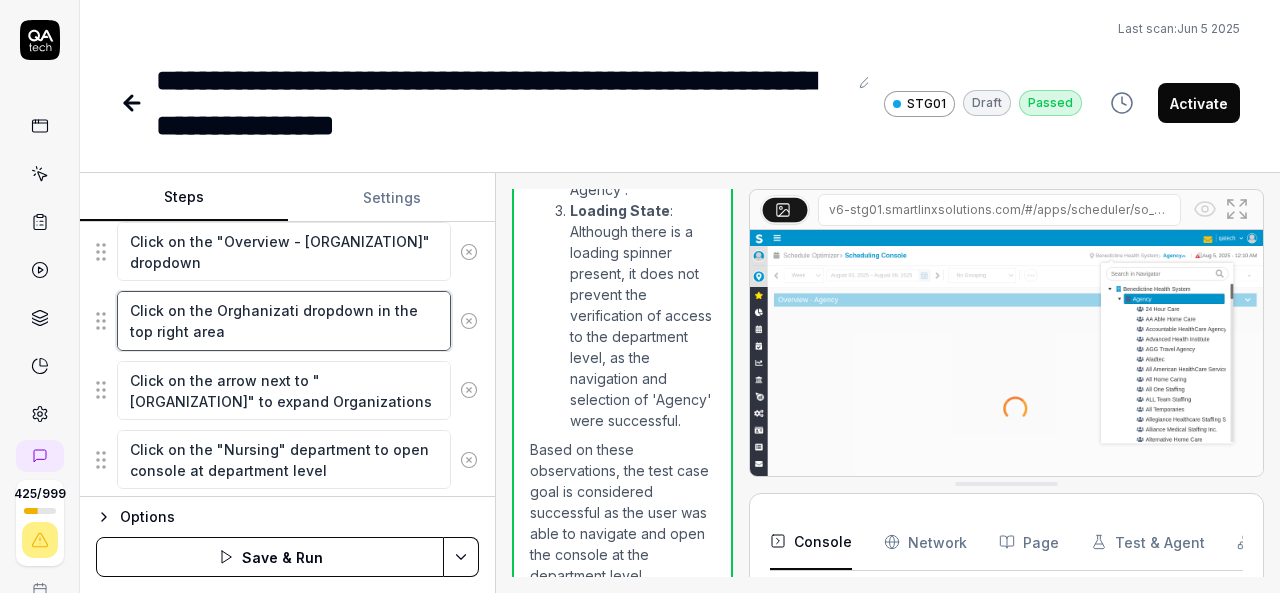 type on "Click on the Orghanizatio dropdown in the top right area" 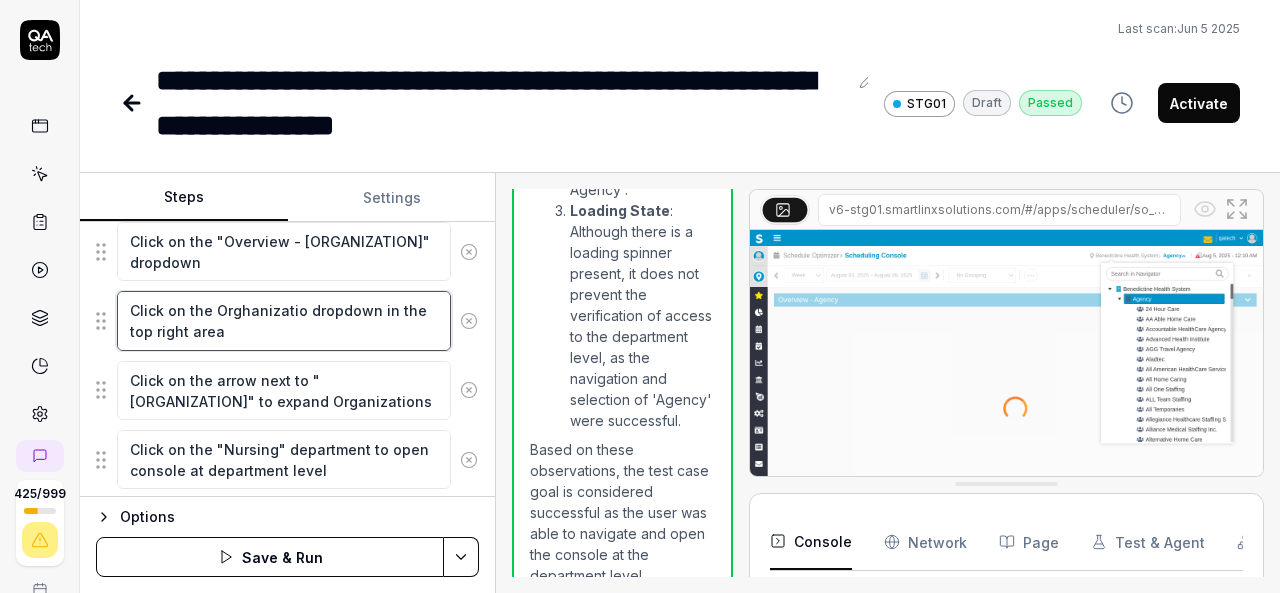 type on "*" 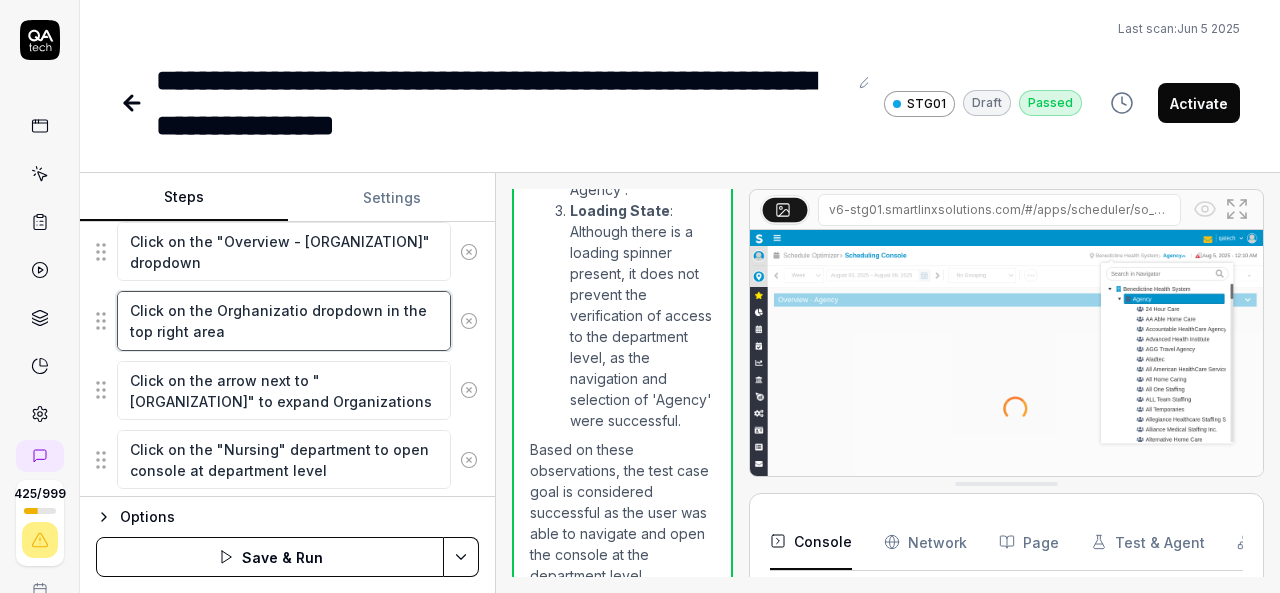 type on "Click on the Orghanization dropdown in the top right area" 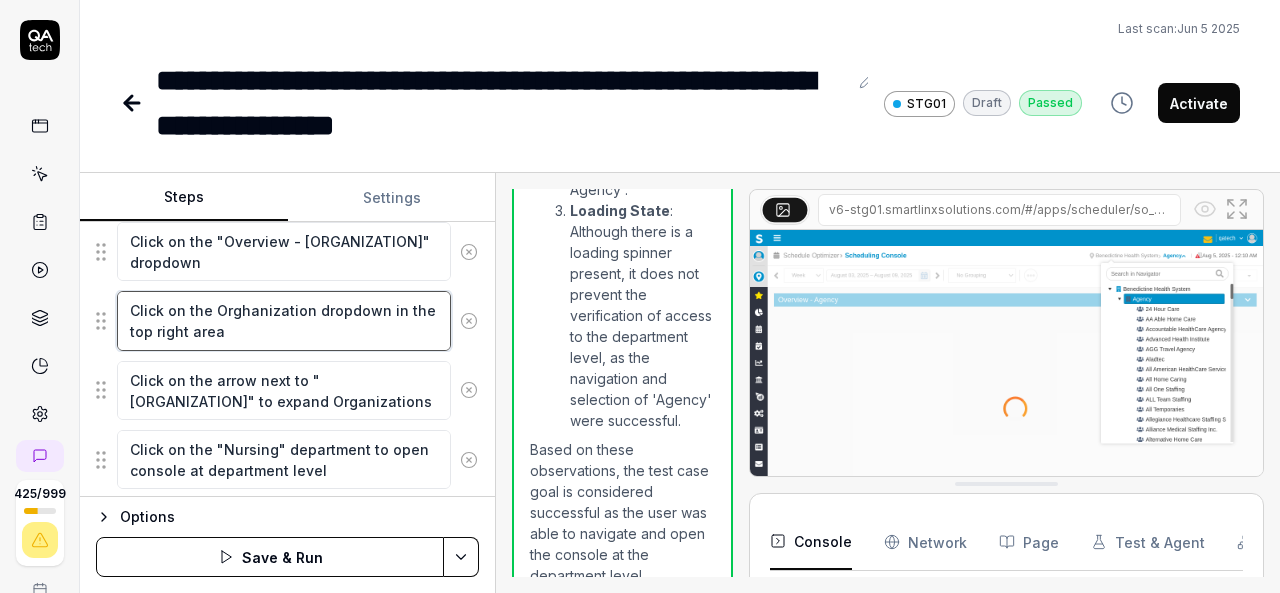 type on "*" 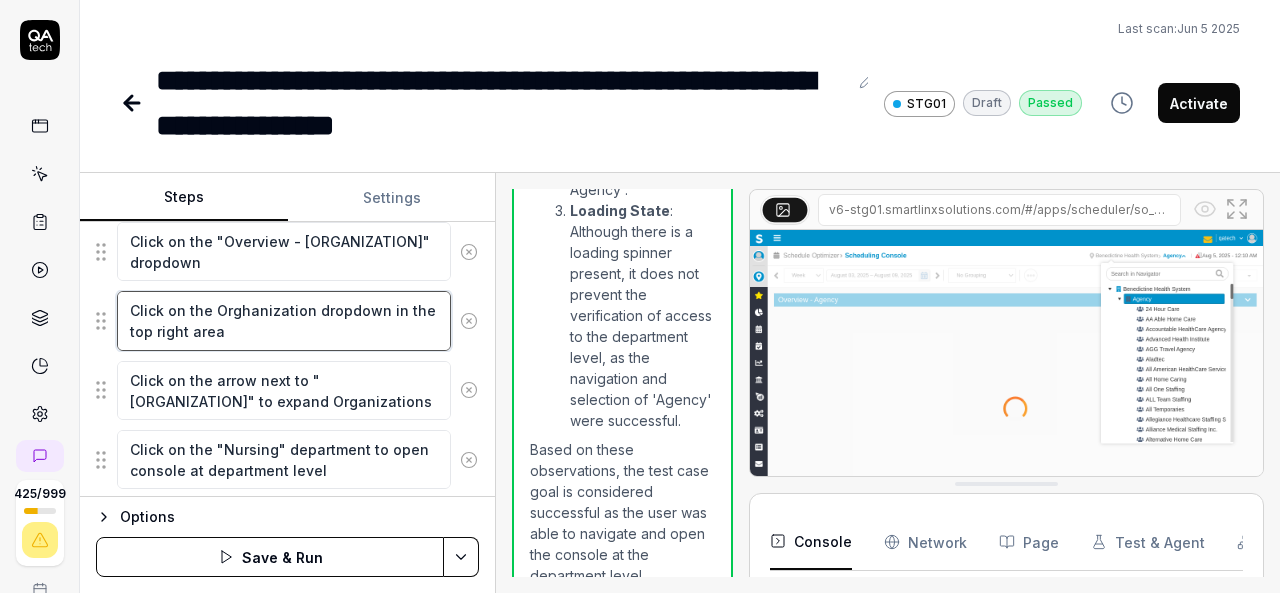 type on "Click on the Orghanization  dropdown in the top right area" 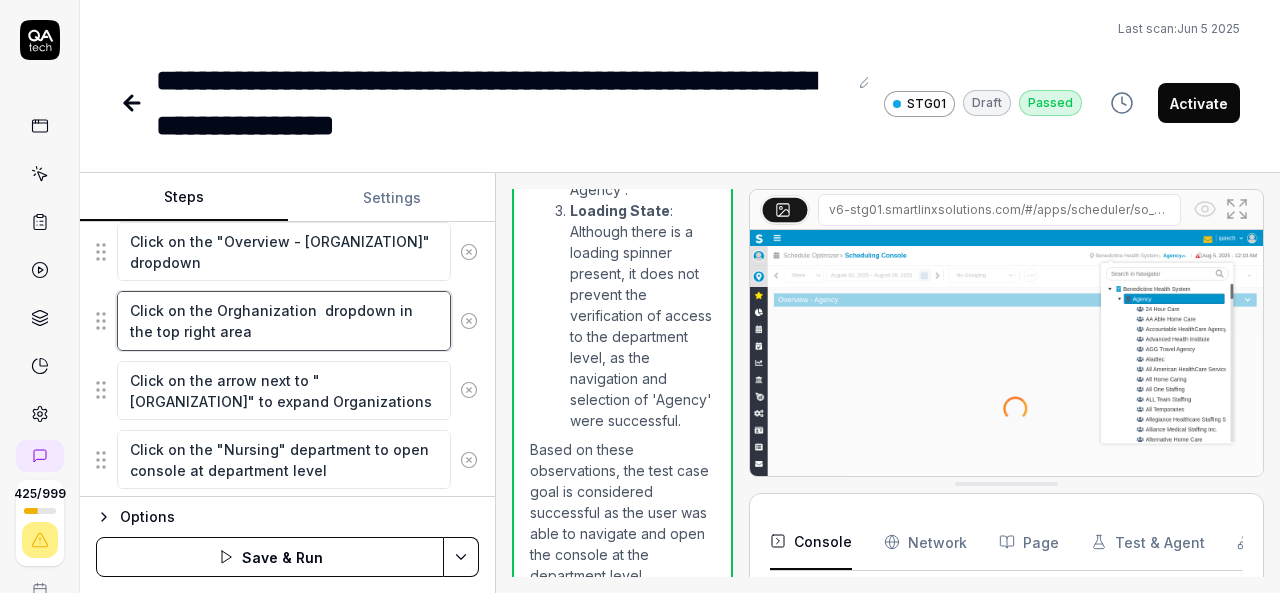 type on "*" 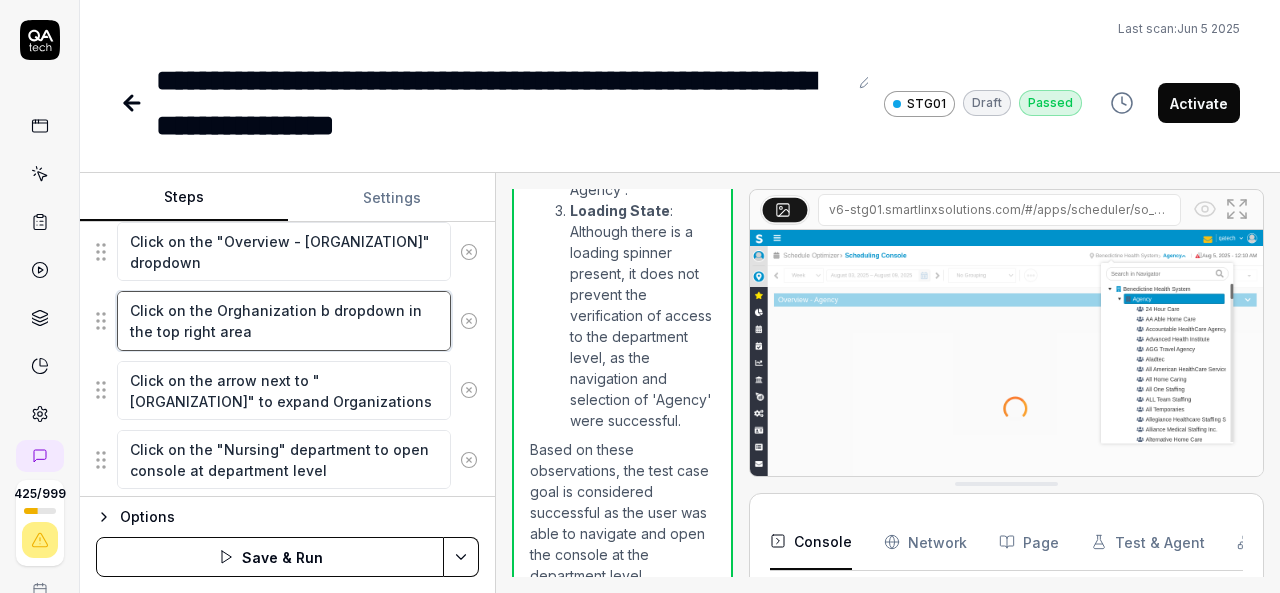 type on "*" 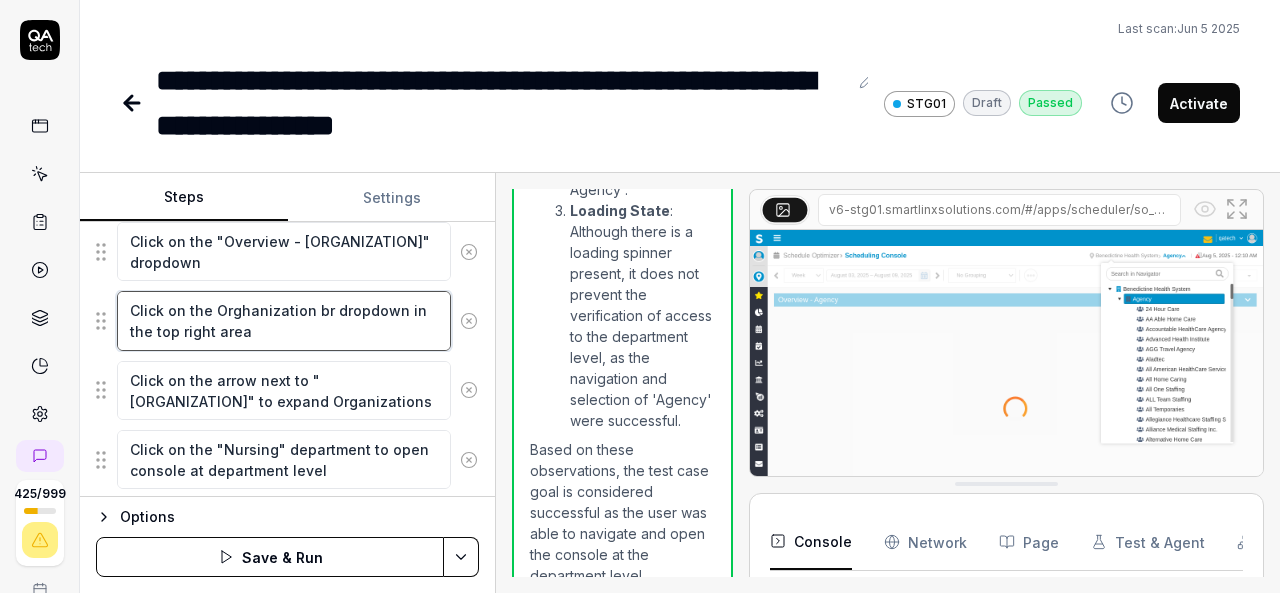 type on "*" 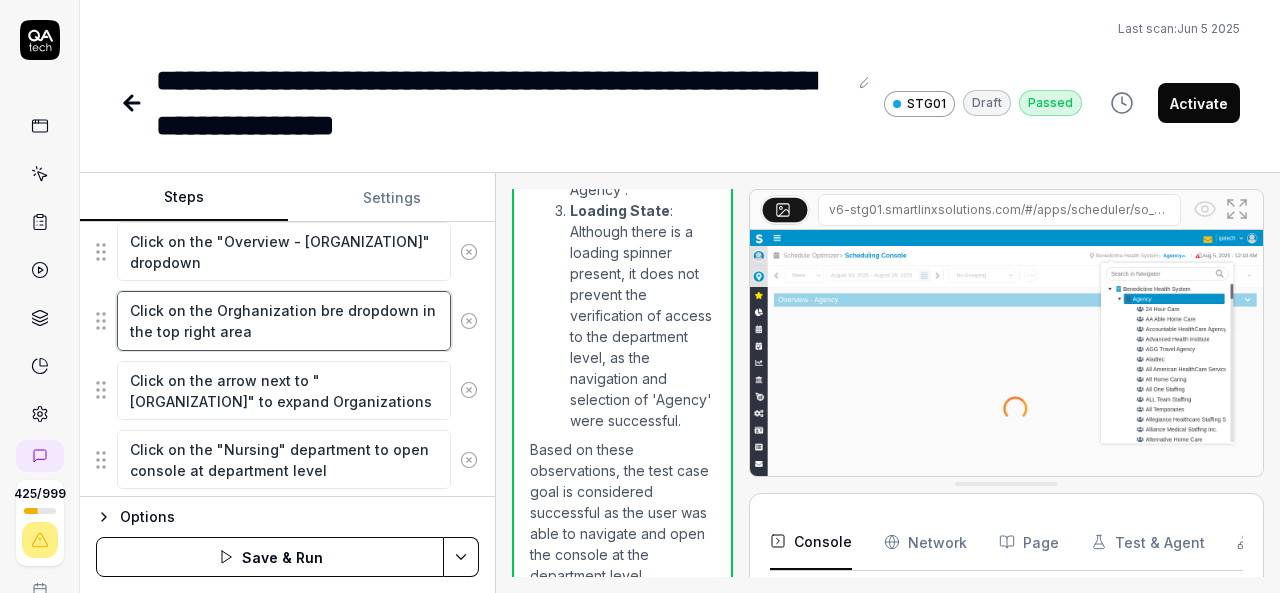 type on "*" 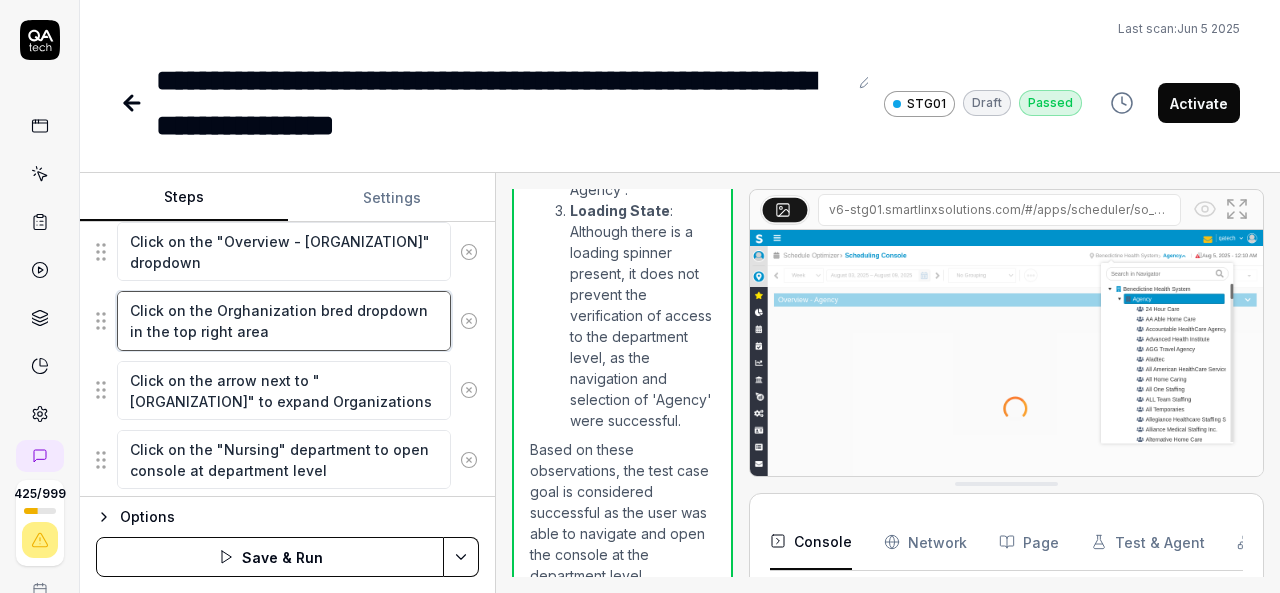 type on "*" 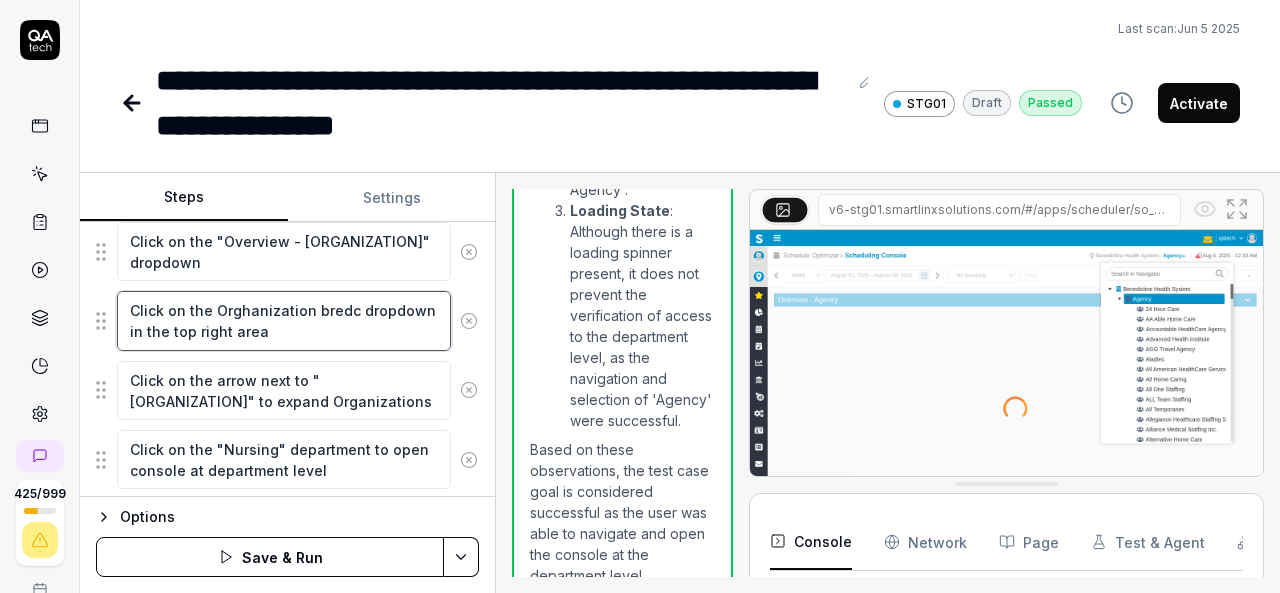 type on "*" 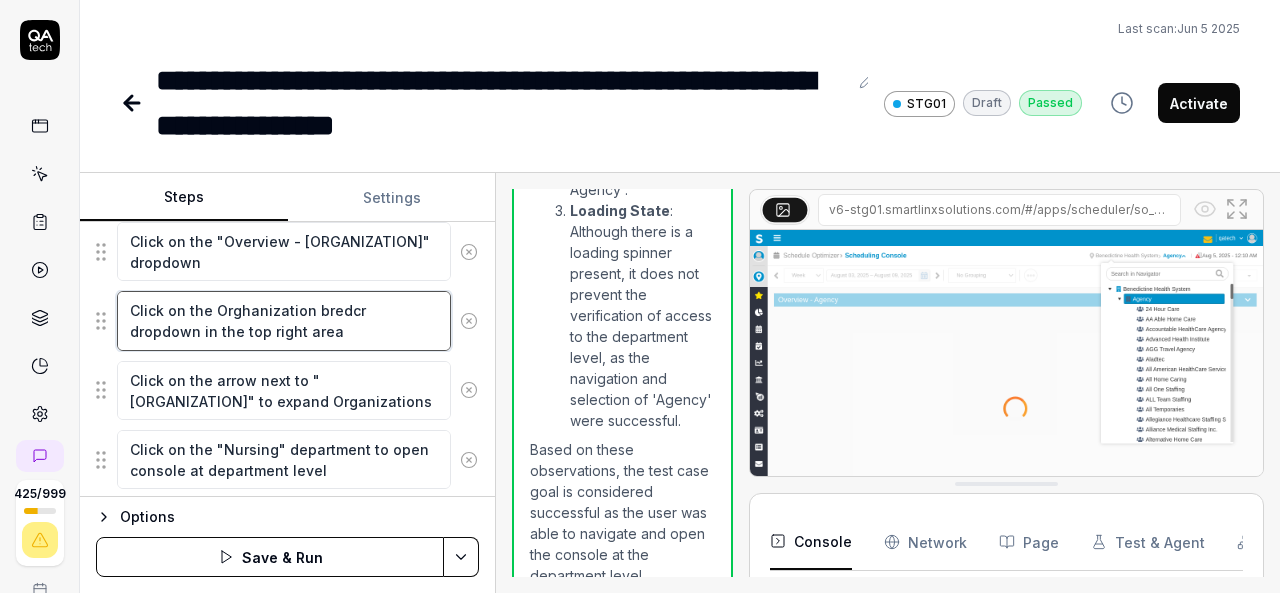 type on "*" 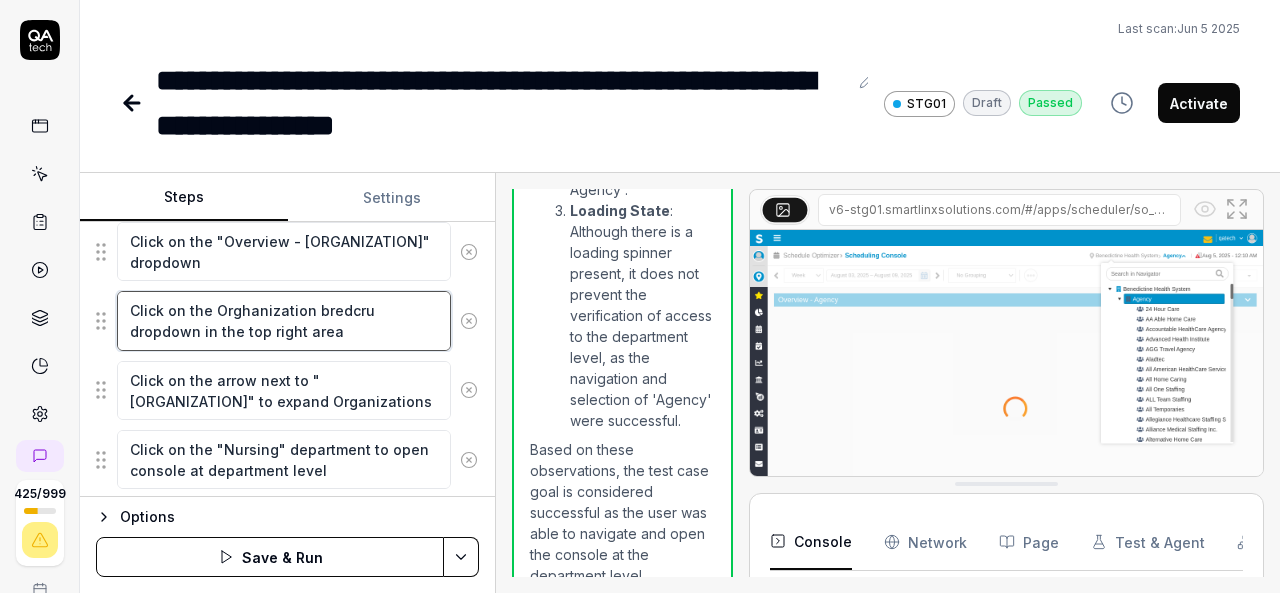 type on "*" 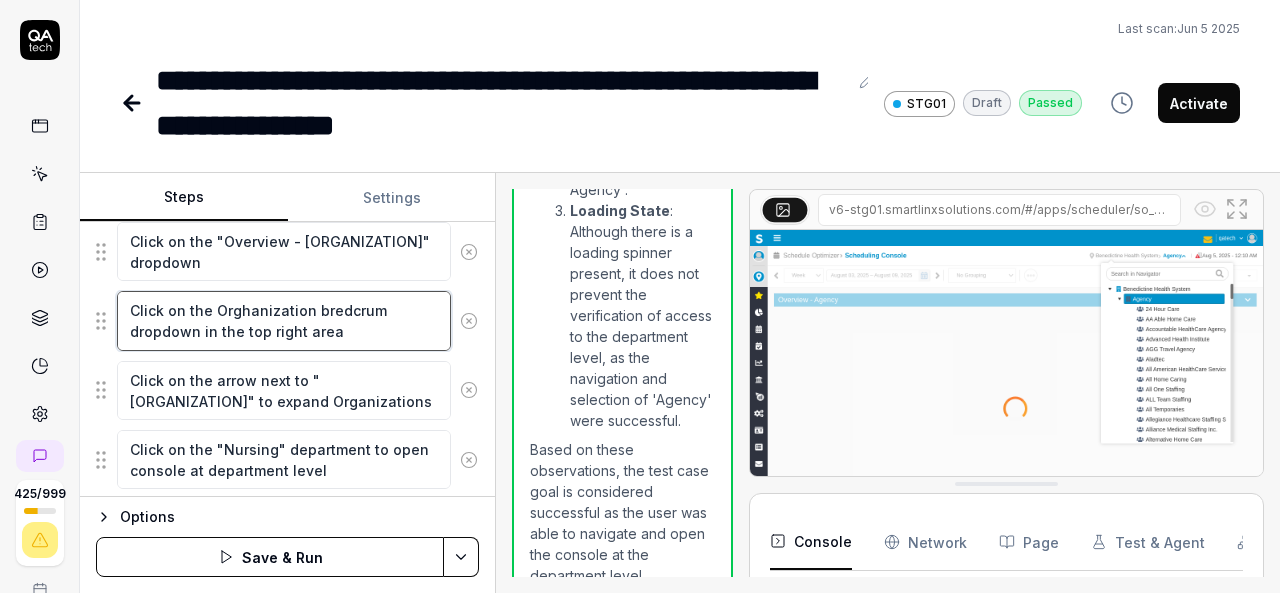 type on "*" 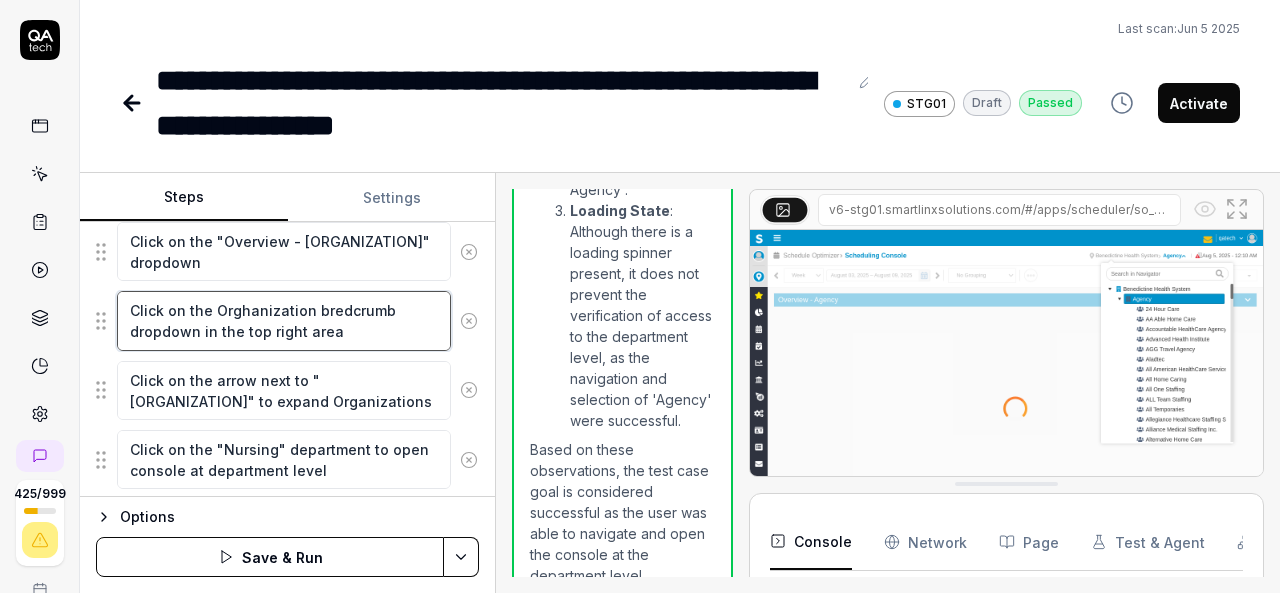 click on "Click on the Orghanization bredcrumb dropdown in the top right area" at bounding box center (284, 320) 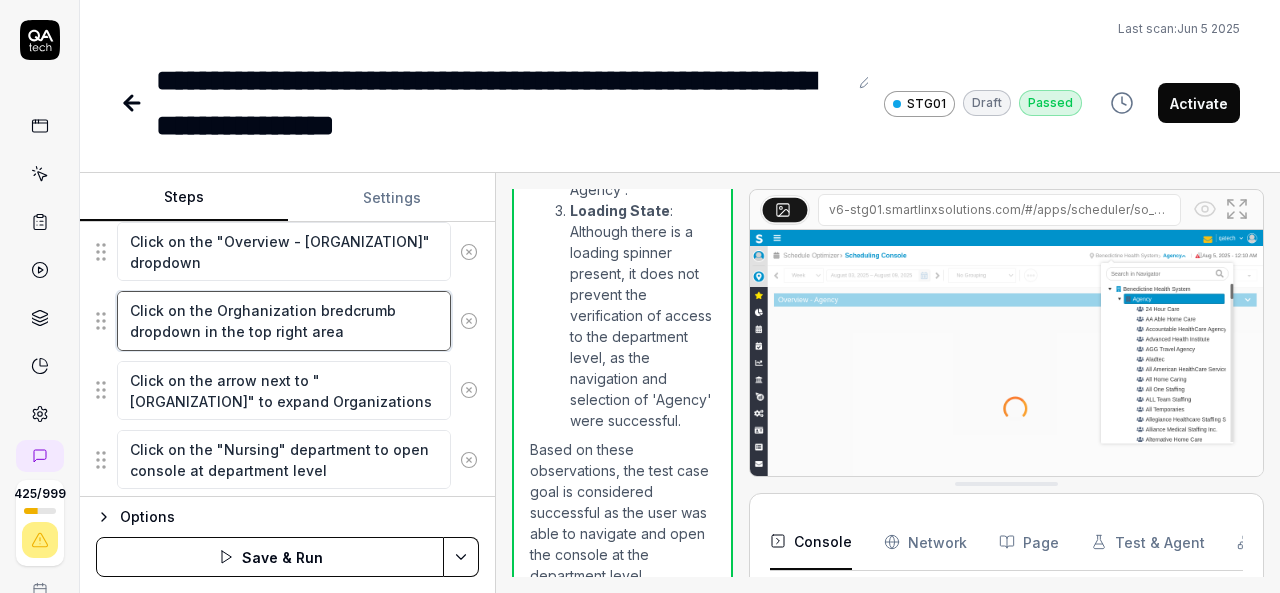 type on "Click on the Orghanization breadcrumb dropdown in the top right area" 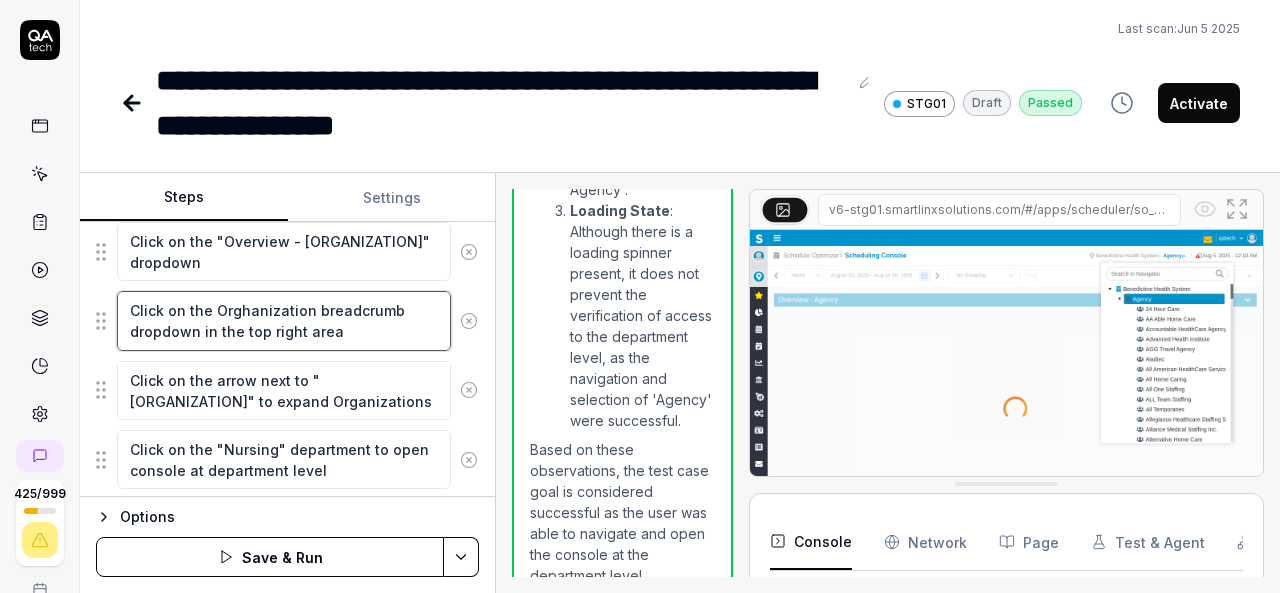 click on "Click on the Orghanization breadcrumb dropdown in the top right area" at bounding box center [284, 320] 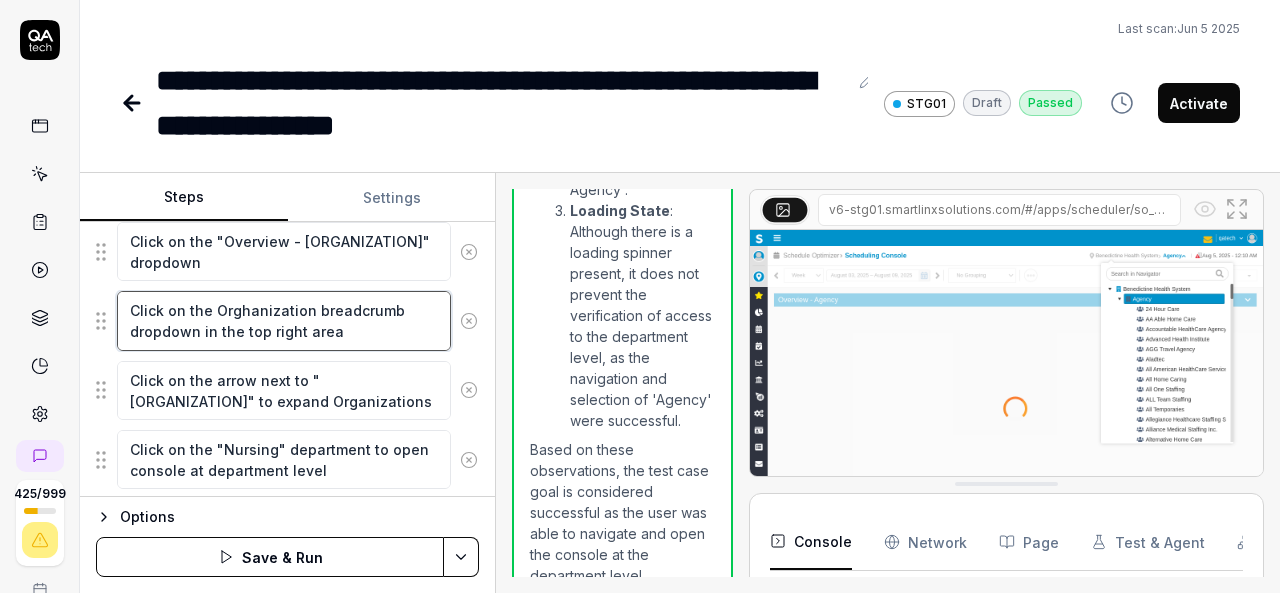 type on "*" 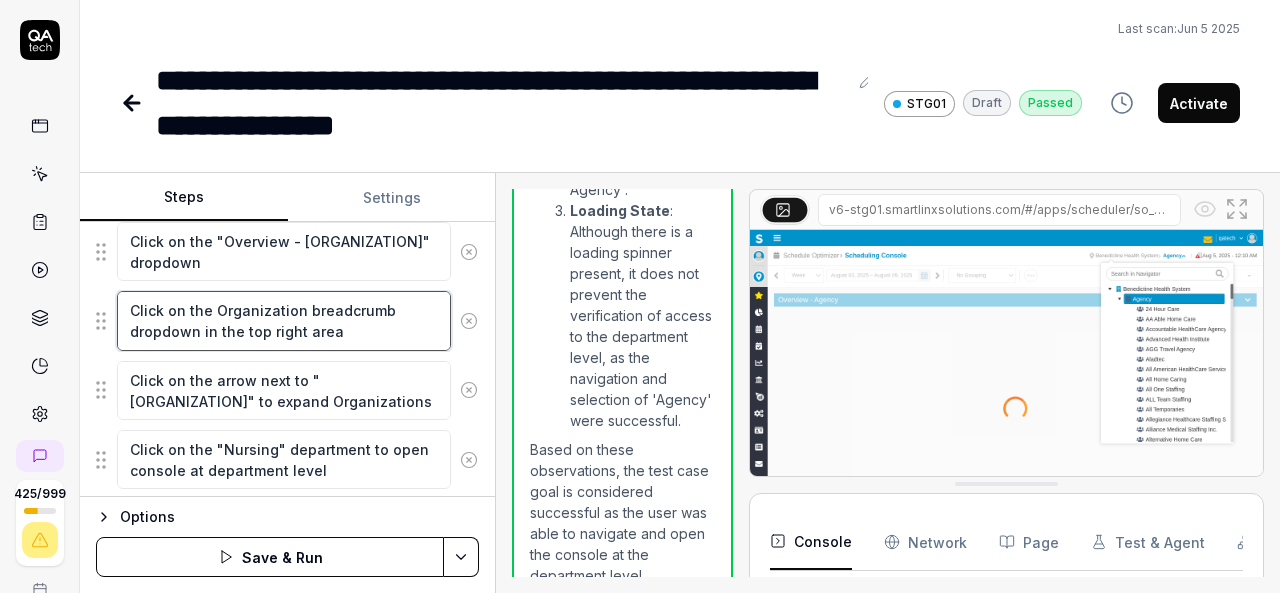 type on "Click on the Organization breadcrumb dropdown in the top right area" 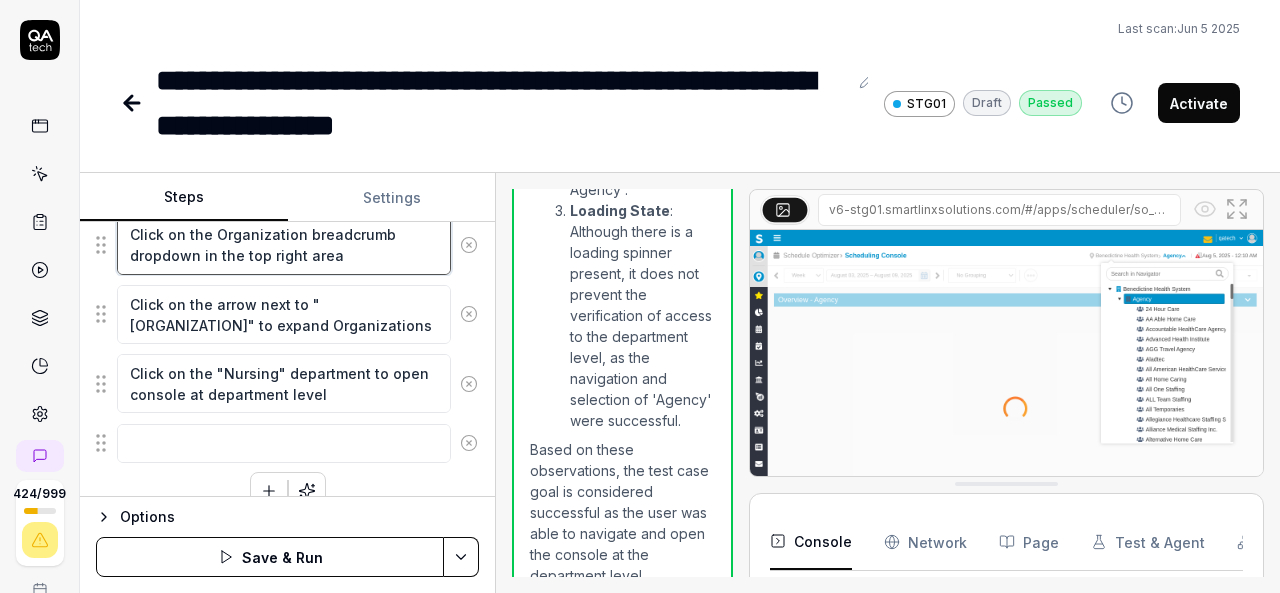 scroll, scrollTop: 660, scrollLeft: 0, axis: vertical 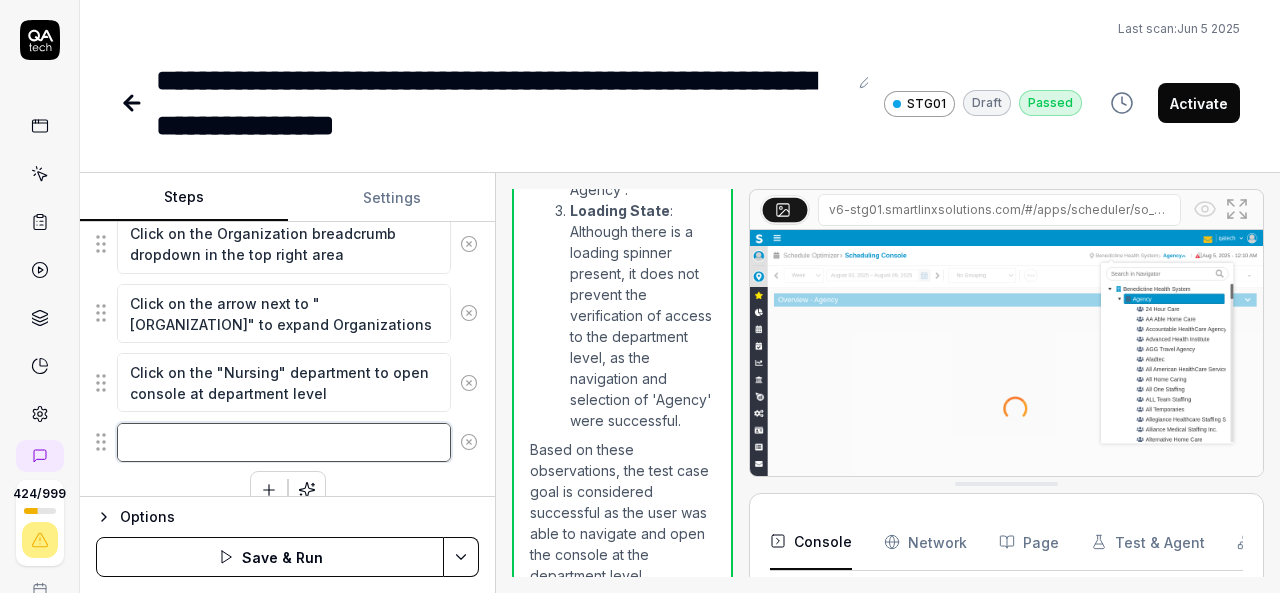 click at bounding box center (284, 442) 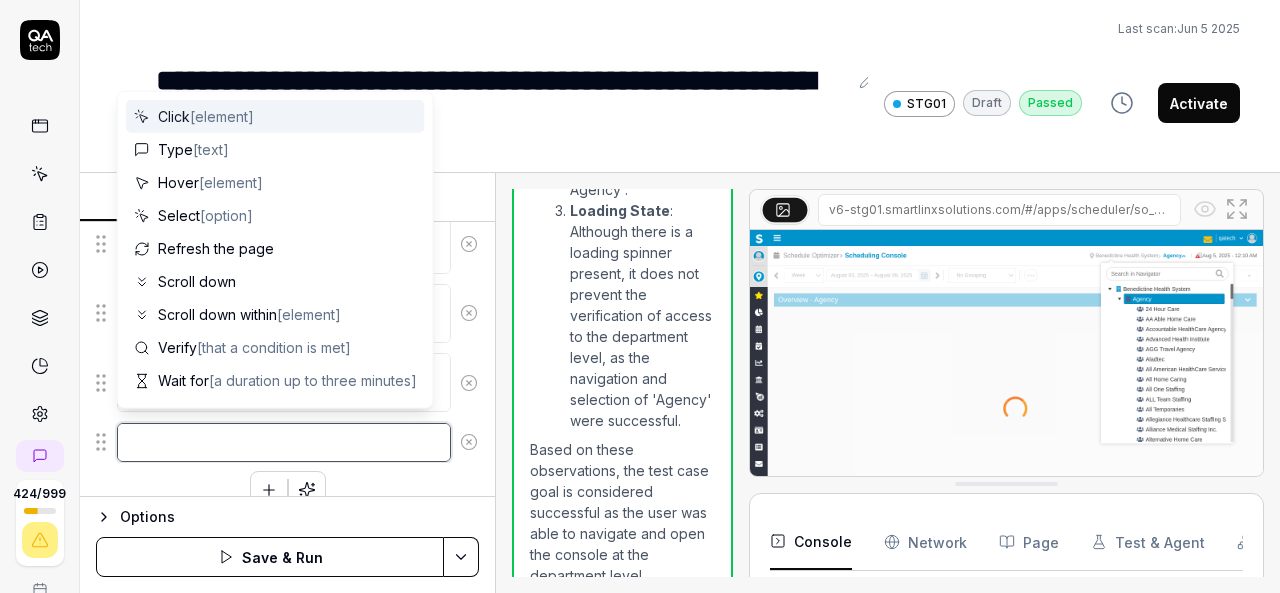 type on "*" 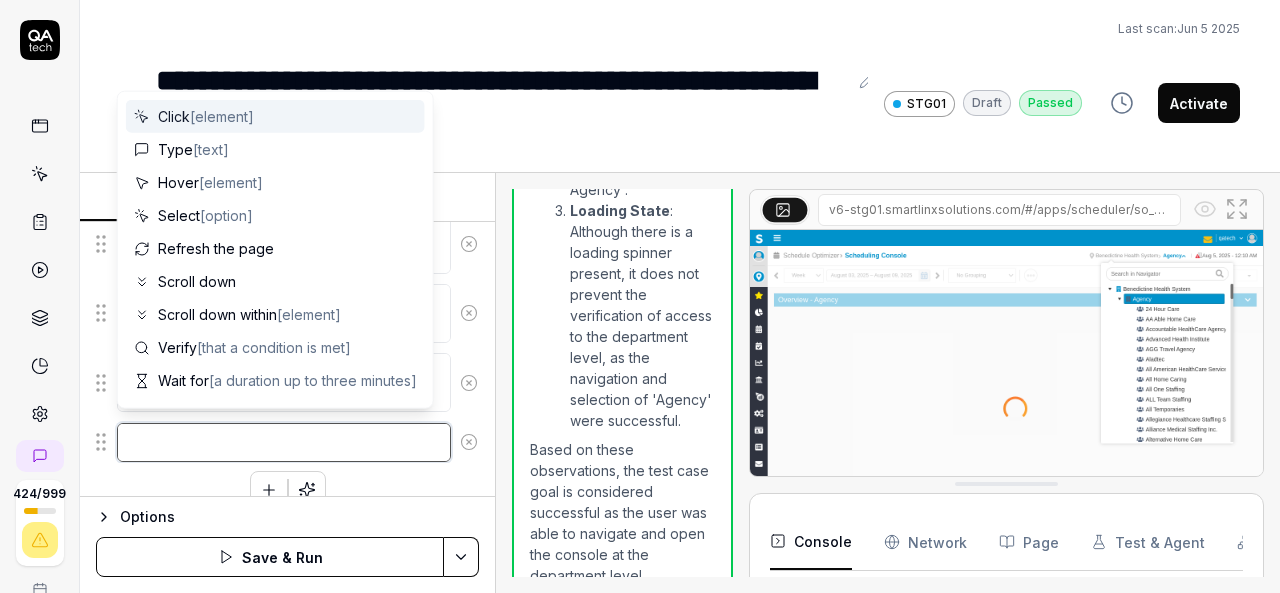 type on "w" 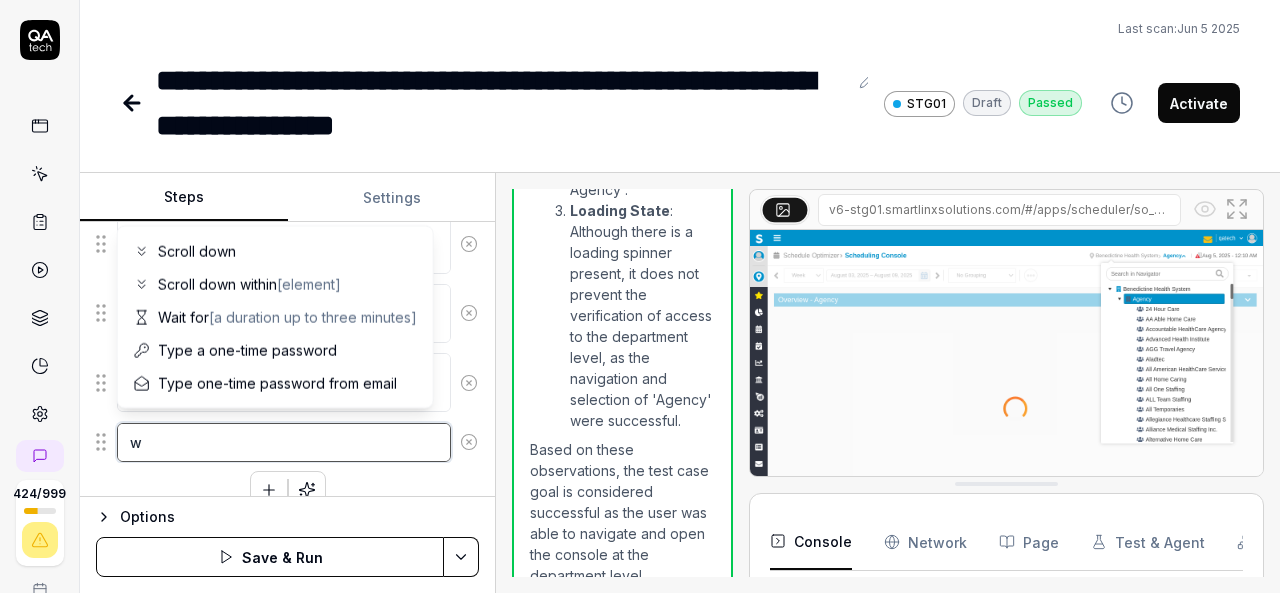 type on "*" 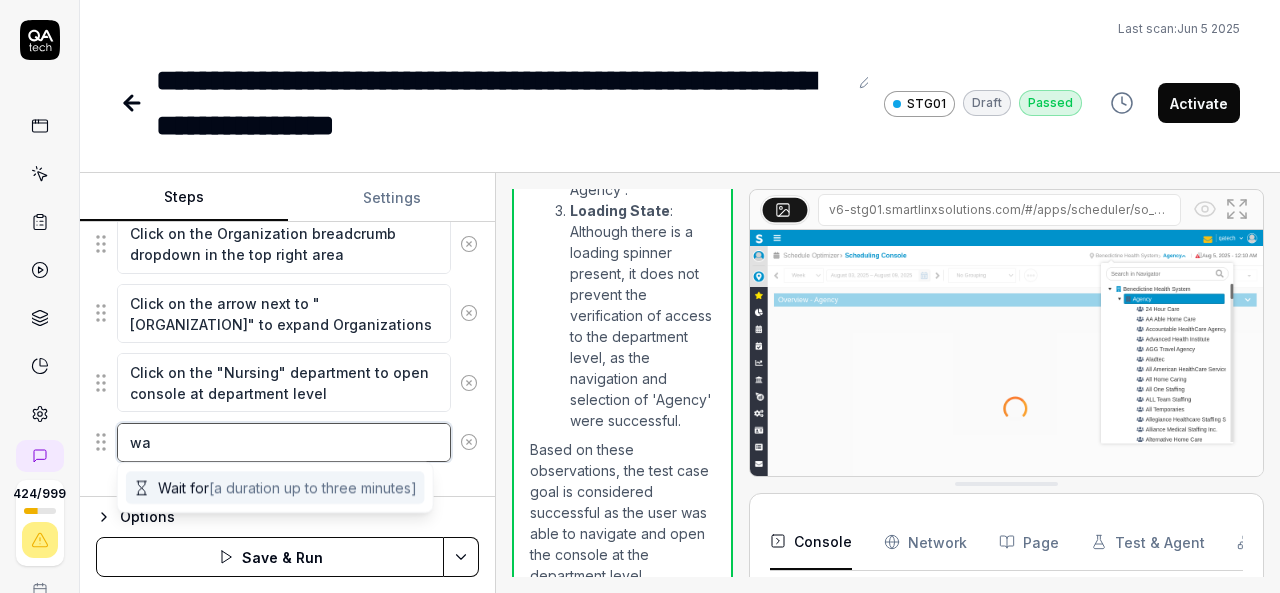 type on "wa" 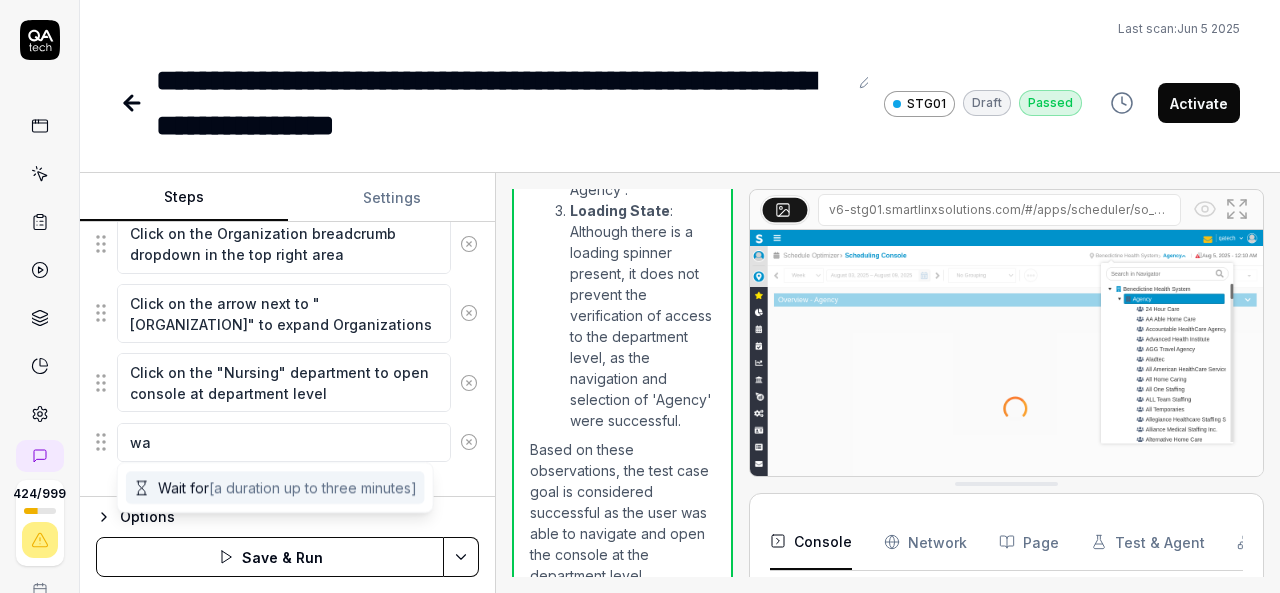 click on "[a duration up to three minutes]" at bounding box center (313, 487) 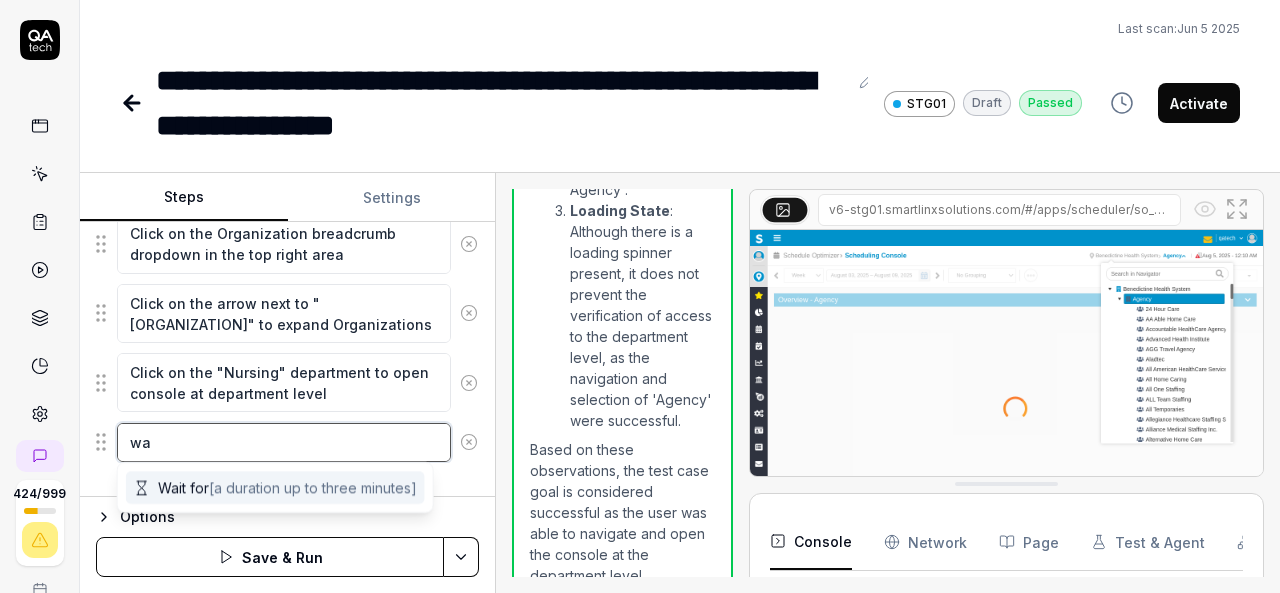 type on "*" 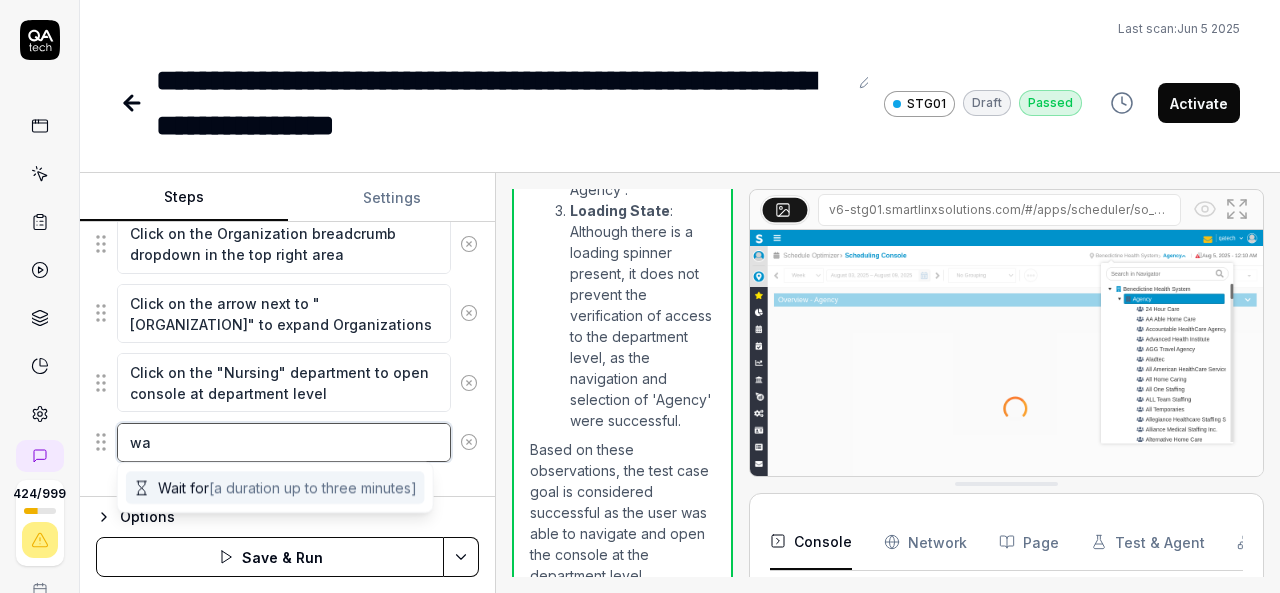type on "Wait for" 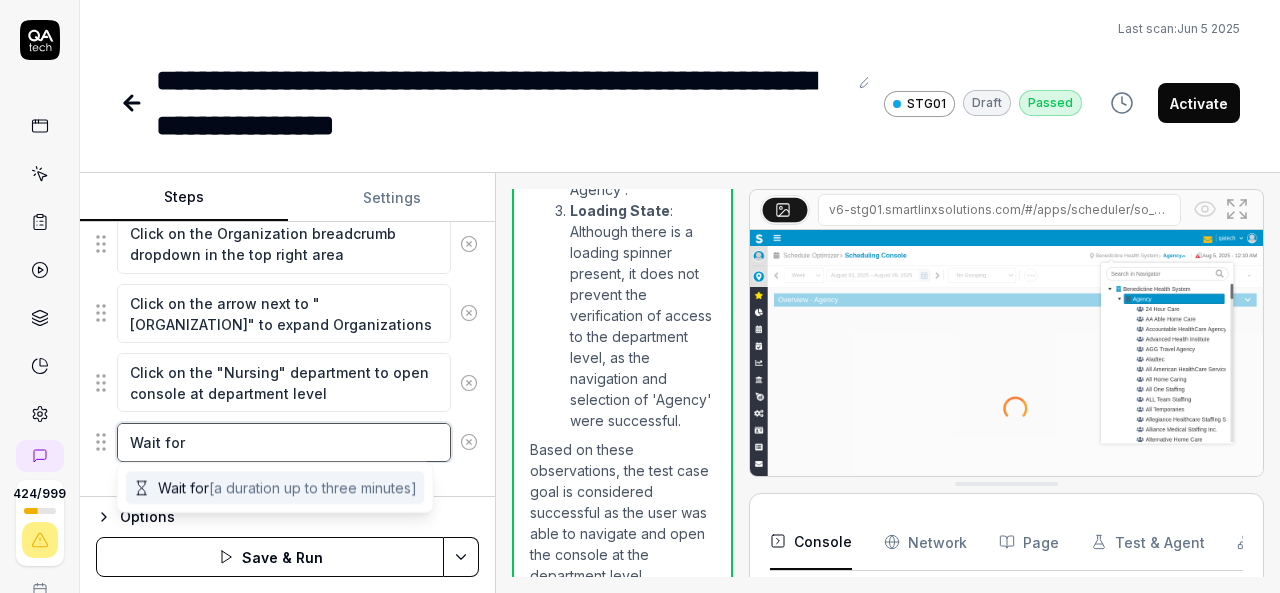 type on "*" 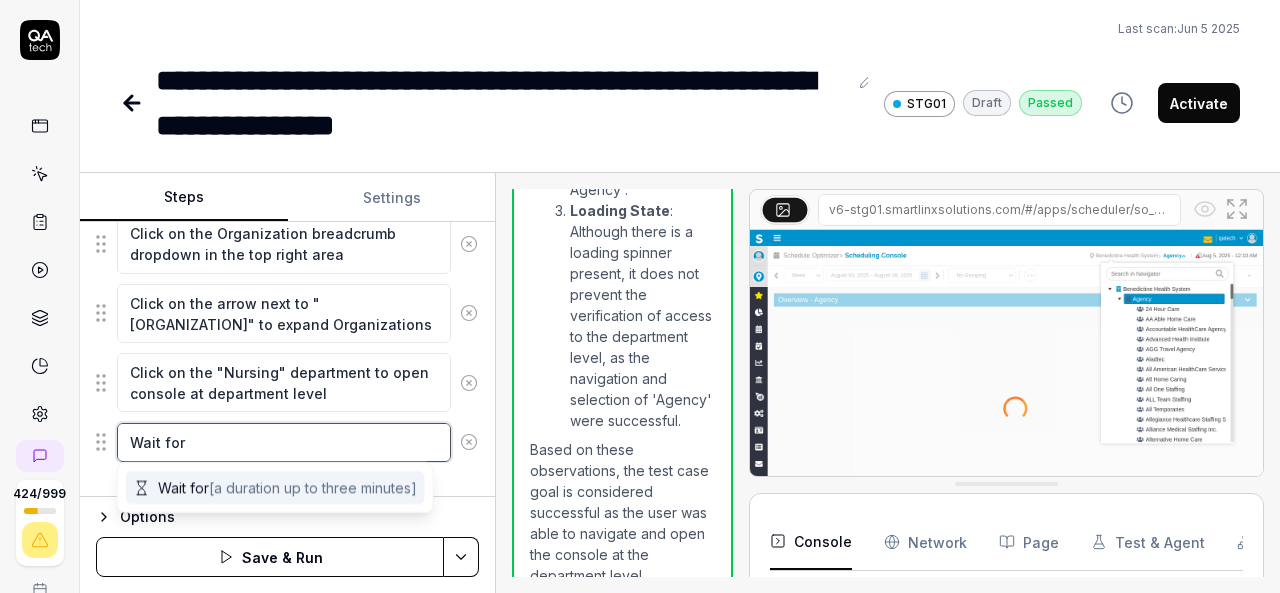 type on "Wait for u" 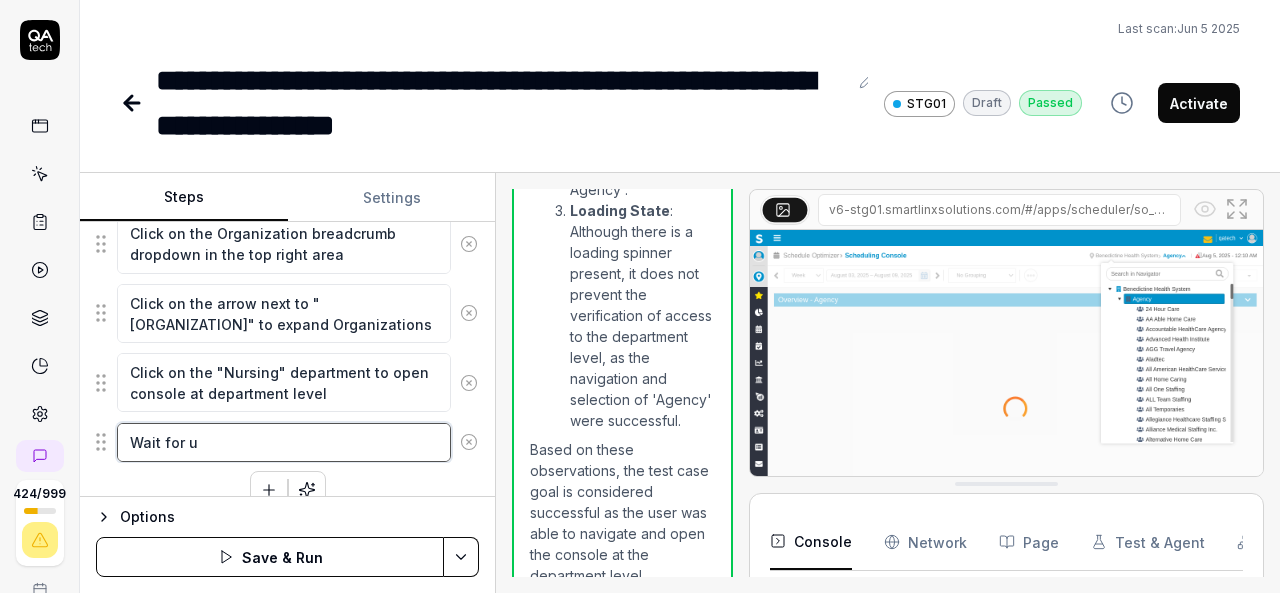 type on "*" 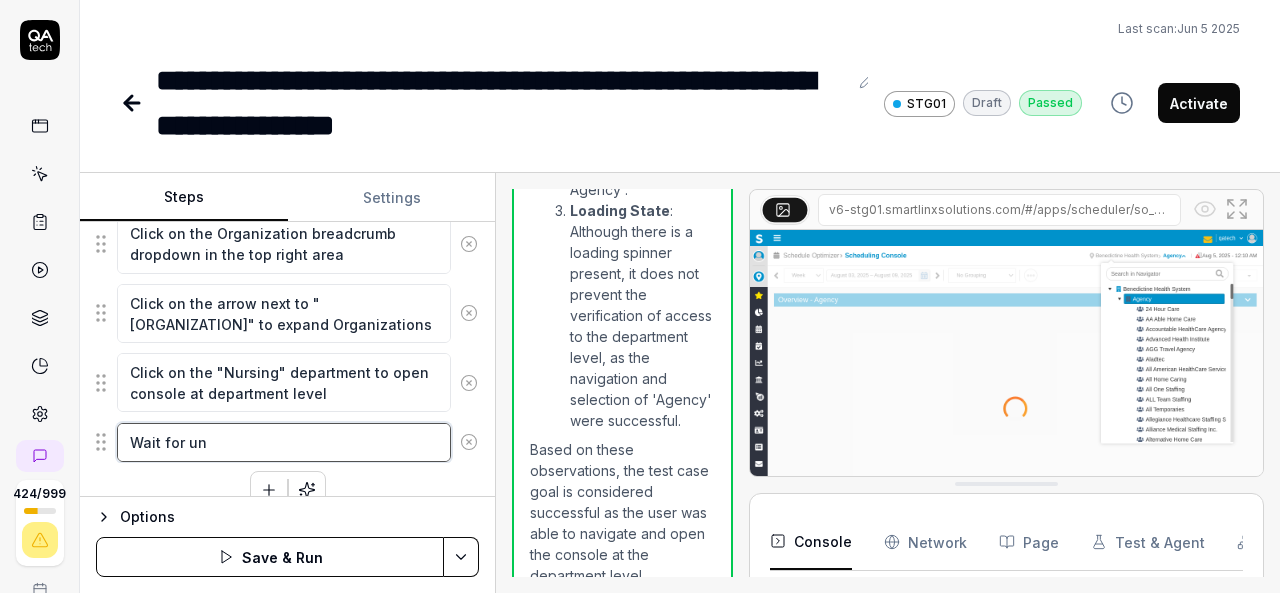 type on "*" 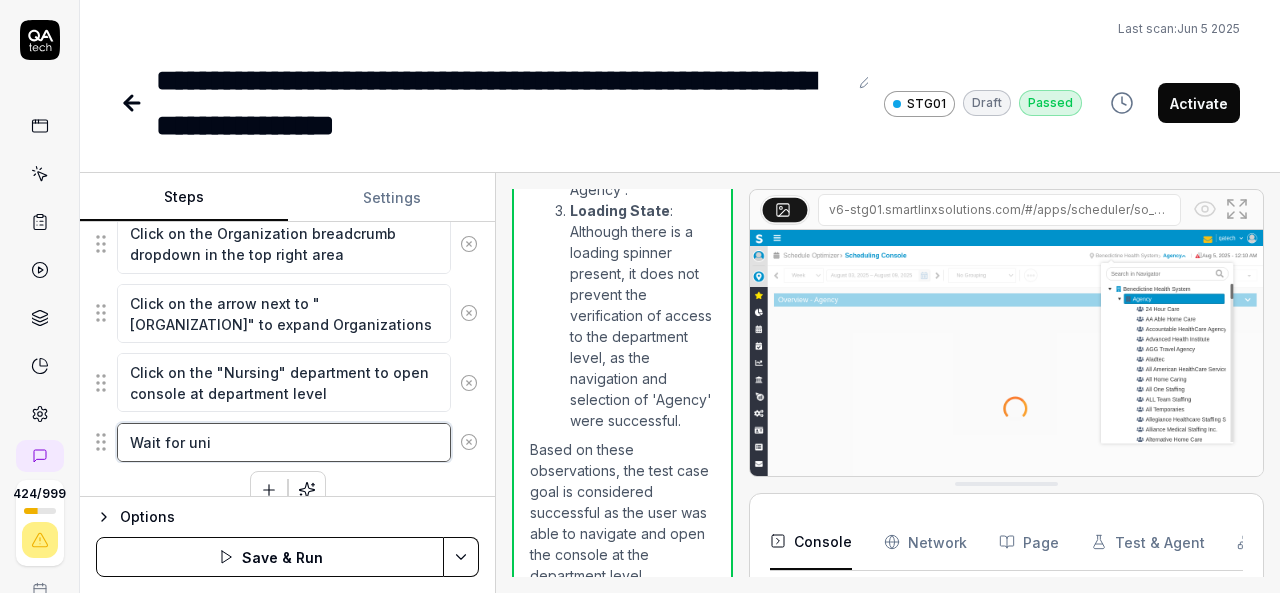 type on "*" 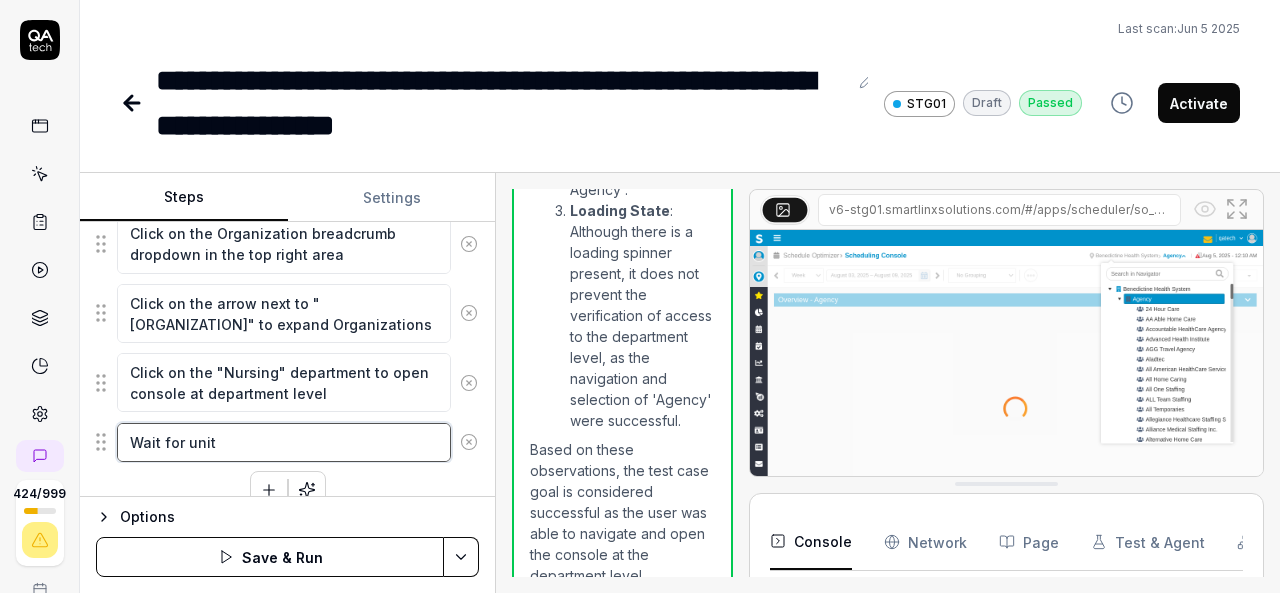 type on "*" 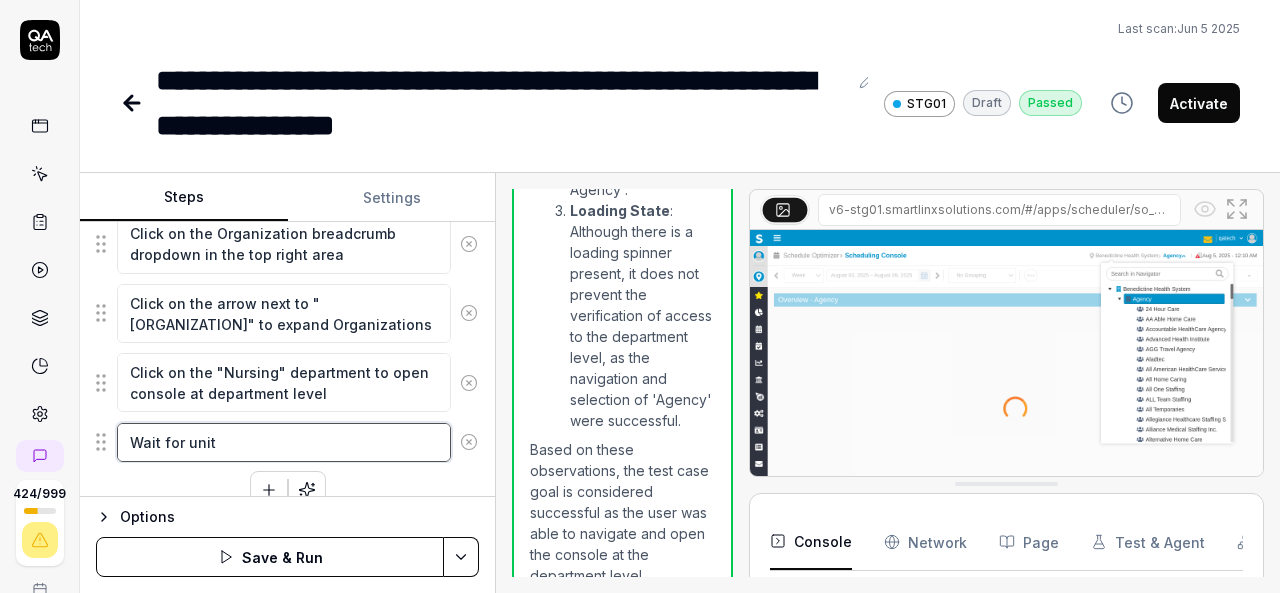 type on "Wait for unitl" 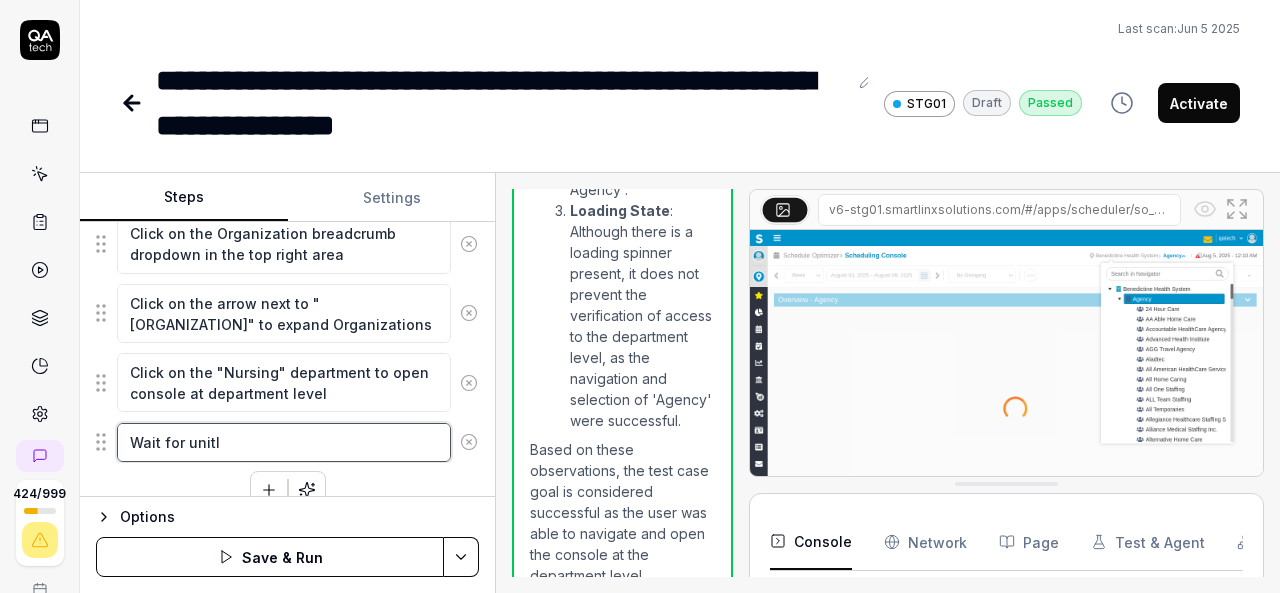 type on "*" 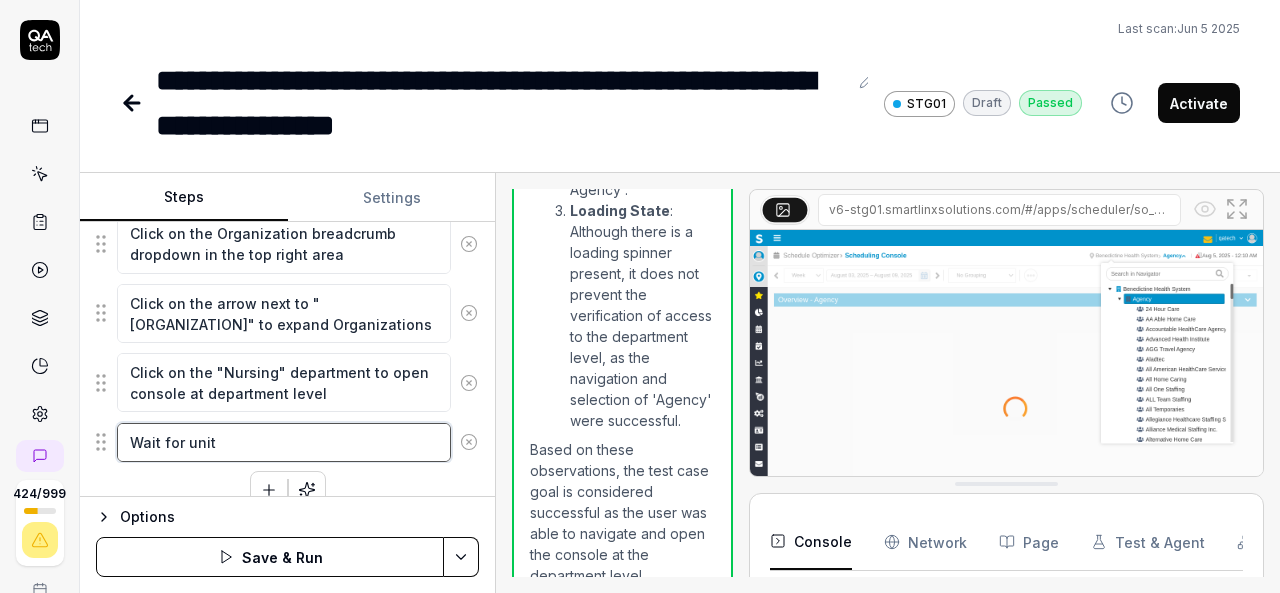 type on "*" 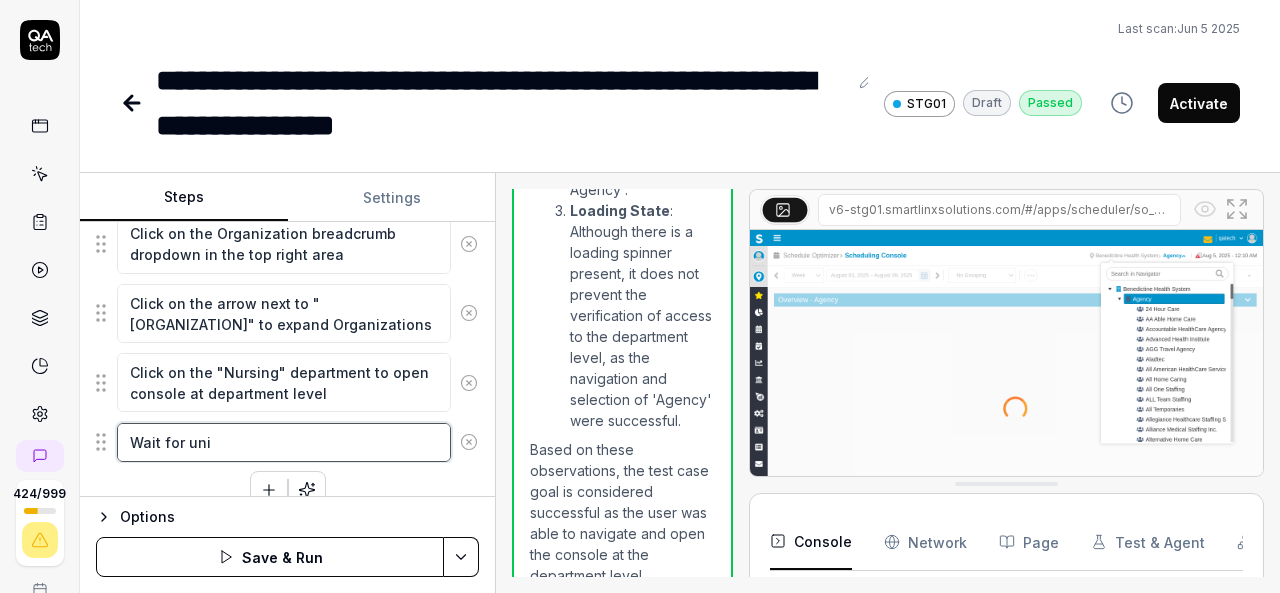 type on "*" 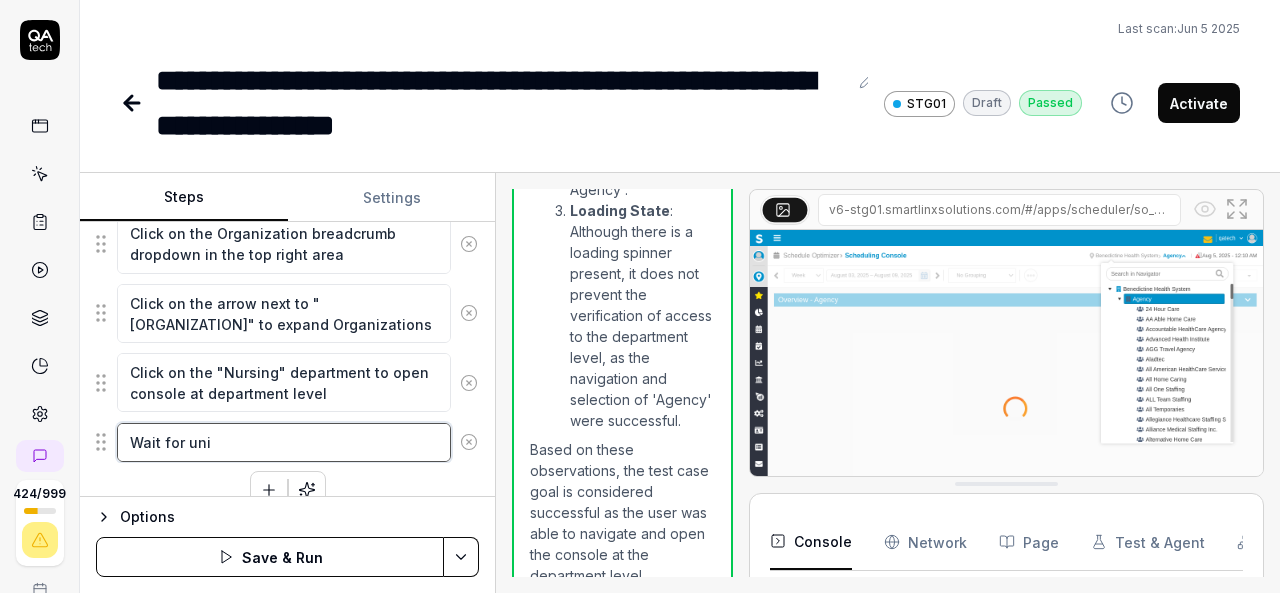 type on "Wait for un" 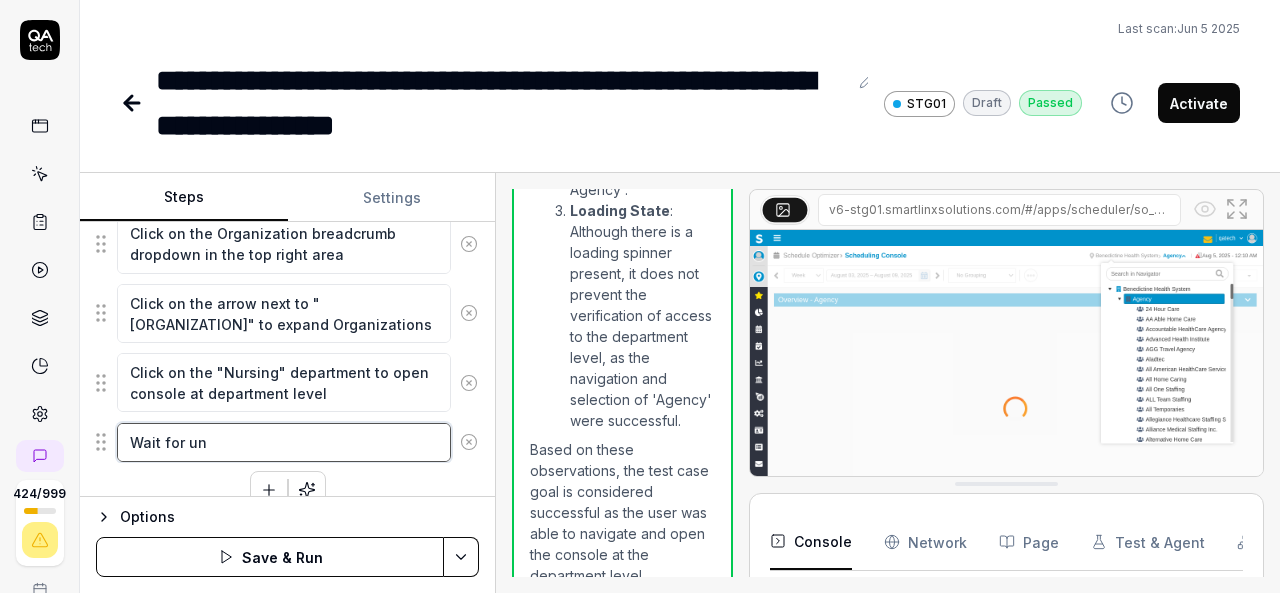 type on "*" 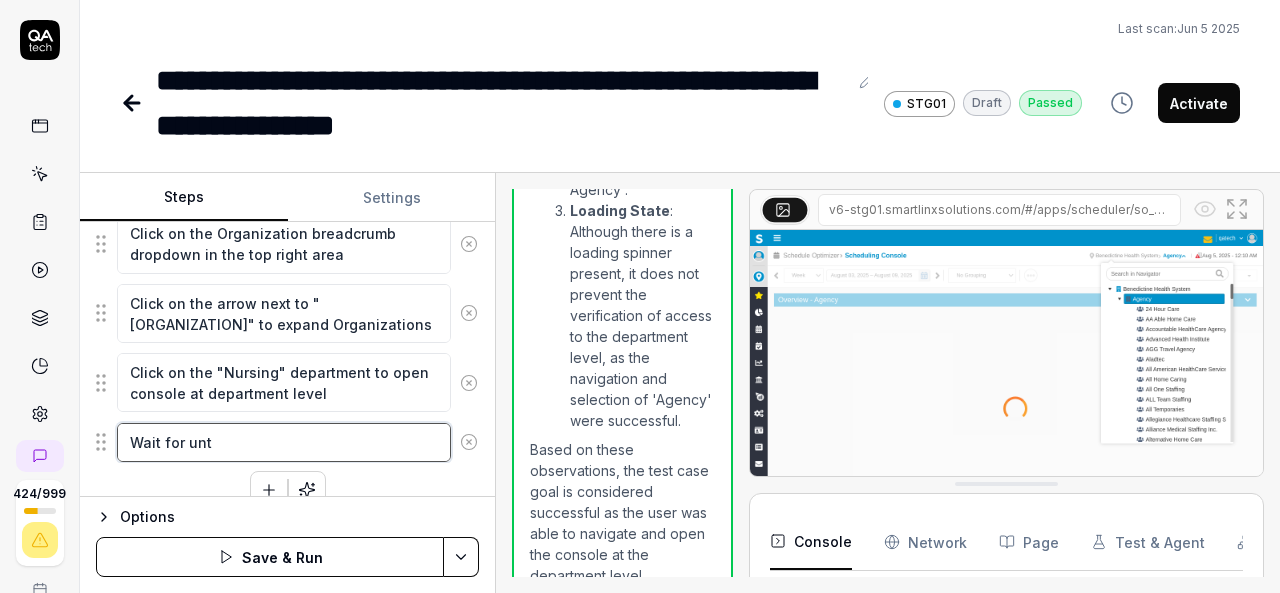 type on "*" 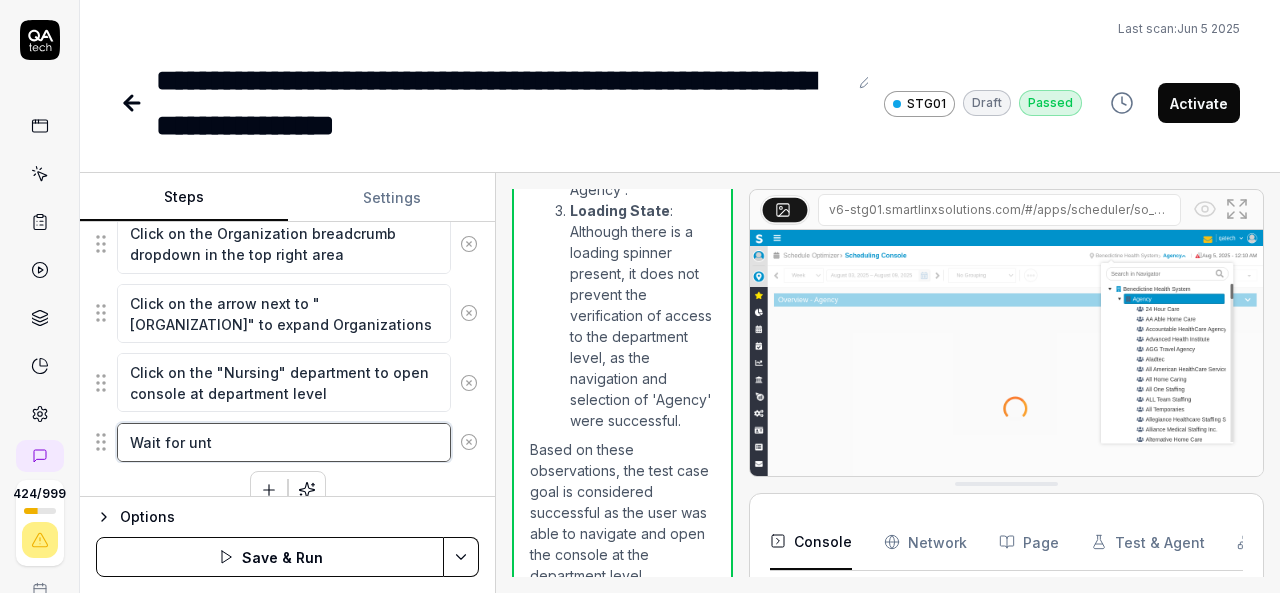 type on "Wait for unti" 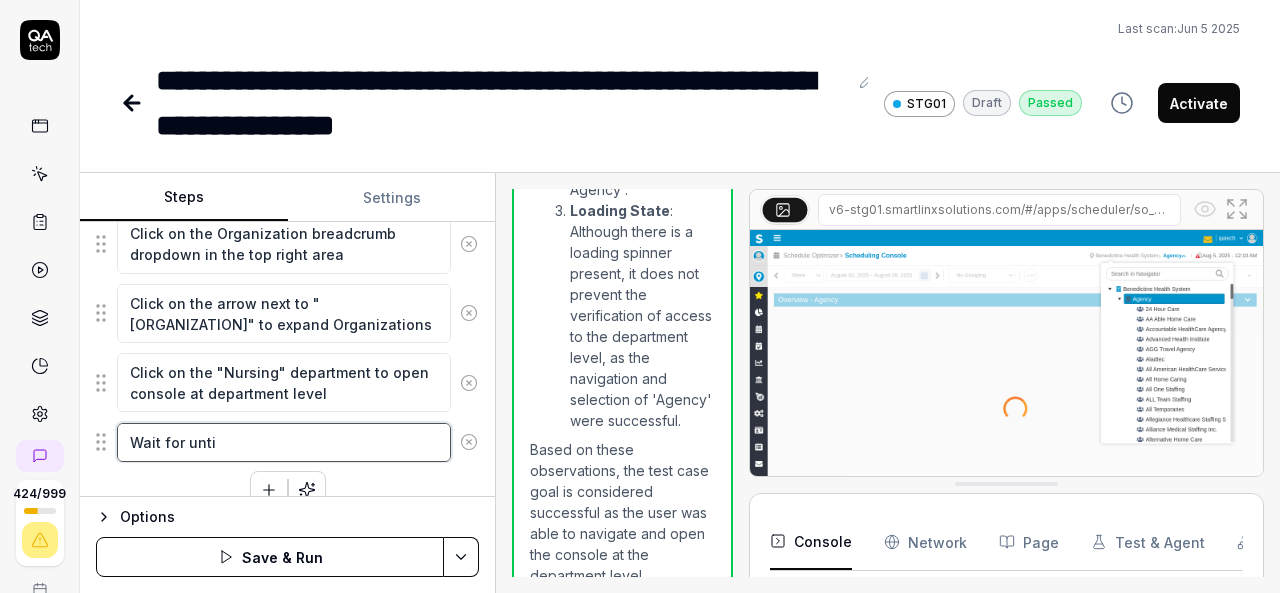 type on "*" 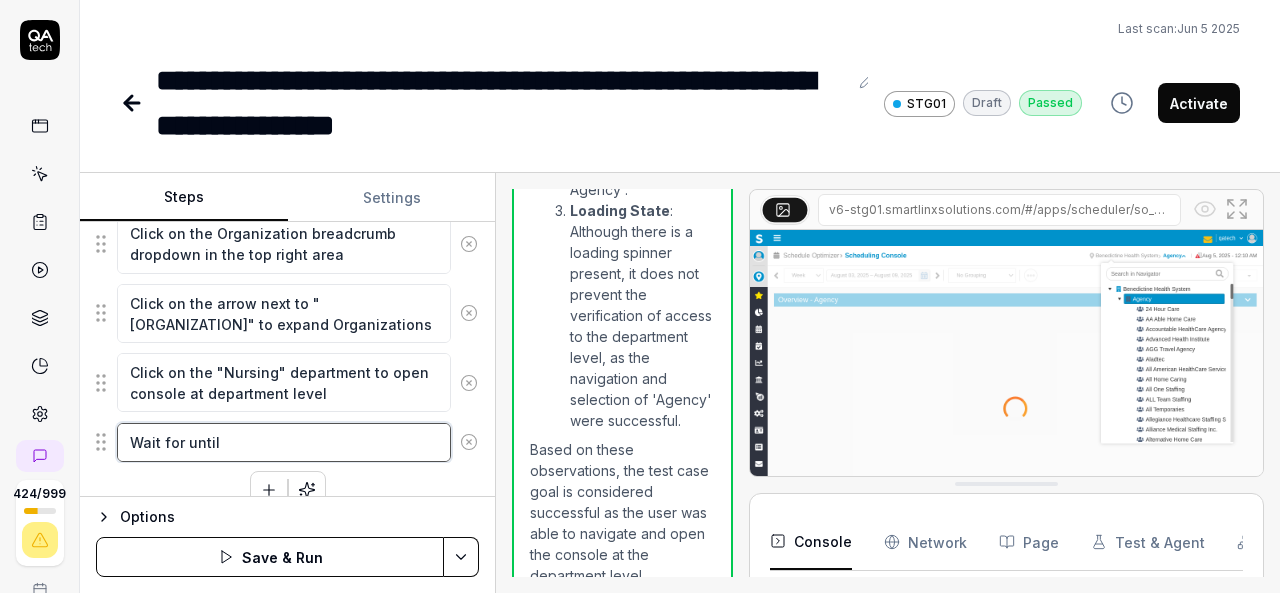 type on "*" 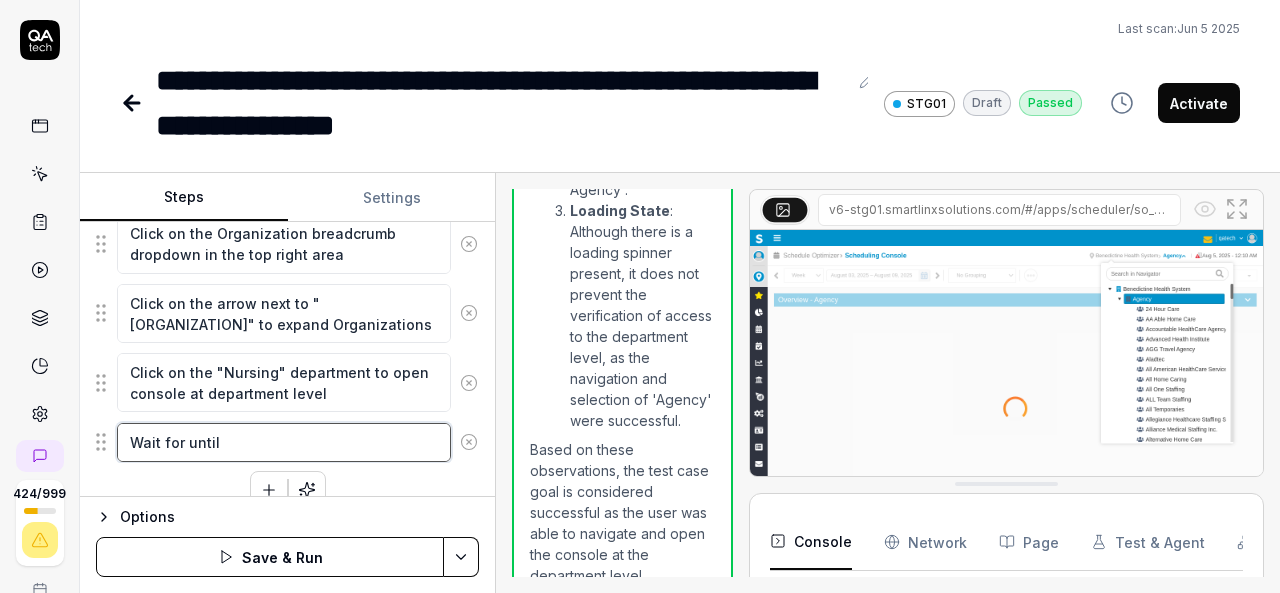 type on "Wait for until" 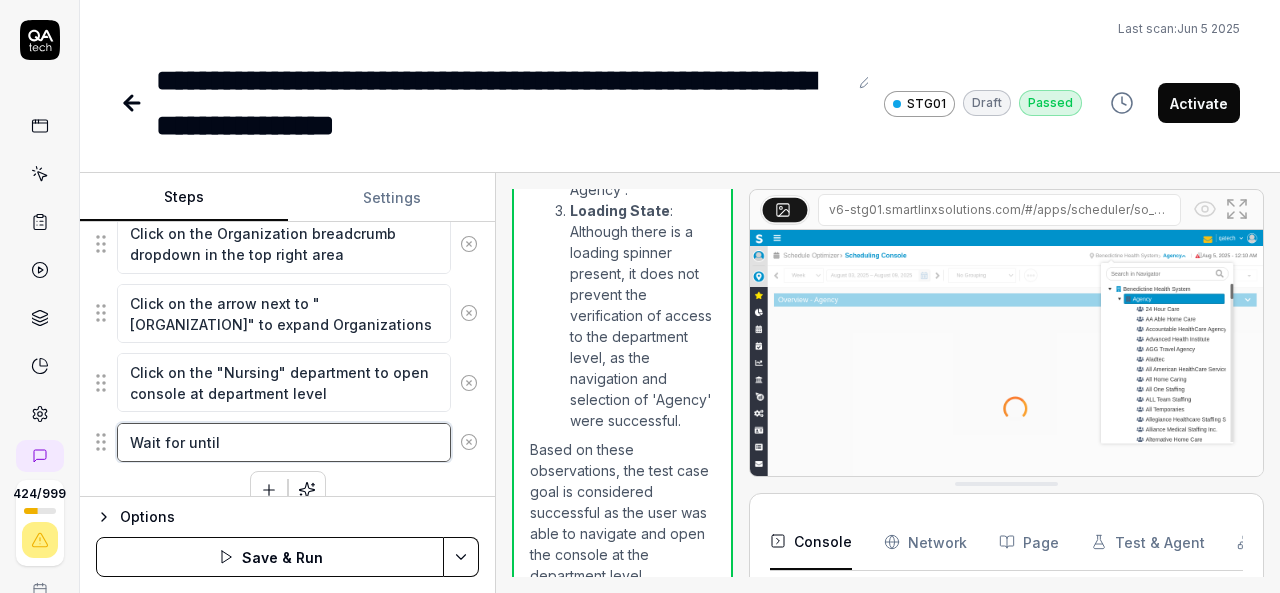 type on "*" 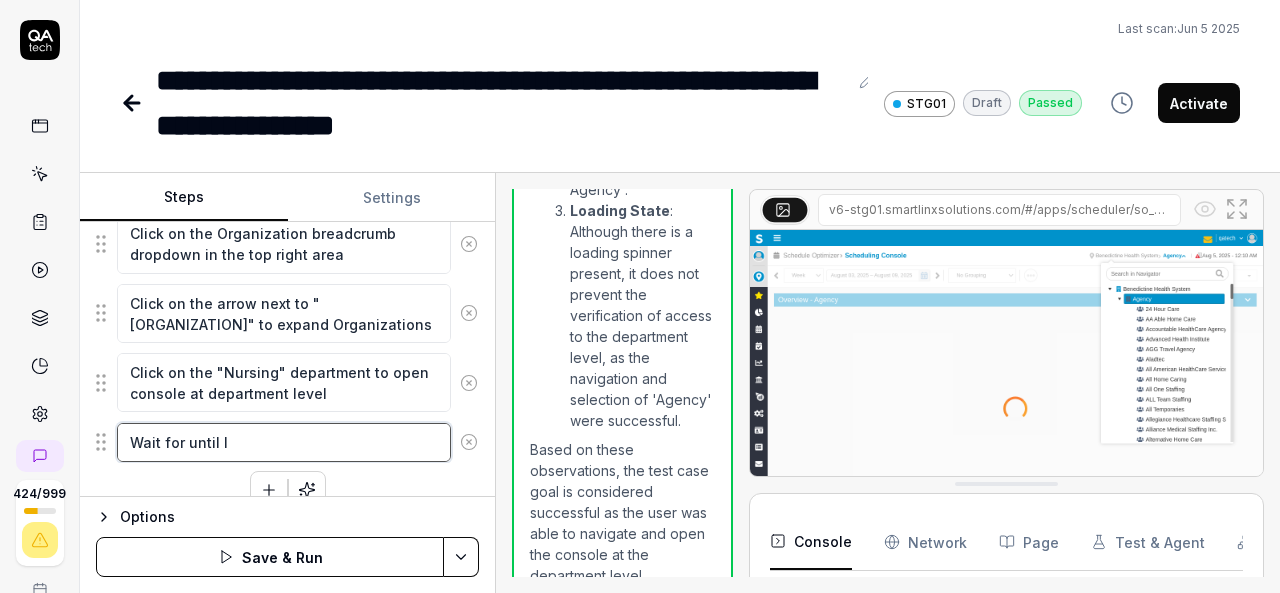 type on "*" 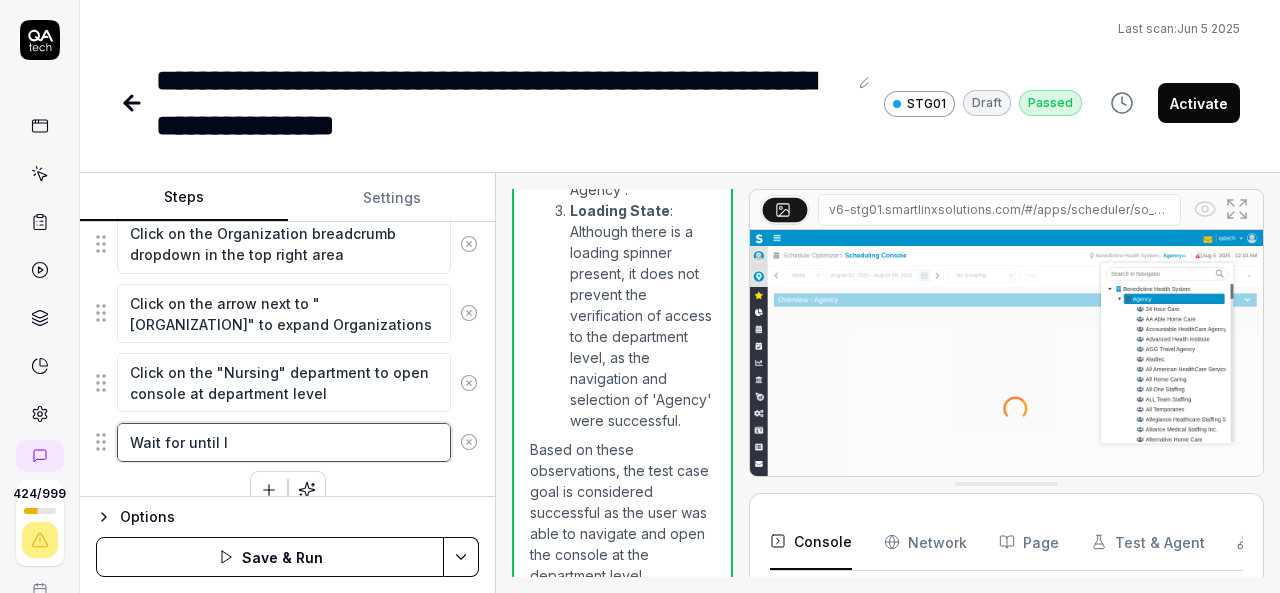 type on "Wait for until lo" 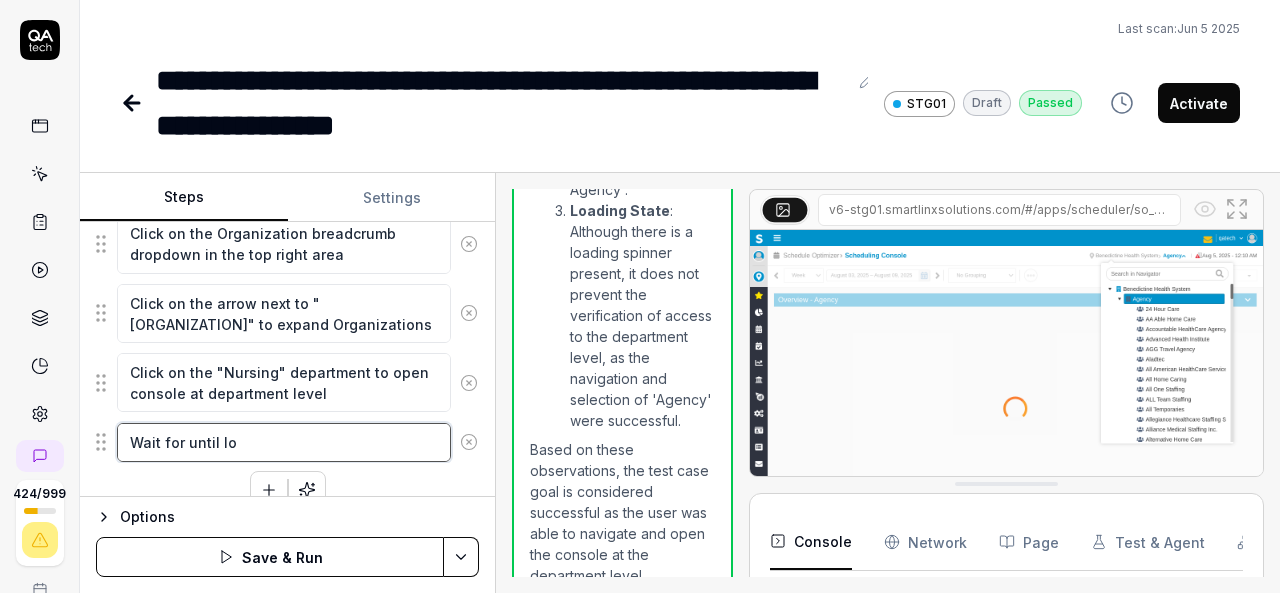 type on "*" 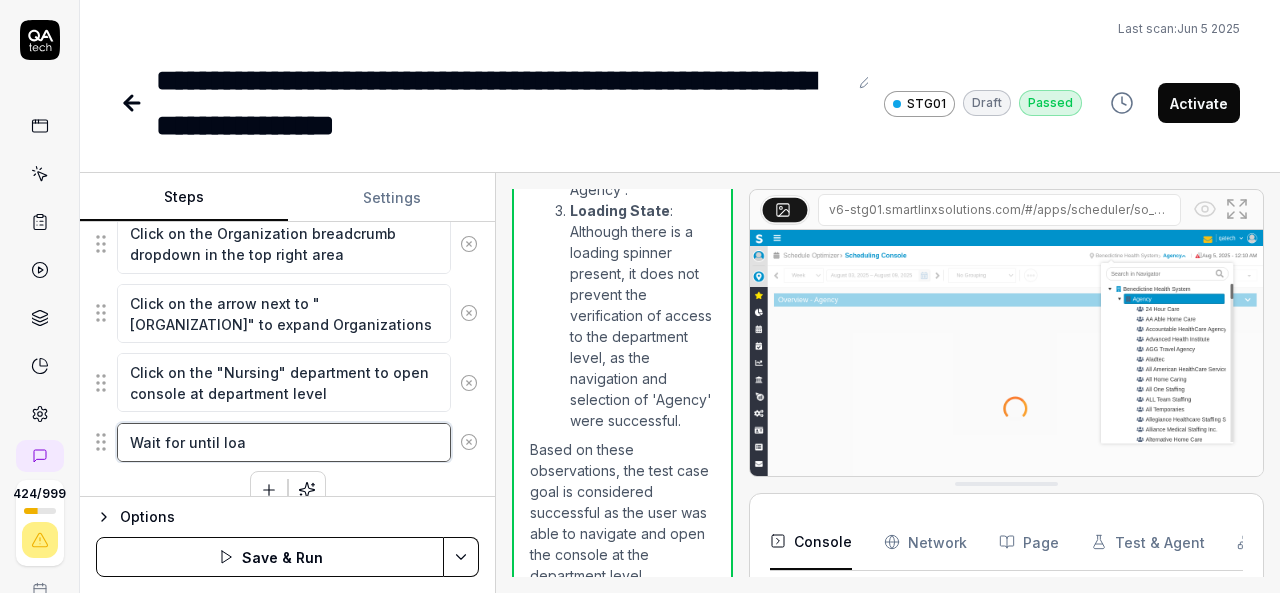 type on "*" 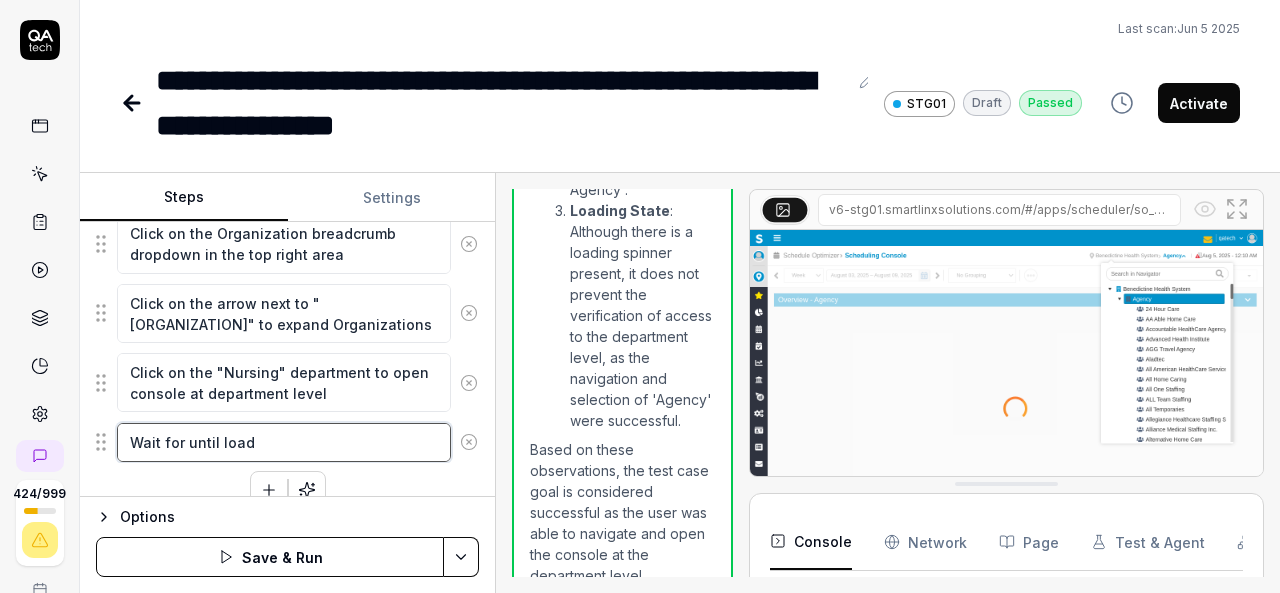 type on "*" 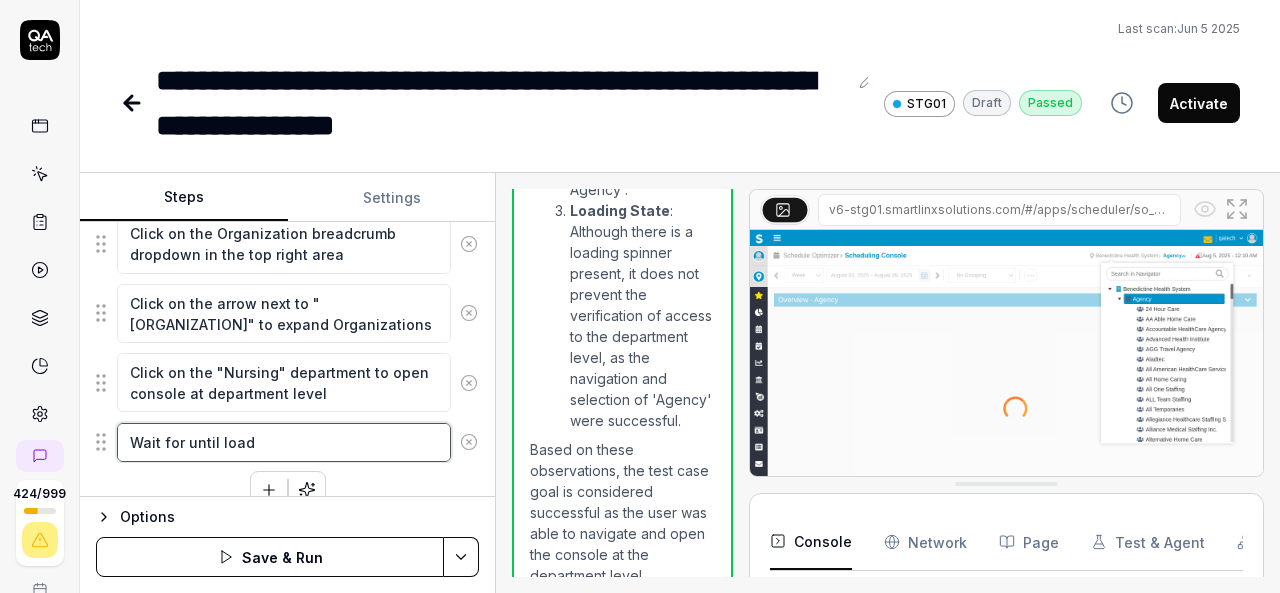 type on "Wait for until load t" 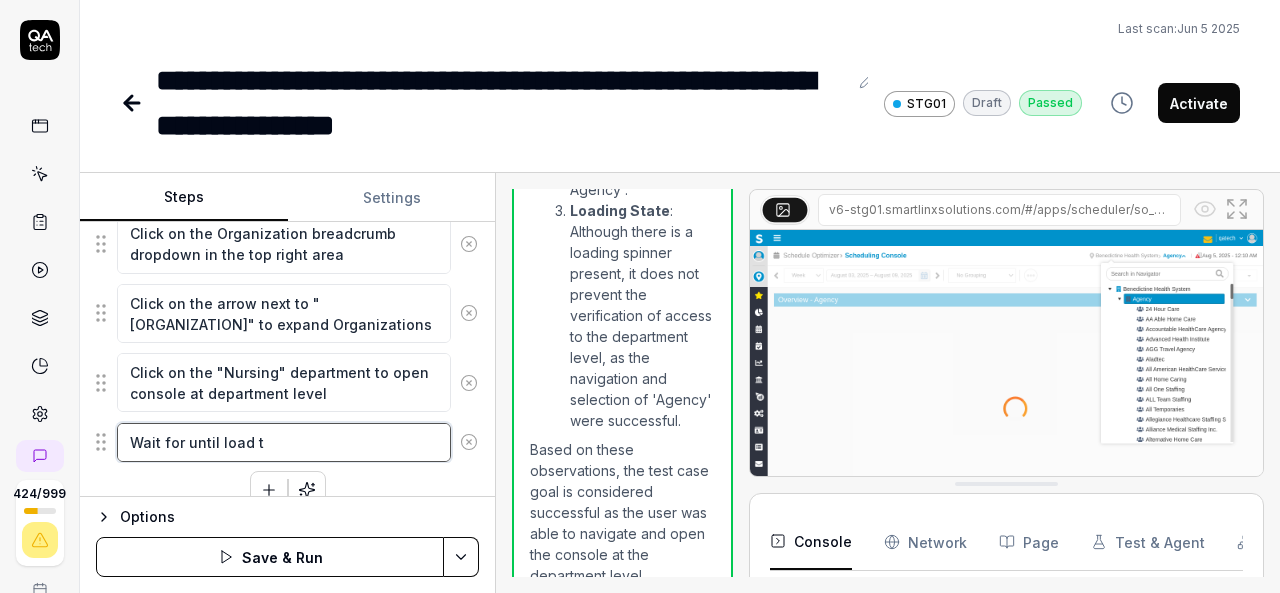 type on "*" 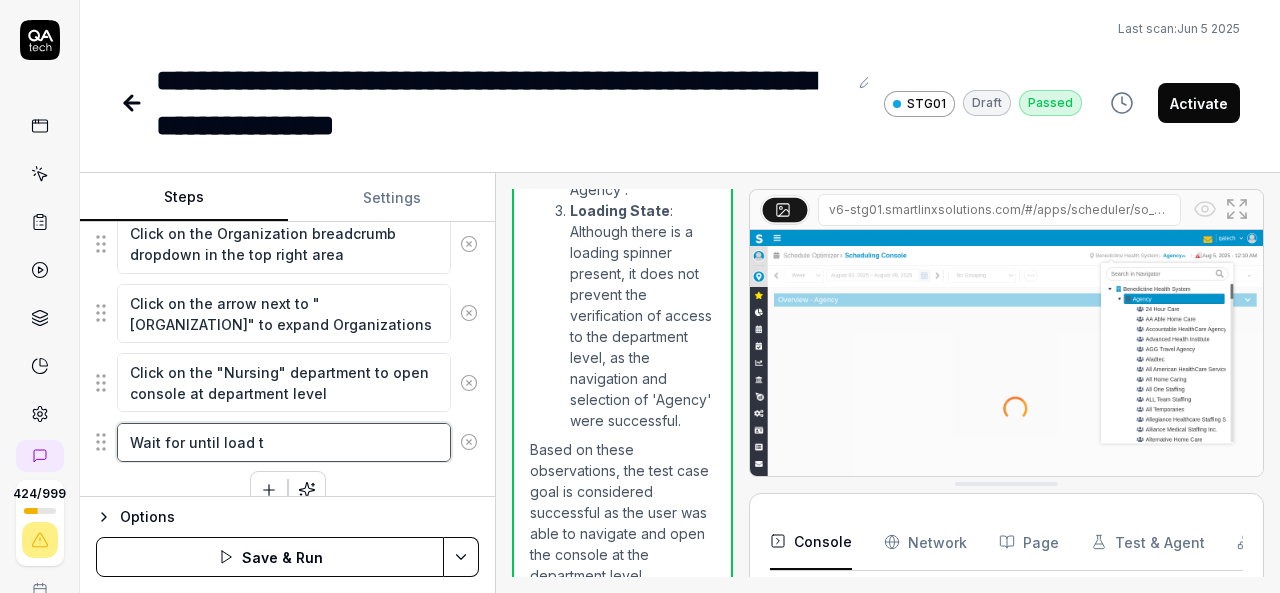 type on "Wait for until load th" 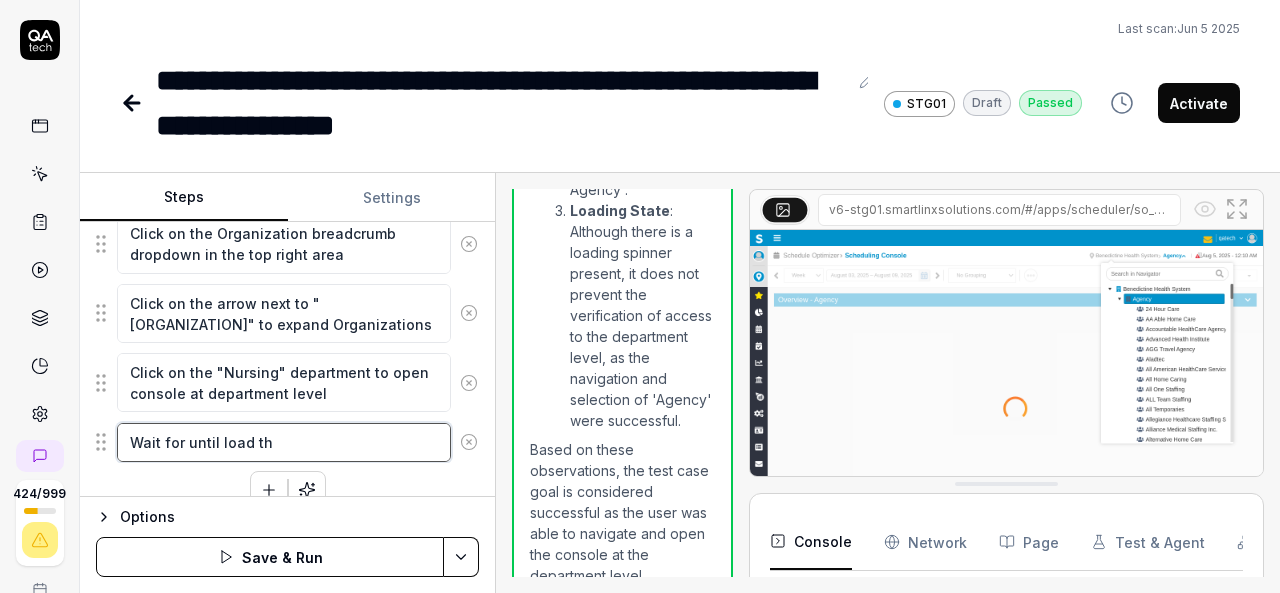 type on "*" 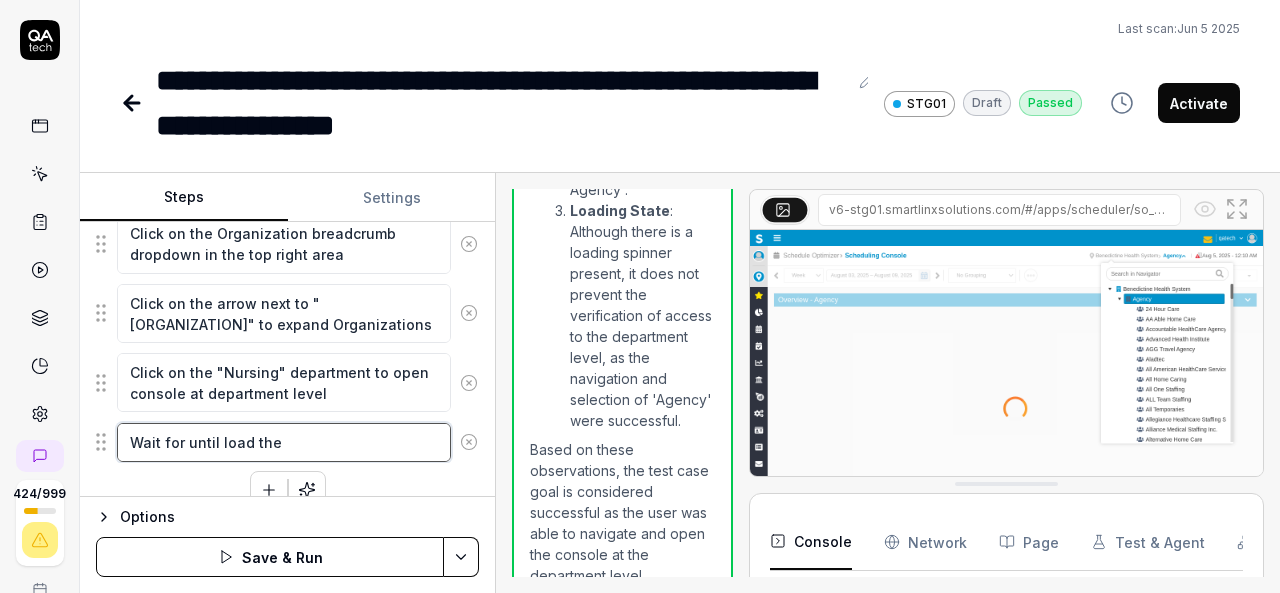 type on "*" 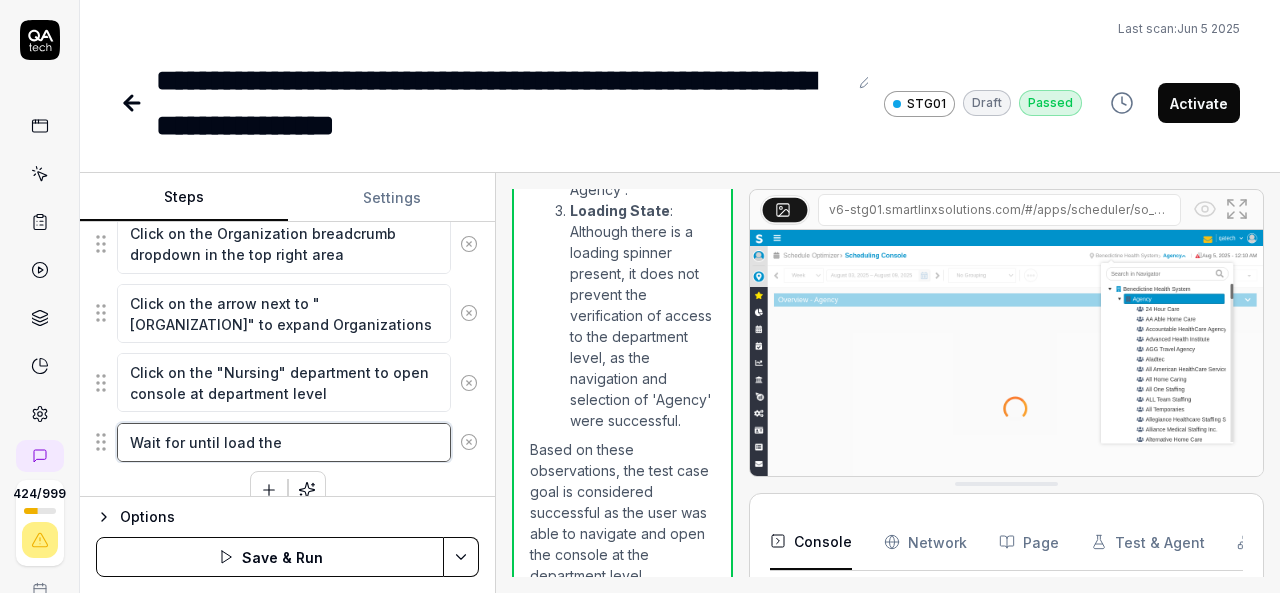 type on "*" 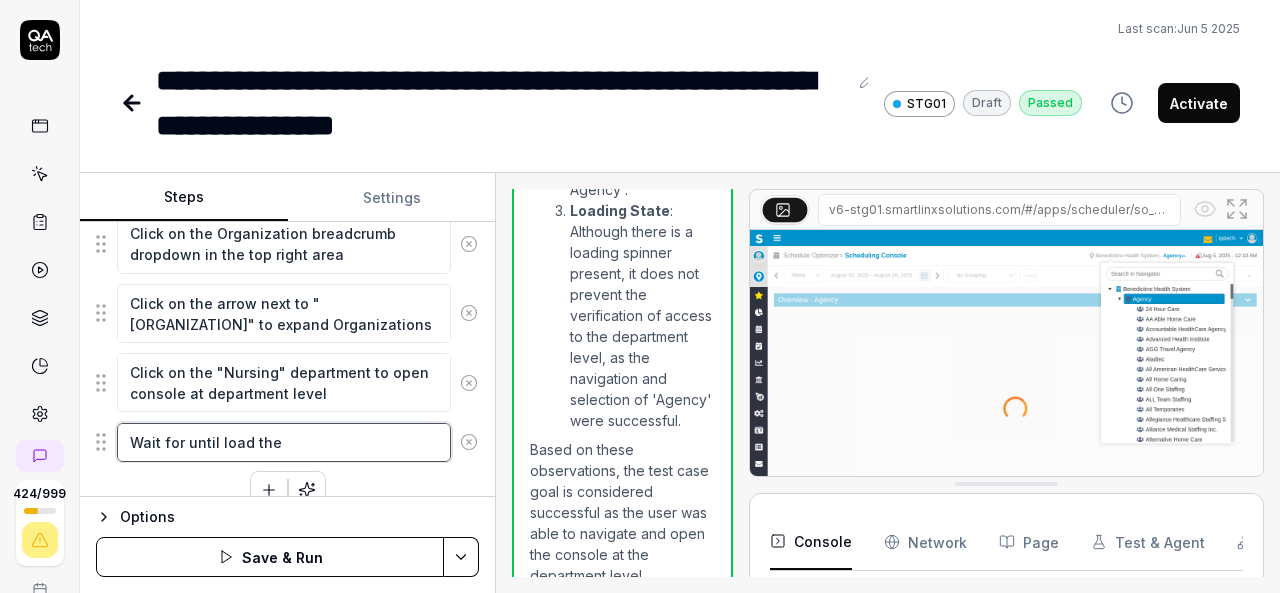 type on "Wait for until load the s" 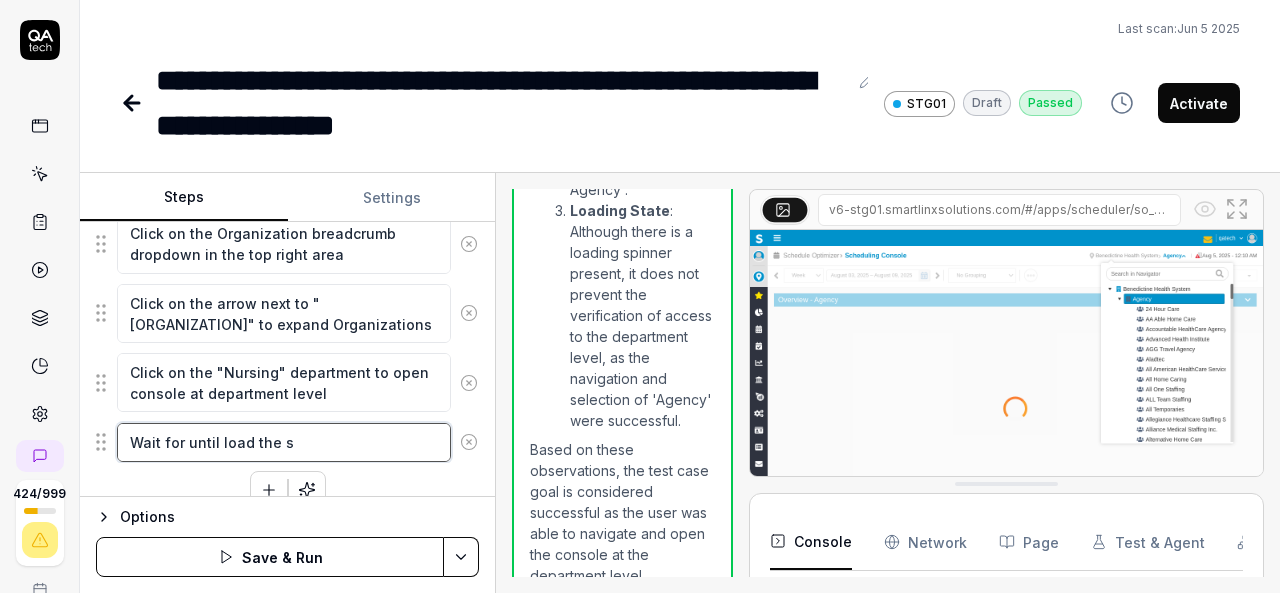 type on "*" 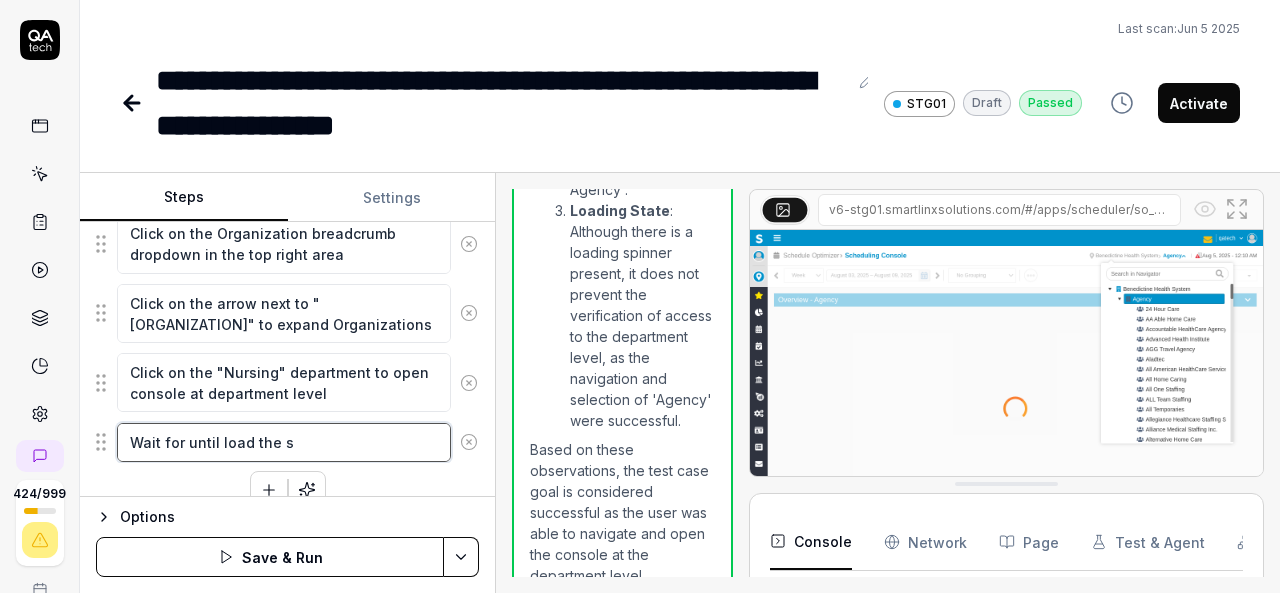 type on "Wait for until load the sc" 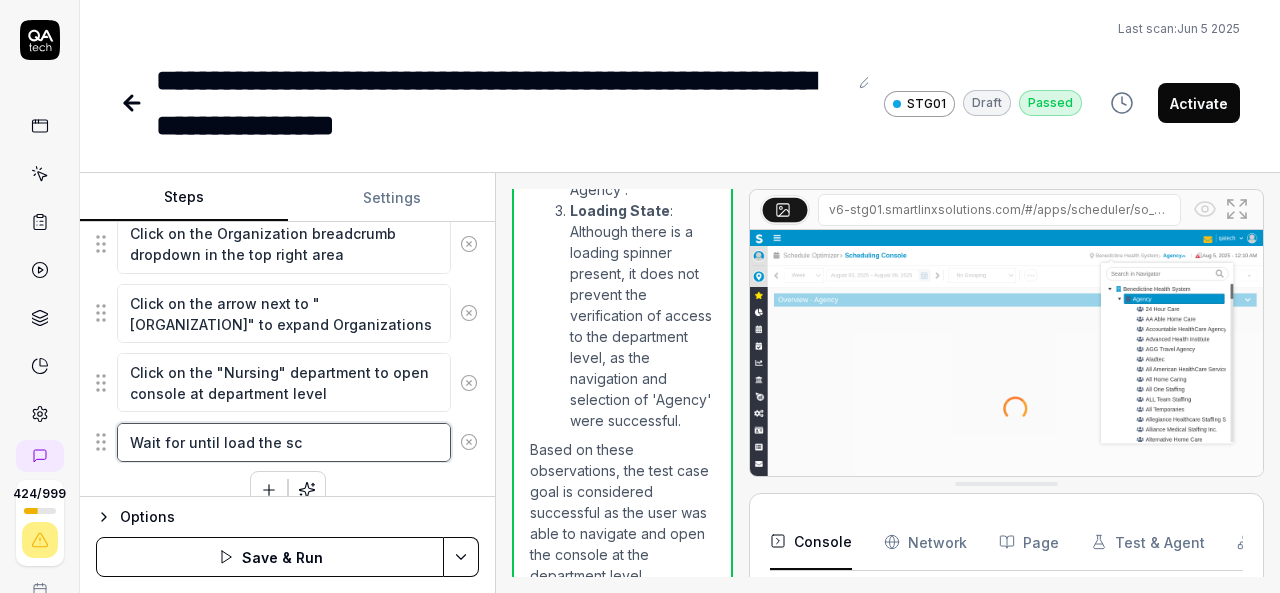 type on "*" 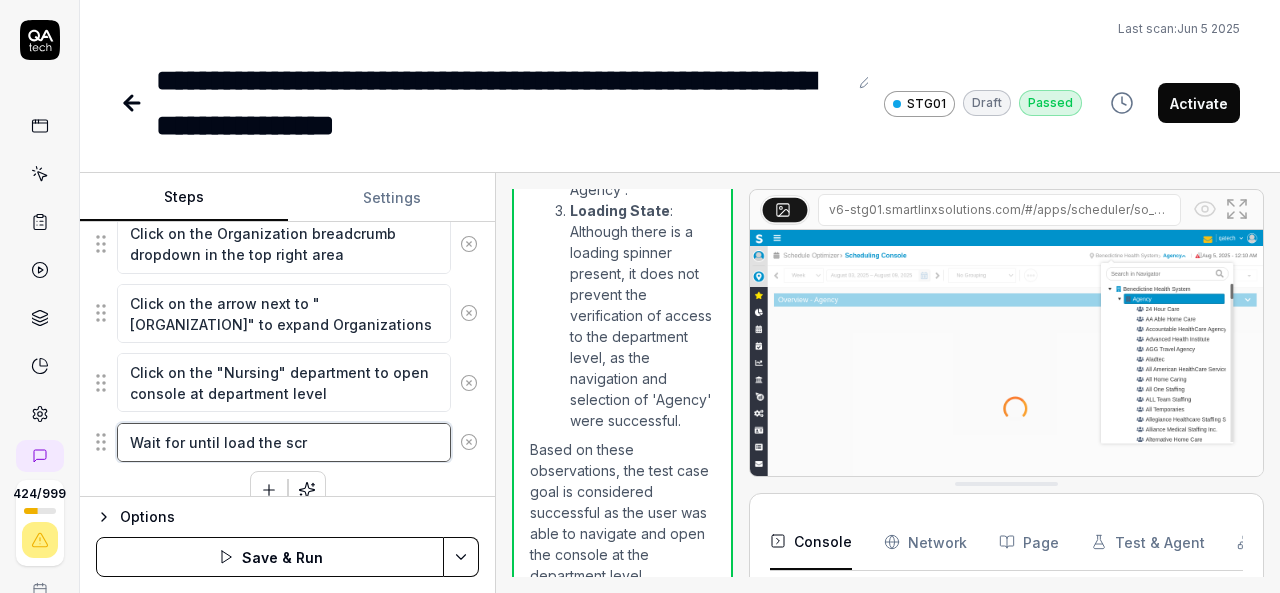 type on "*" 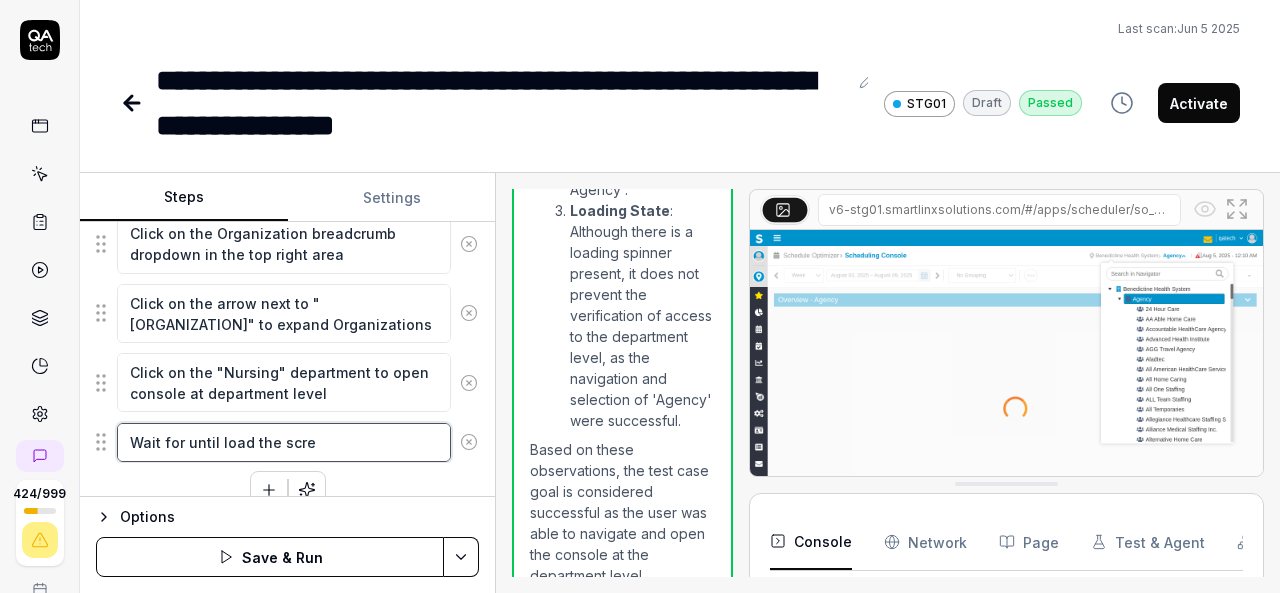 type on "*" 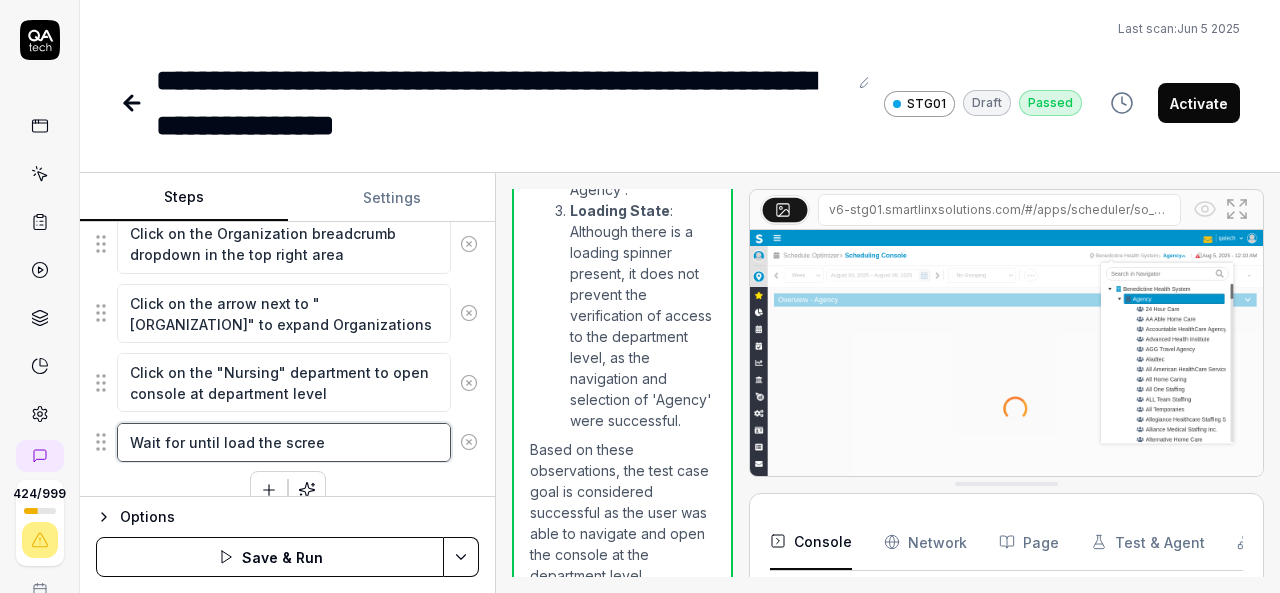 type on "*" 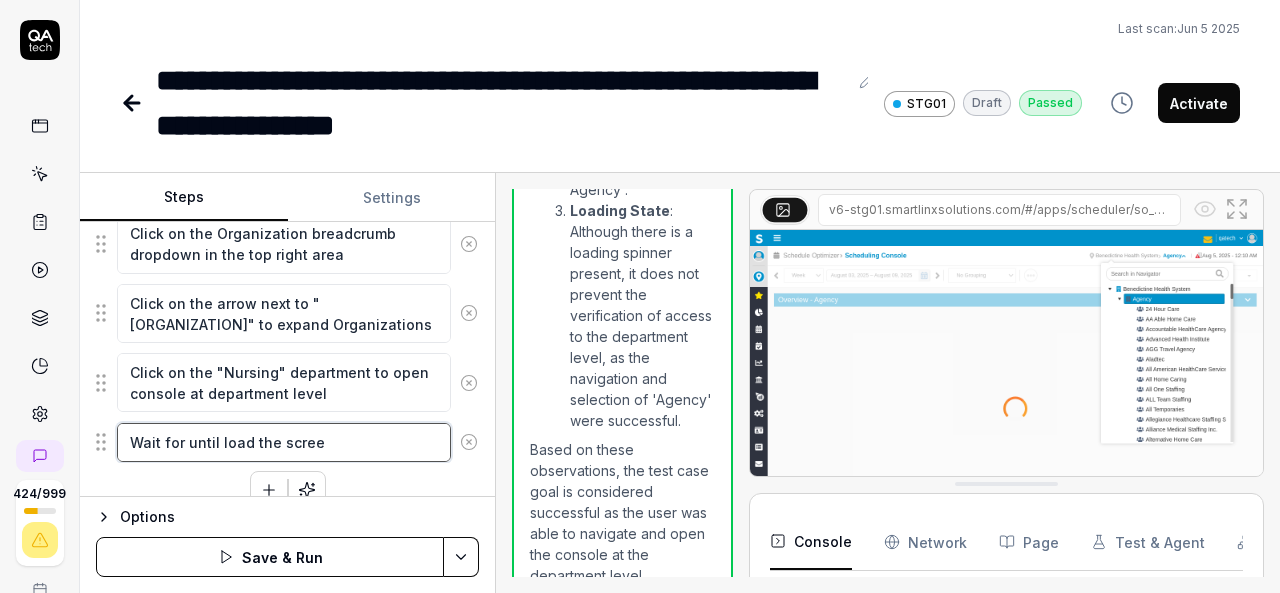 type on "Wait for until load the screen" 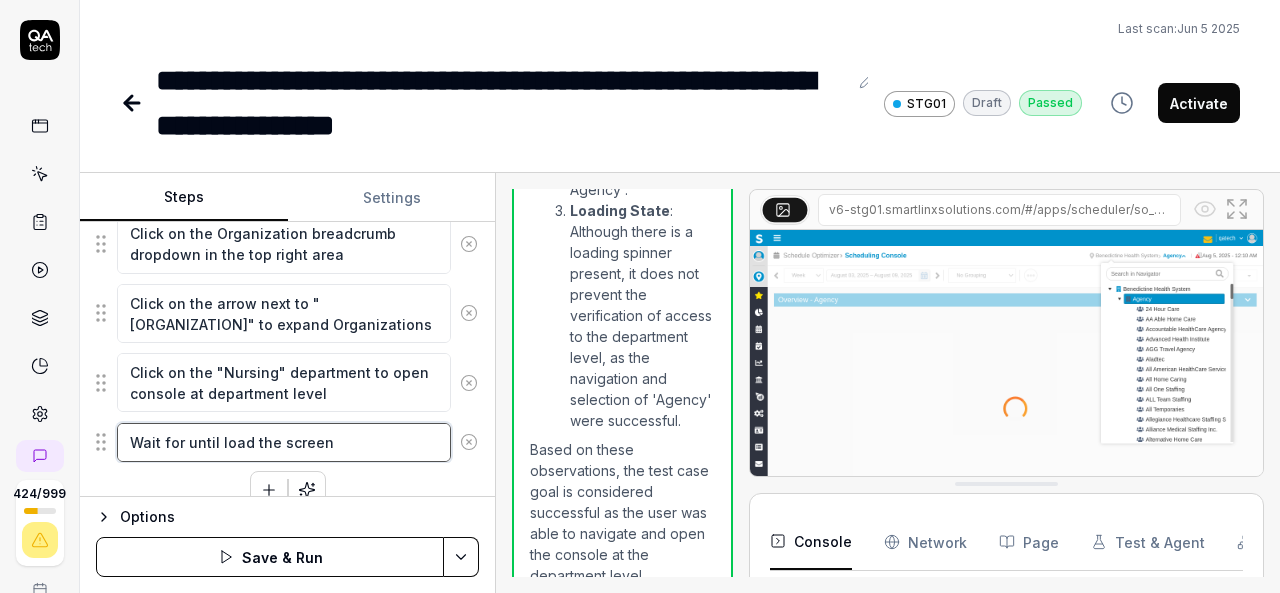 type on "*" 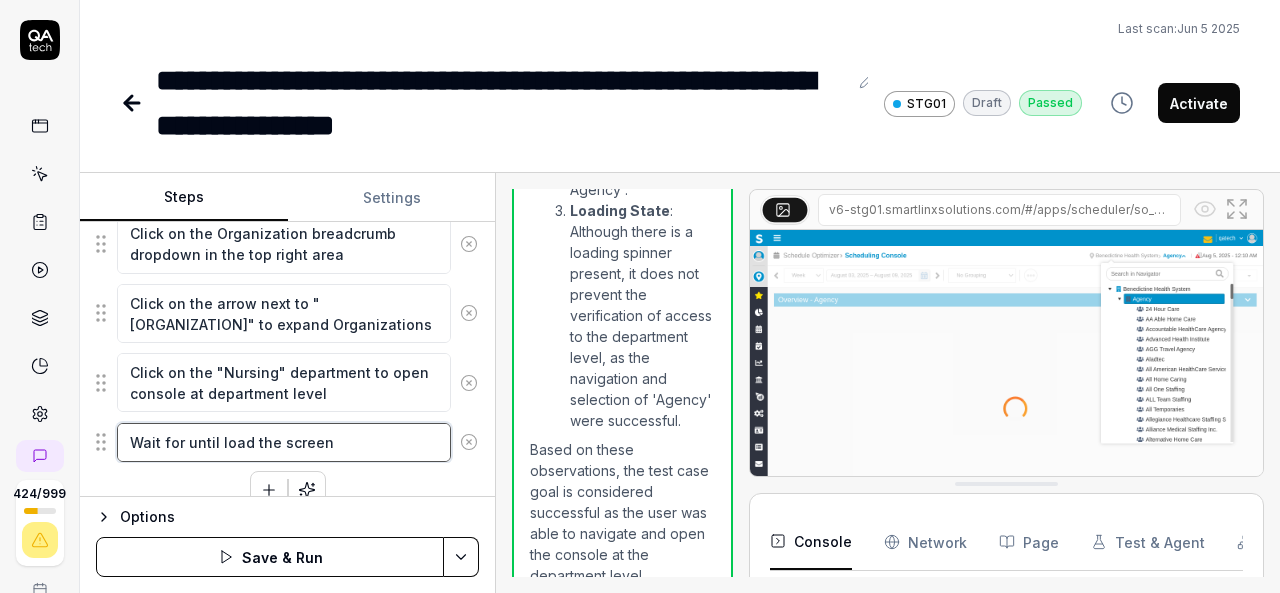 type on "Wait for until load the screen" 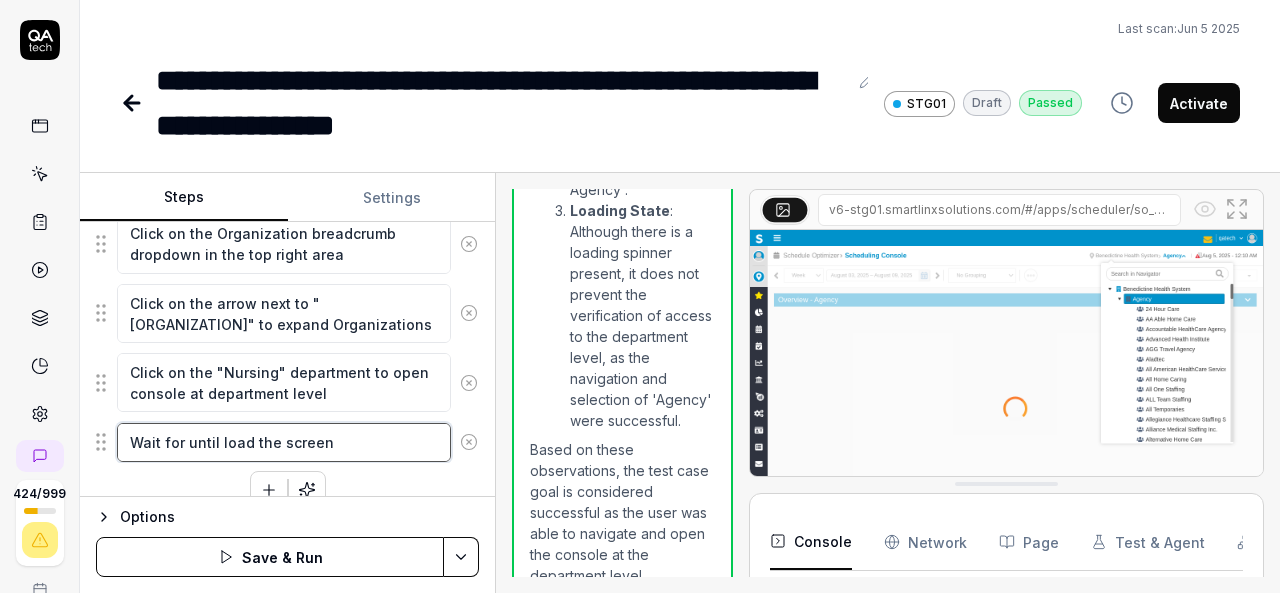 type on "*" 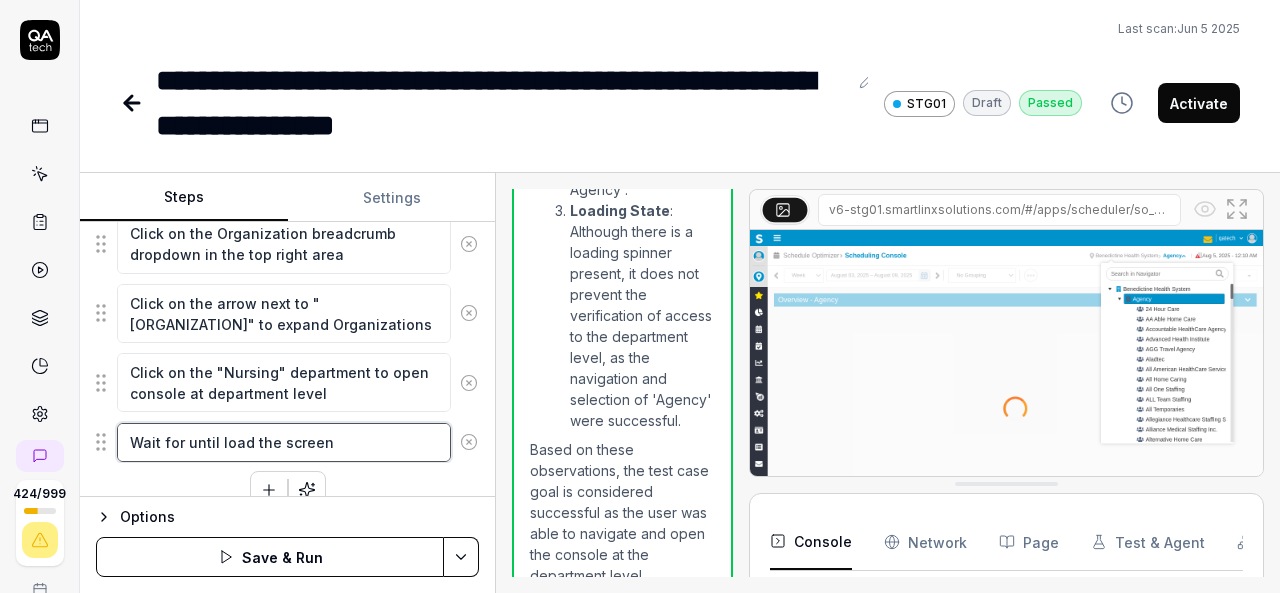 type on "Wait for until load the screen o" 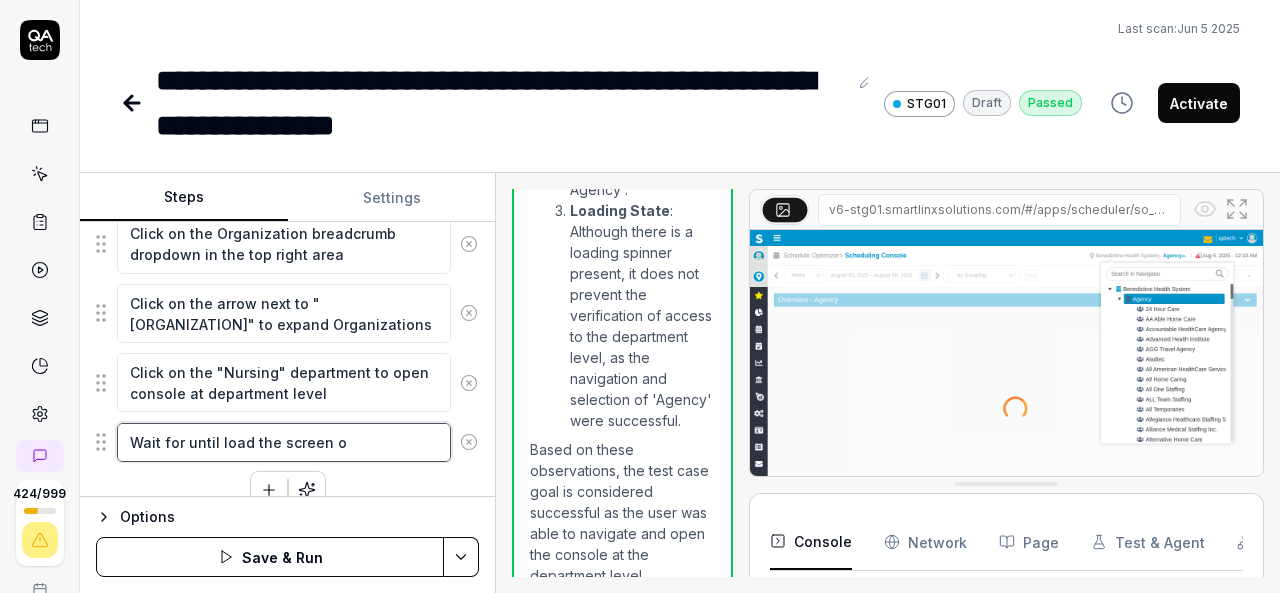 type on "*" 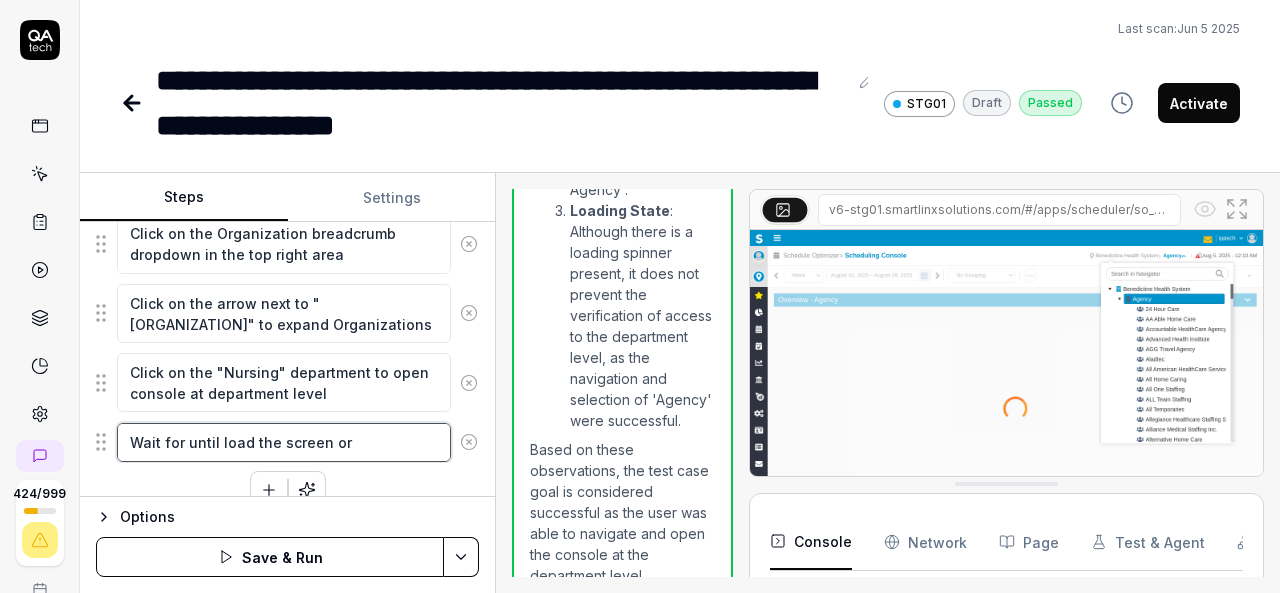 type on "*" 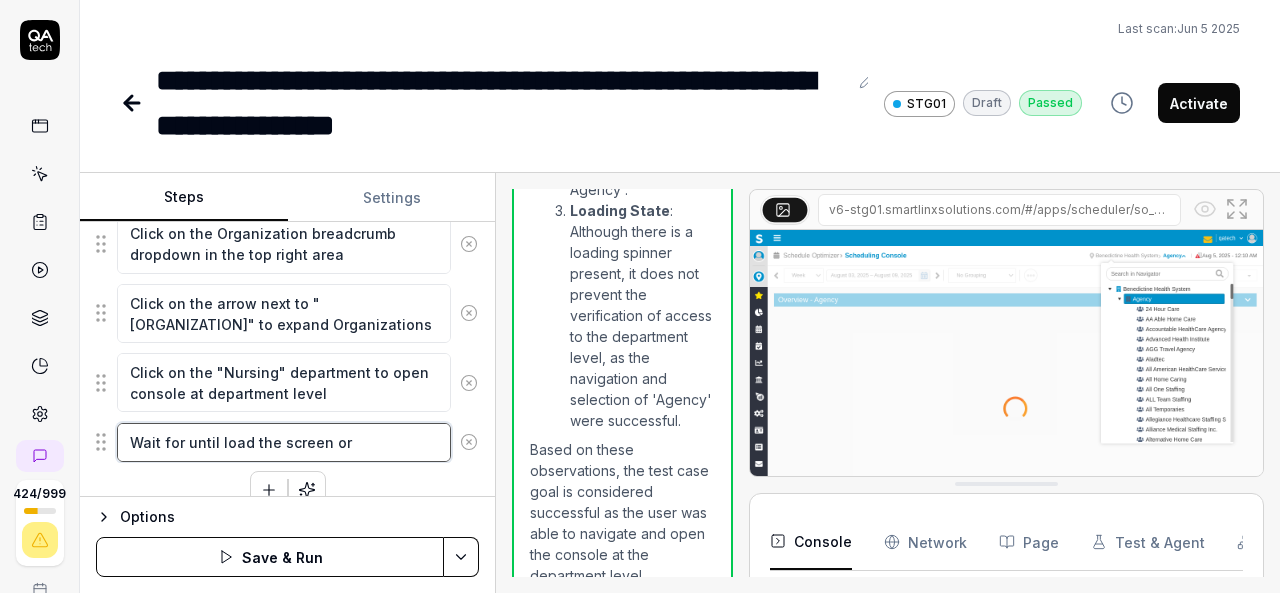 type on "Wait for until load the screen or" 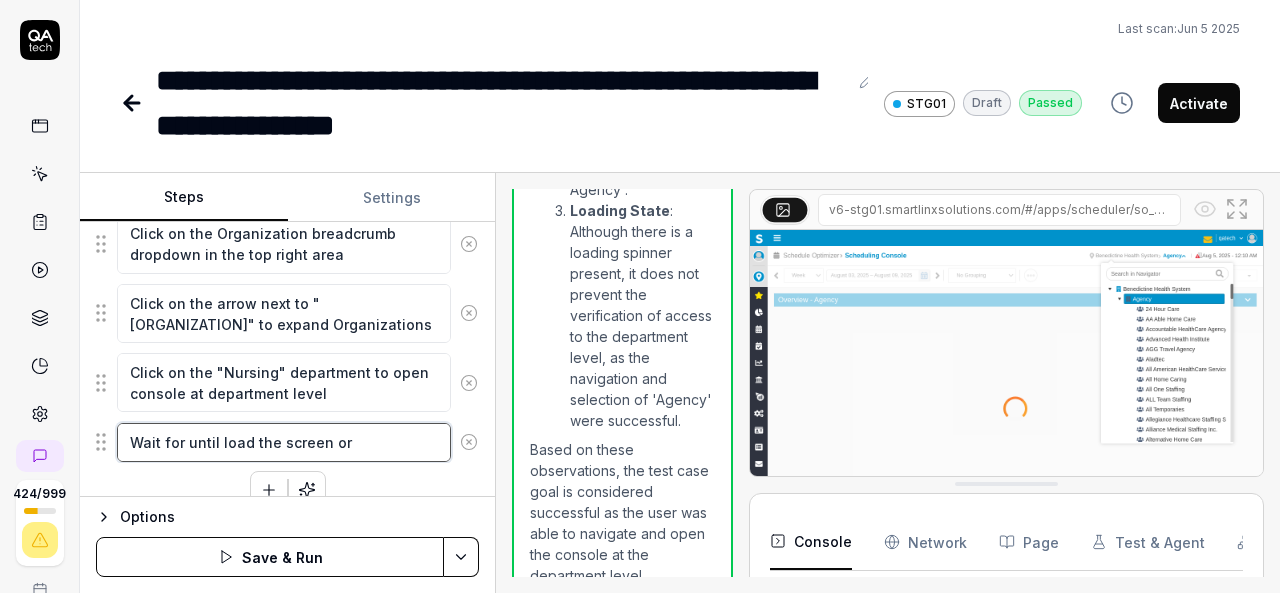 type on "*" 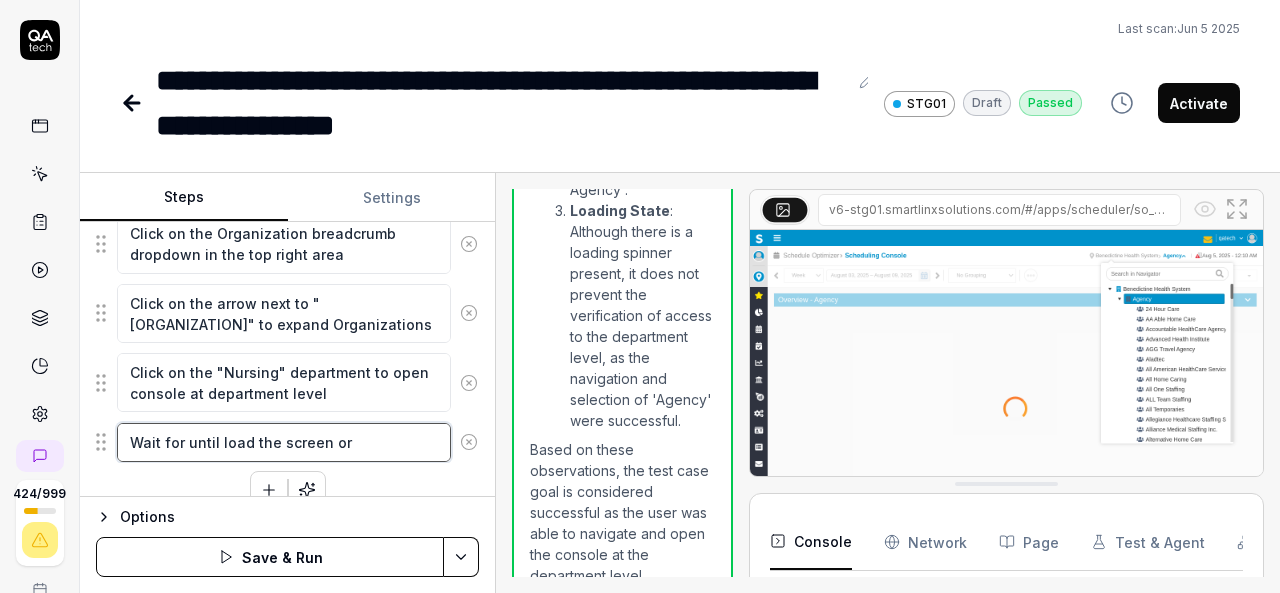 type on "Wait for until load the screen or p" 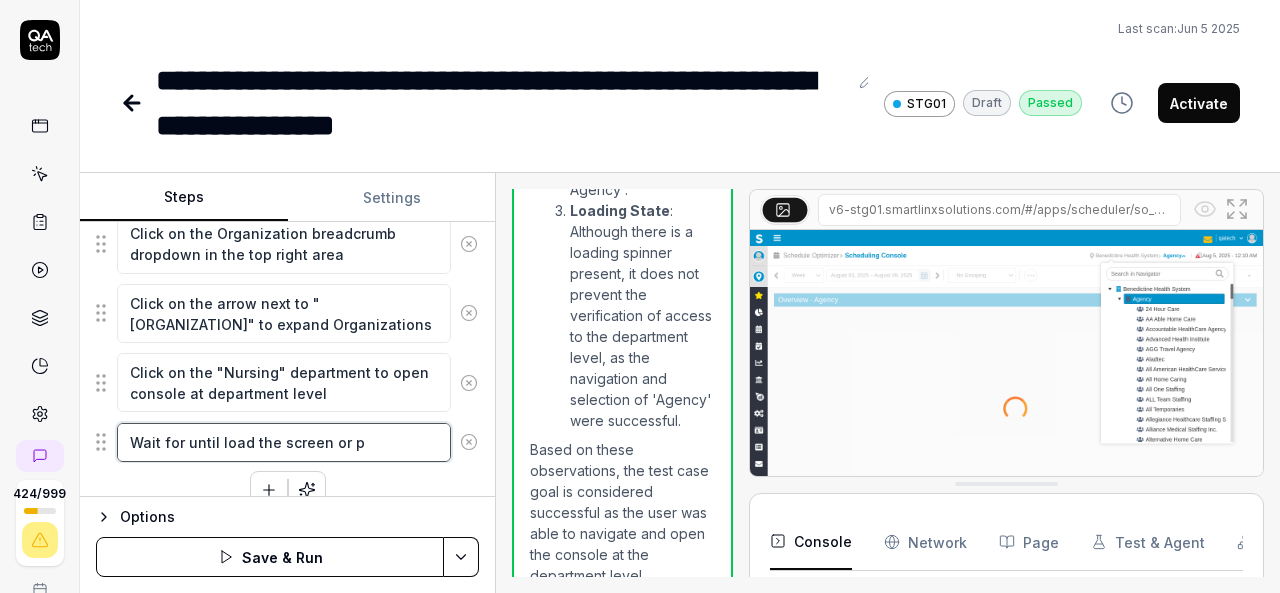 type on "*" 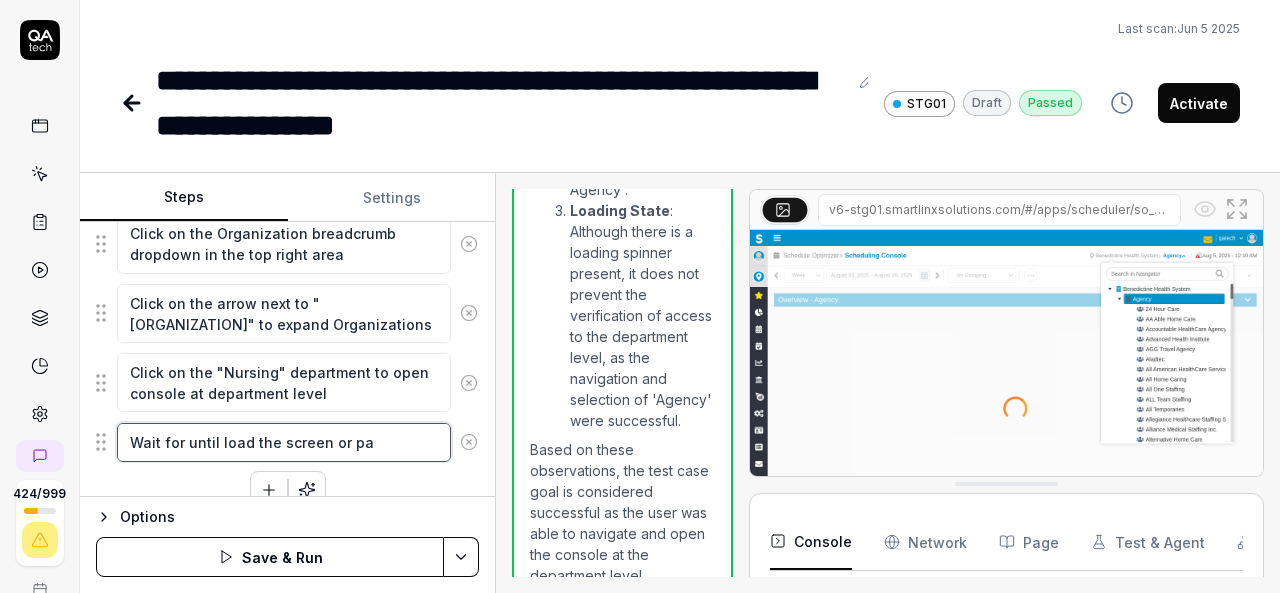 type on "*" 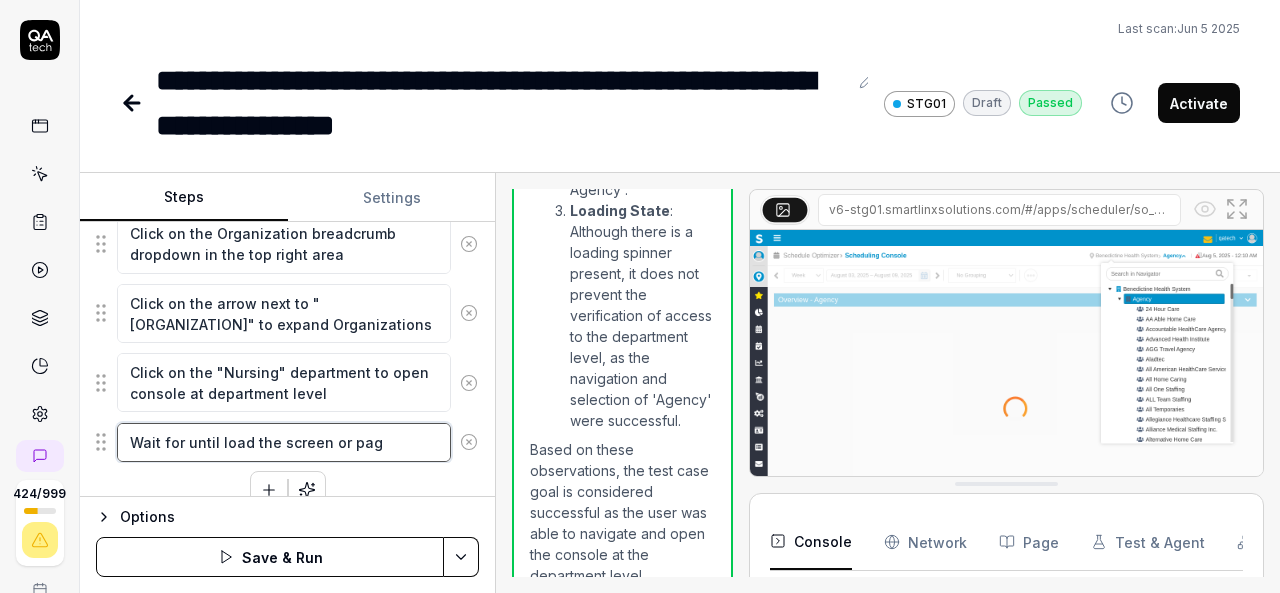 type on "*" 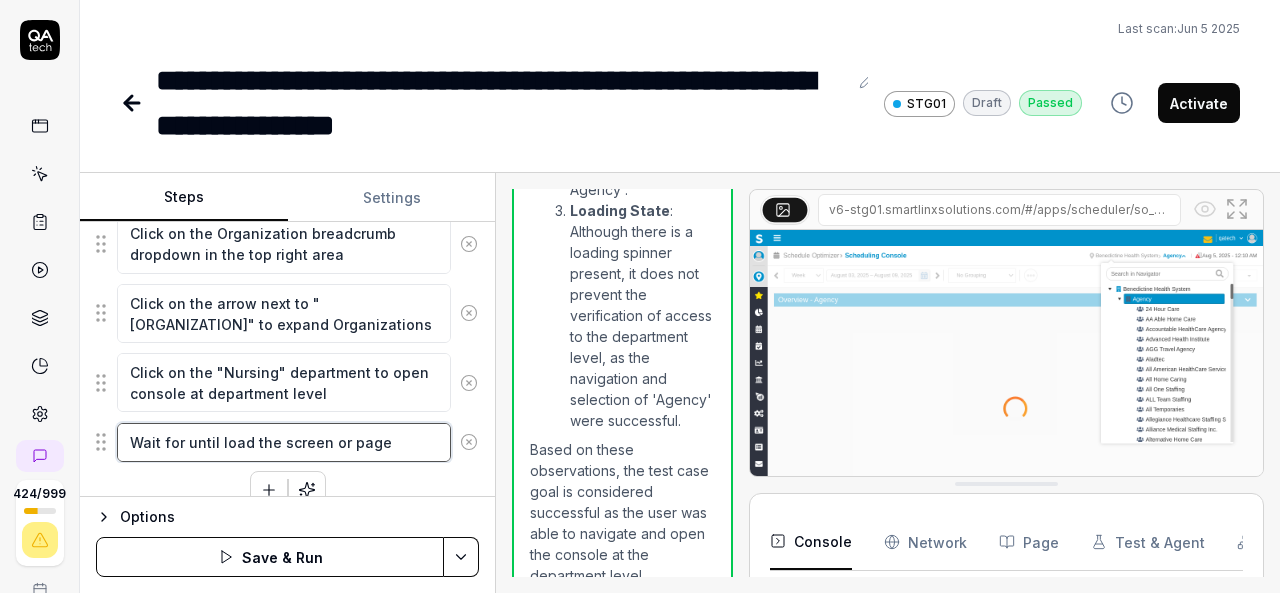 type on "Wait for until load the screen or page" 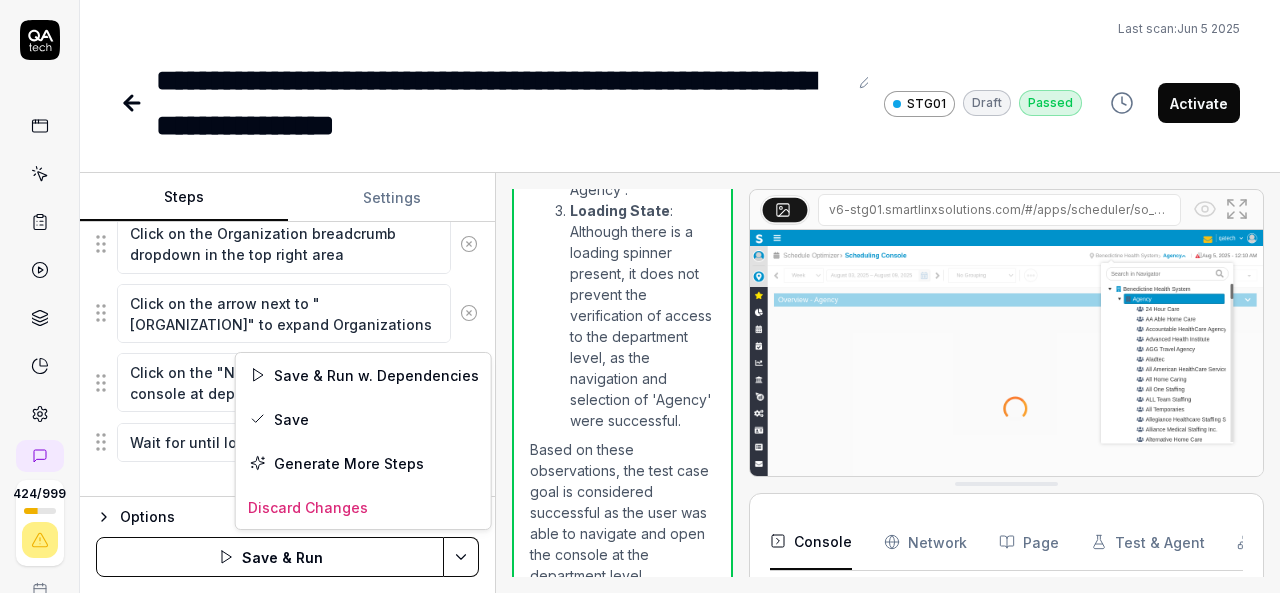 click on "**********" at bounding box center [640, 296] 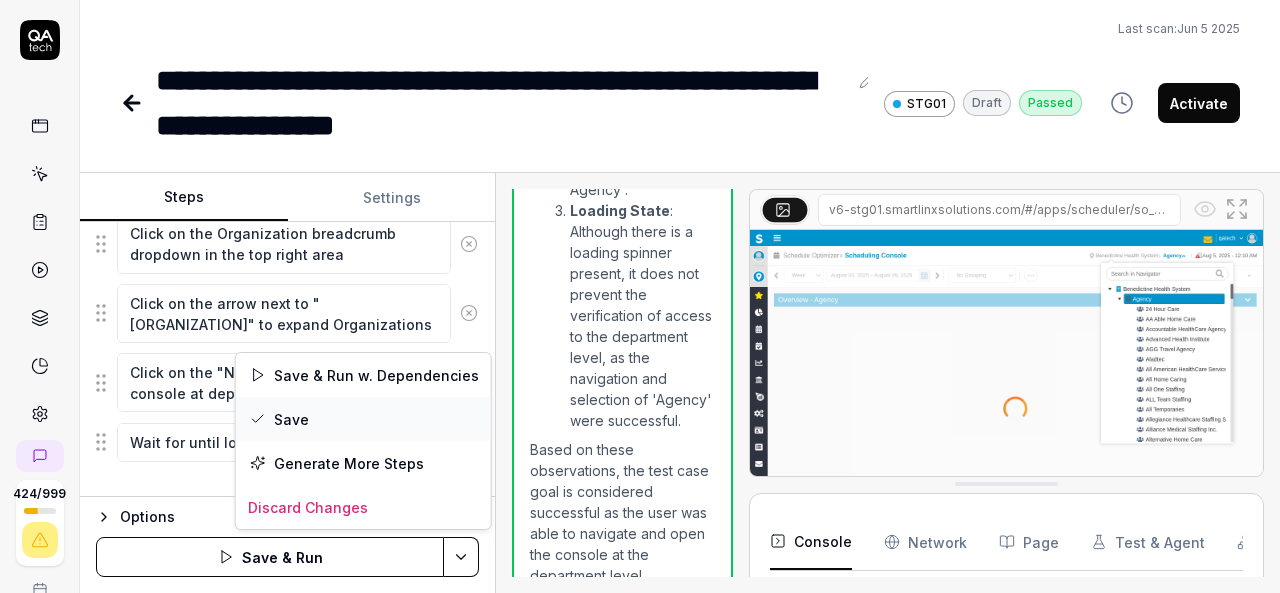 click on "Save" at bounding box center [363, 419] 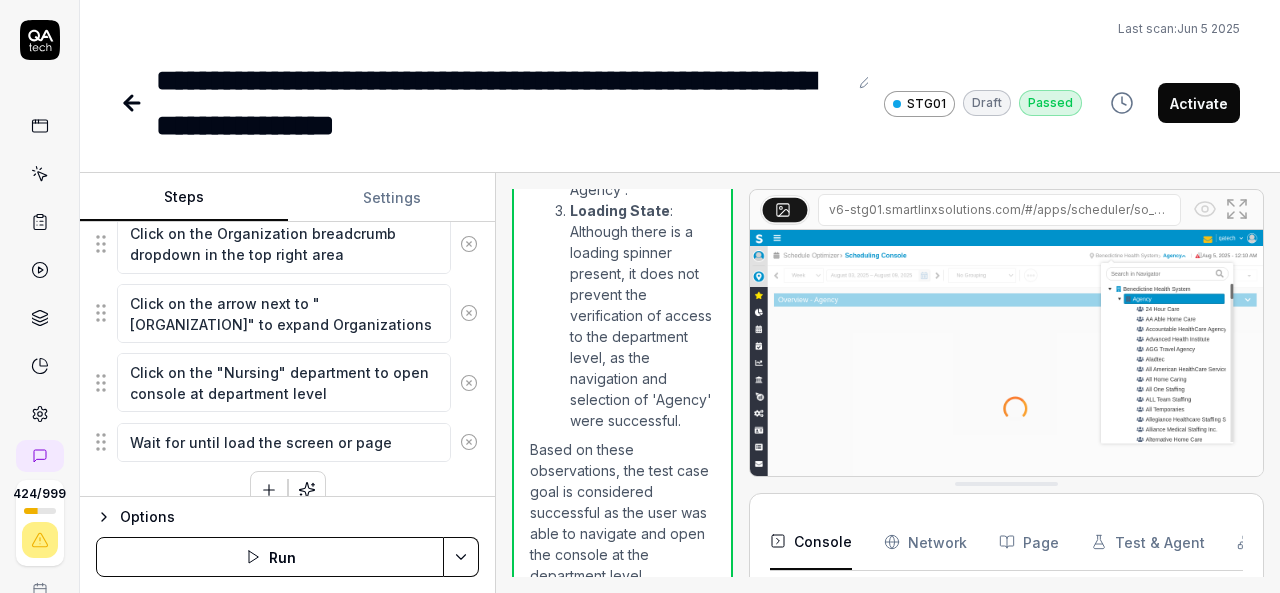 click on "Run" at bounding box center (270, 557) 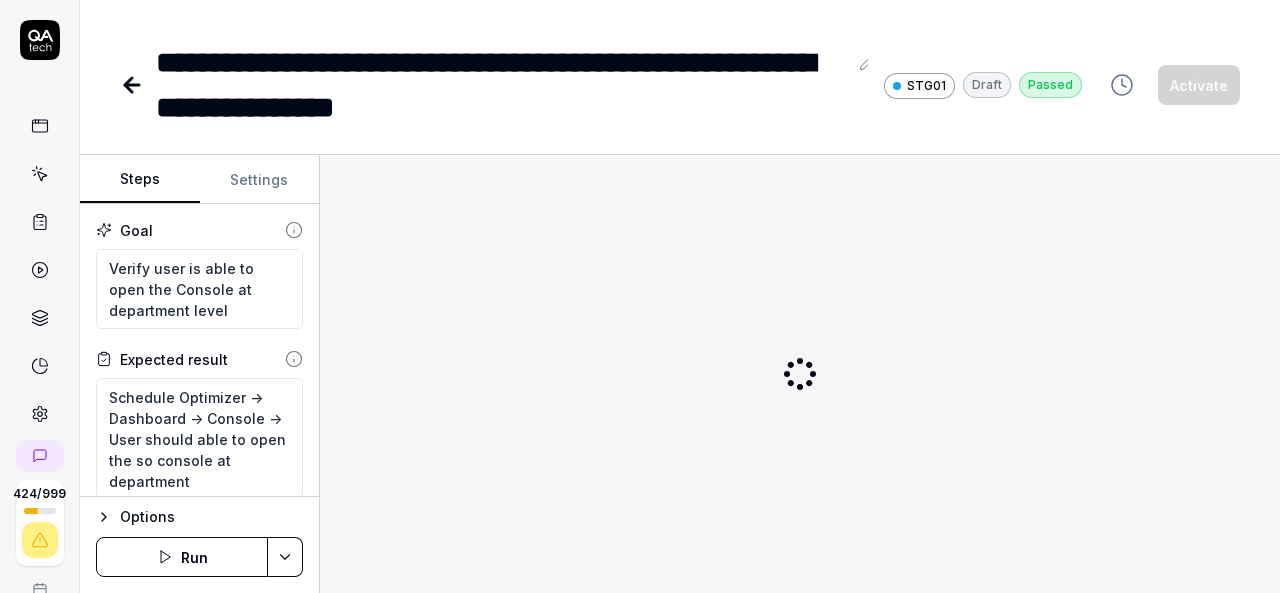 scroll, scrollTop: 0, scrollLeft: 0, axis: both 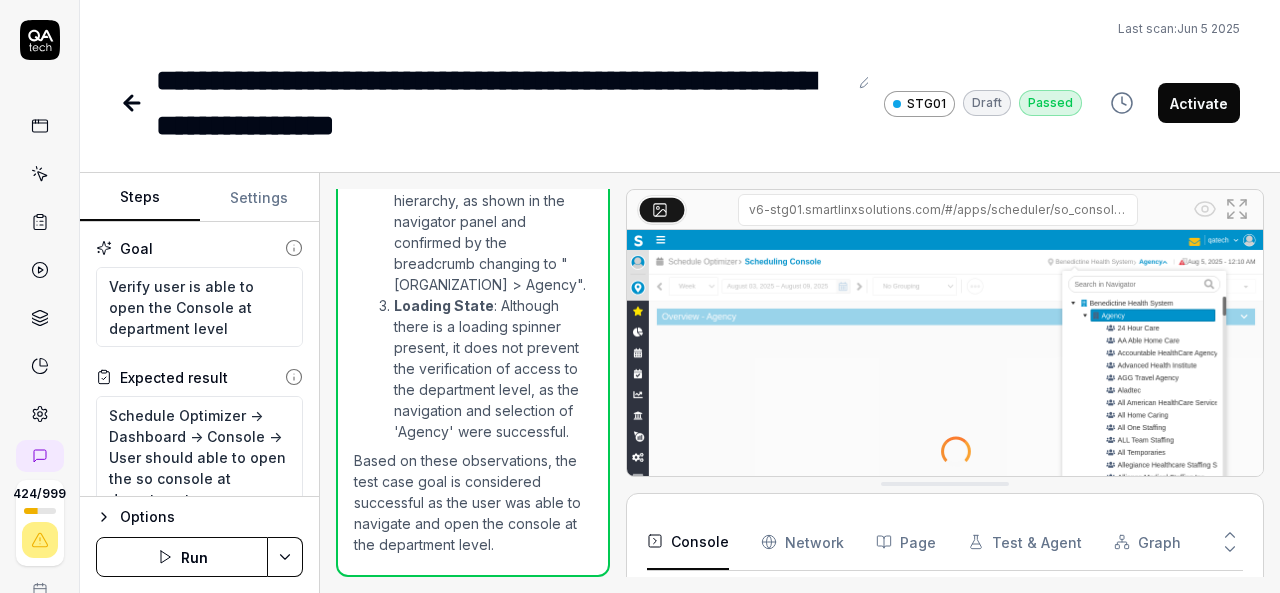 click on "Run" at bounding box center [182, 557] 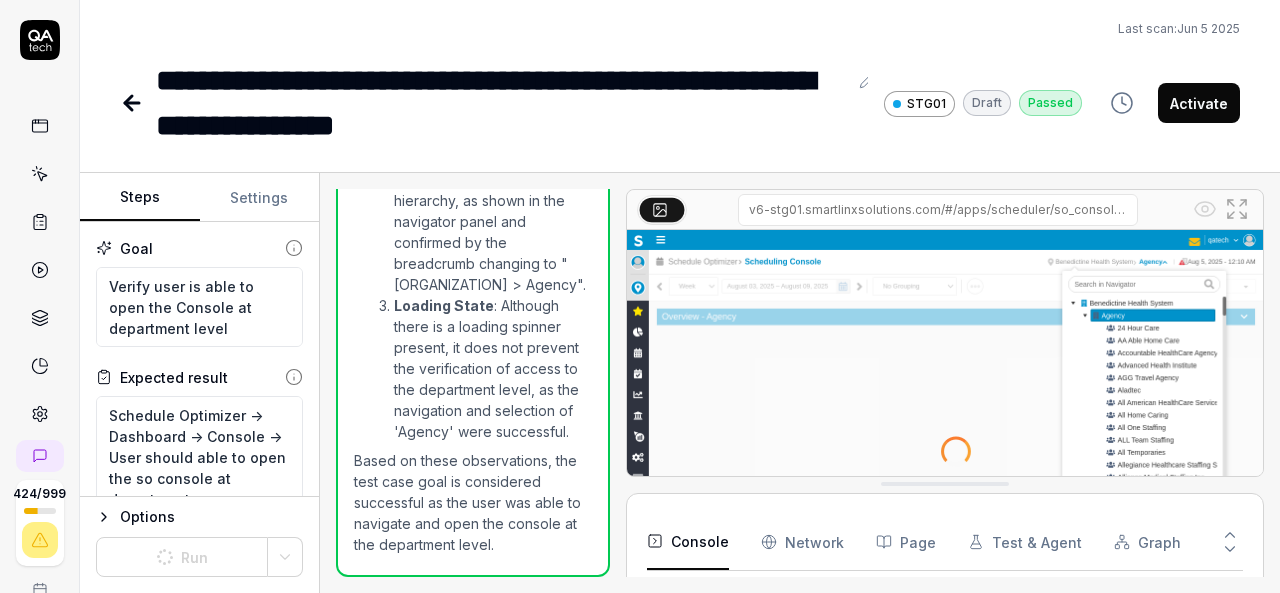 type on "*" 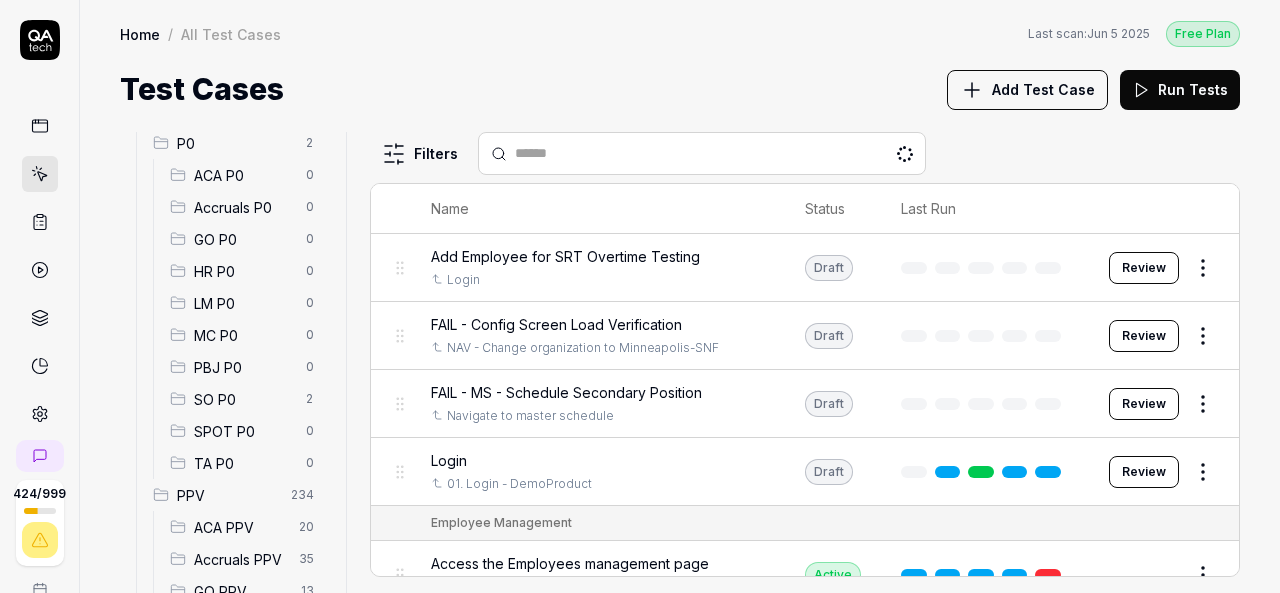 scroll, scrollTop: 218, scrollLeft: 0, axis: vertical 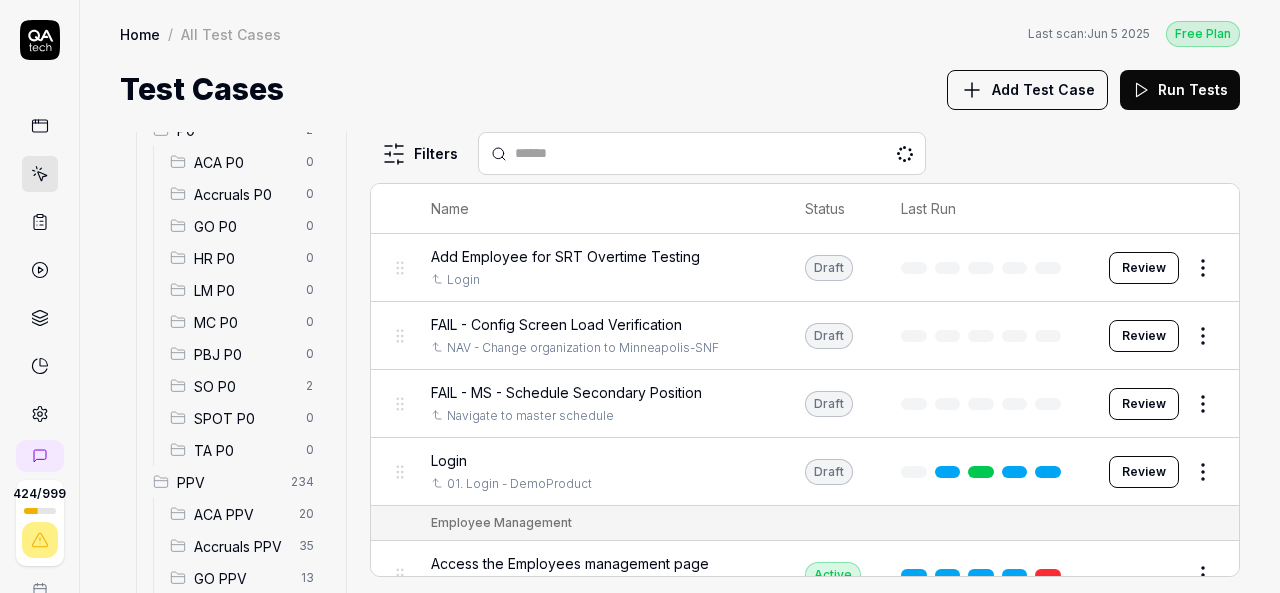 click on "SO P0" at bounding box center [244, 386] 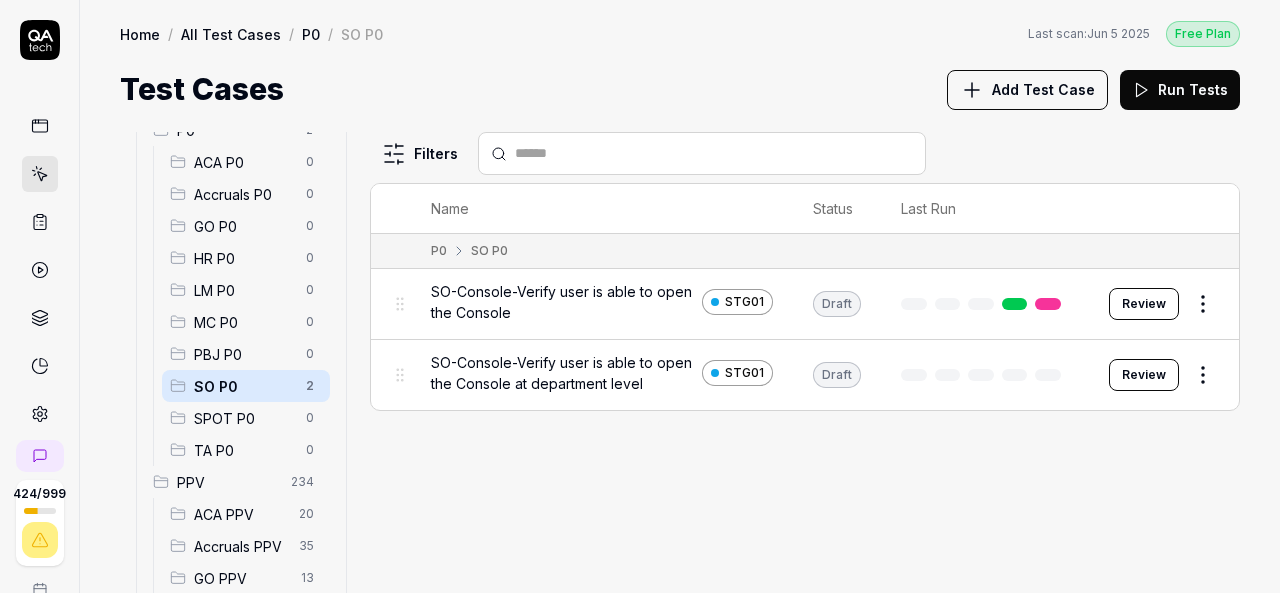 click on "424  /  999 k S Home / All Test Cases / P0 / SO P0 Free Plan Home / All Test Cases / P0 / SO P0 Last scan:  Jun 5 2025 Free Plan Test Cases Add Test Case Run Tests All Test Cases 287 Employee Management 10 Login 7 Logout 1 Master Schedule 9 Navigation 3 P0 2 ACA P0 0 Accruals P0 0 GO P0 0 HR P0 0 LM P0 0 MC P0 0 PBJ P0 0 SO P0 2 SPOT P0 0 TA P0 0 PPV 234 ACA PPV 20 Accruals PPV 35 GO PPV 13 HR PPV 31 LM PPV 7 MC PPV 7 PBJ PPV 22 SO PPV 56 Spotlight PPV 3 TA PPV 40 Reporting 3 Schedule Optimizer 1 Screen Loads 7 Time & Attendance 6 Filters Name Status Last Run P0 SO P0 SO-Console-Verify user is able to open the Console STG01 Draft Review SO-Console-Verify user is able to open the Console at department level STG01 Draft Review
To pick up a draggable item, press the space bar.
While dragging, use the arrow keys to move the item.
Press space again to drop the item in its new position, or press escape to cancel.
*" at bounding box center [640, 296] 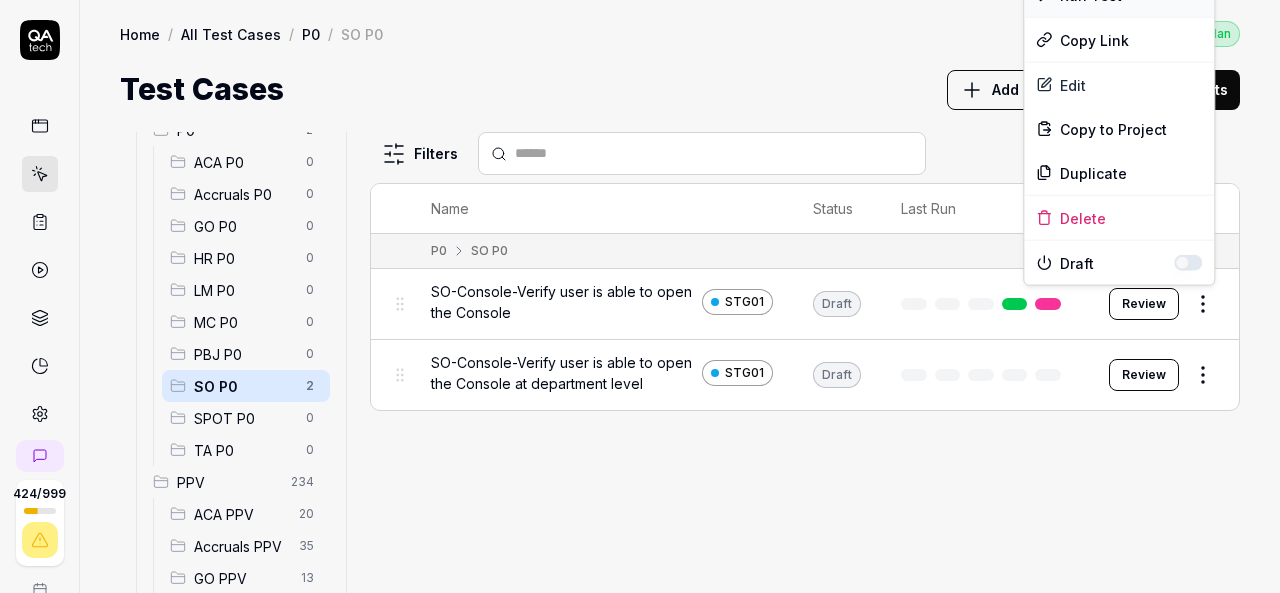 click on "Run Test" at bounding box center [1119, -5] 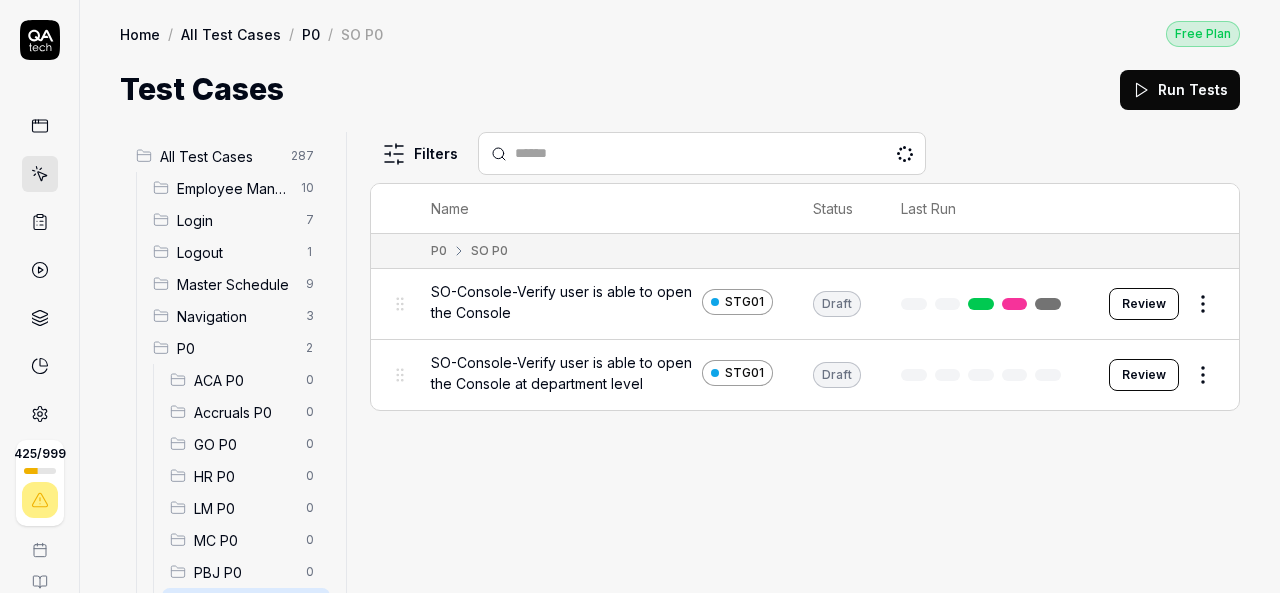 scroll, scrollTop: 0, scrollLeft: 0, axis: both 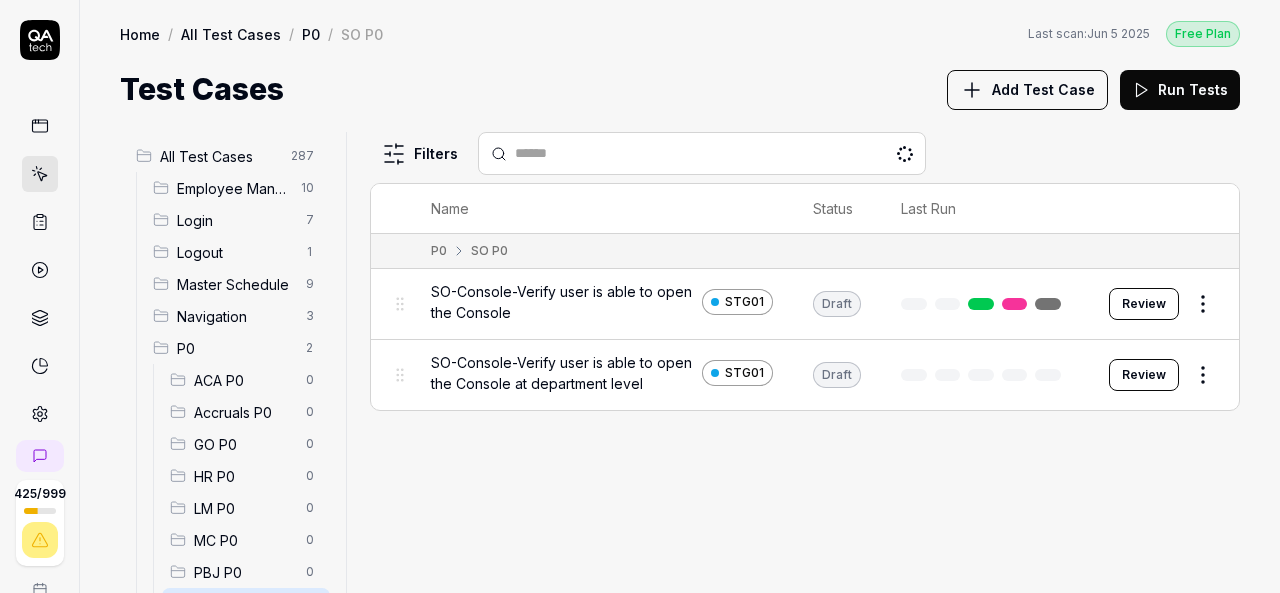 click on "Filters Name Status Last Run P0 SO P0 SO-Console-Verify user is able to open the Console STG01 Draft Review SO-Console-Verify user is able to open the Console at department level STG01 Draft Review" at bounding box center [805, 362] 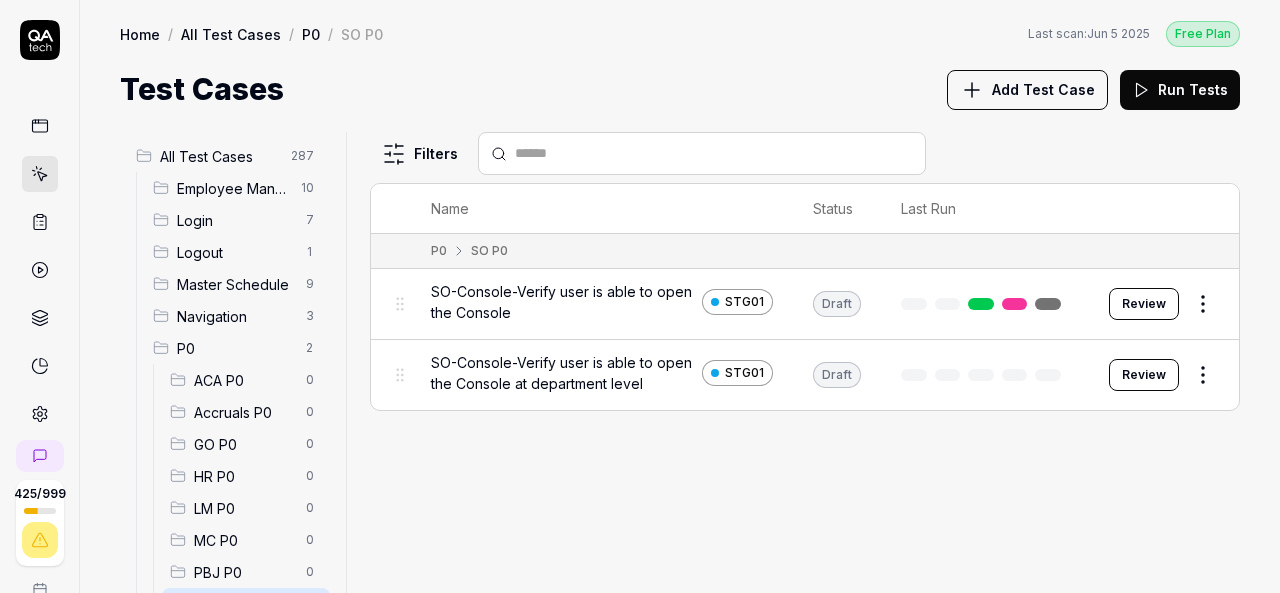 click on "Filters Name Status Last Run P0 SO P0 SO-Console-Verify user is able to open the Console STG01 Draft Review SO-Console-Verify user is able to open the Console at department level STG01 Draft Review" at bounding box center [805, 362] 